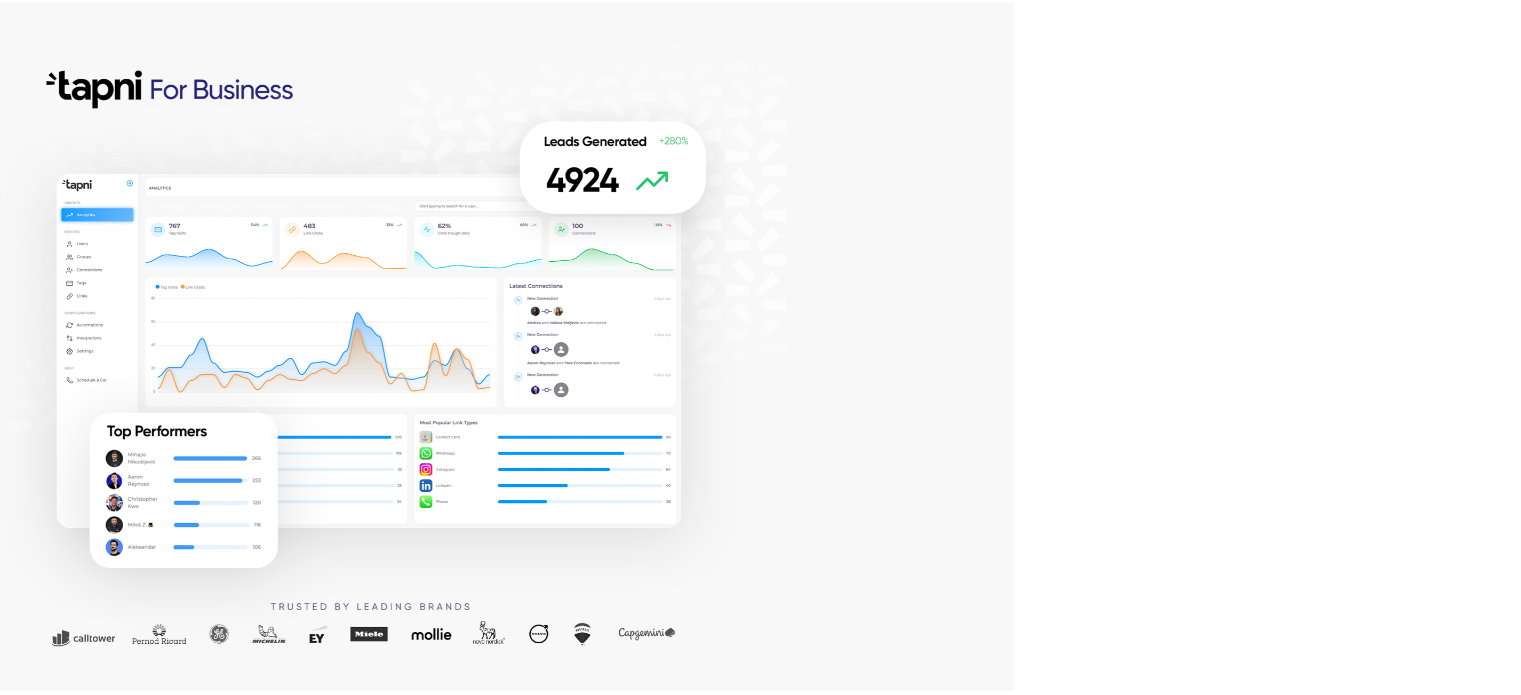 scroll, scrollTop: 0, scrollLeft: 0, axis: both 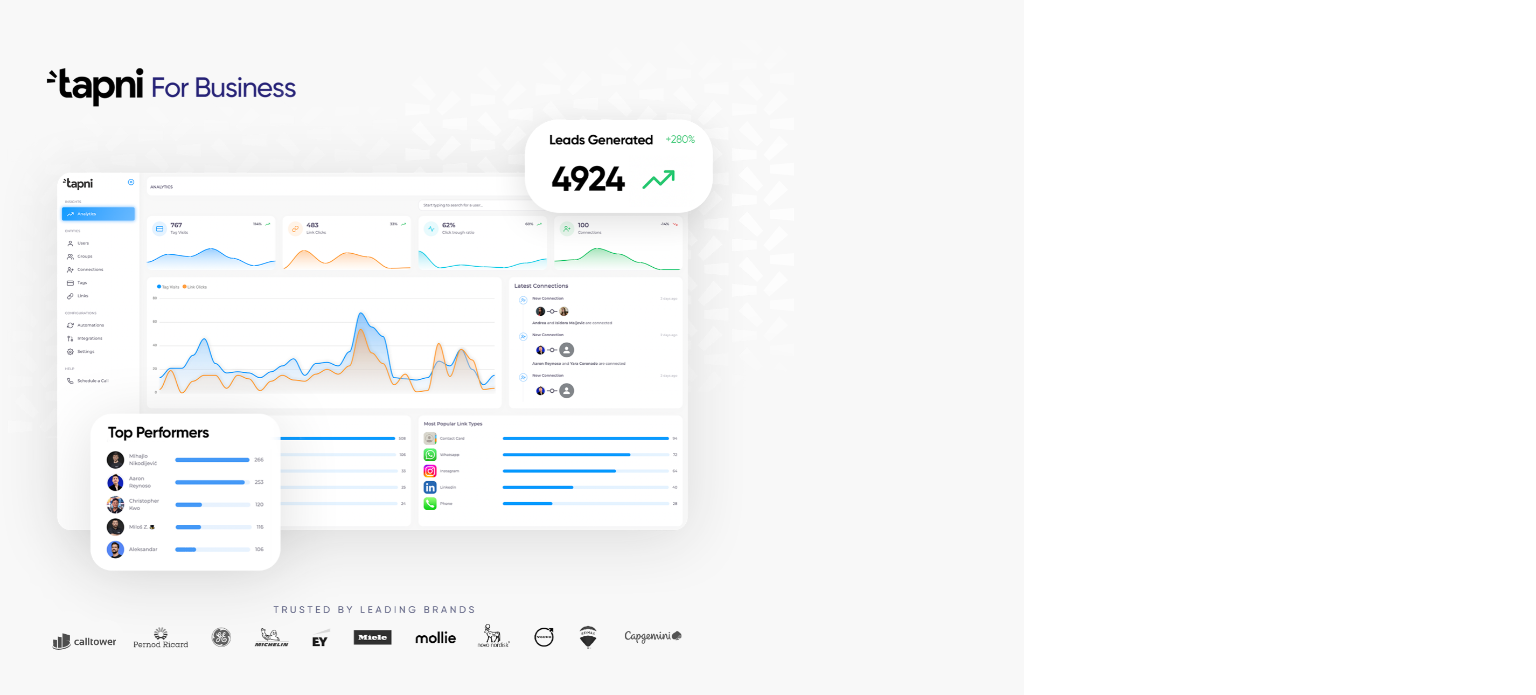 click at bounding box center [512, 347] 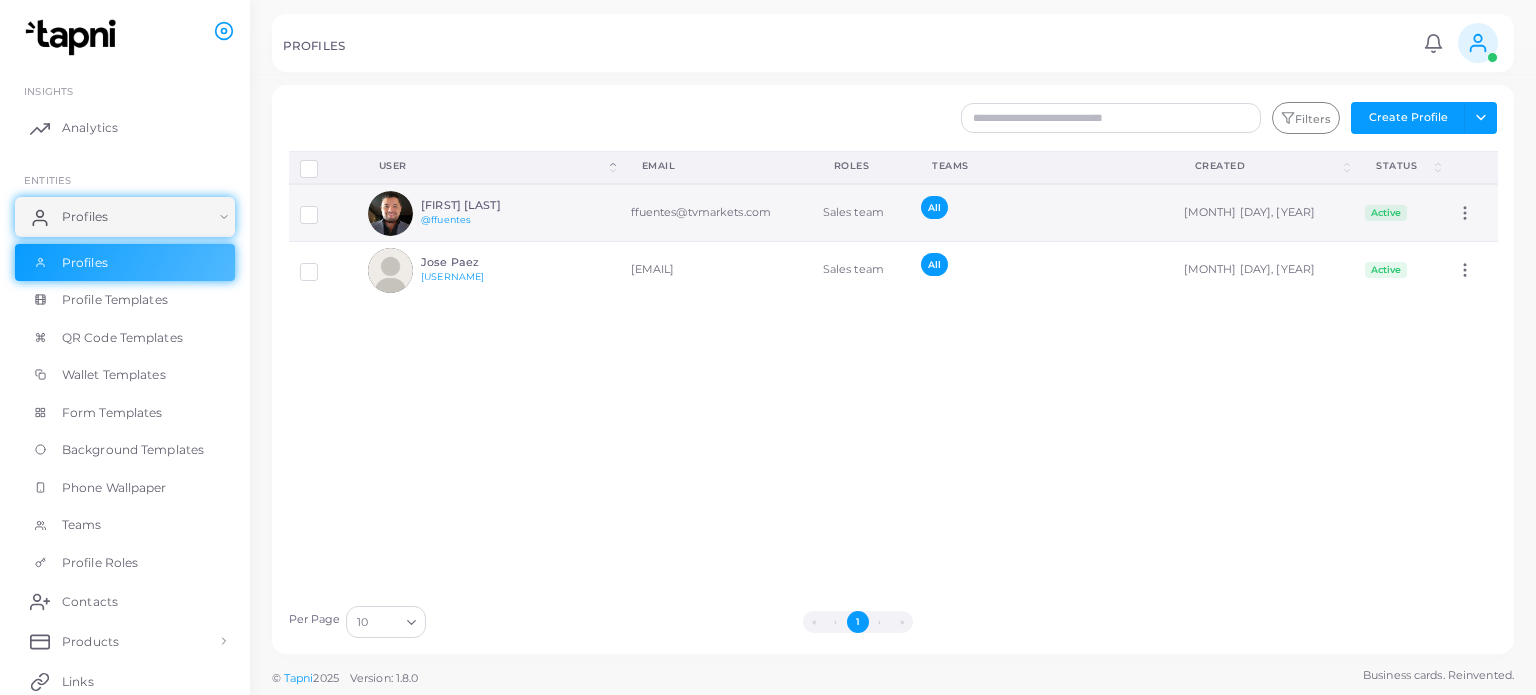 click on "ffuentes@tvmarkets.com" at bounding box center (716, 213) 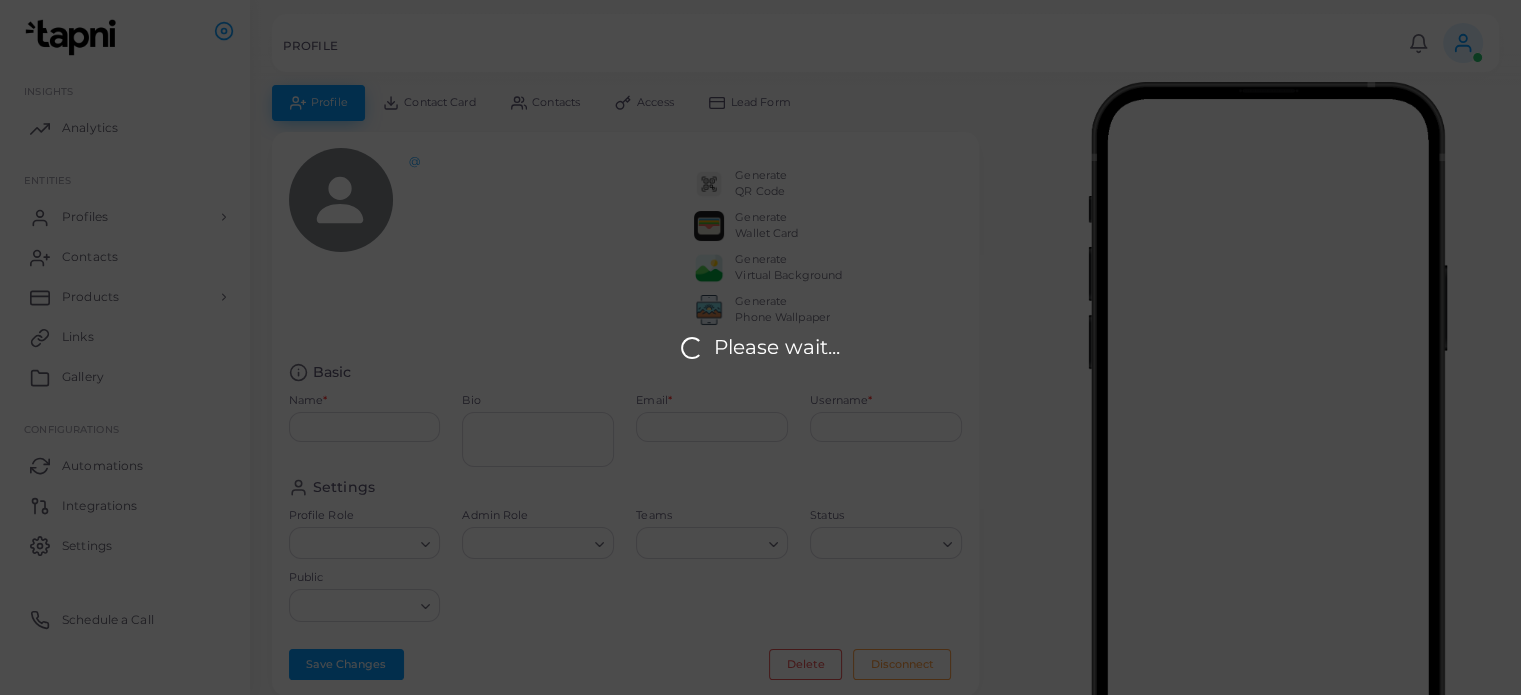 type on "**********" 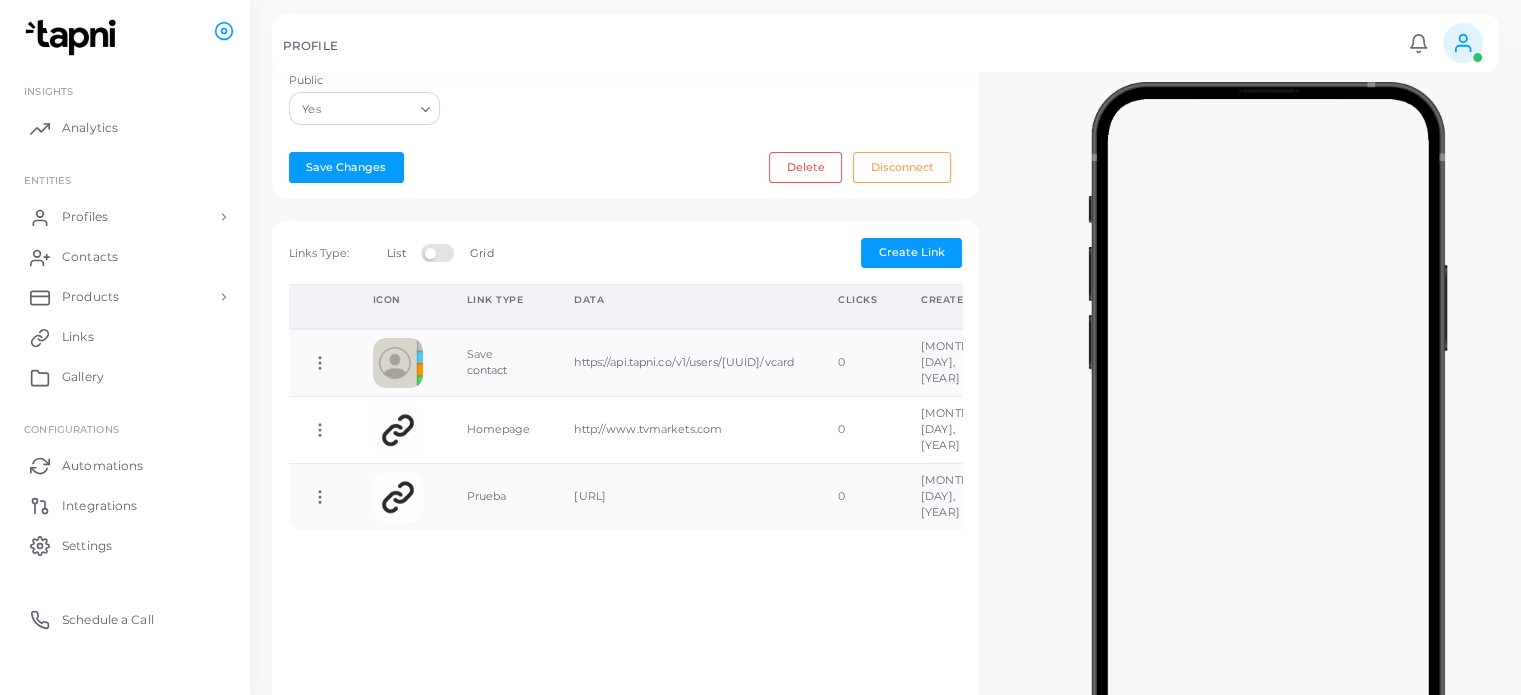 scroll, scrollTop: 500, scrollLeft: 0, axis: vertical 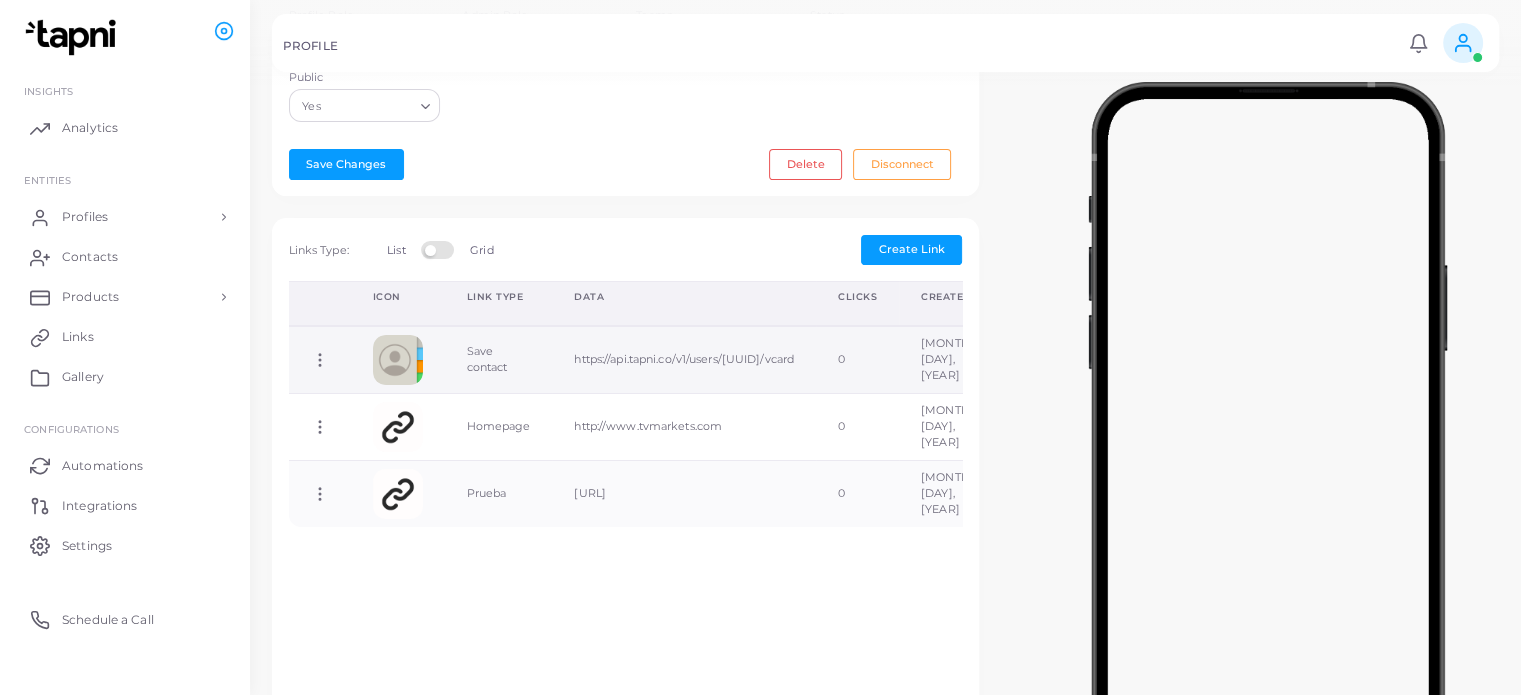 click at bounding box center (398, 360) 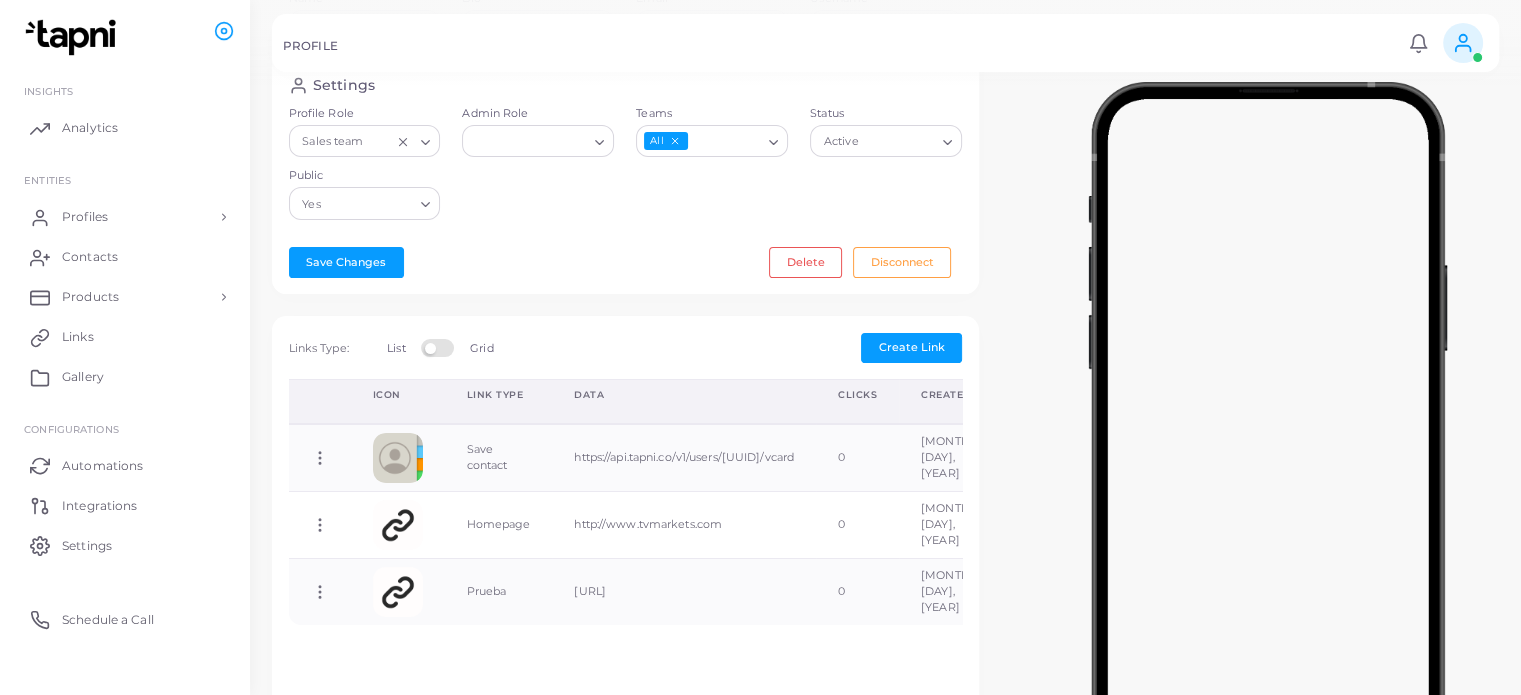 scroll, scrollTop: 400, scrollLeft: 0, axis: vertical 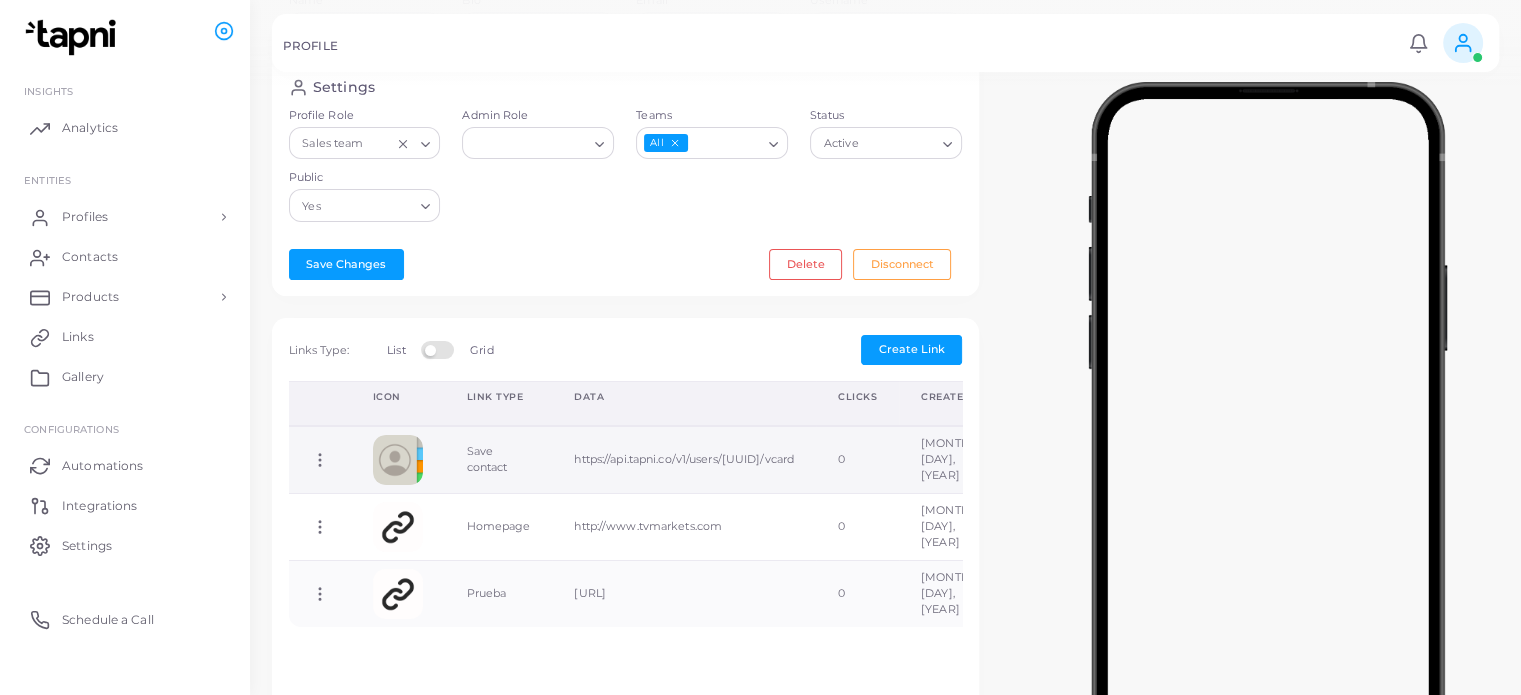 click 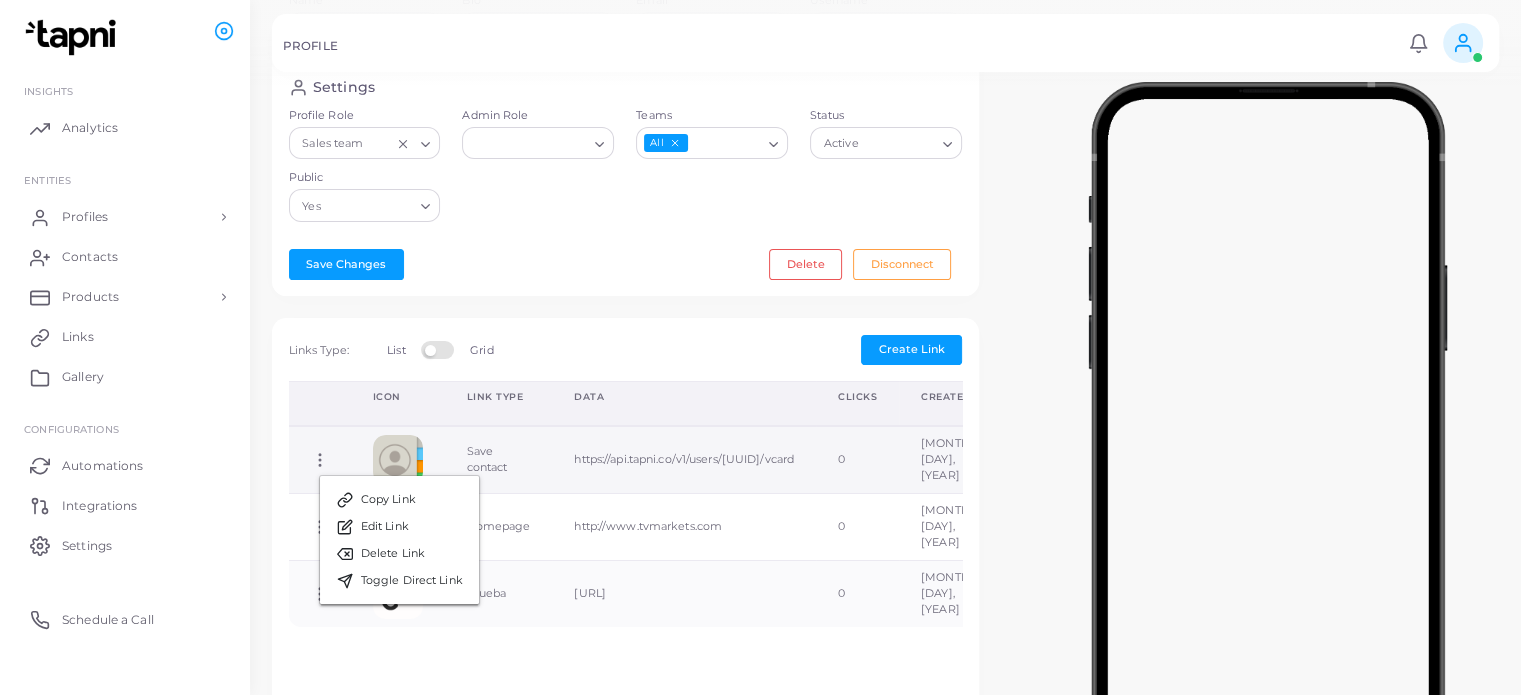 click 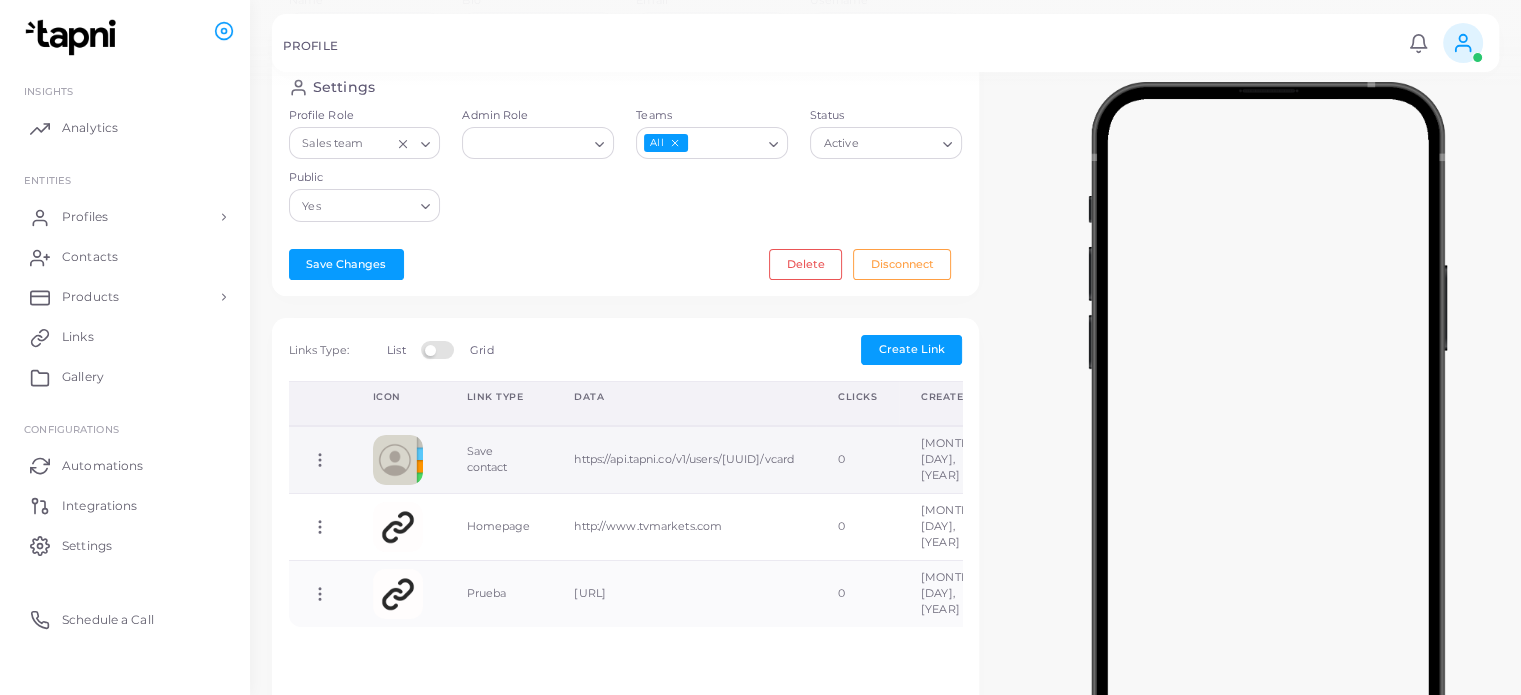 click at bounding box center (398, 460) 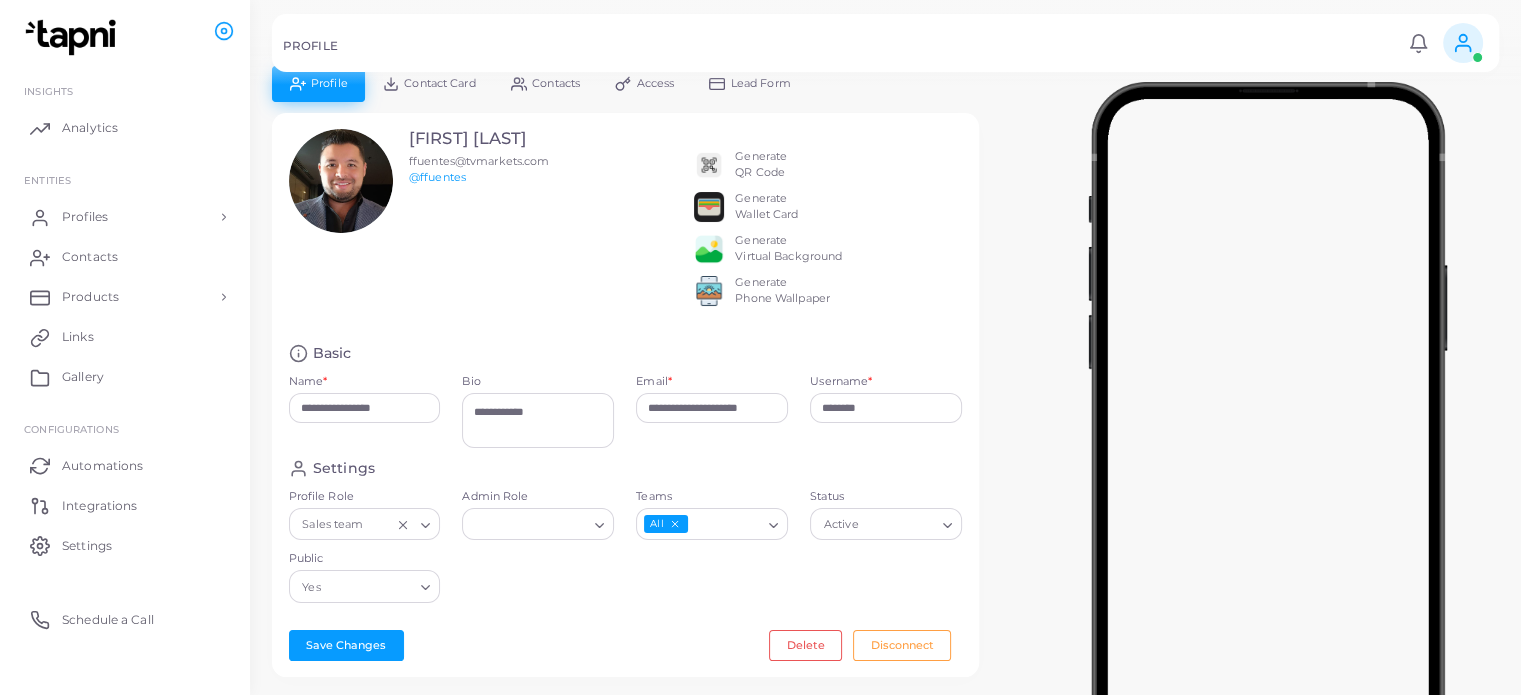 scroll, scrollTop: 0, scrollLeft: 0, axis: both 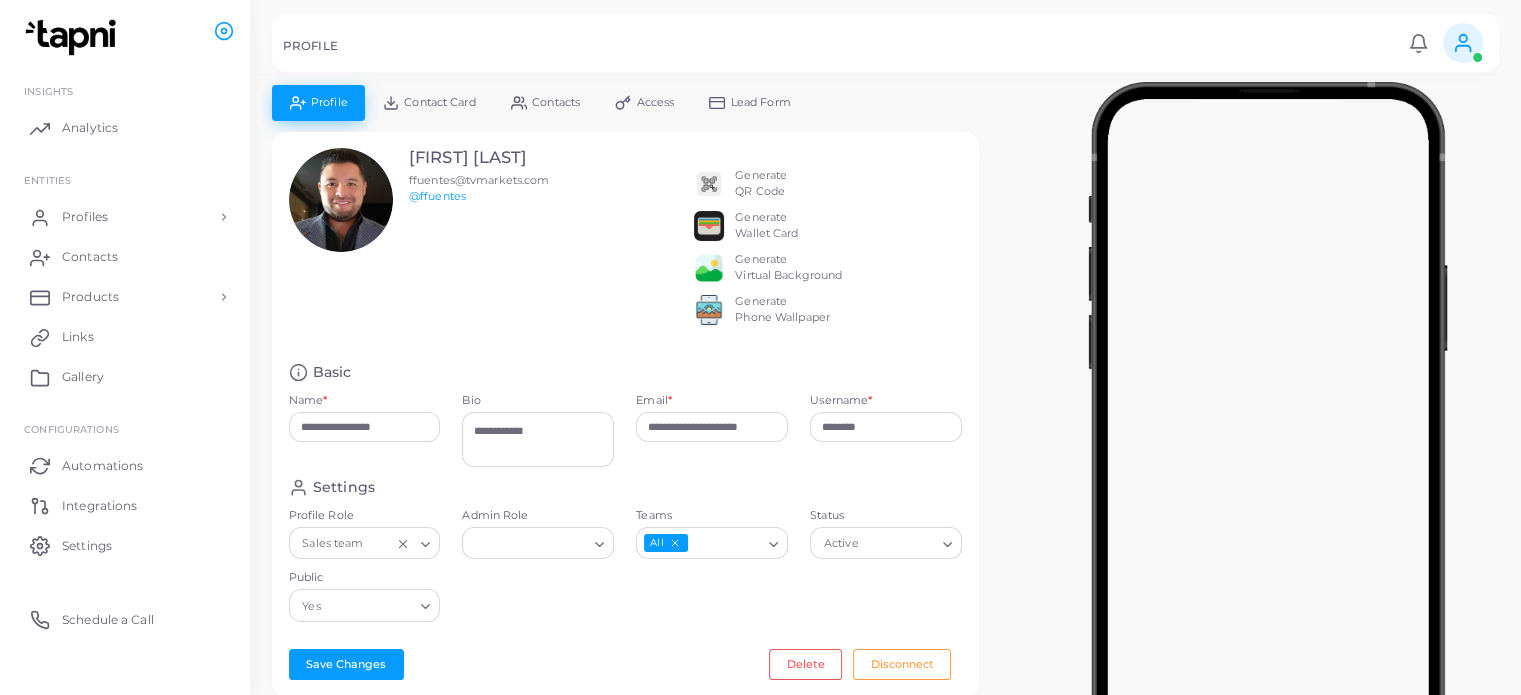 click on "**********" at bounding box center [625, 679] 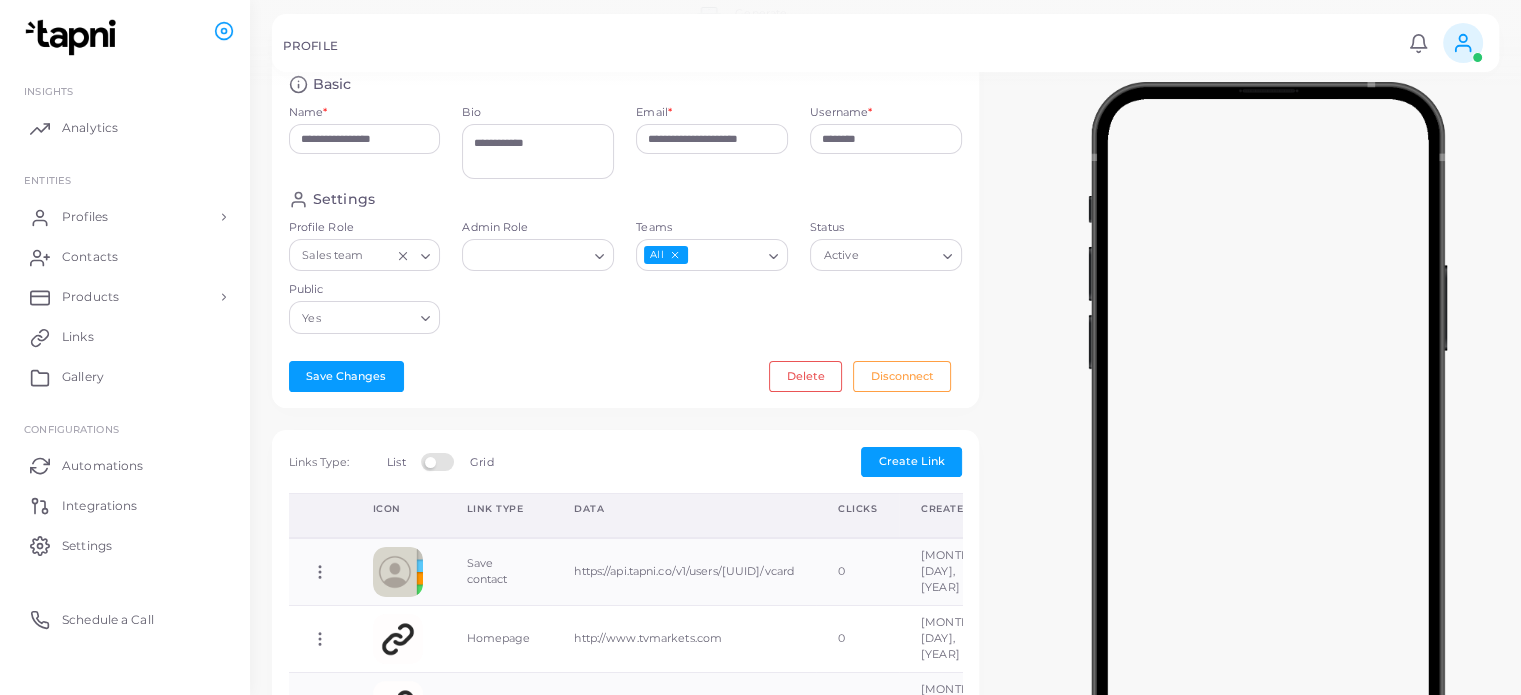scroll, scrollTop: 0, scrollLeft: 0, axis: both 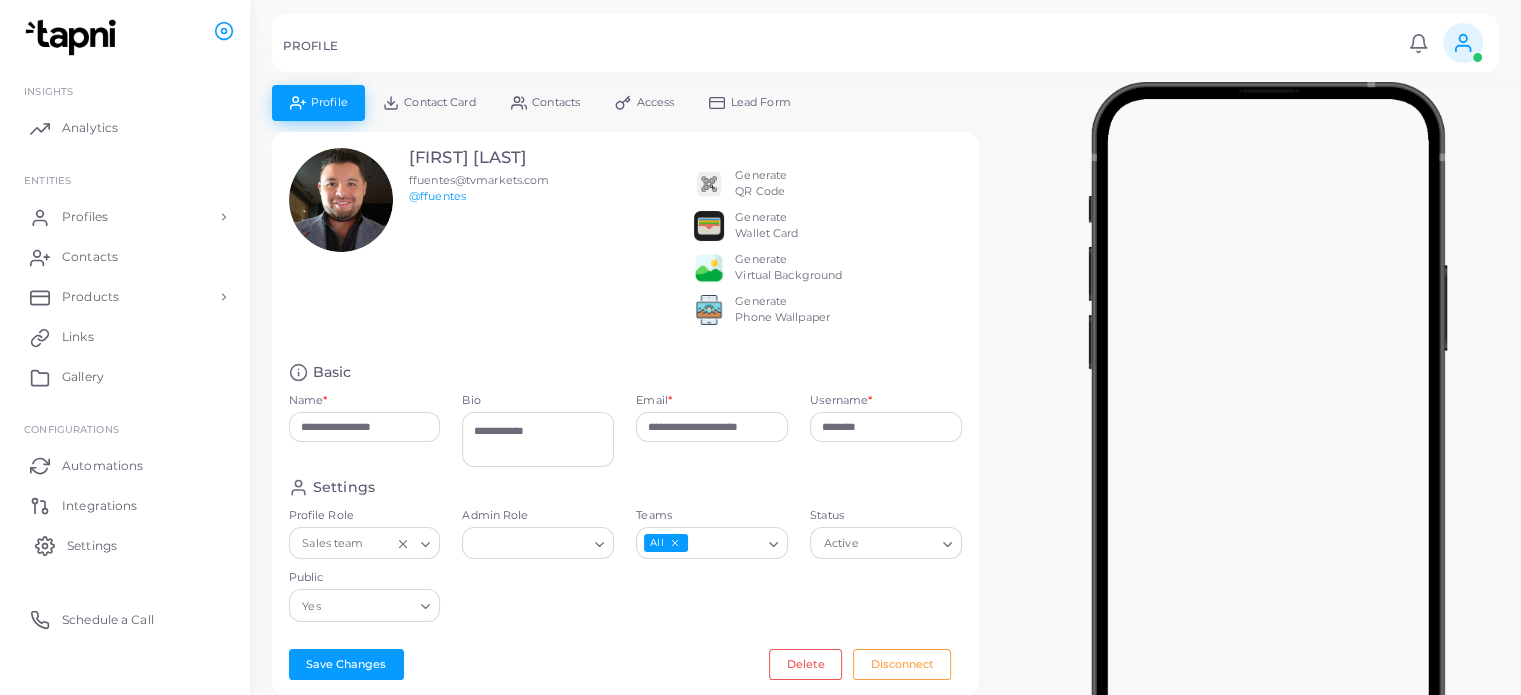 click on "Settings" at bounding box center (92, 546) 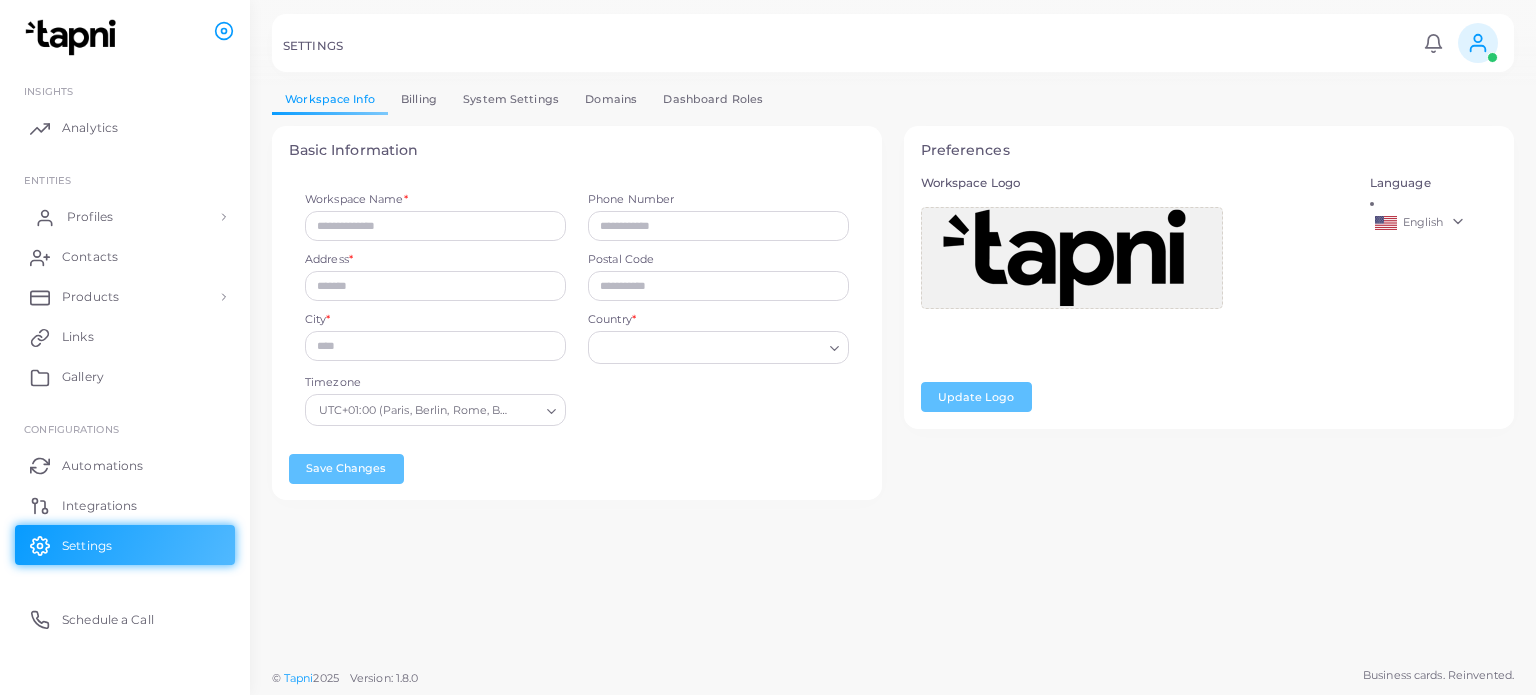 type on "**********" 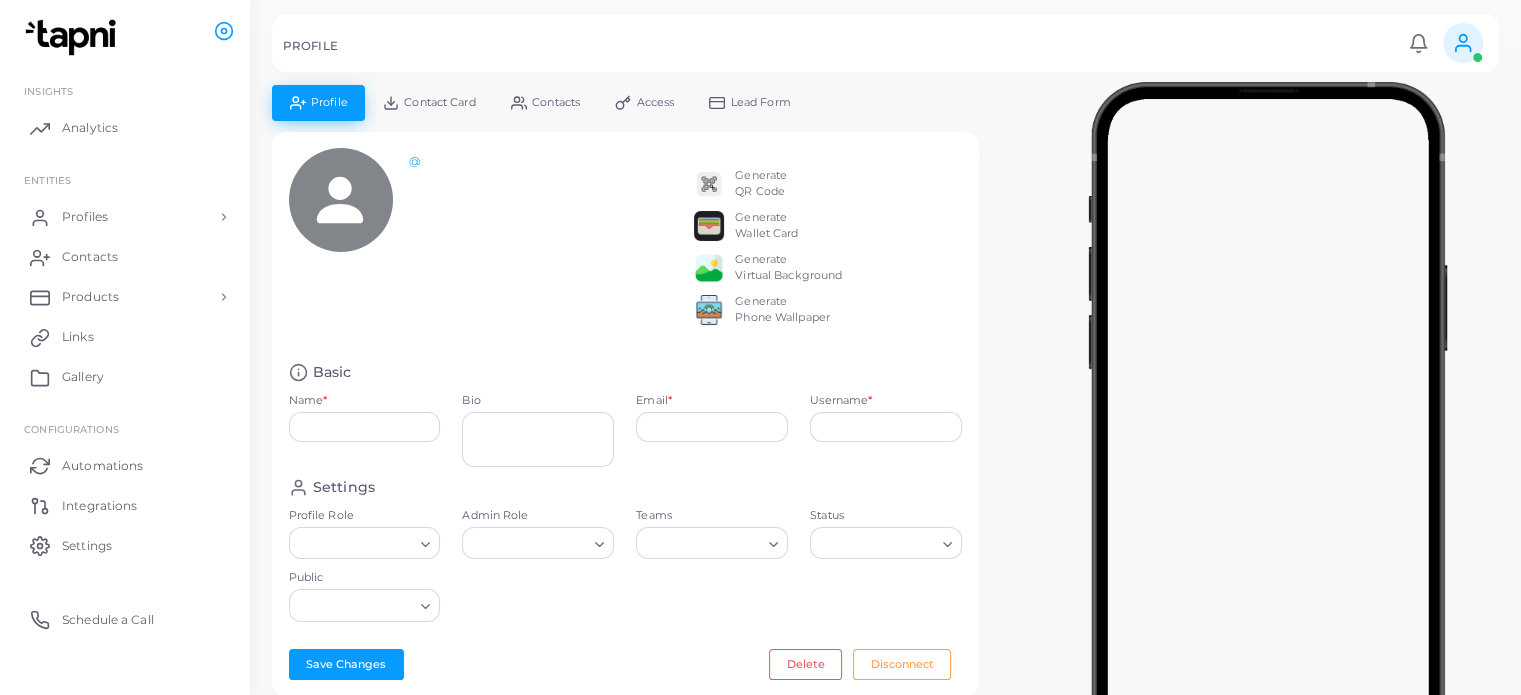 type on "**********" 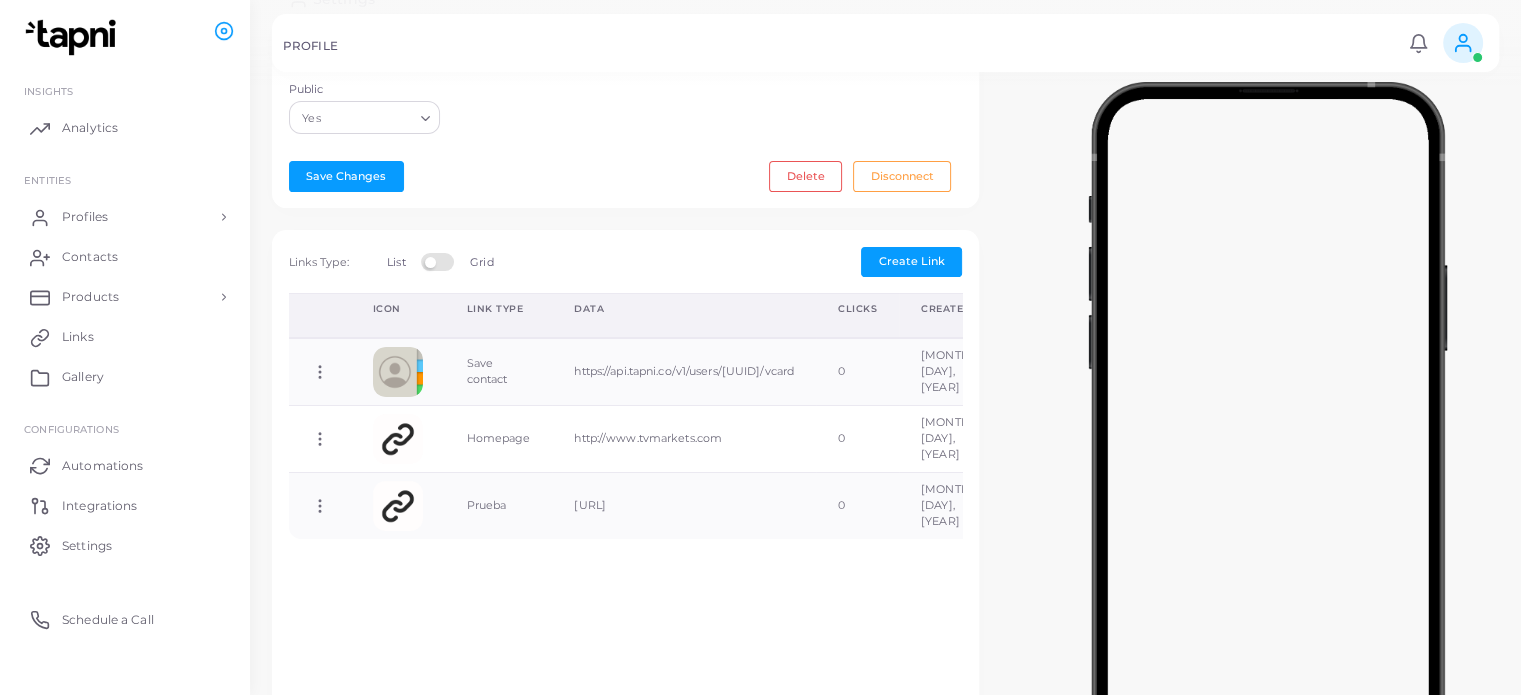 scroll, scrollTop: 488, scrollLeft: 0, axis: vertical 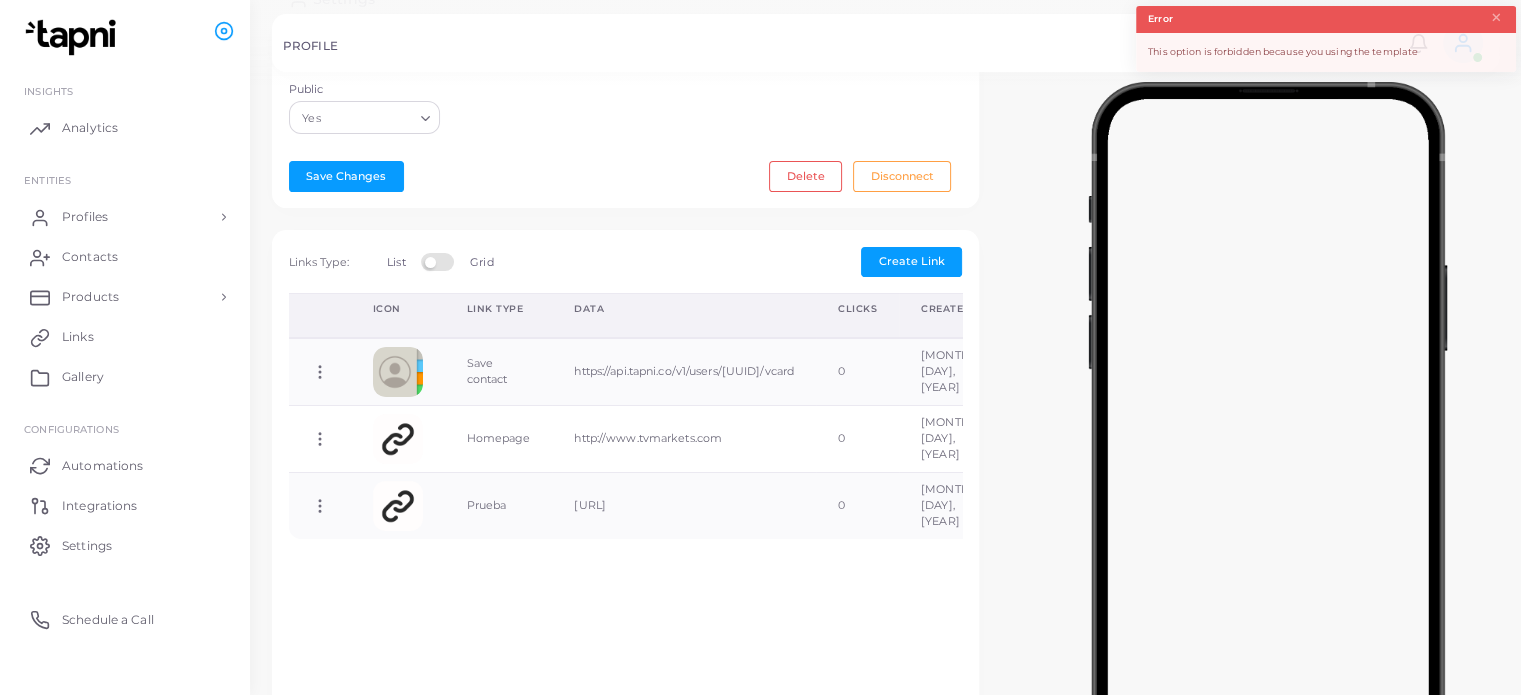 click at bounding box center (440, 261) 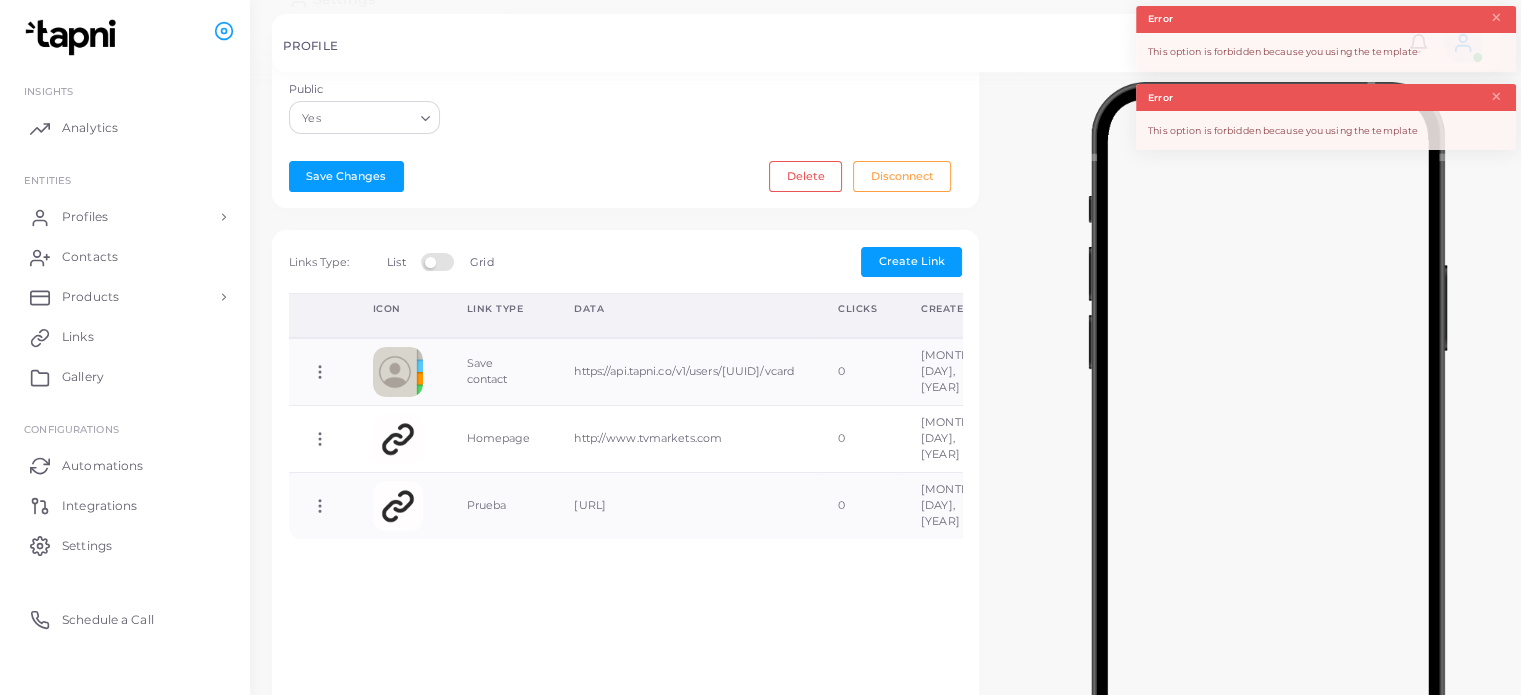 click at bounding box center (440, 261) 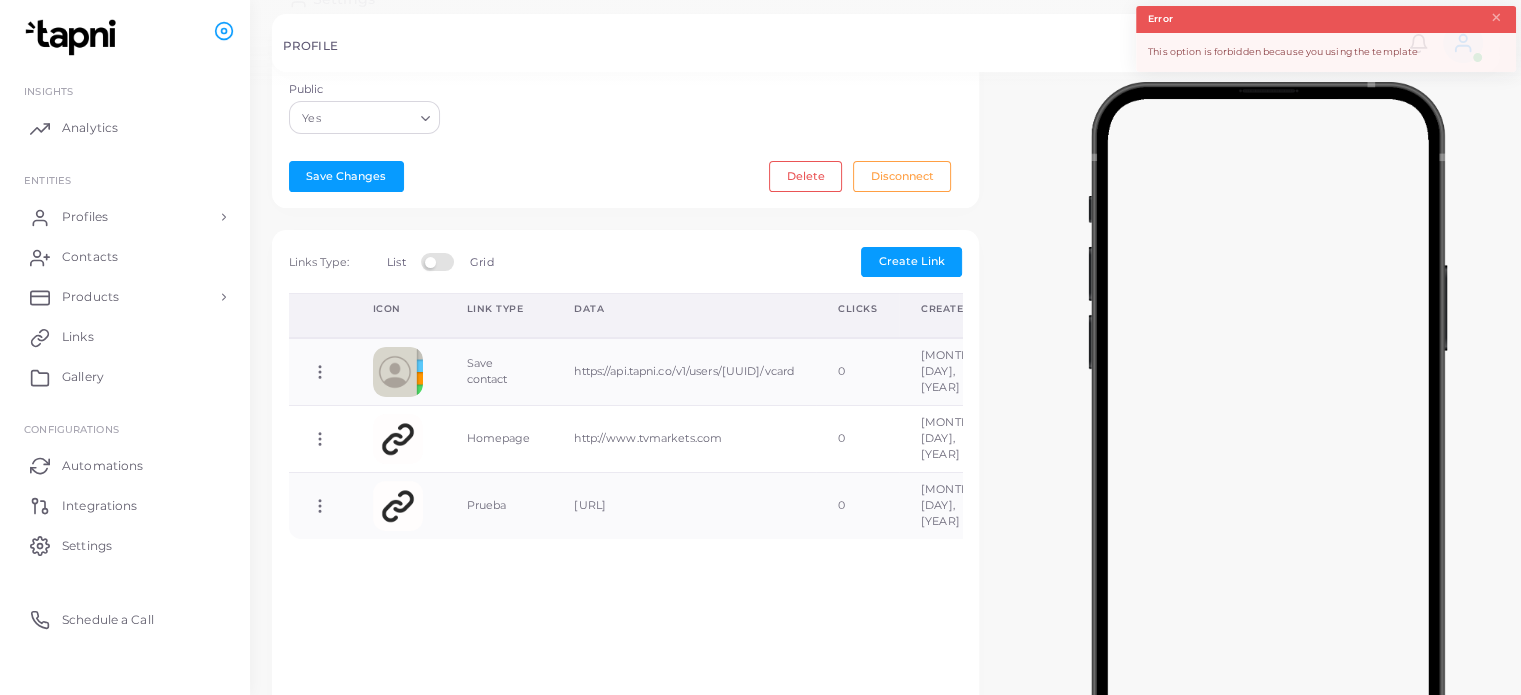 click on "This option is forbidden because you using the template" at bounding box center [1326, 52] 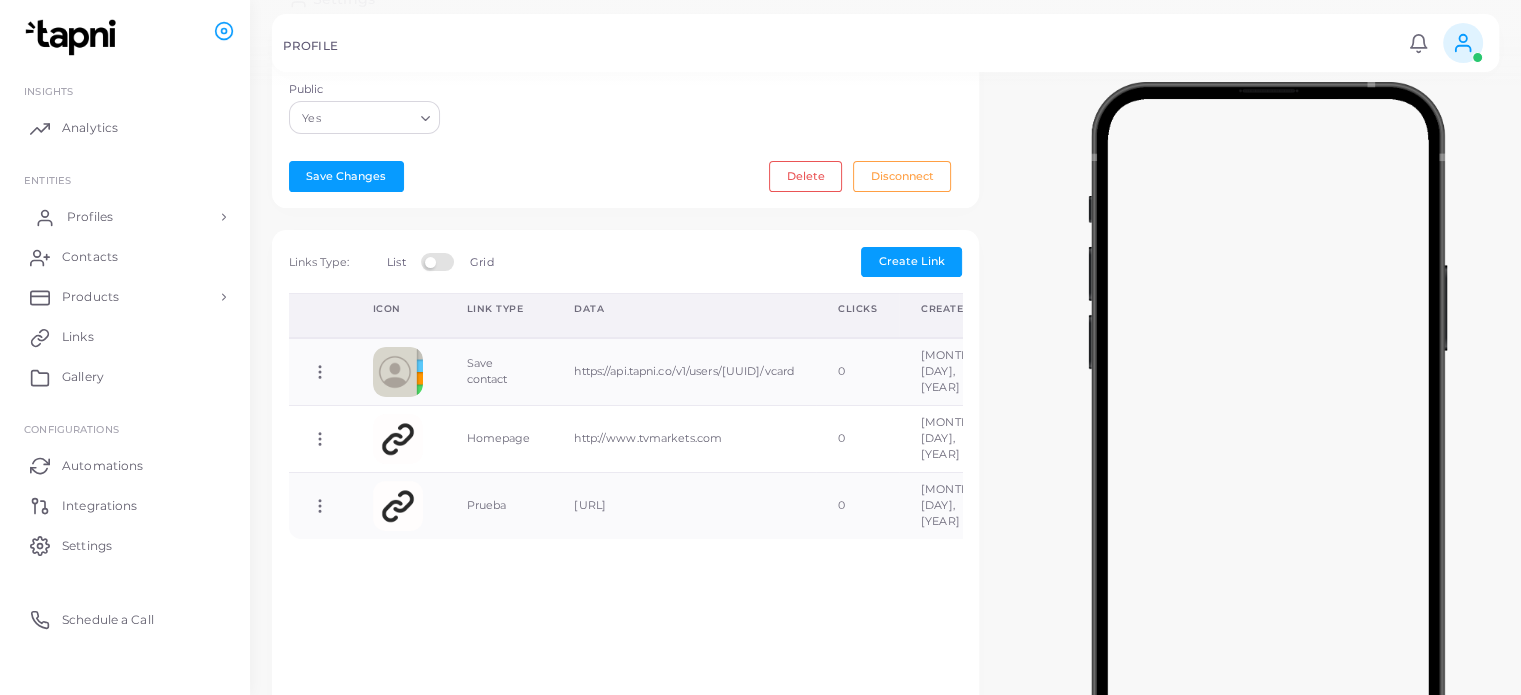 click on "Profiles" at bounding box center (90, 217) 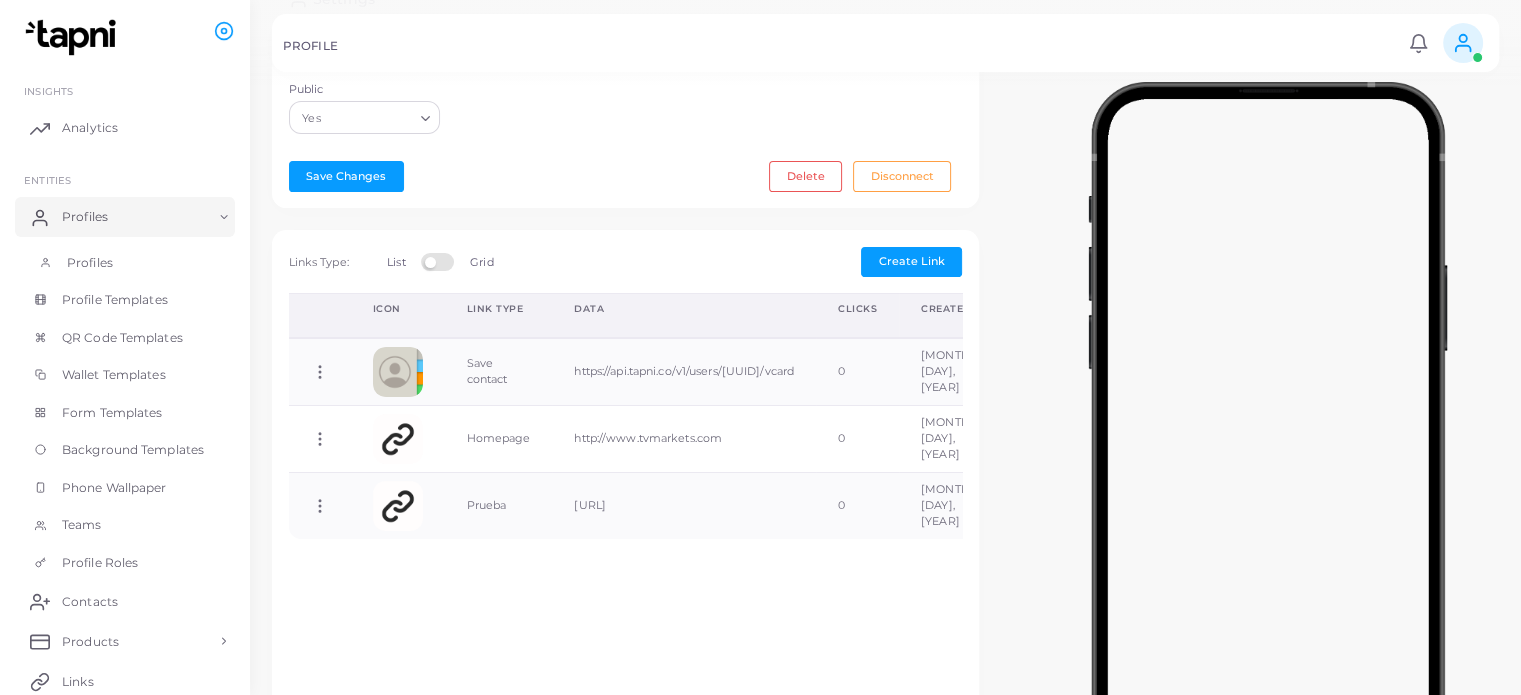 click on "Profiles" at bounding box center (90, 263) 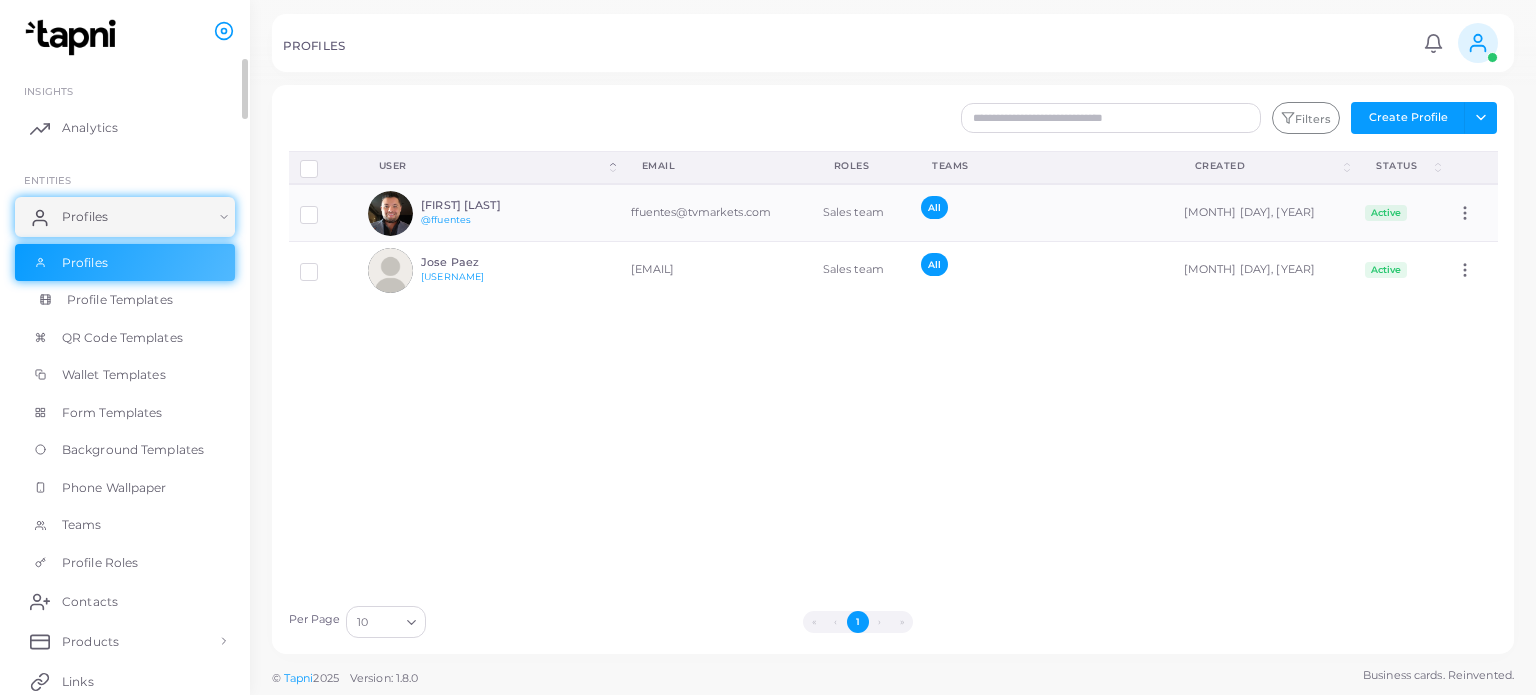 click on "Profile Templates" at bounding box center [120, 300] 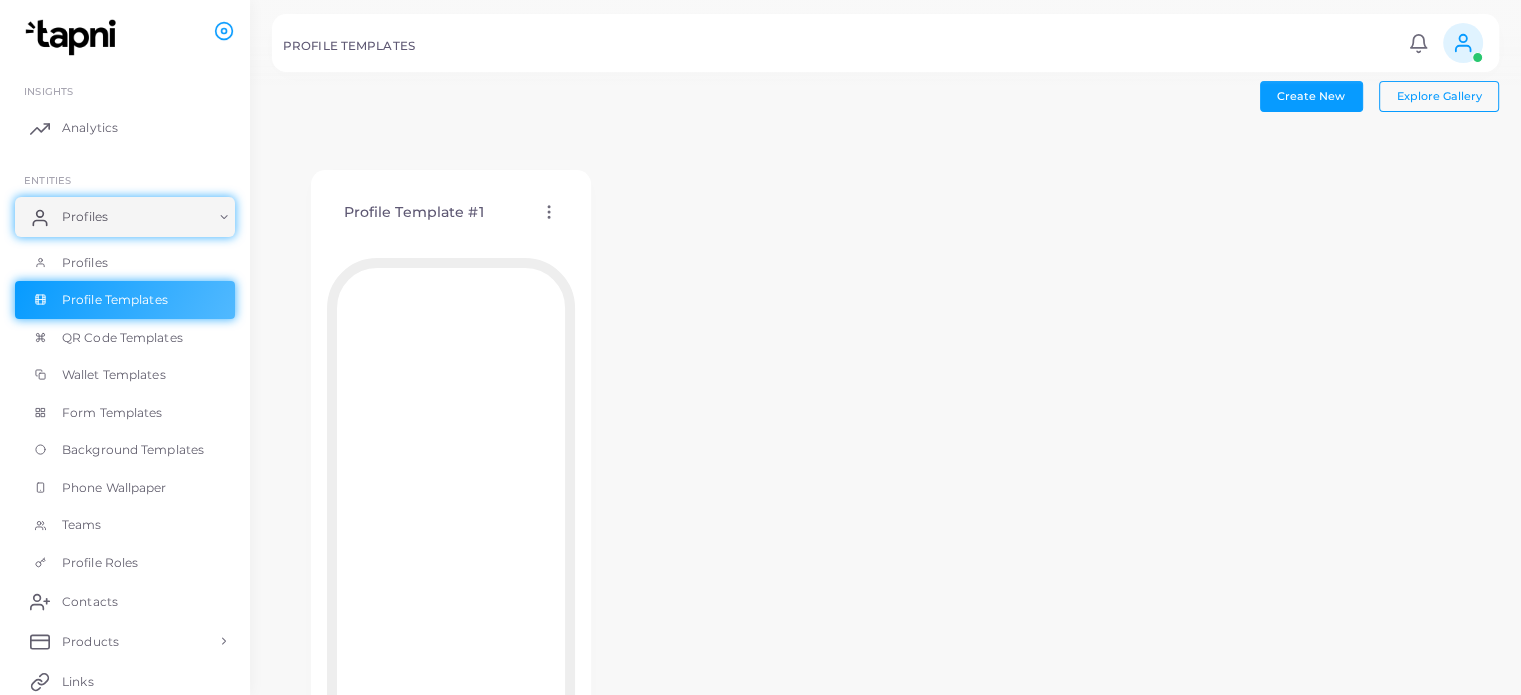 scroll, scrollTop: 6, scrollLeft: 0, axis: vertical 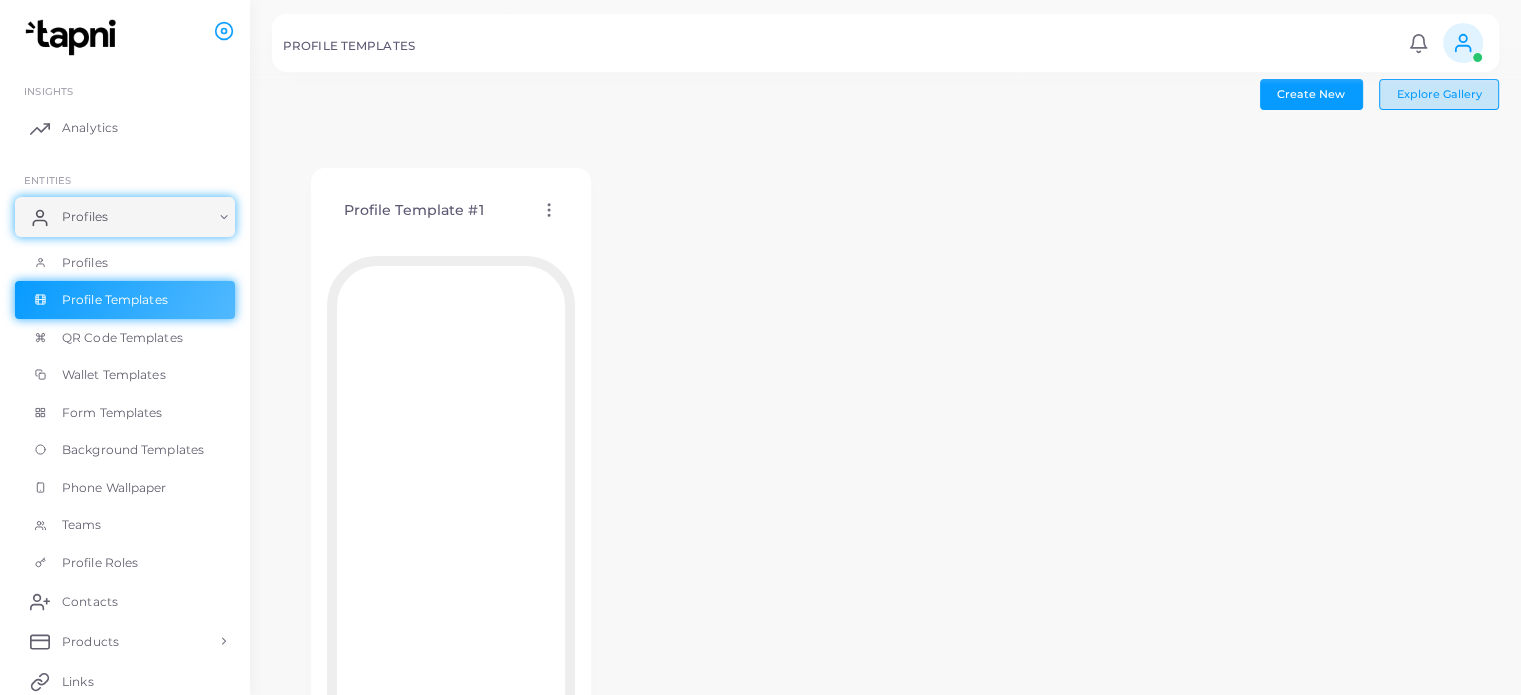 click on "Explore Gallery" at bounding box center [1439, 94] 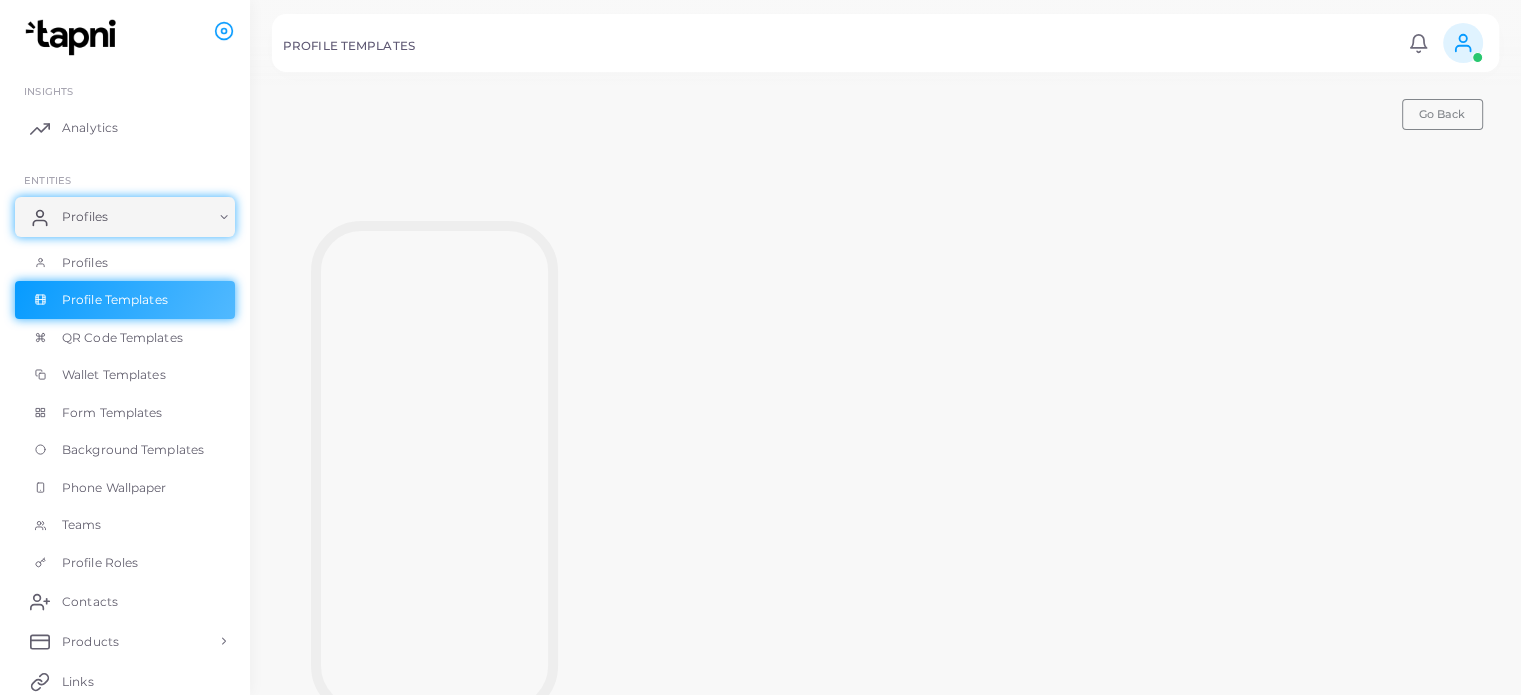 scroll, scrollTop: 0, scrollLeft: 0, axis: both 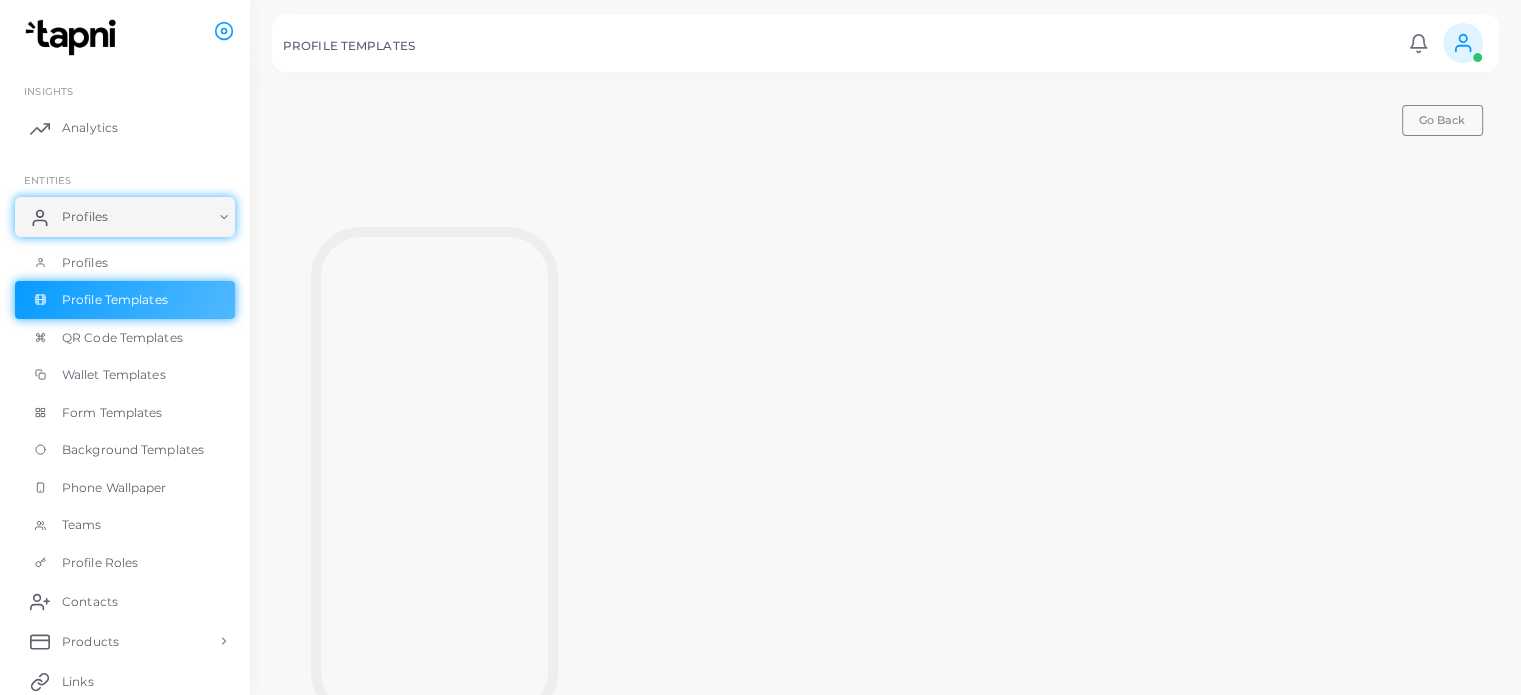 click on "Go Back" at bounding box center (885, 120) 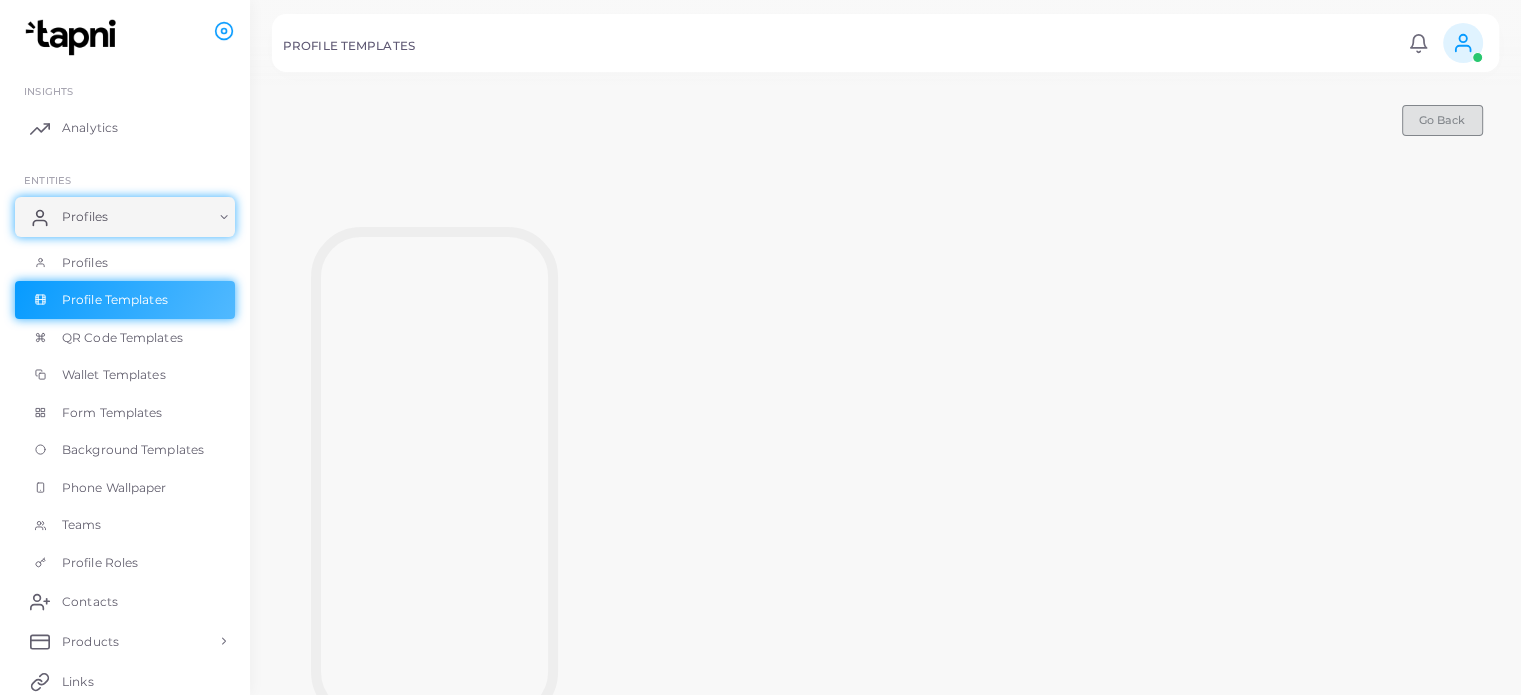 click on "Go Back" at bounding box center (1442, 120) 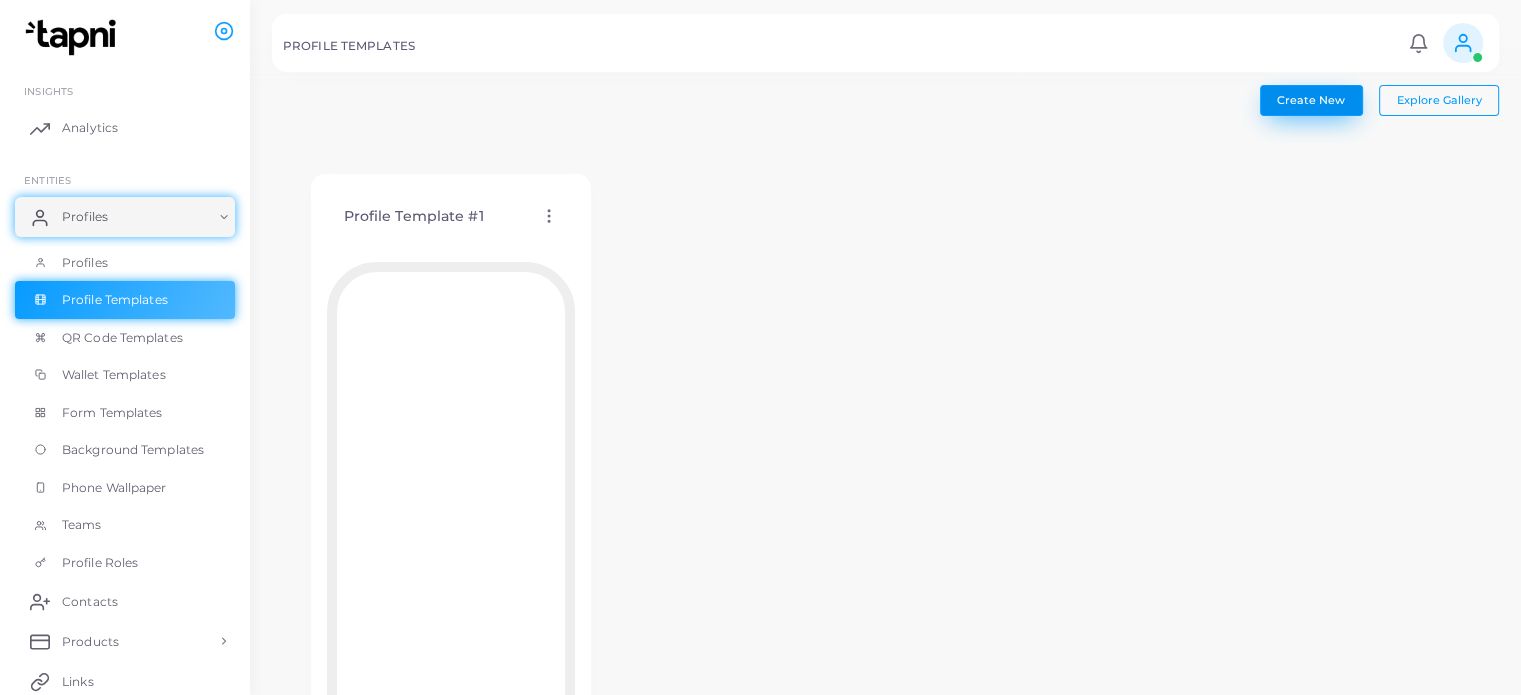 click on "Create New" at bounding box center (1311, 100) 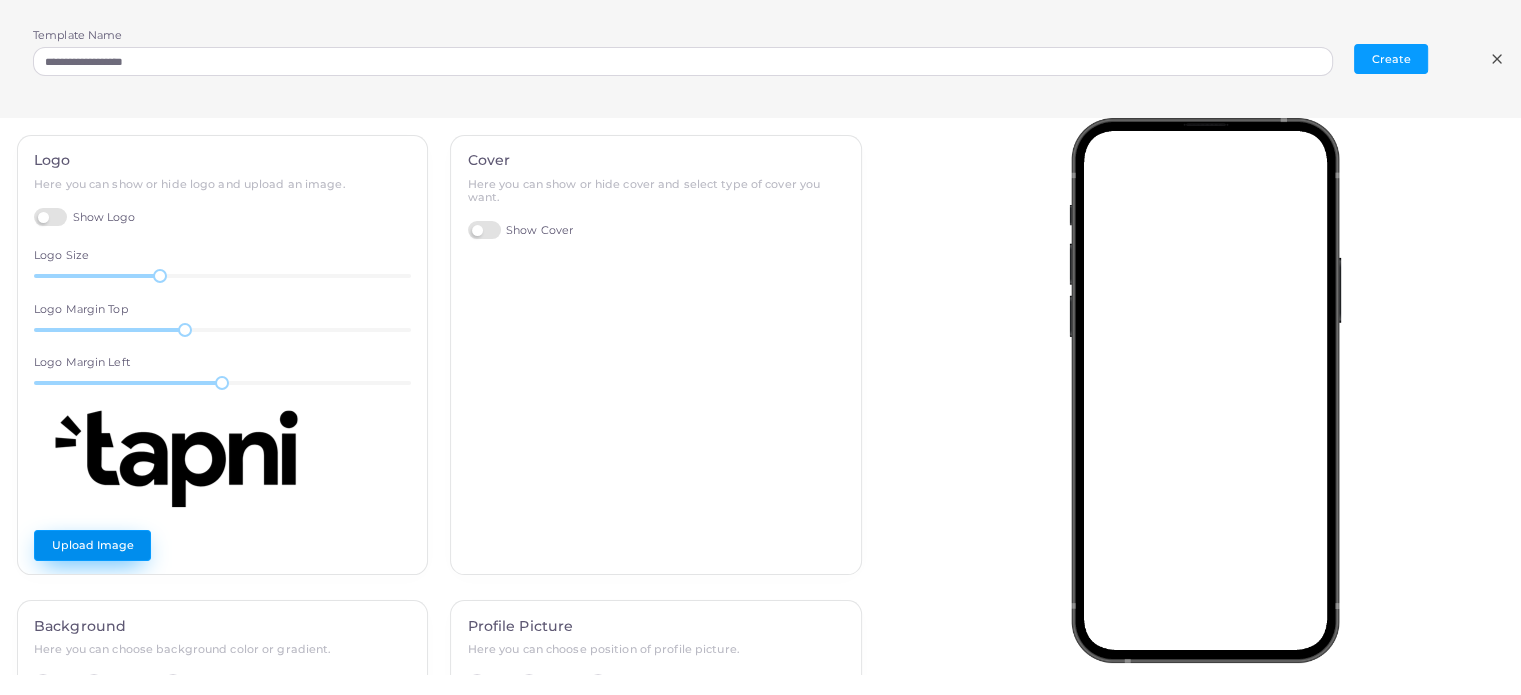 click on "Upload Image" at bounding box center (92, 545) 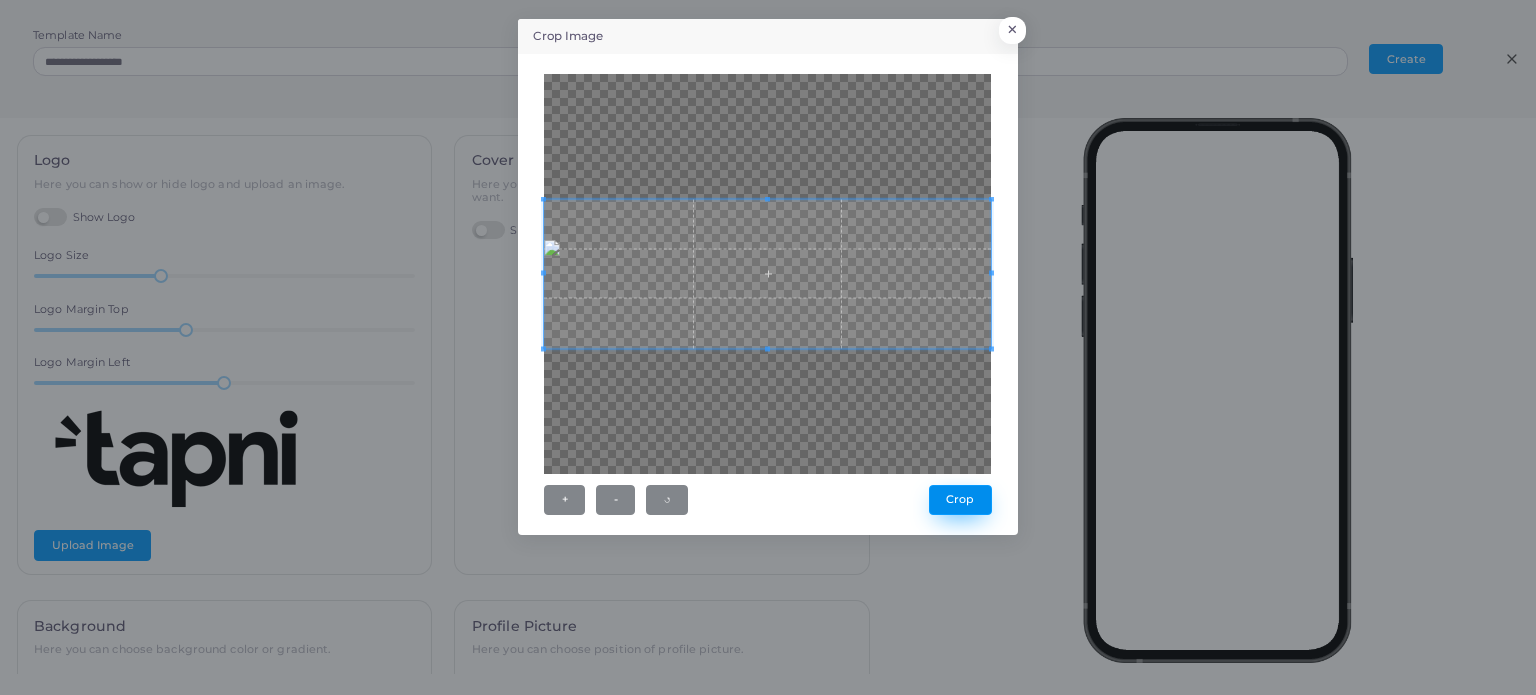 click on "Crop" at bounding box center (960, 500) 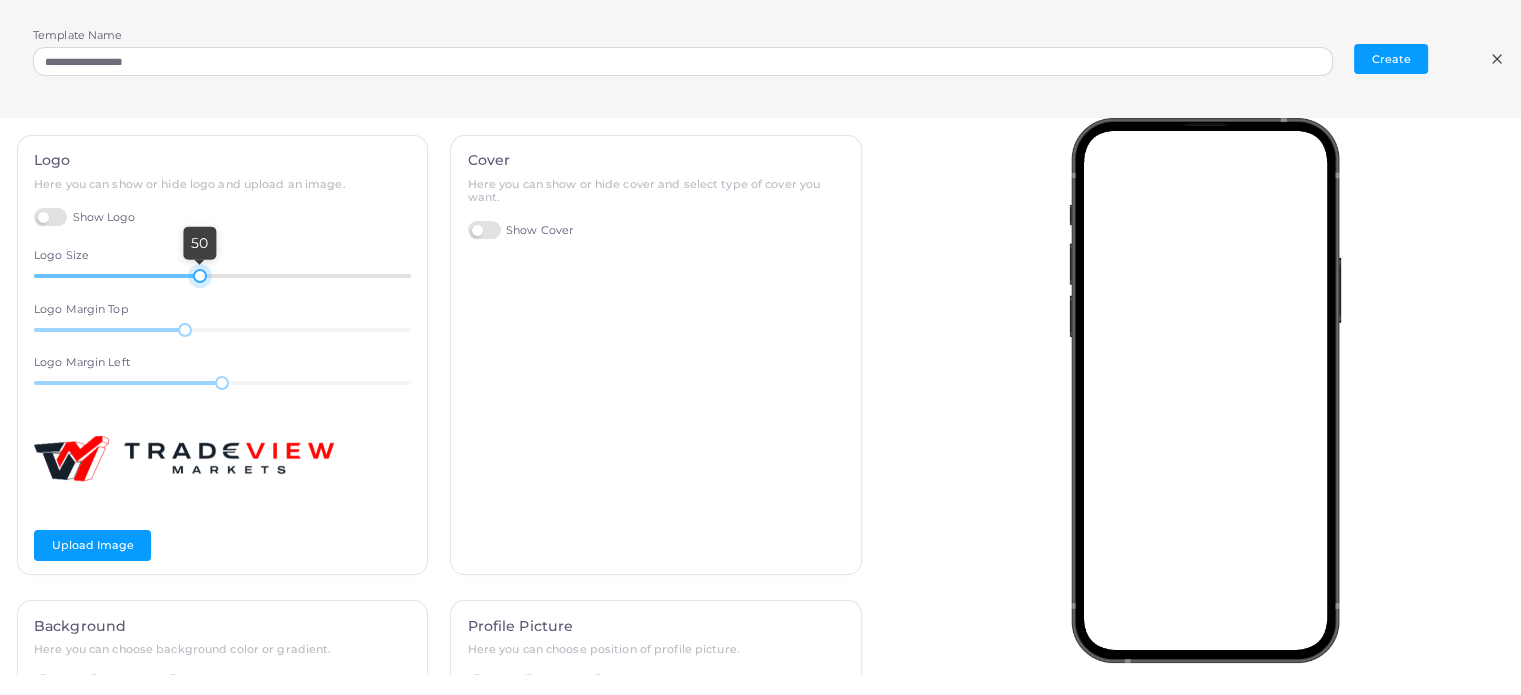 drag, startPoint x: 156, startPoint y: 271, endPoint x: 196, endPoint y: 271, distance: 40 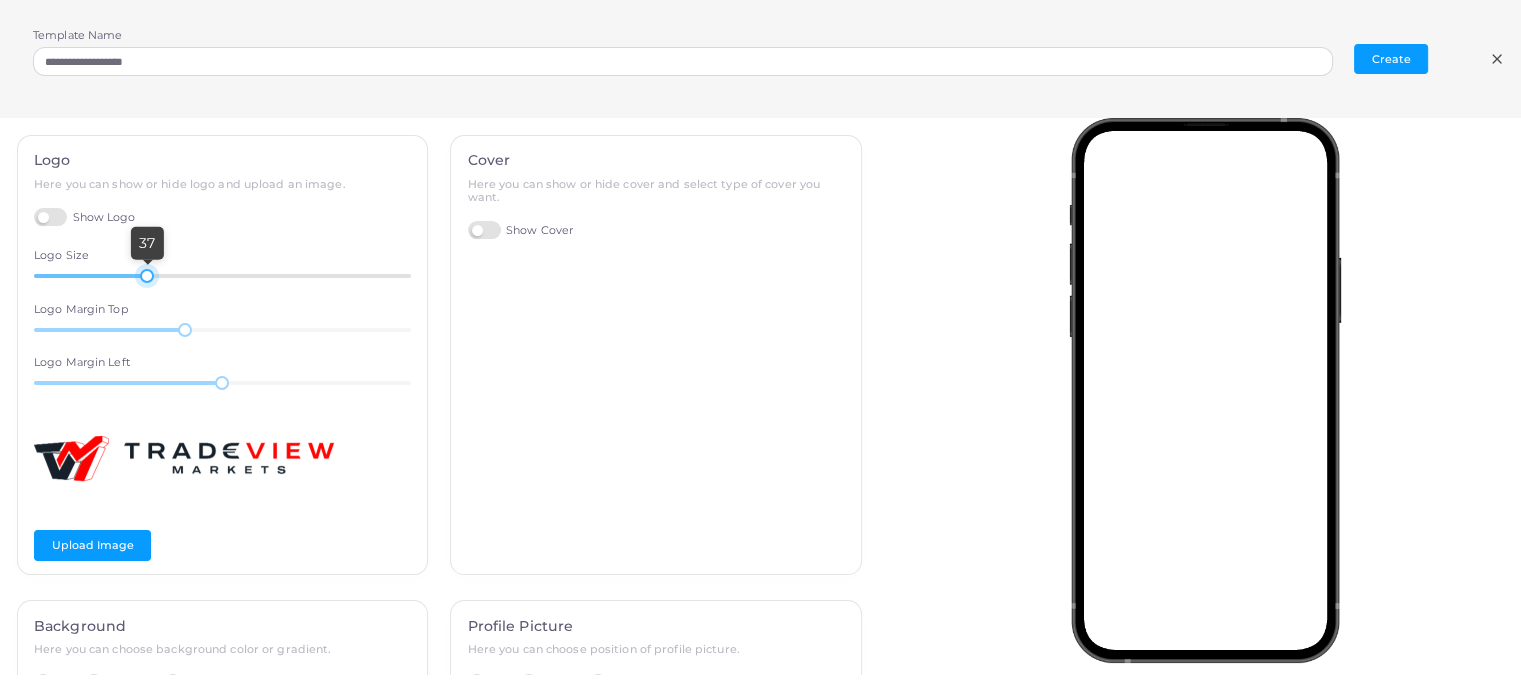 drag, startPoint x: 194, startPoint y: 271, endPoint x: 145, endPoint y: 268, distance: 49.09175 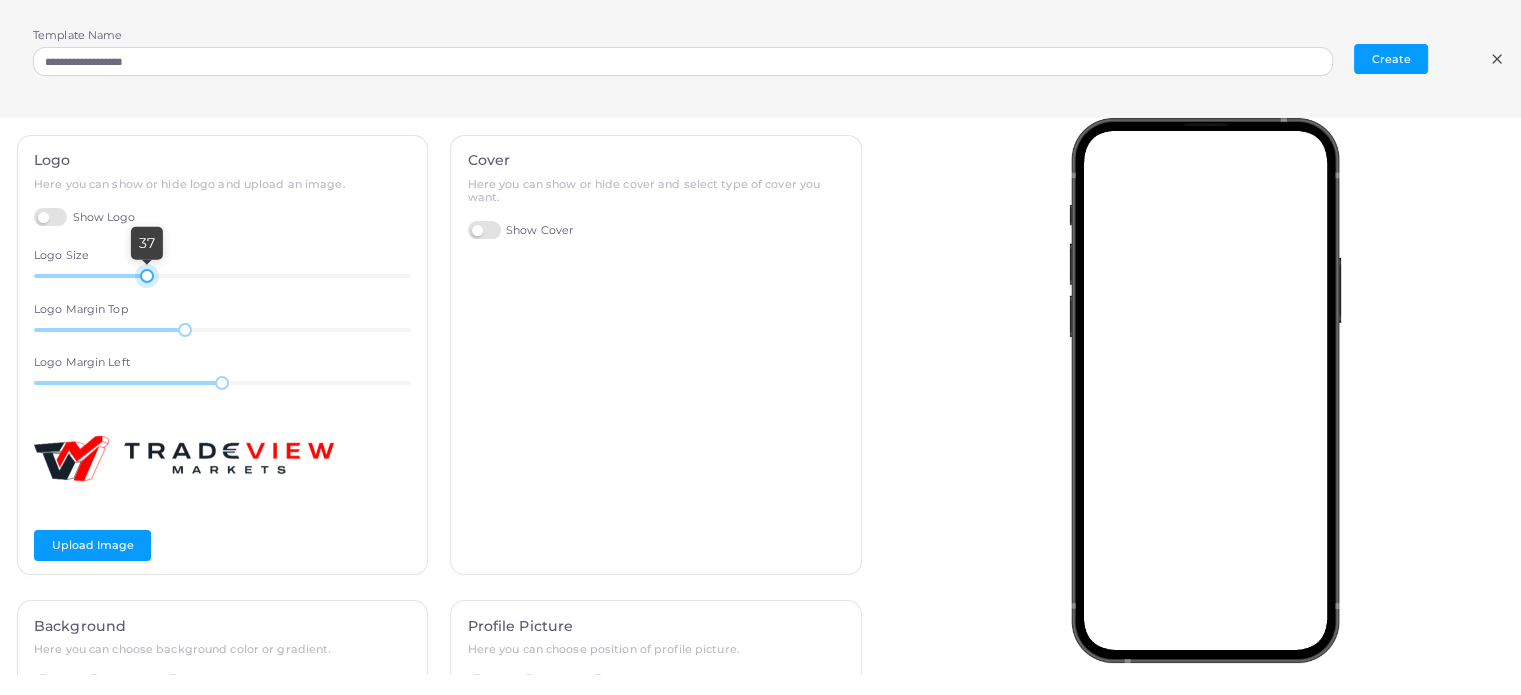 click on "Show Logo" at bounding box center [85, 217] 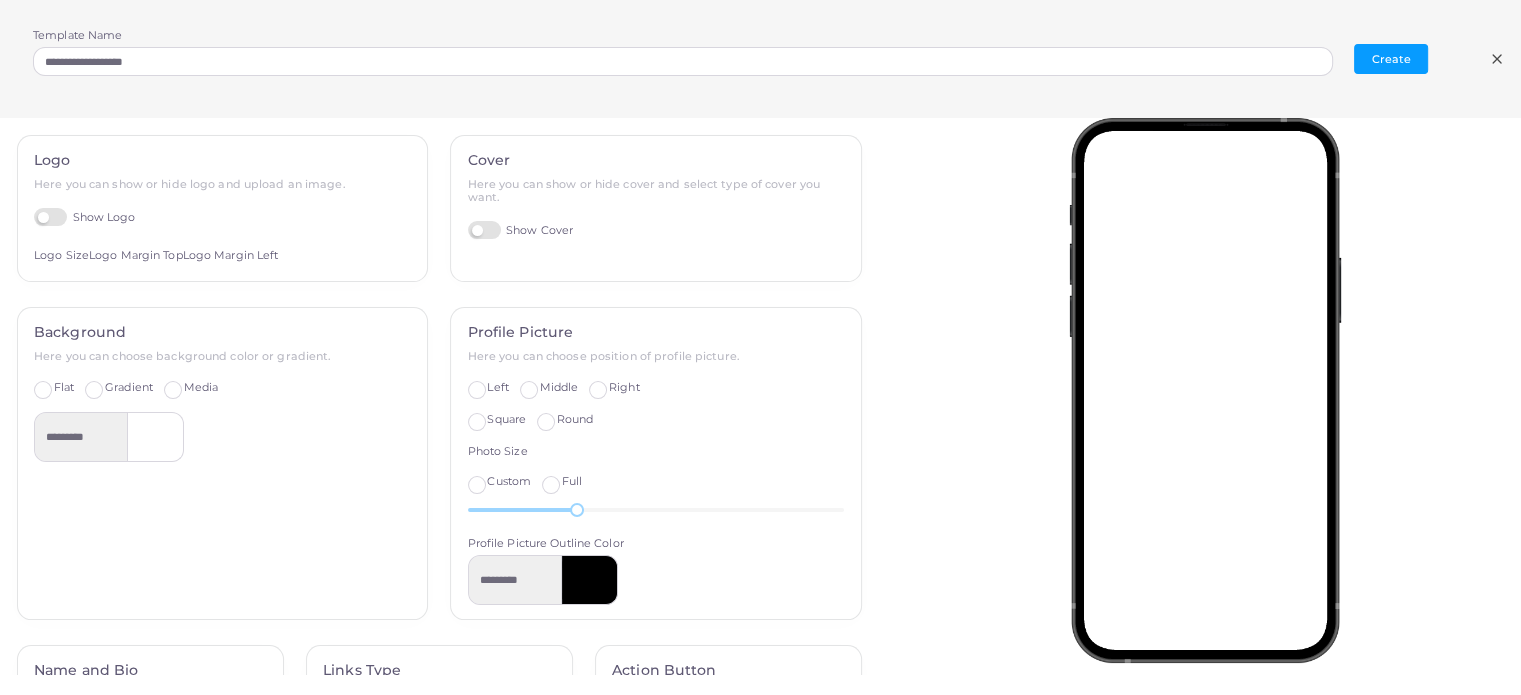 click on "Show Logo" at bounding box center [85, 217] 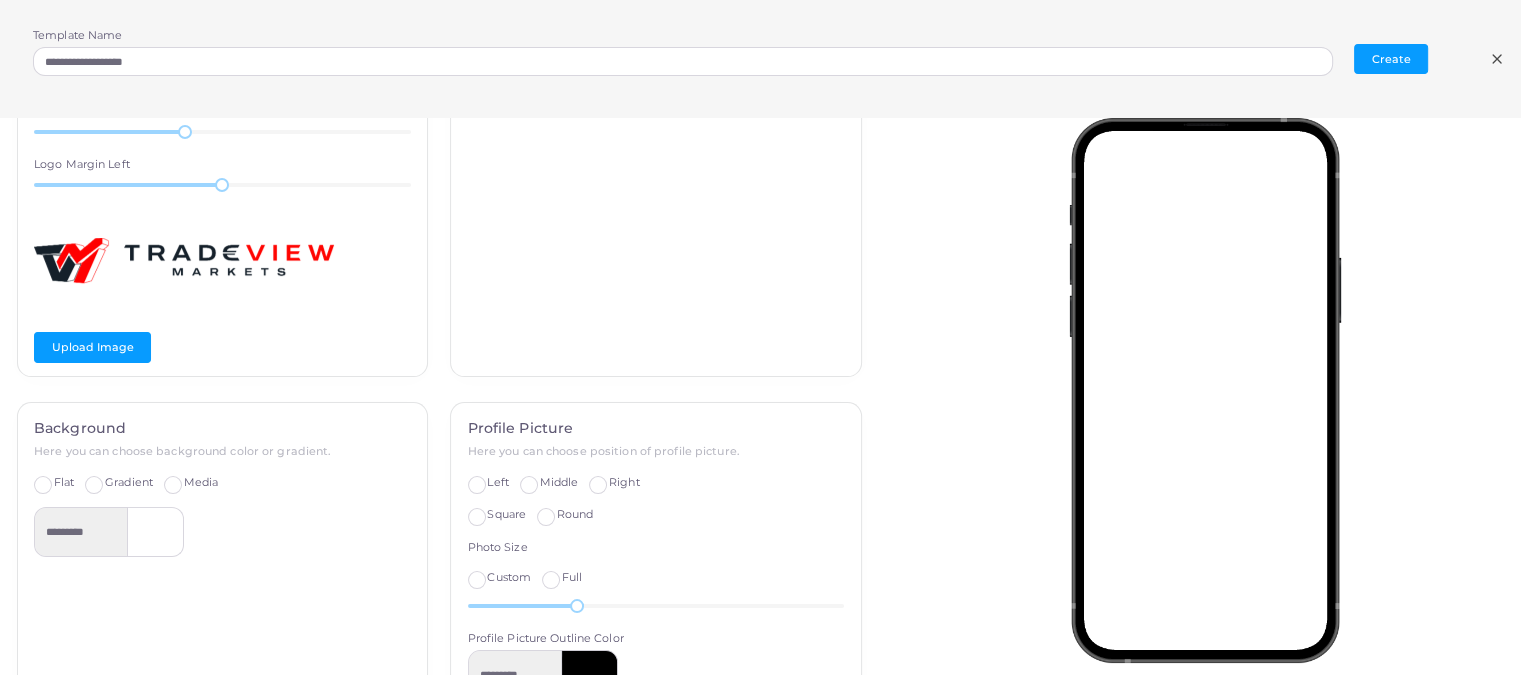 scroll, scrollTop: 200, scrollLeft: 0, axis: vertical 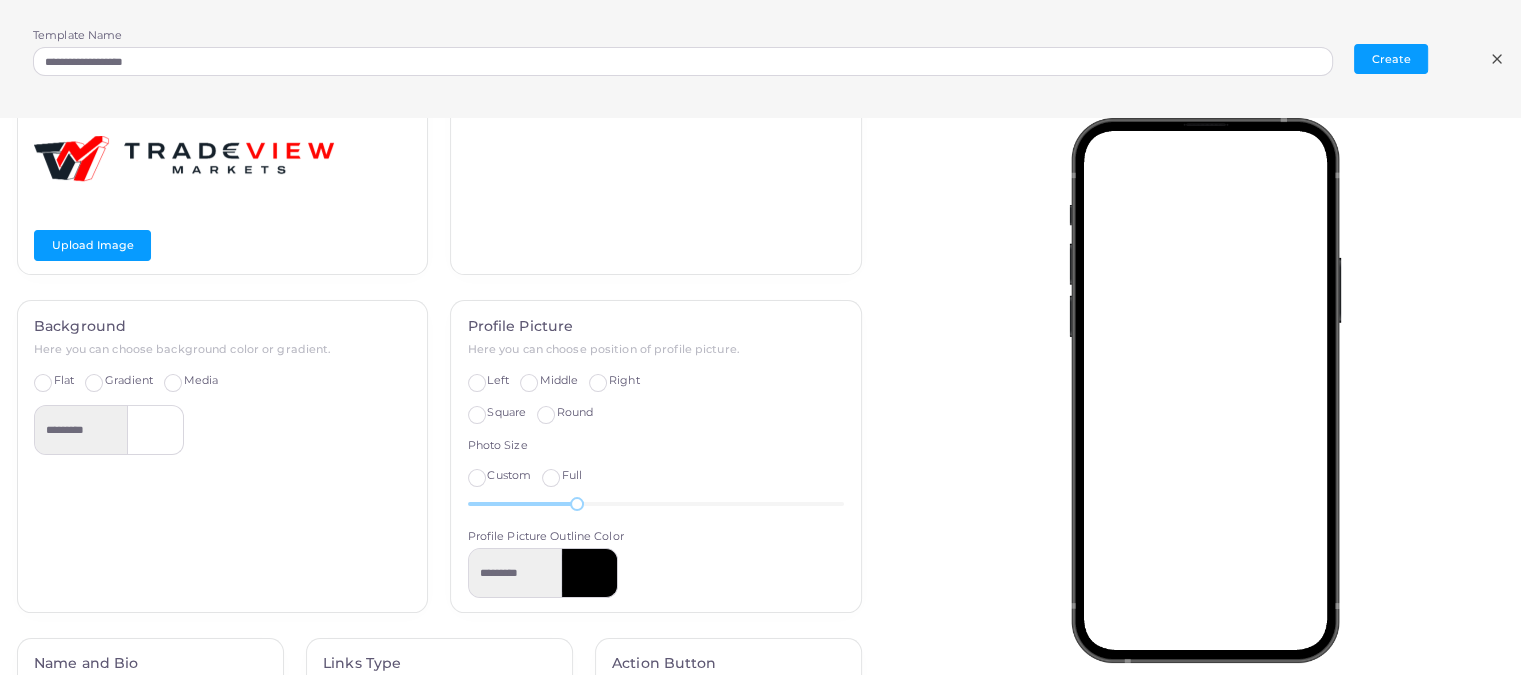 click on "Media" at bounding box center [201, 381] 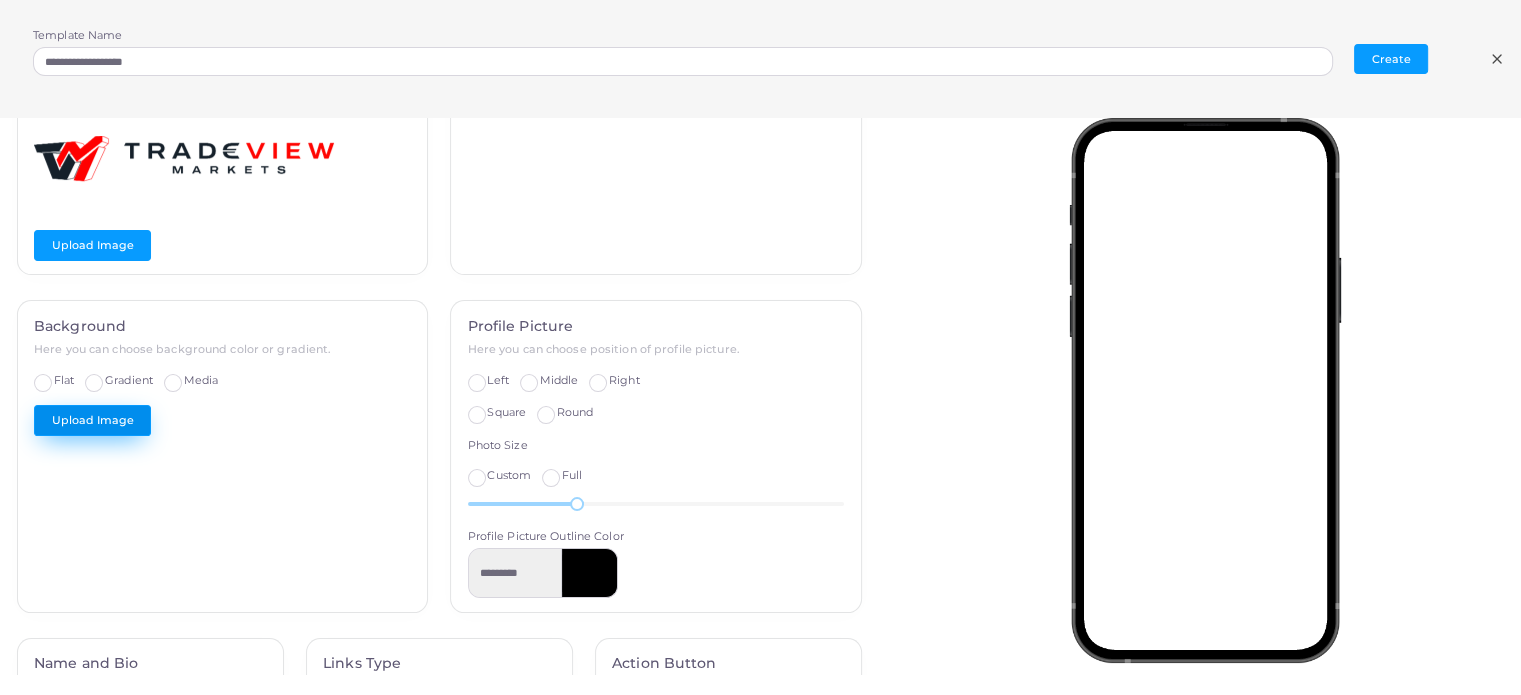 click on "Upload Image" at bounding box center [92, 420] 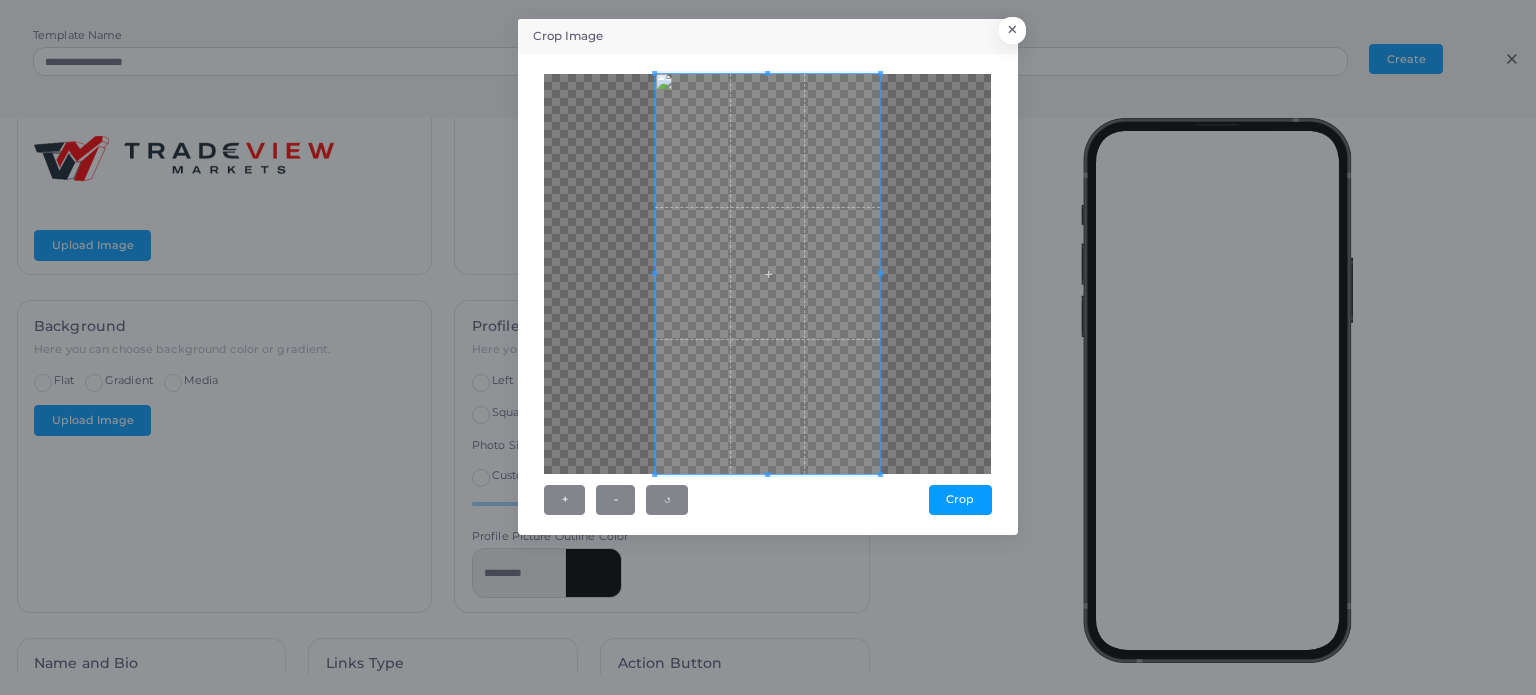 click at bounding box center (767, 274) 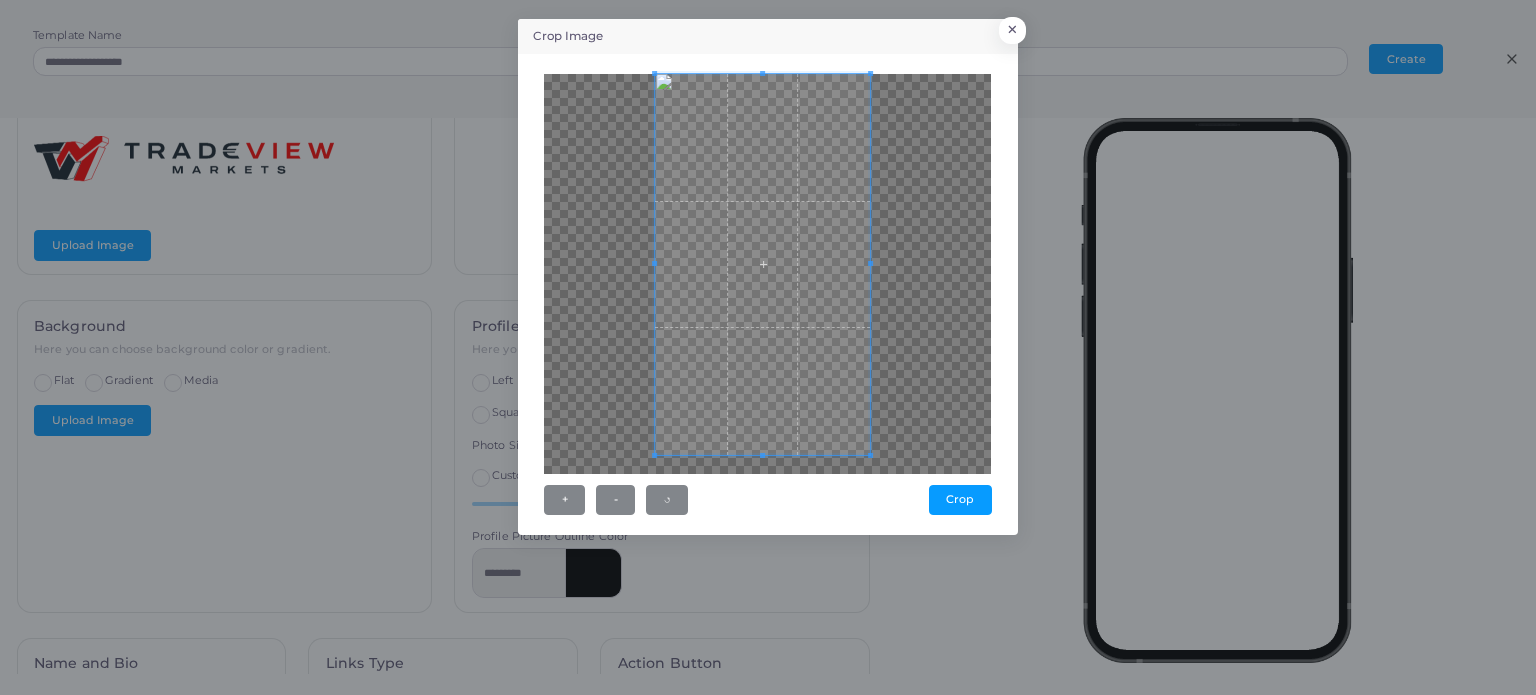 click at bounding box center [767, 274] 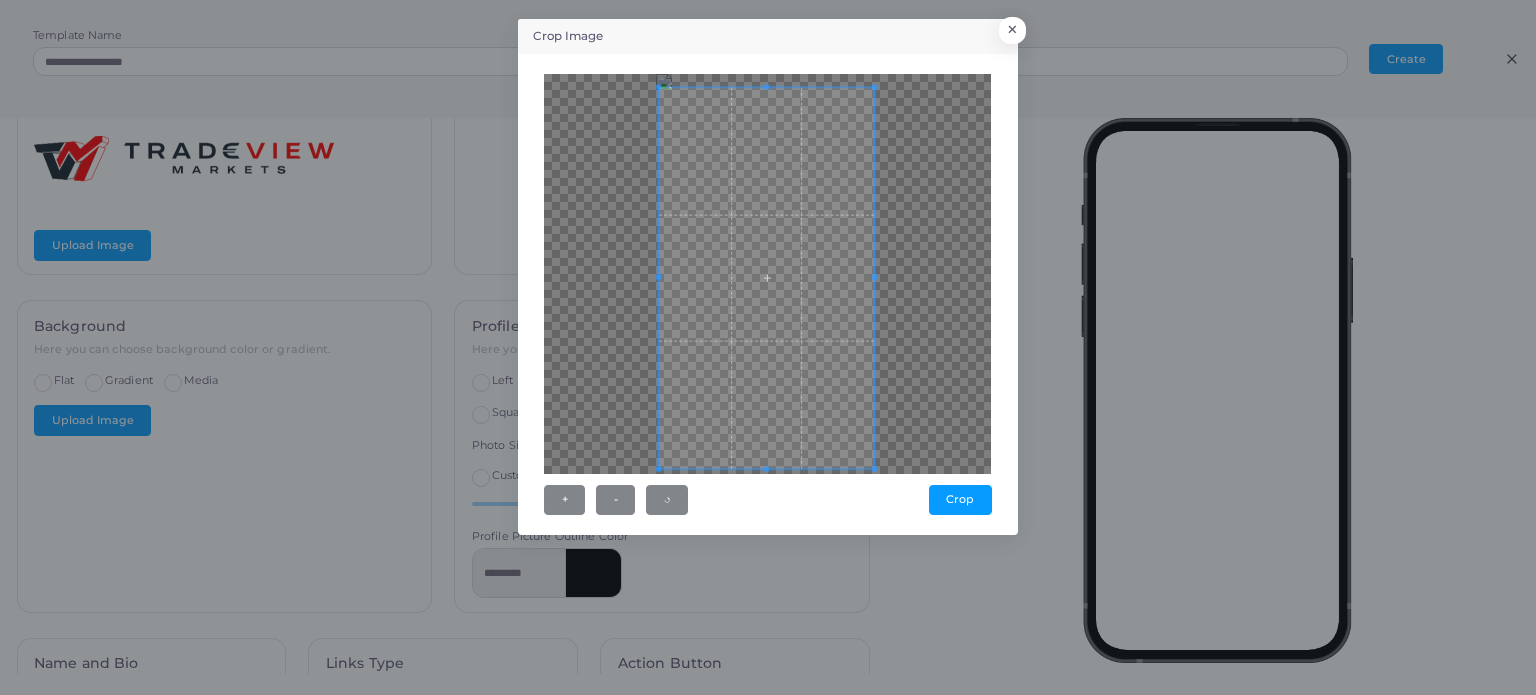 click at bounding box center [766, 278] 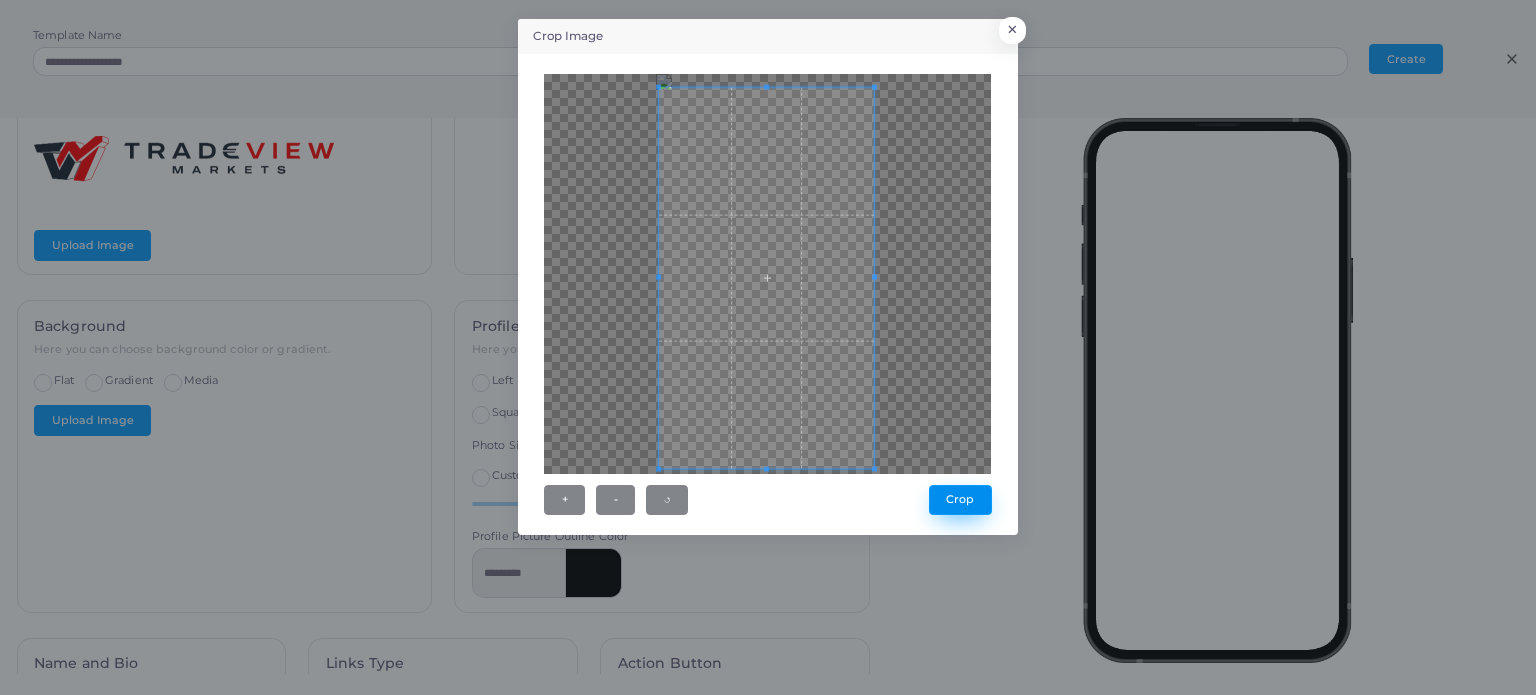 click on "Crop" at bounding box center (960, 500) 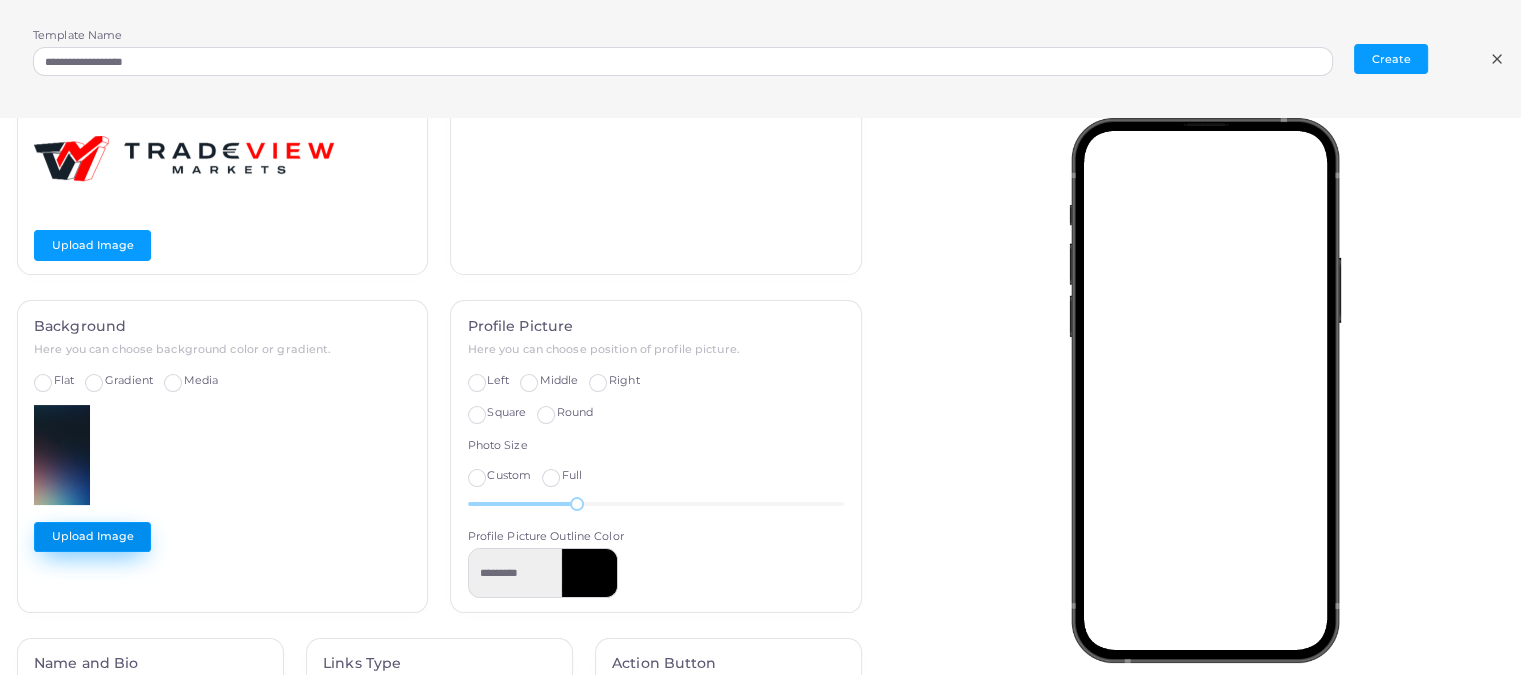 click on "Upload Image" at bounding box center [92, 537] 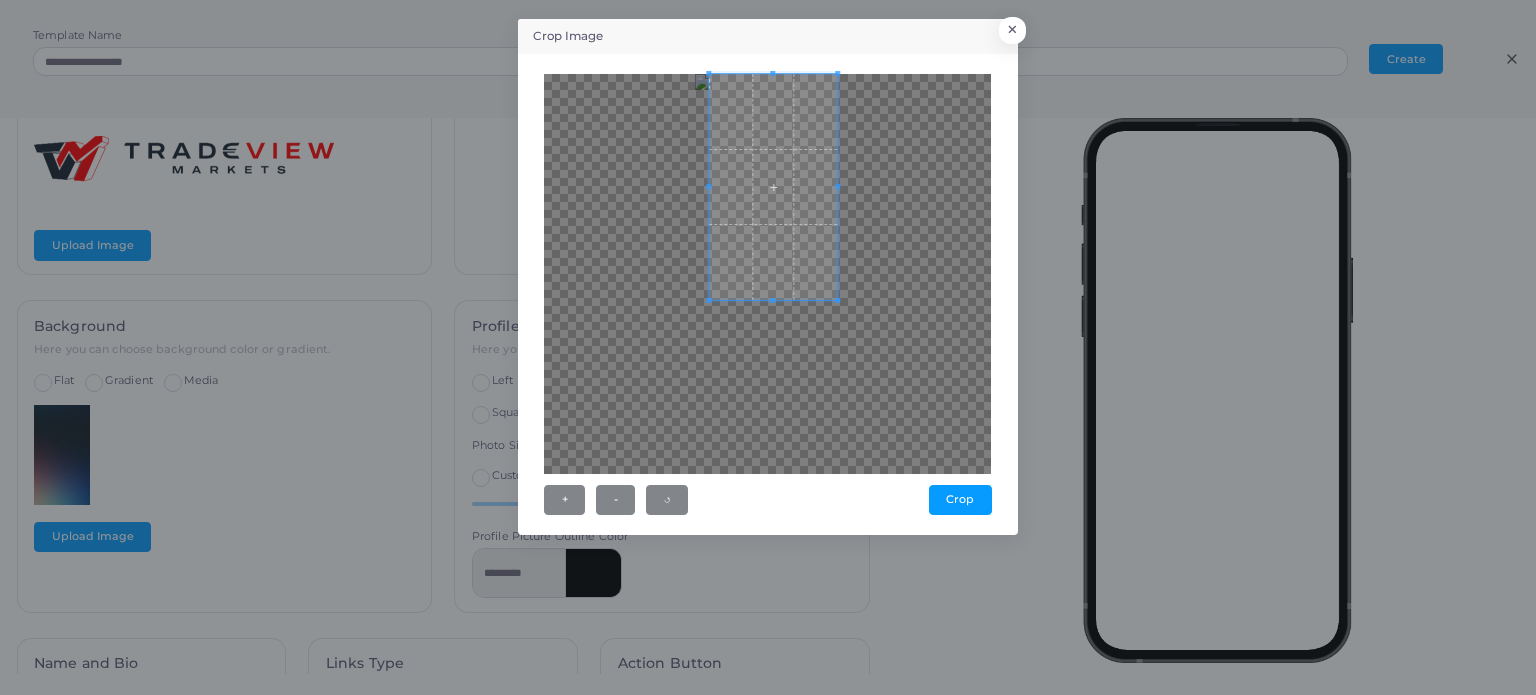 click at bounding box center [767, 274] 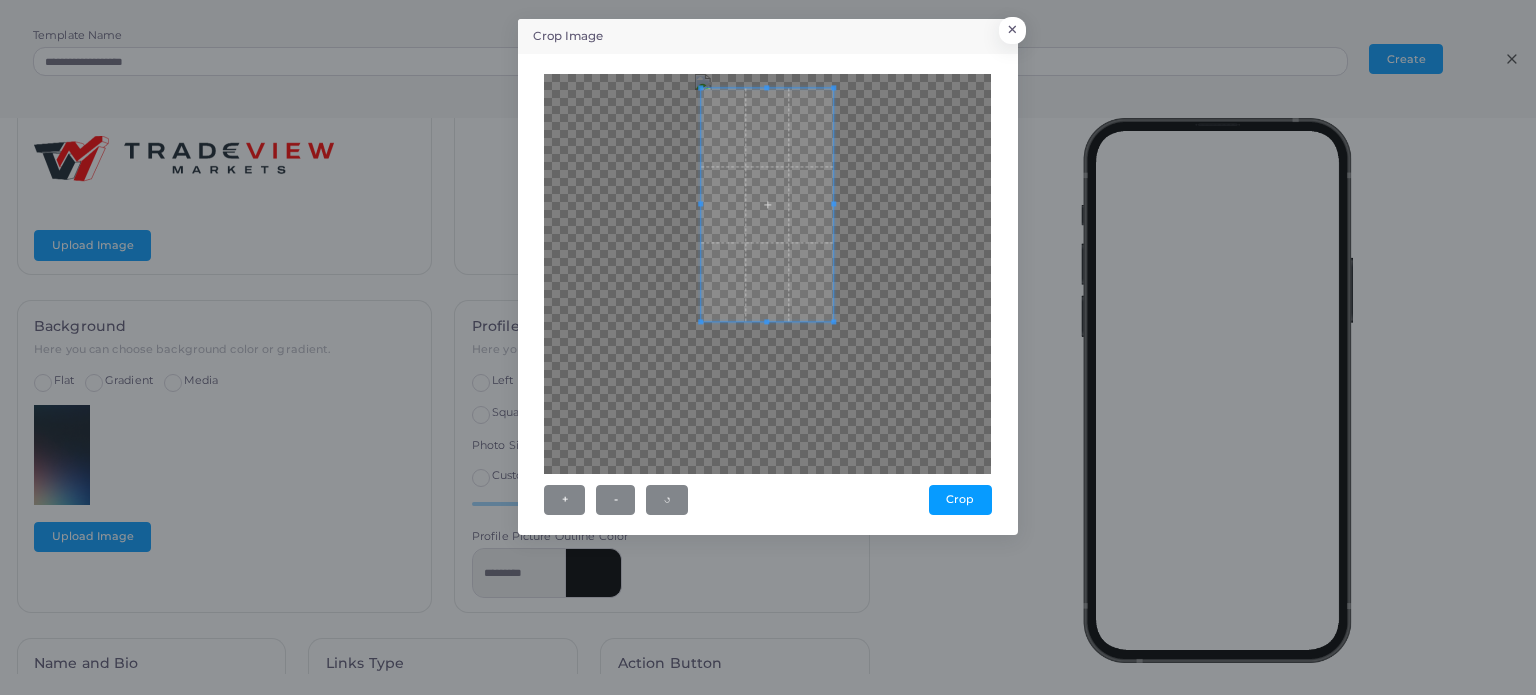 click at bounding box center [767, 205] 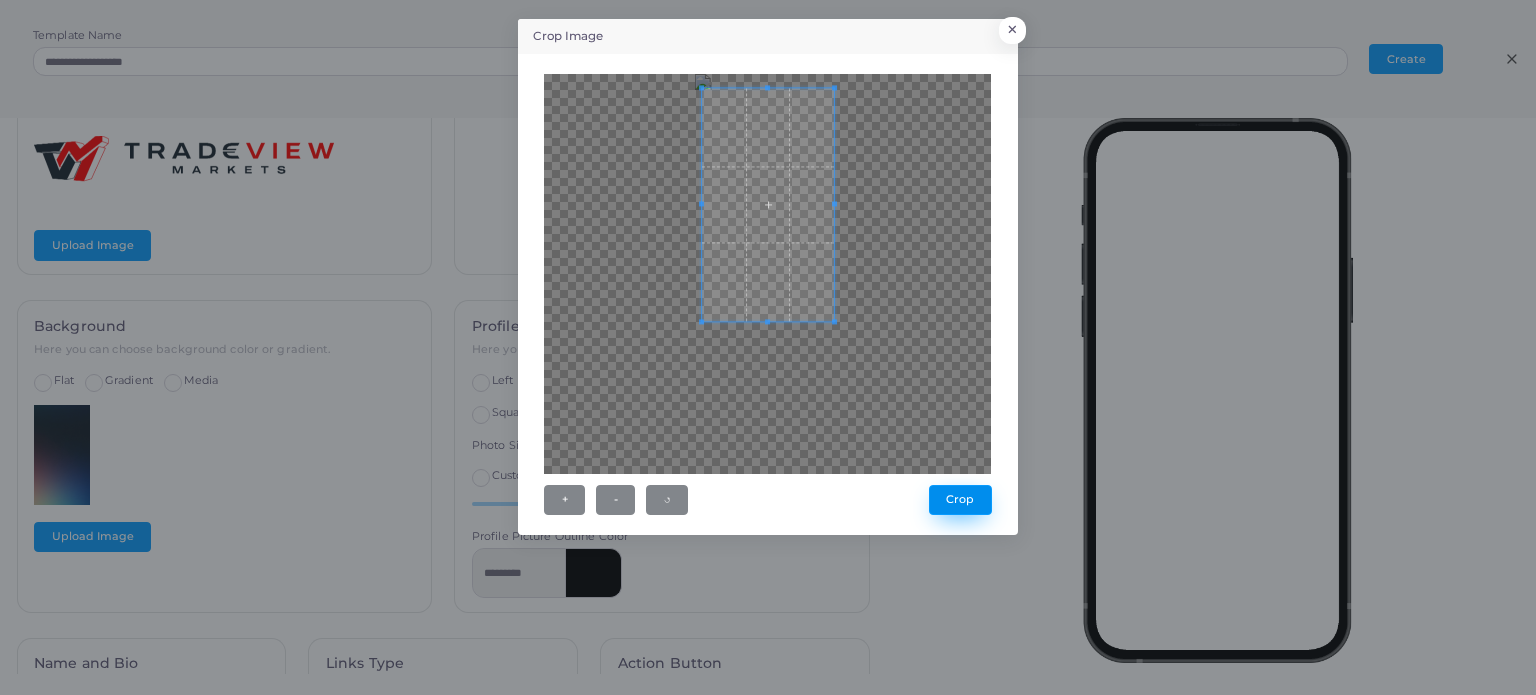 click on "Crop" at bounding box center [960, 500] 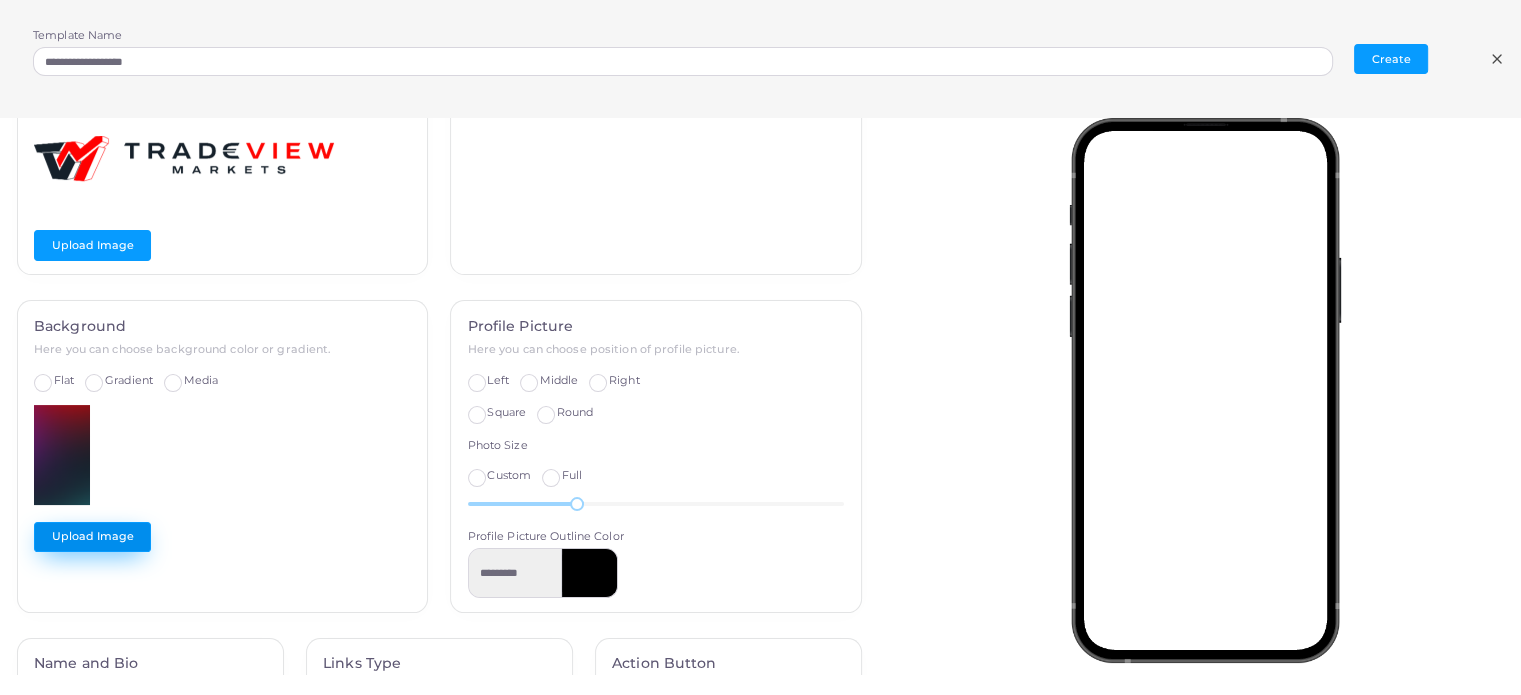 click on "Upload Image" at bounding box center [92, 537] 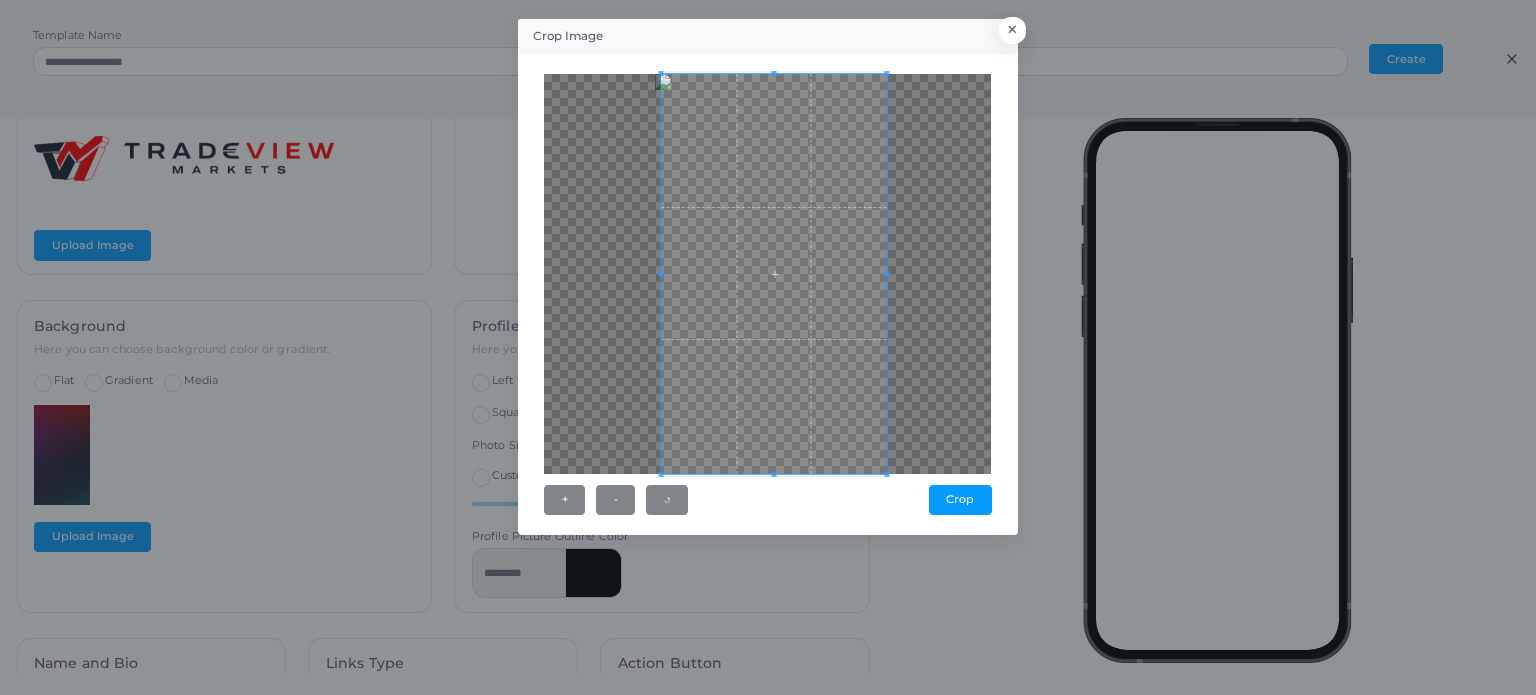click at bounding box center (774, 274) 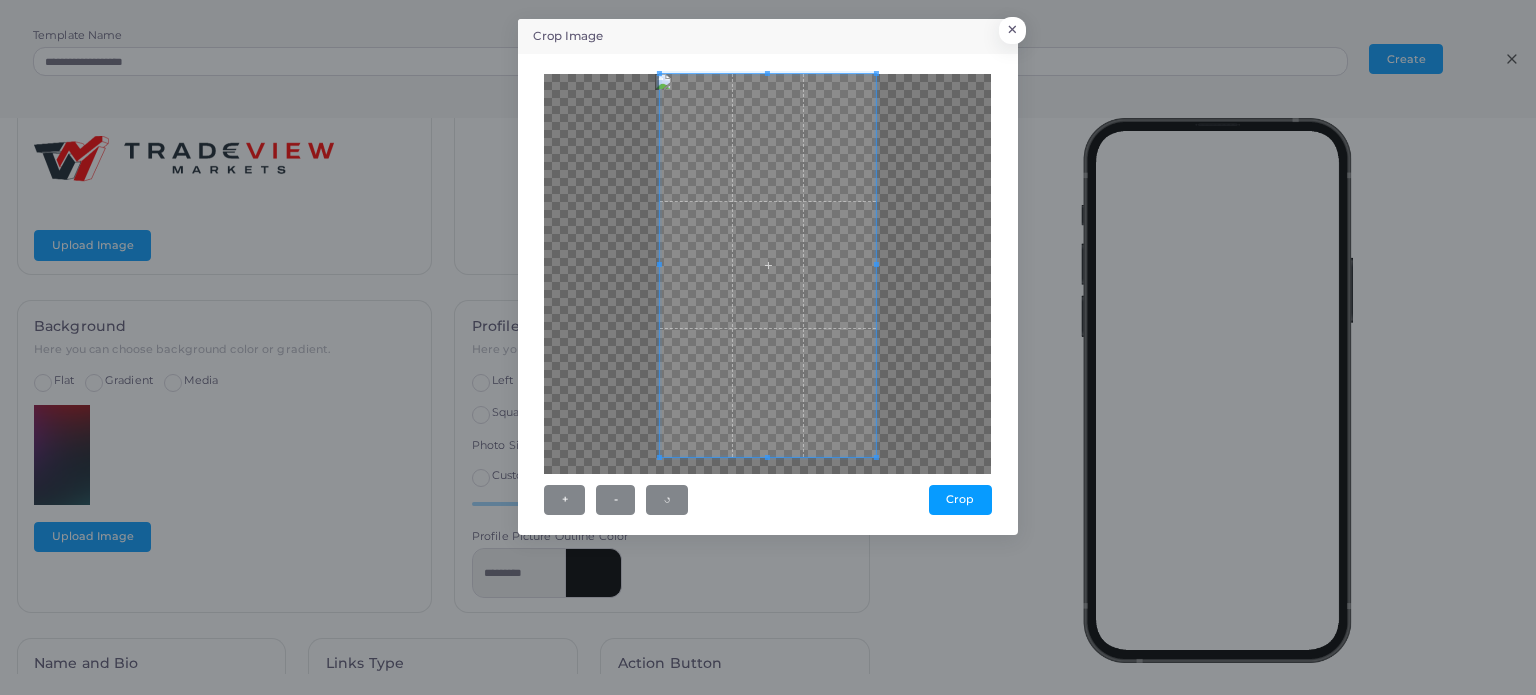 click at bounding box center [767, 274] 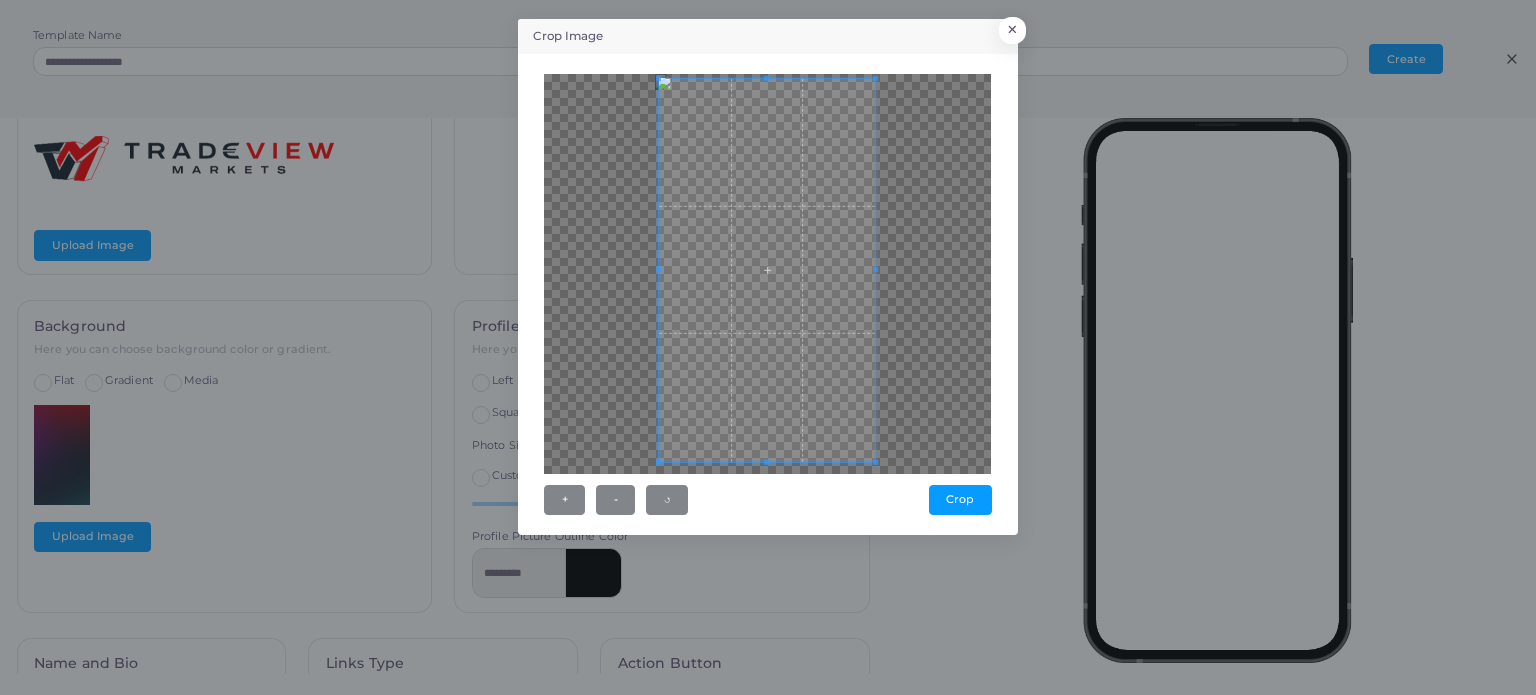 click at bounding box center (766, 269) 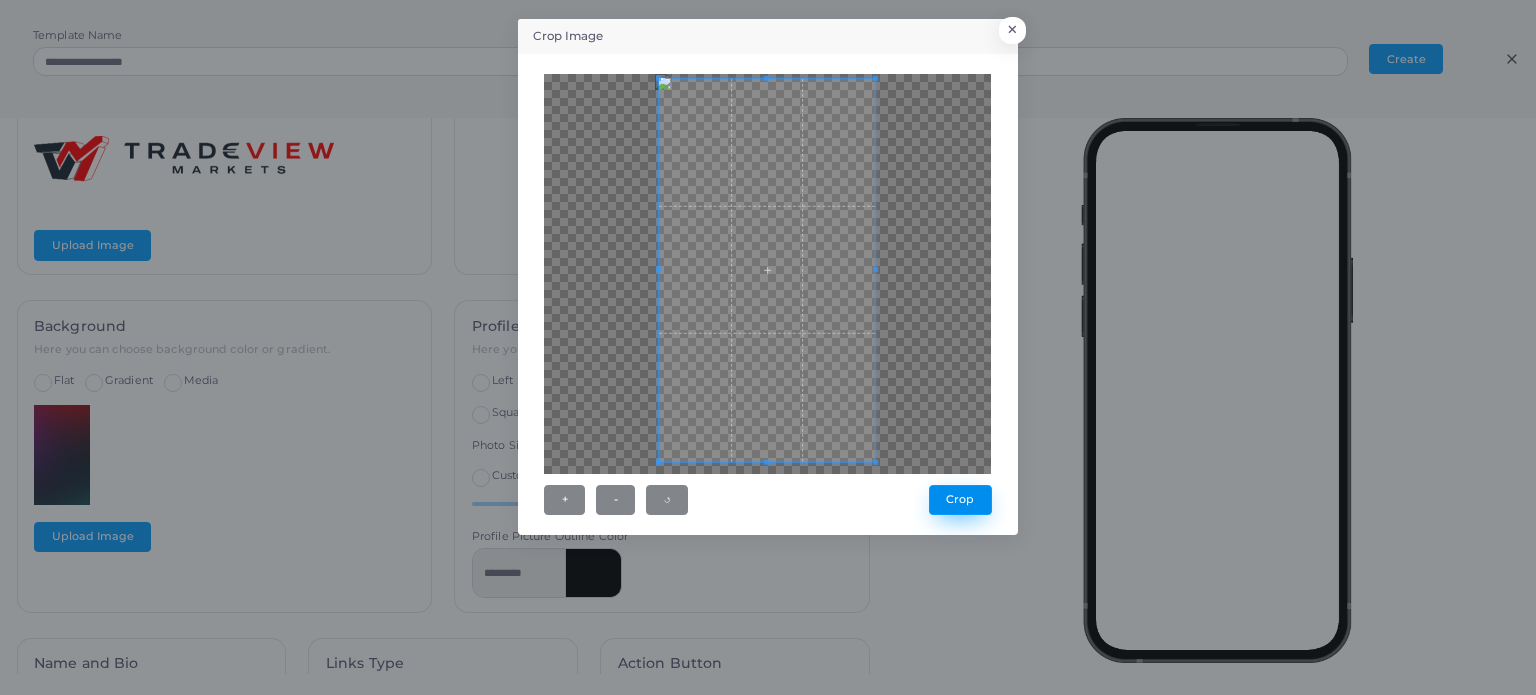 click on "Crop" at bounding box center (960, 500) 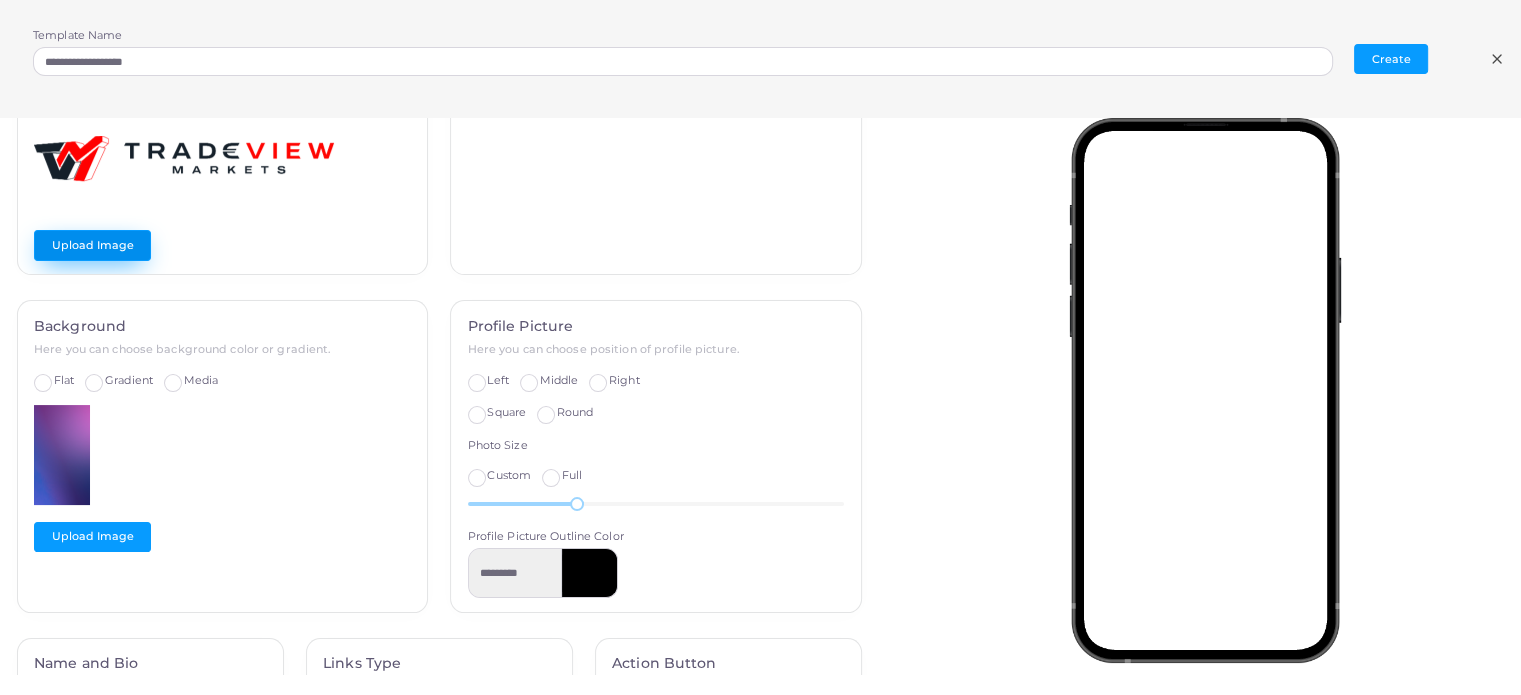 click on "Upload Image" at bounding box center [92, 245] 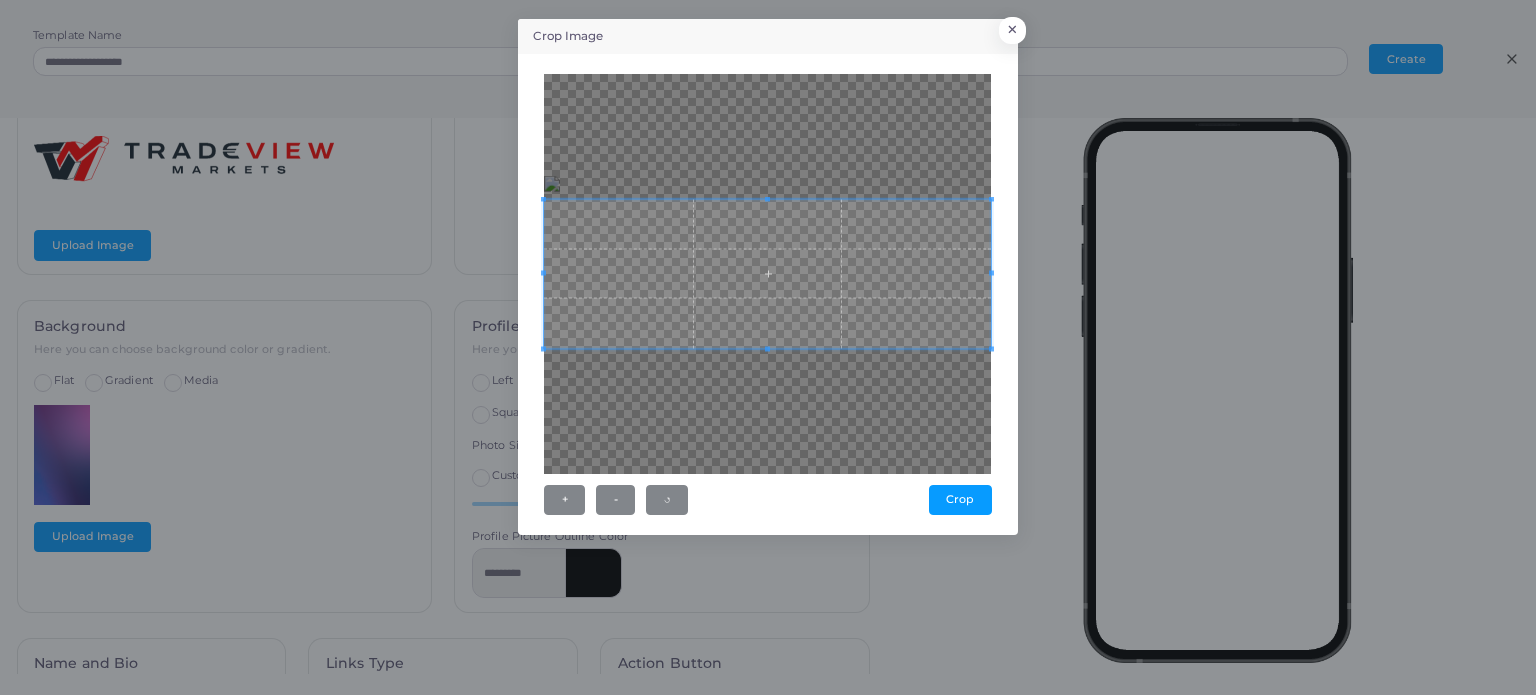 click at bounding box center (767, 274) 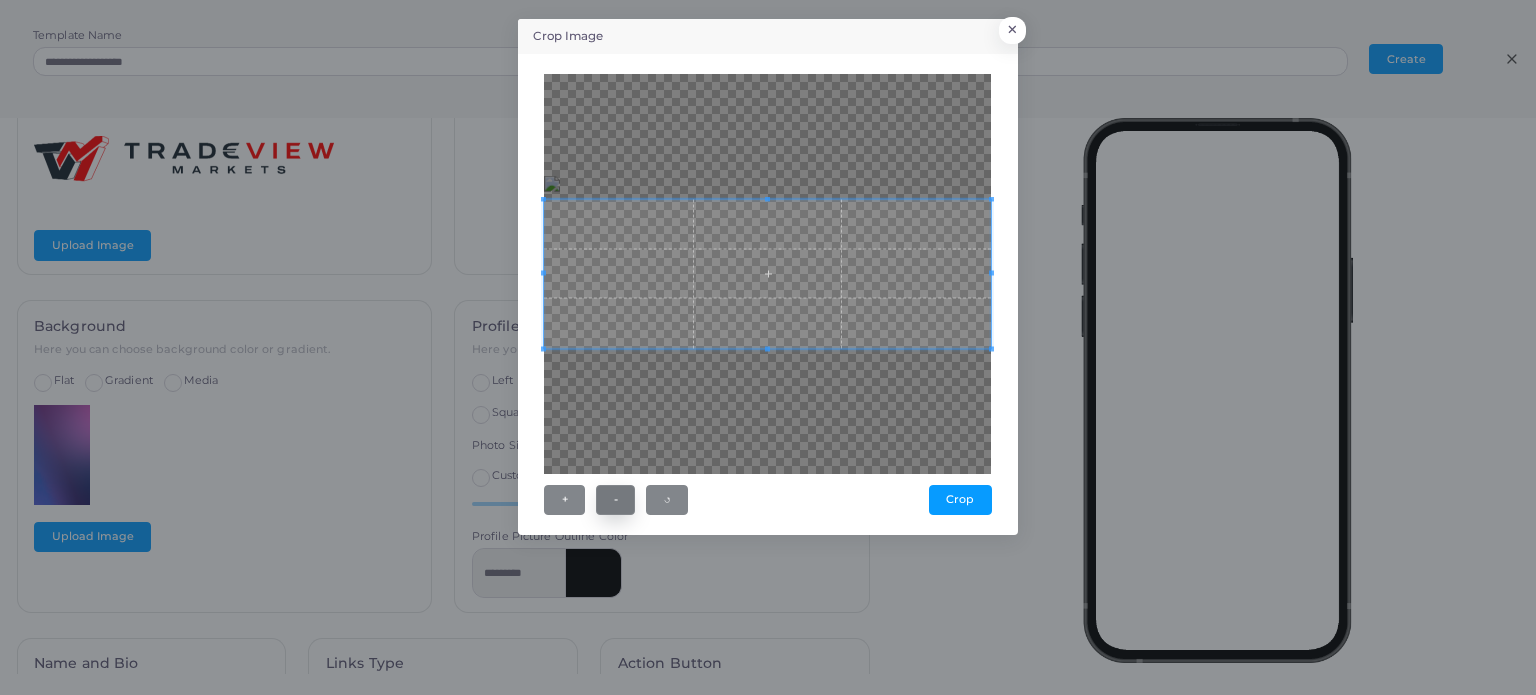 click on "-" at bounding box center [615, 500] 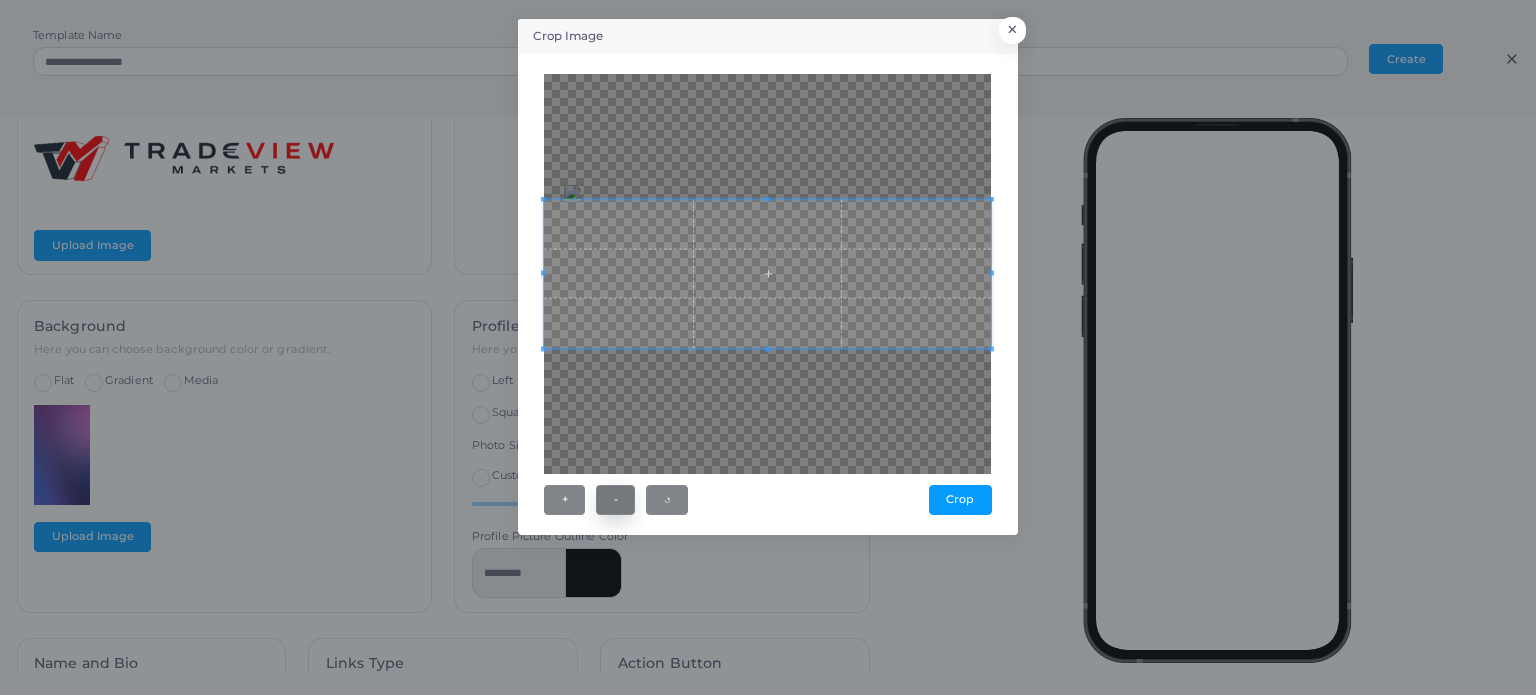 click on "-" at bounding box center (615, 500) 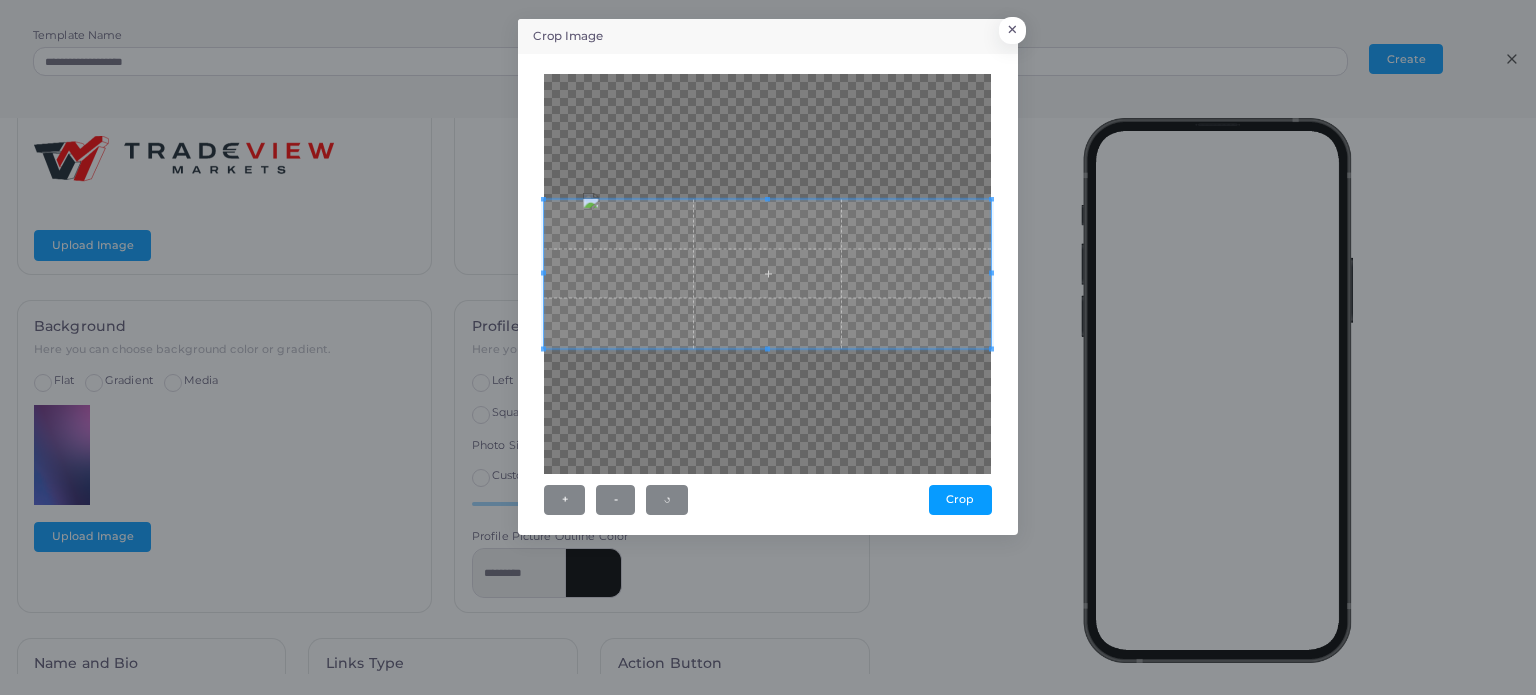 click on "+ - ↺ Crop" at bounding box center [768, 294] 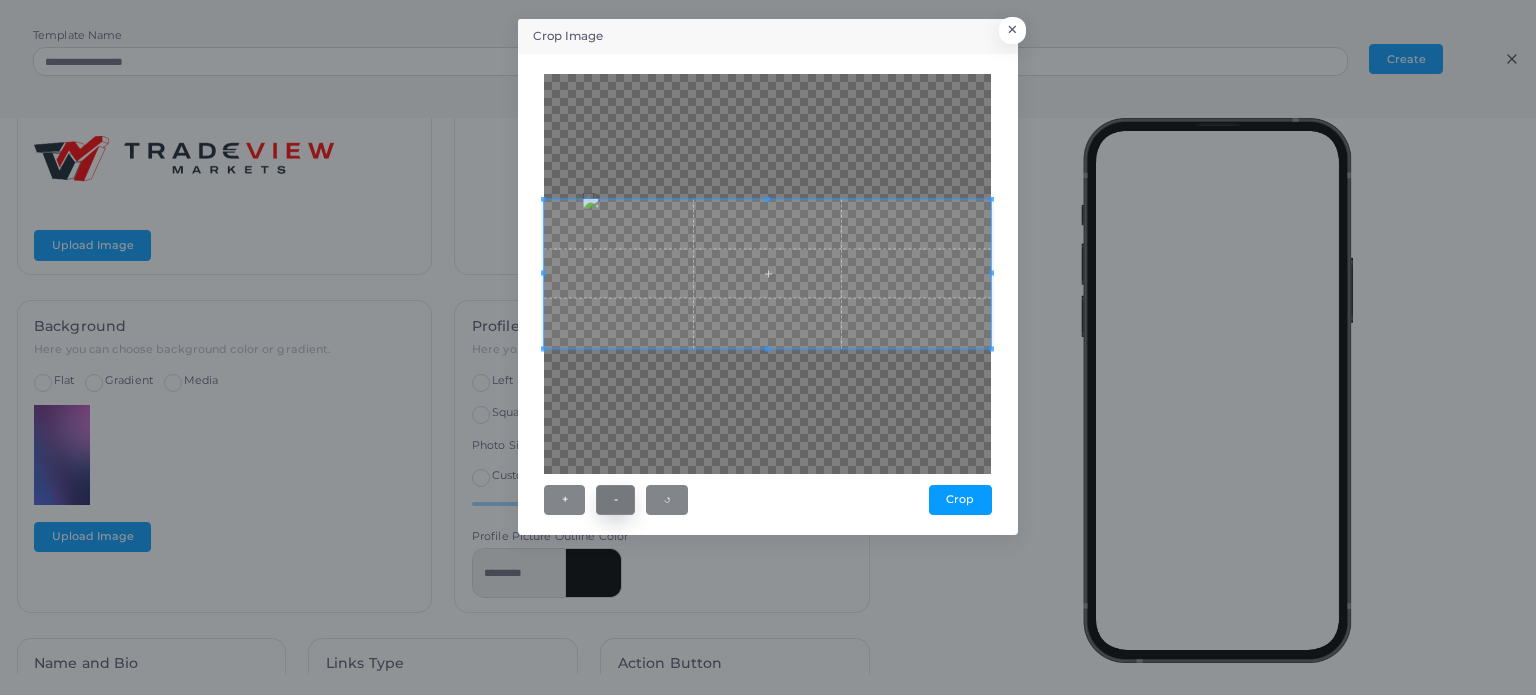 click on "-" at bounding box center (615, 500) 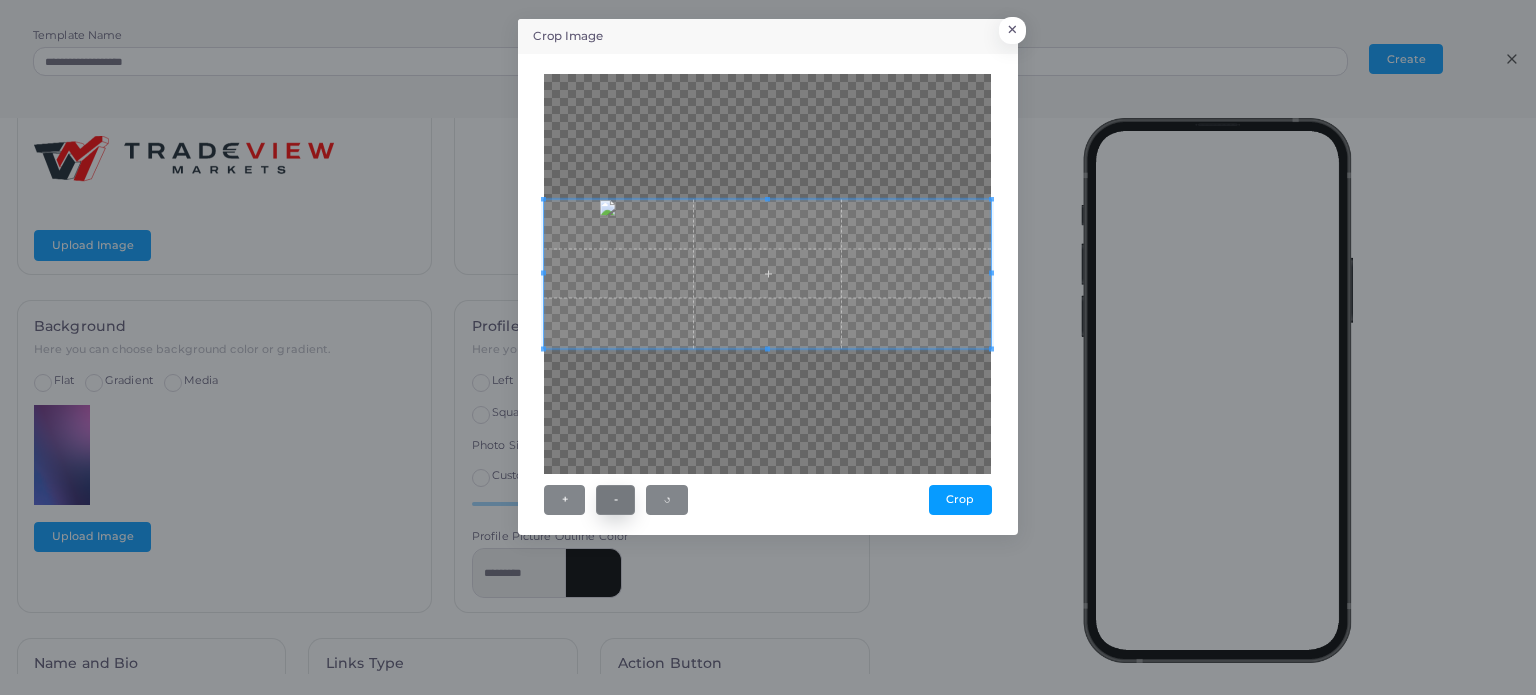 click on "-" at bounding box center (615, 500) 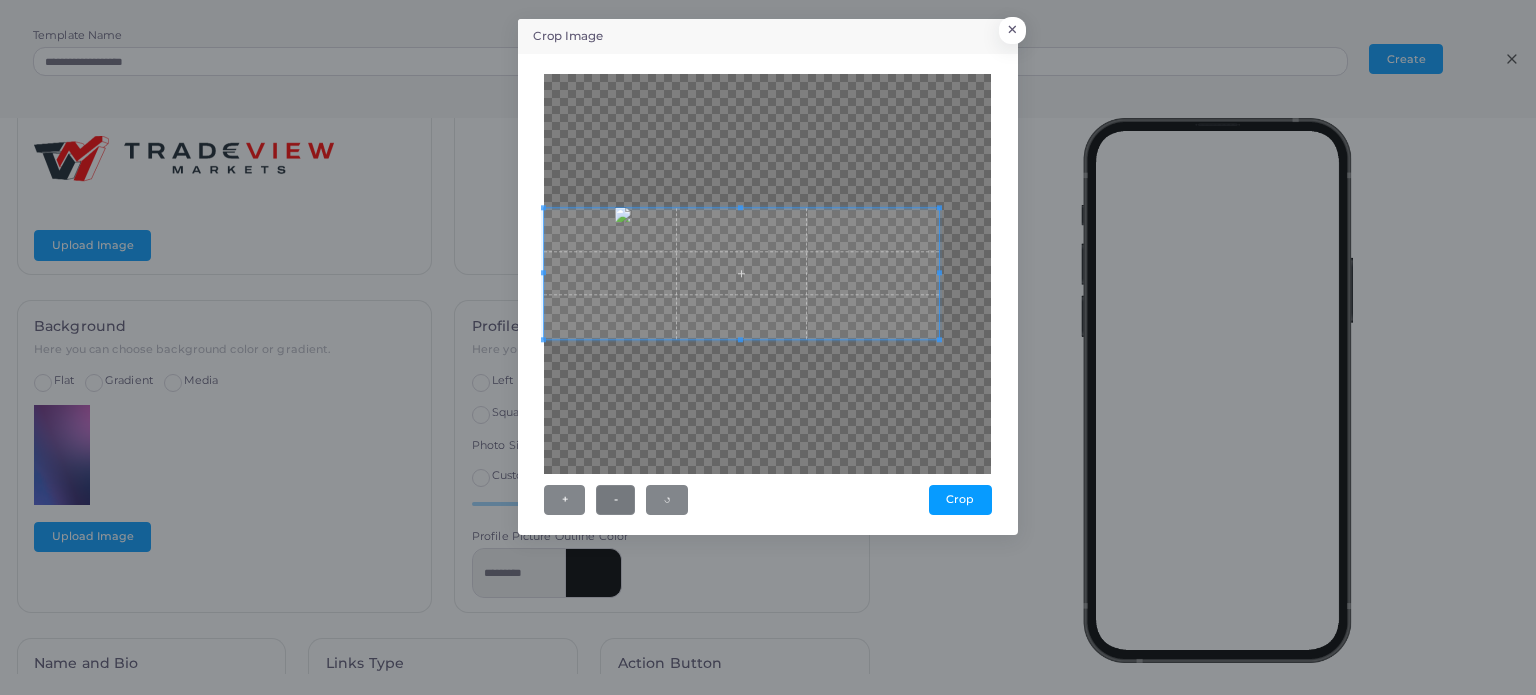 click at bounding box center [741, 273] 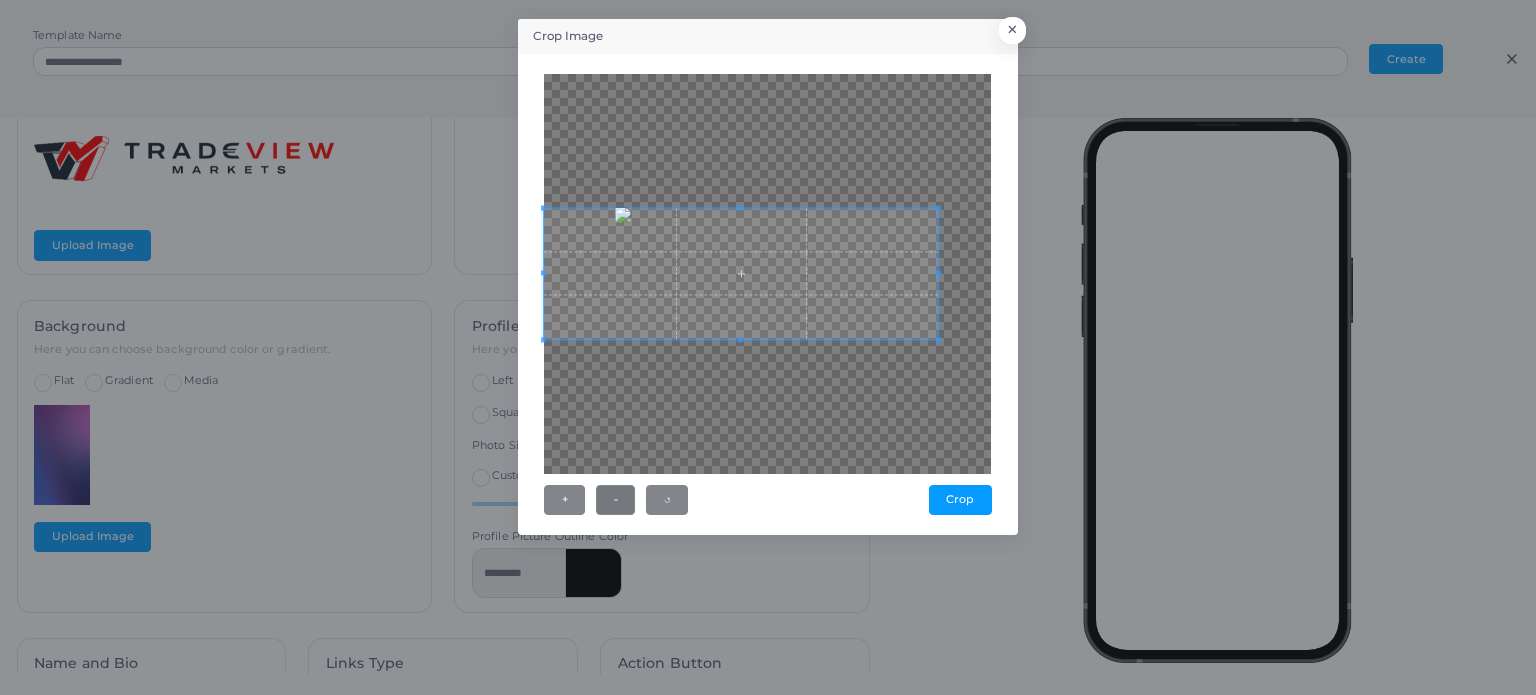 type 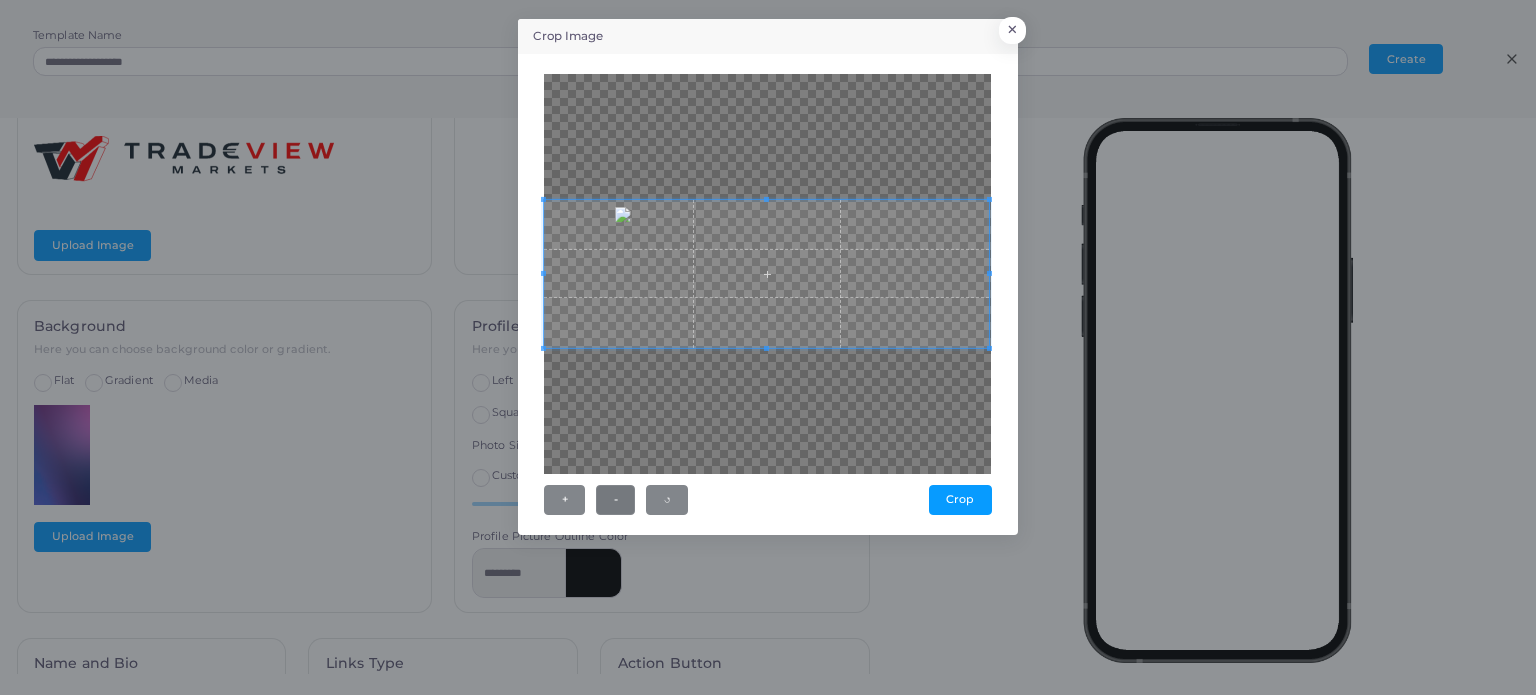 click at bounding box center (989, 273) 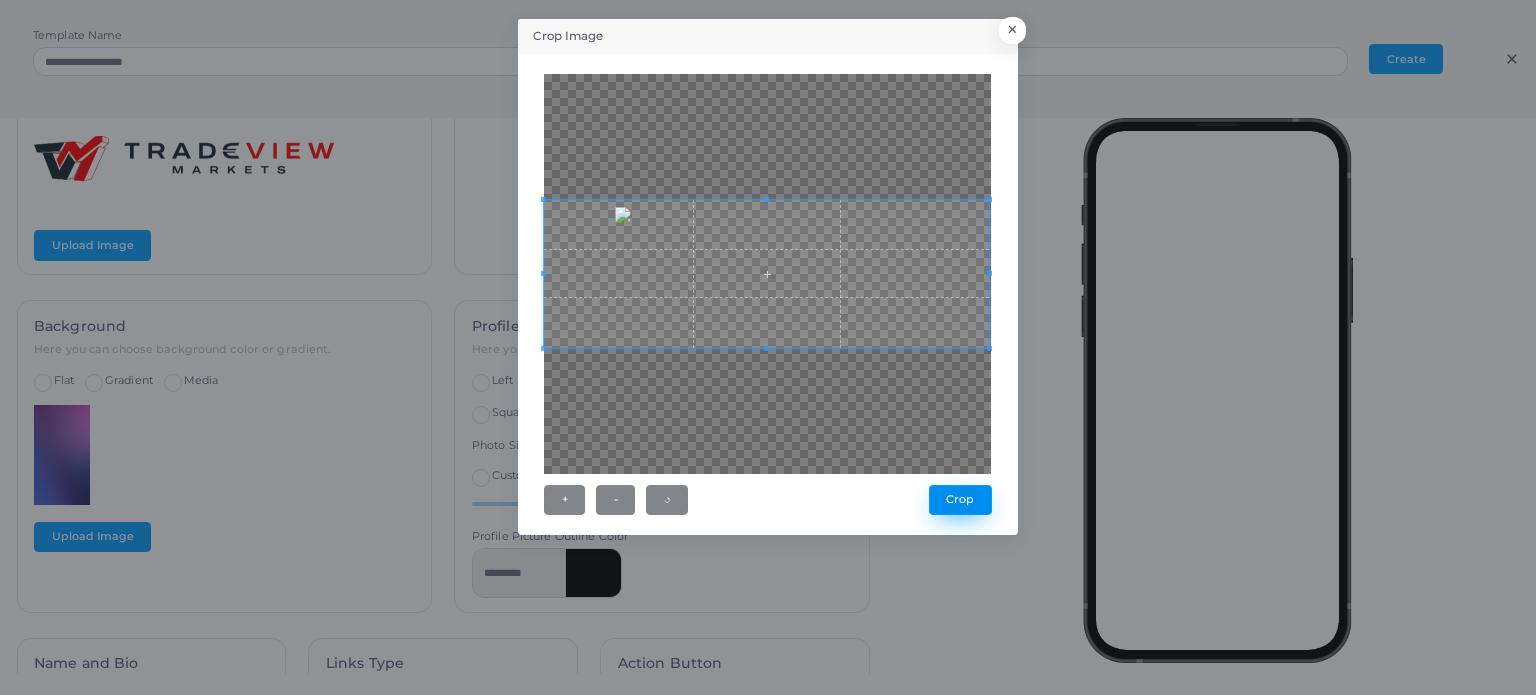 click on "Crop" at bounding box center [960, 500] 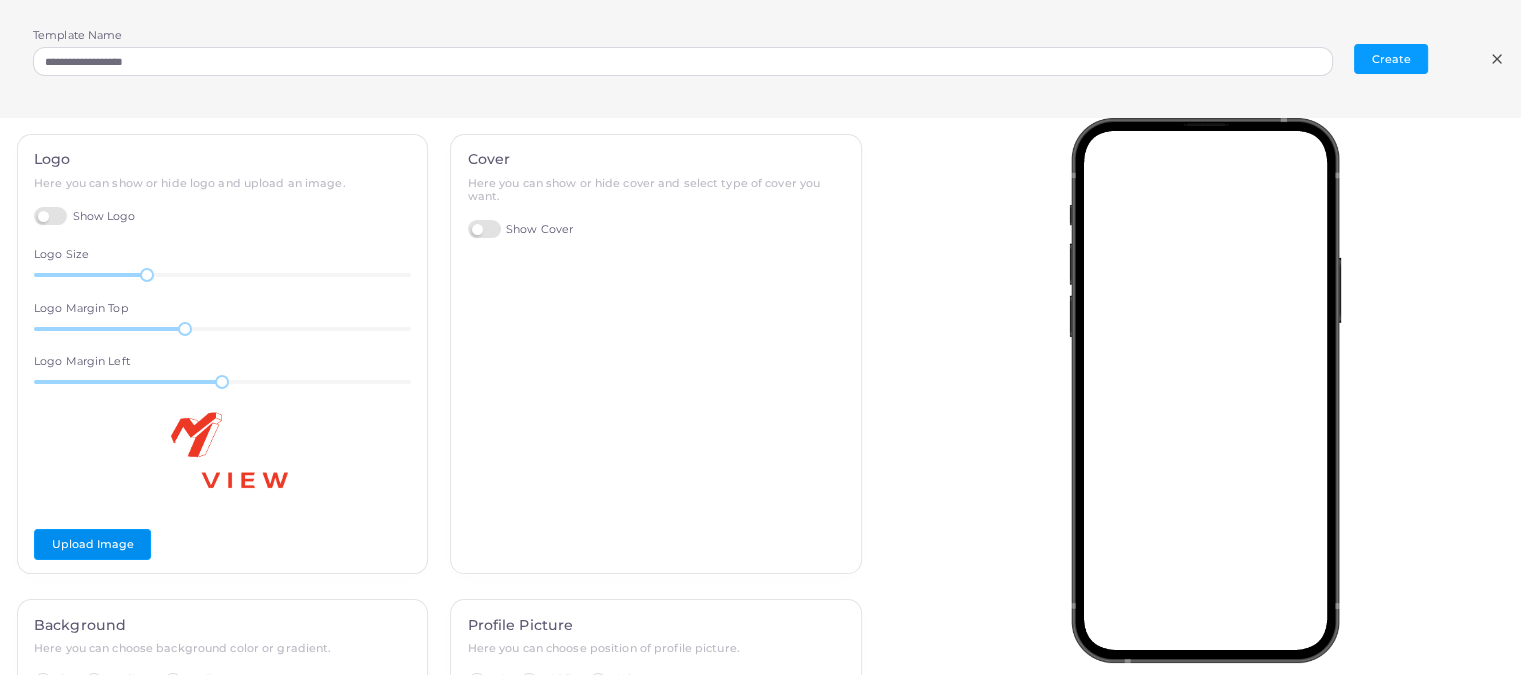scroll, scrollTop: 0, scrollLeft: 0, axis: both 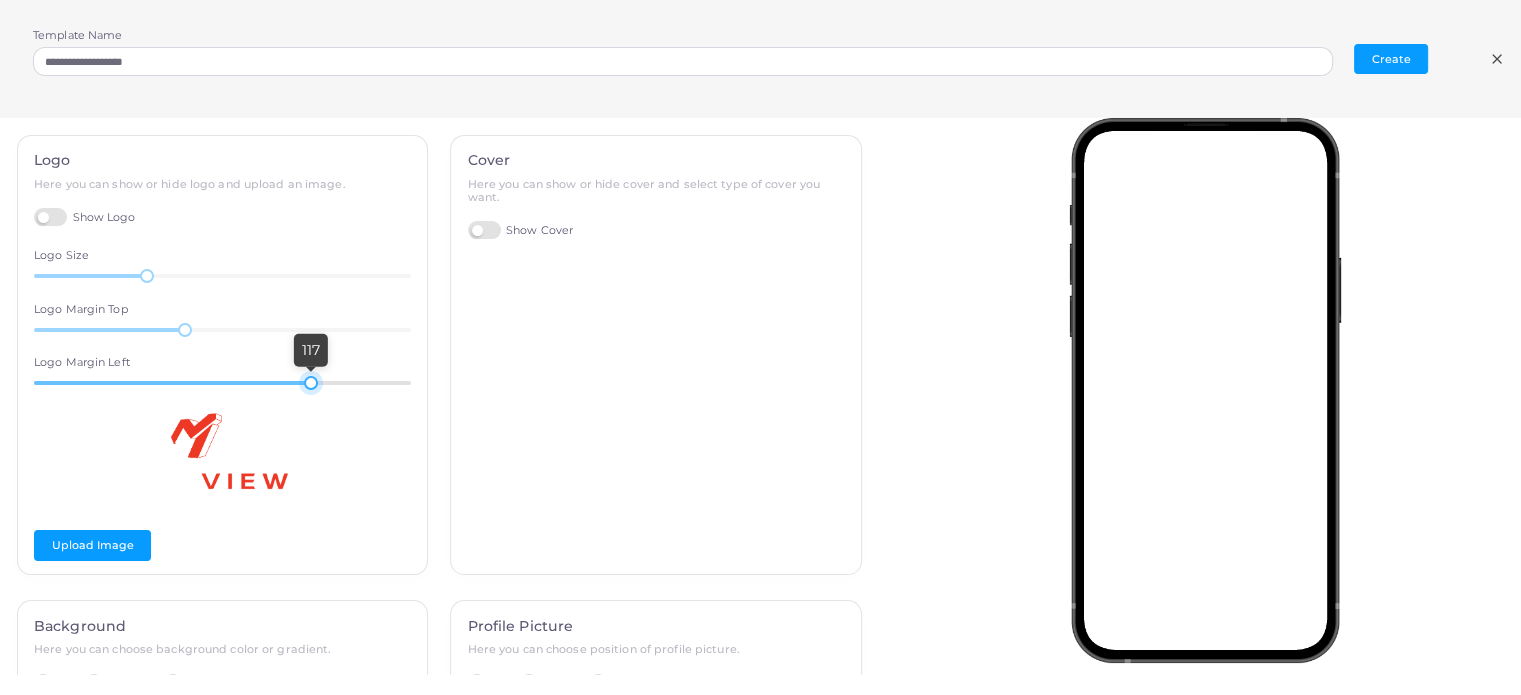 drag, startPoint x: 219, startPoint y: 387, endPoint x: 305, endPoint y: 383, distance: 86.09297 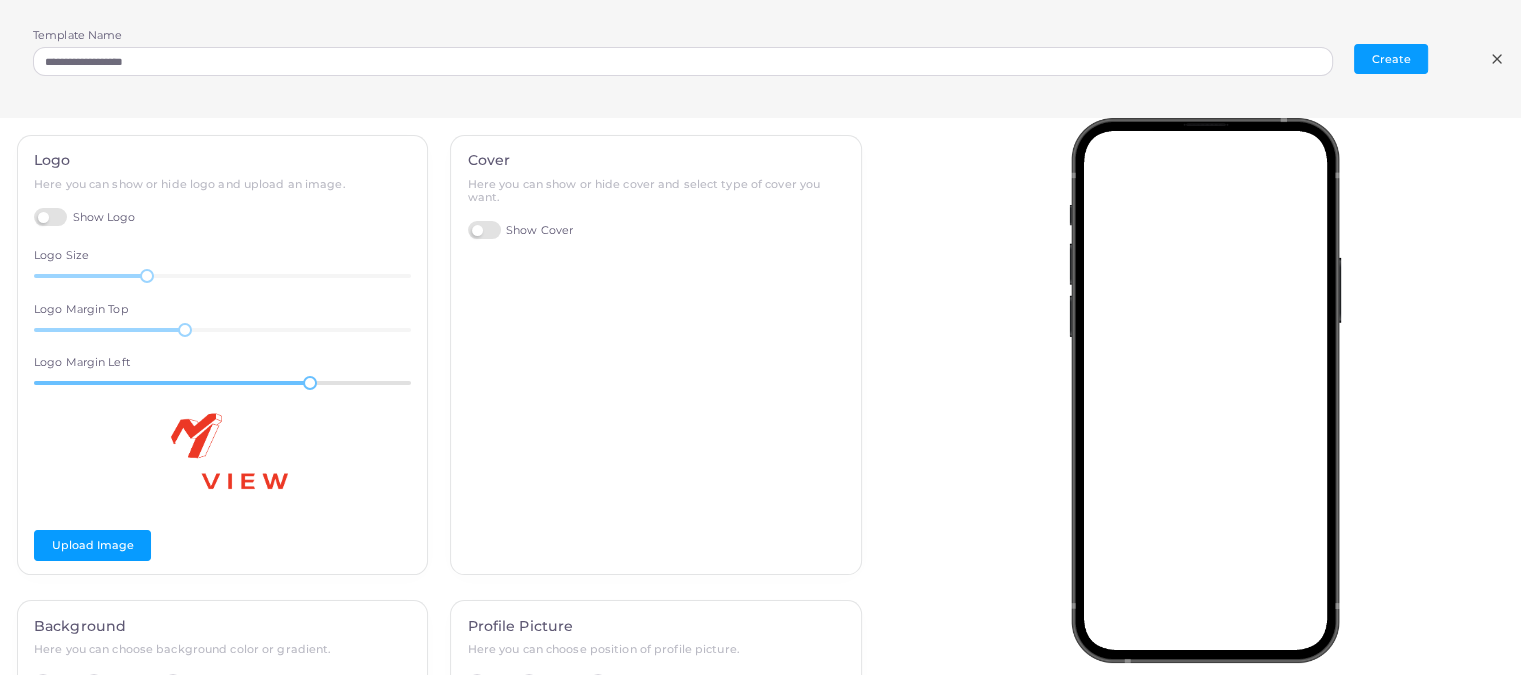 drag, startPoint x: 296, startPoint y: 383, endPoint x: 231, endPoint y: 382, distance: 65.00769 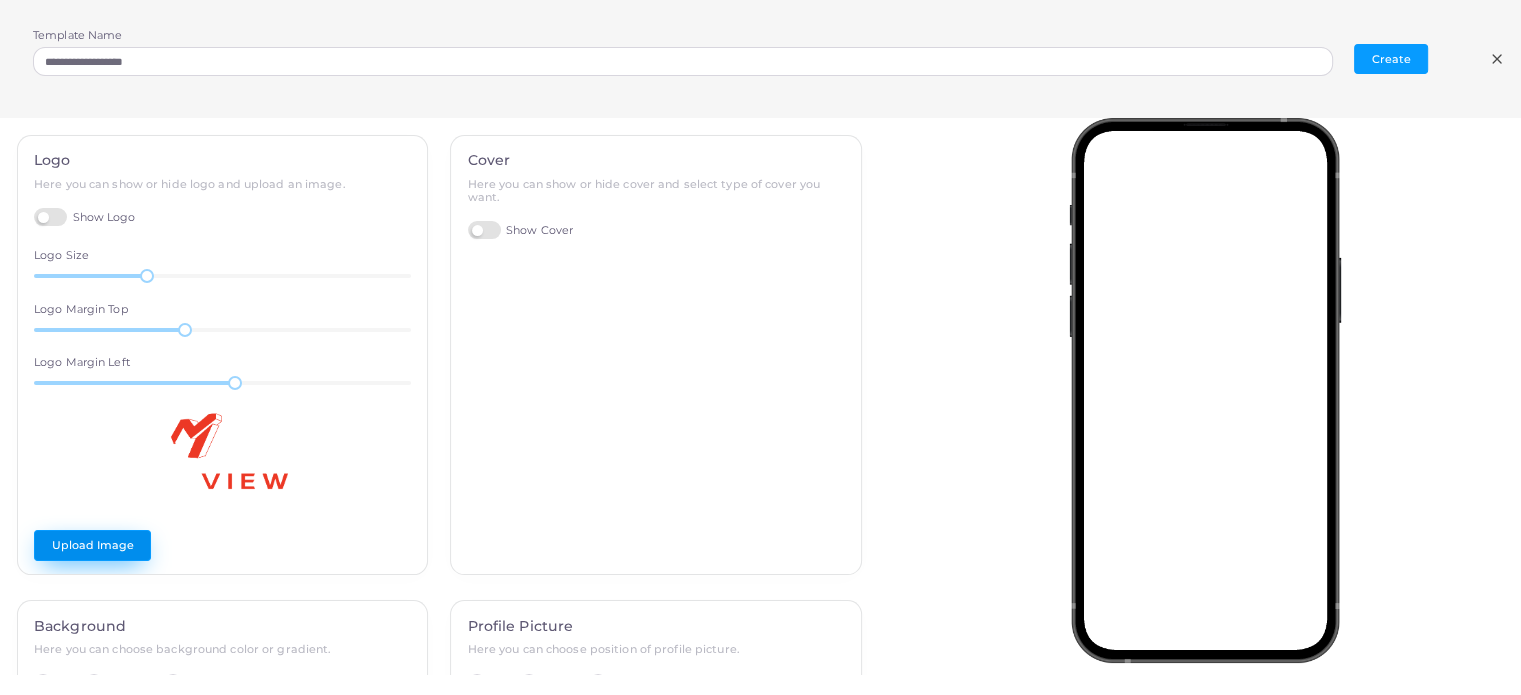 click on "Upload Image" at bounding box center [92, 545] 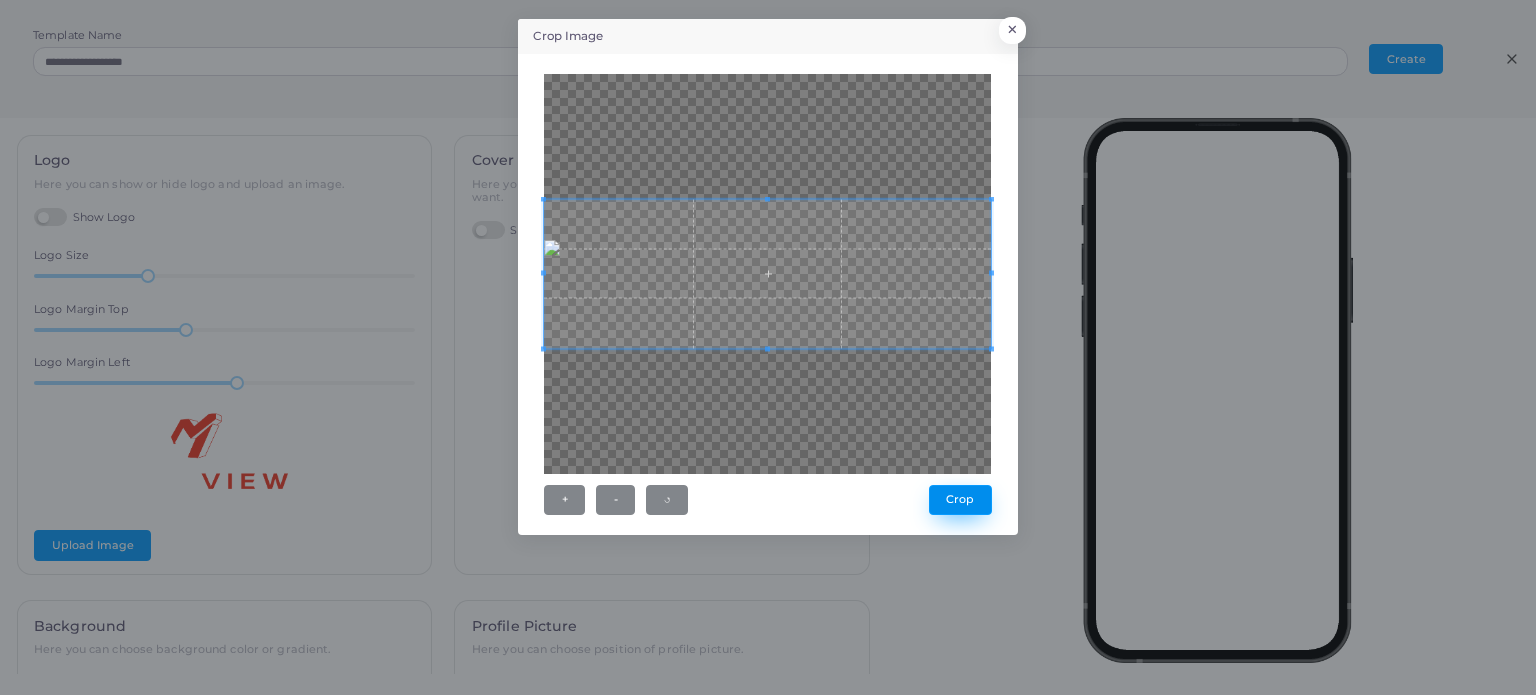 click on "Crop" at bounding box center (960, 500) 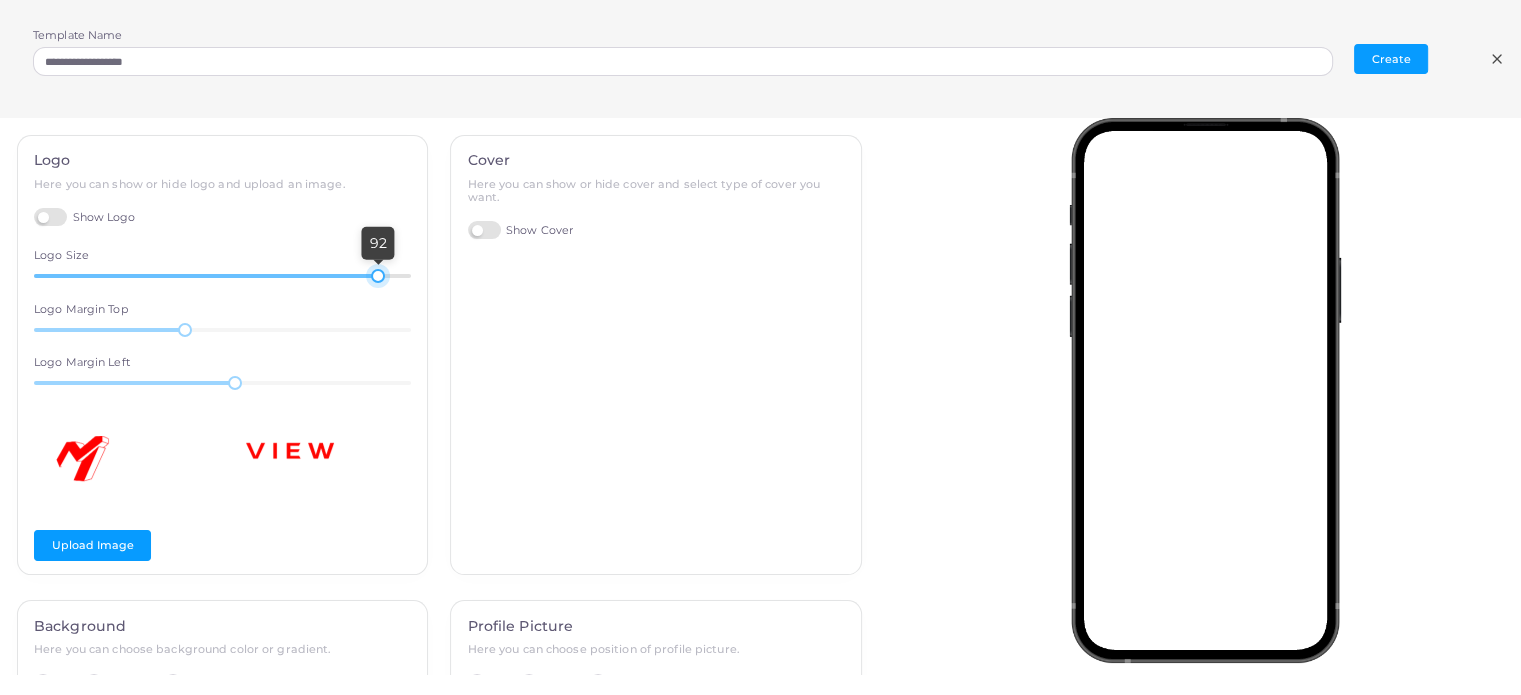 drag, startPoint x: 145, startPoint y: 275, endPoint x: 371, endPoint y: 273, distance: 226.00885 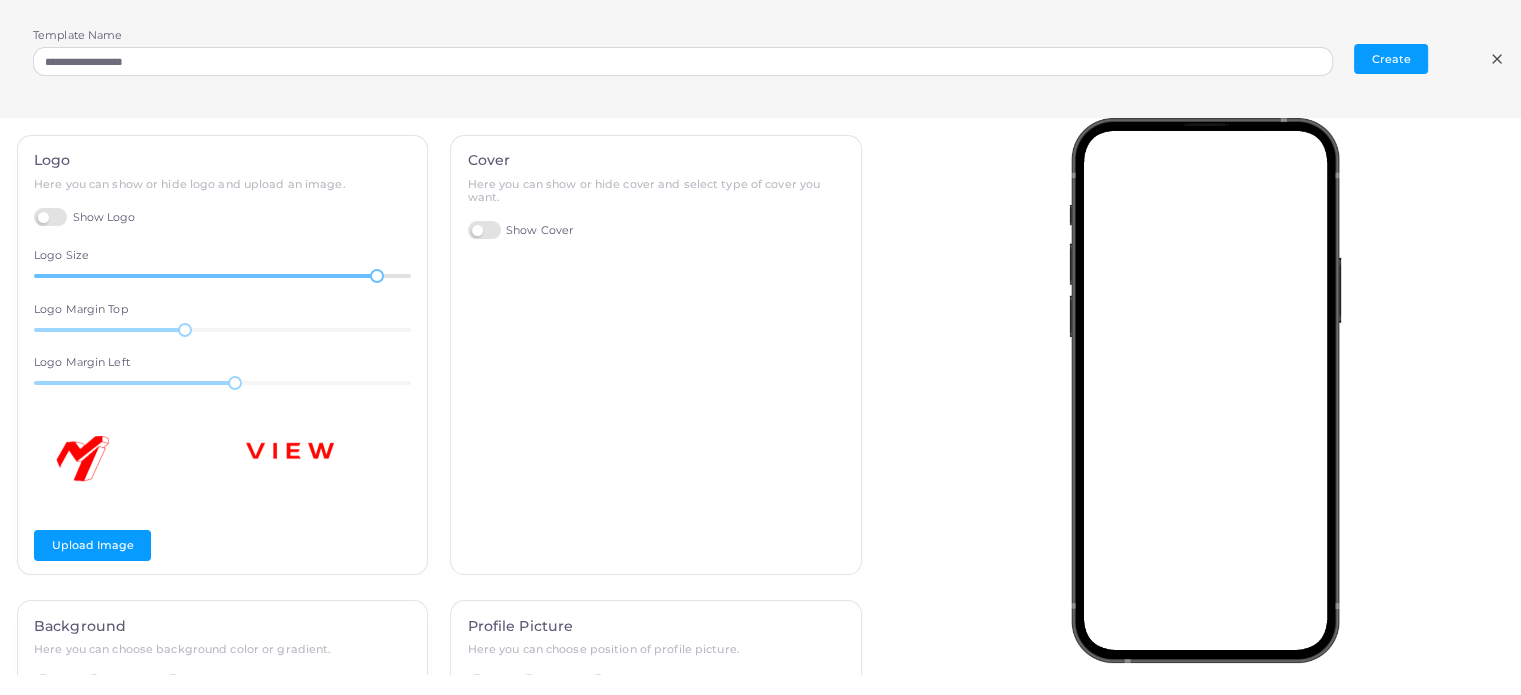 drag, startPoint x: 300, startPoint y: 272, endPoint x: 151, endPoint y: 274, distance: 149.01343 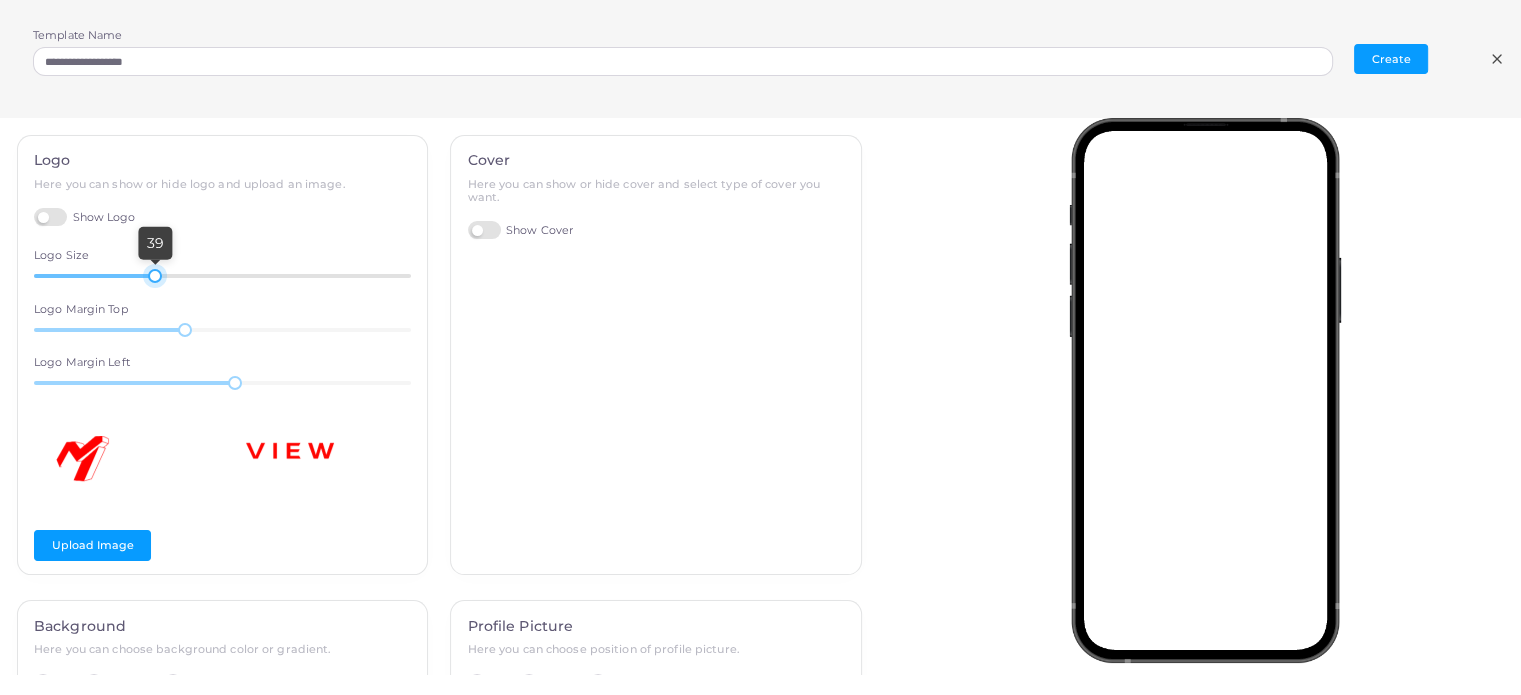 click on "39" at bounding box center [222, 276] 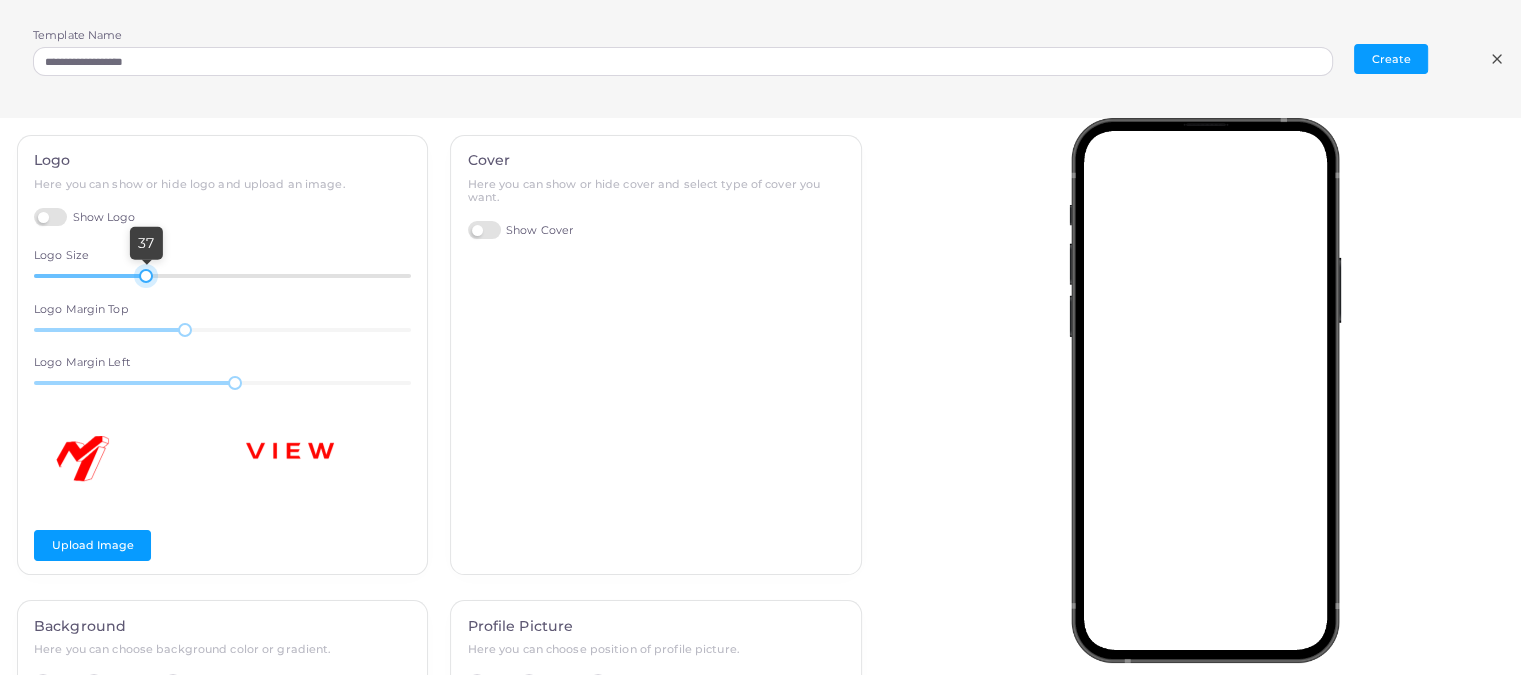 click at bounding box center (146, 276) 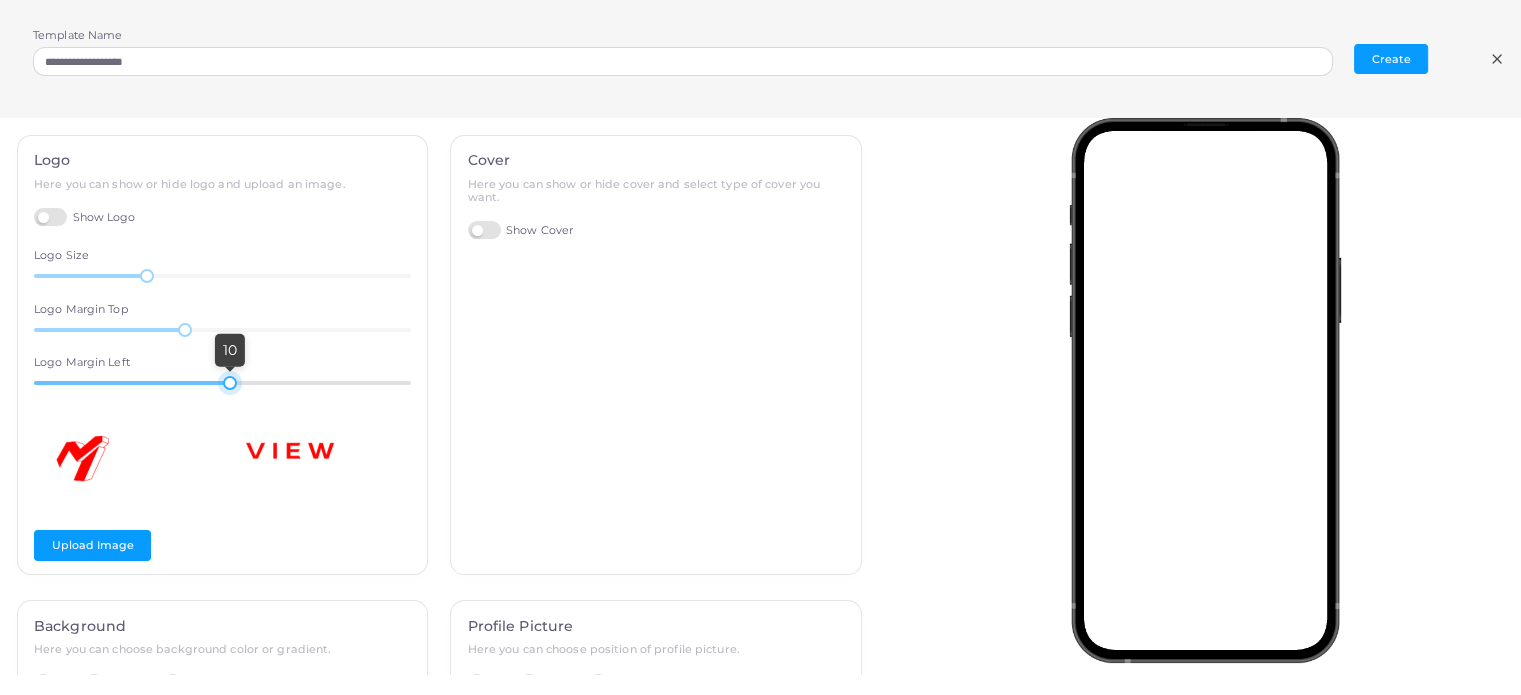 click at bounding box center (230, 383) 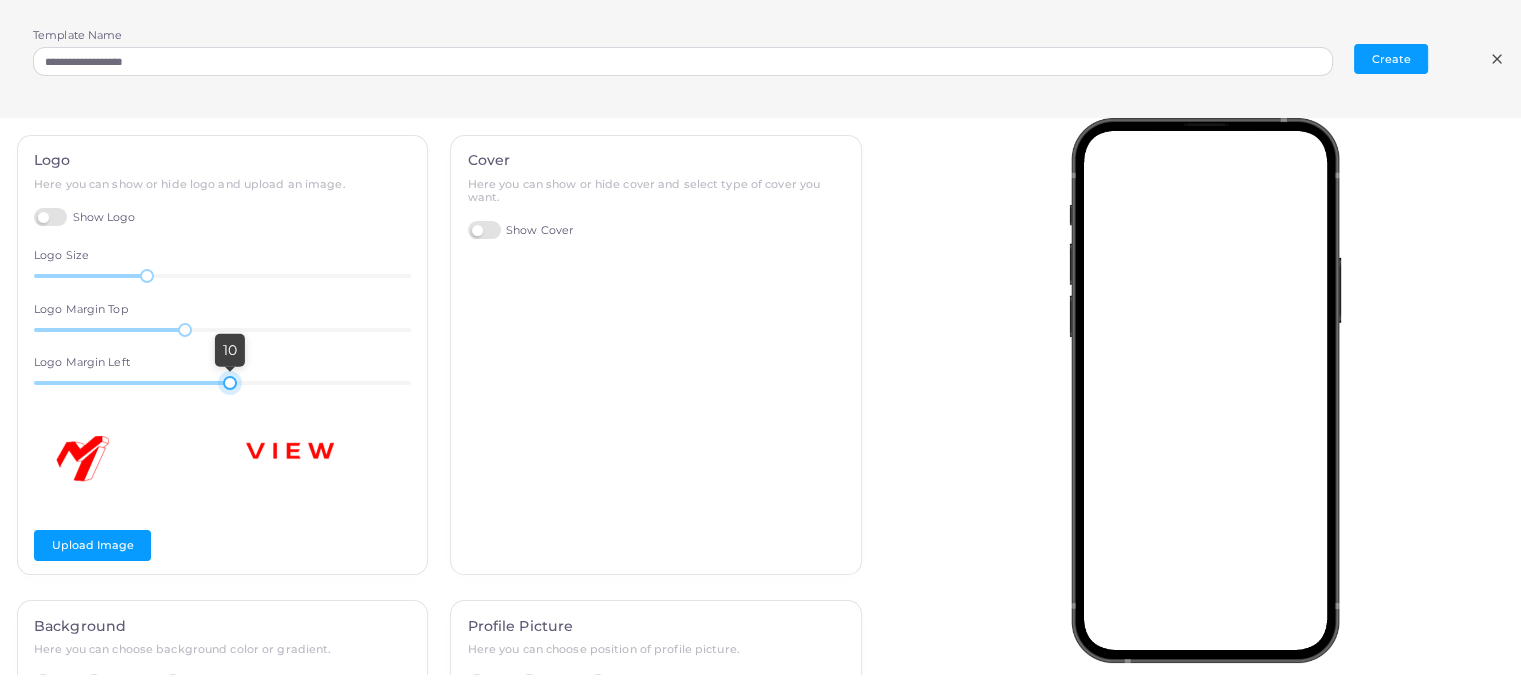 click on "Show Cover" at bounding box center [521, 230] 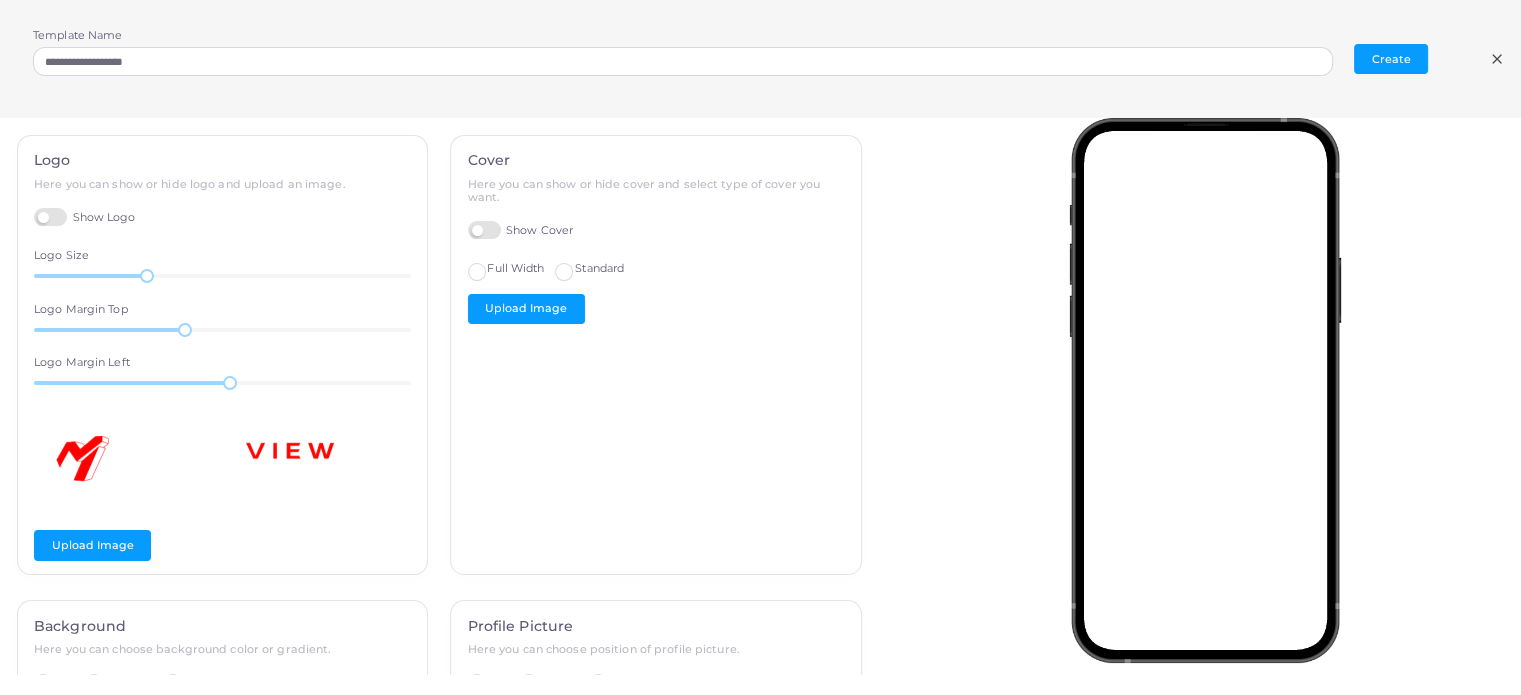 click on "Show Cover" at bounding box center (521, 230) 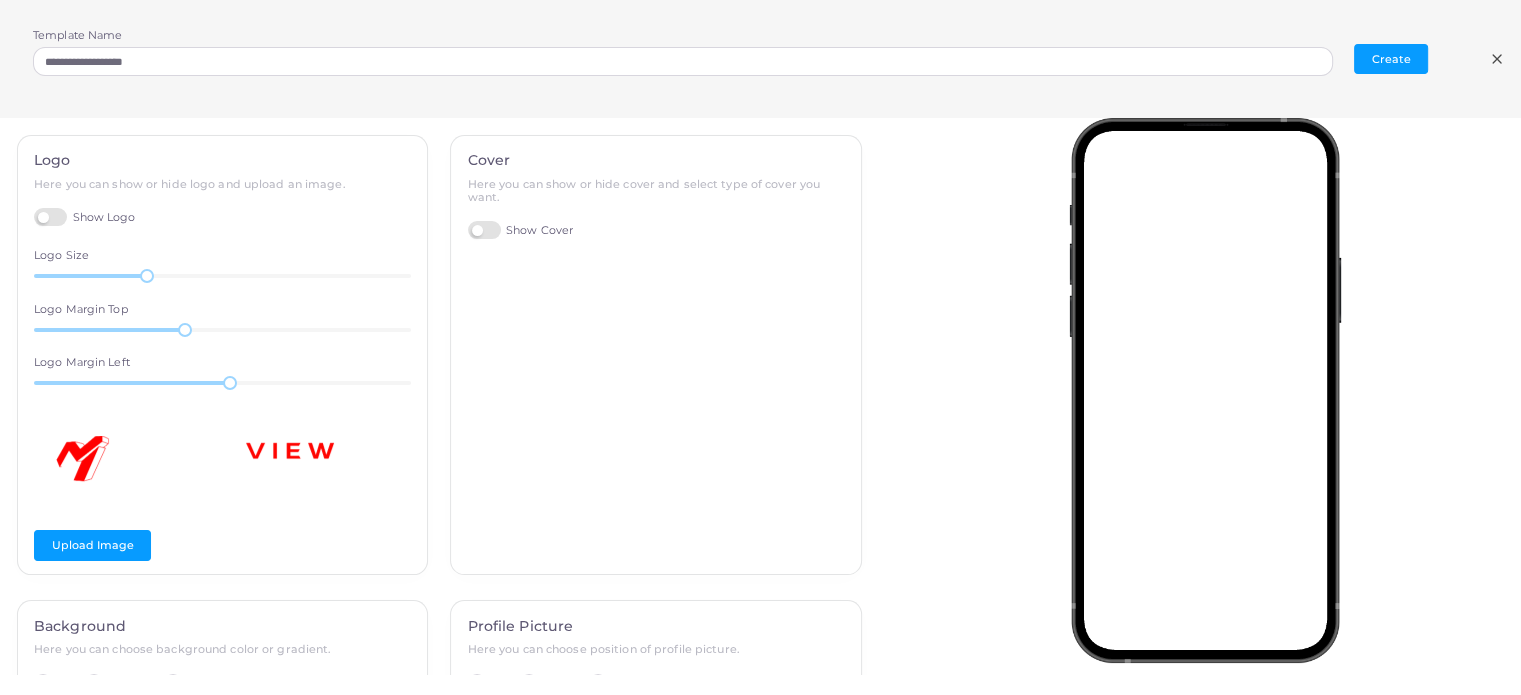 click on "Show Cover" at bounding box center [521, 230] 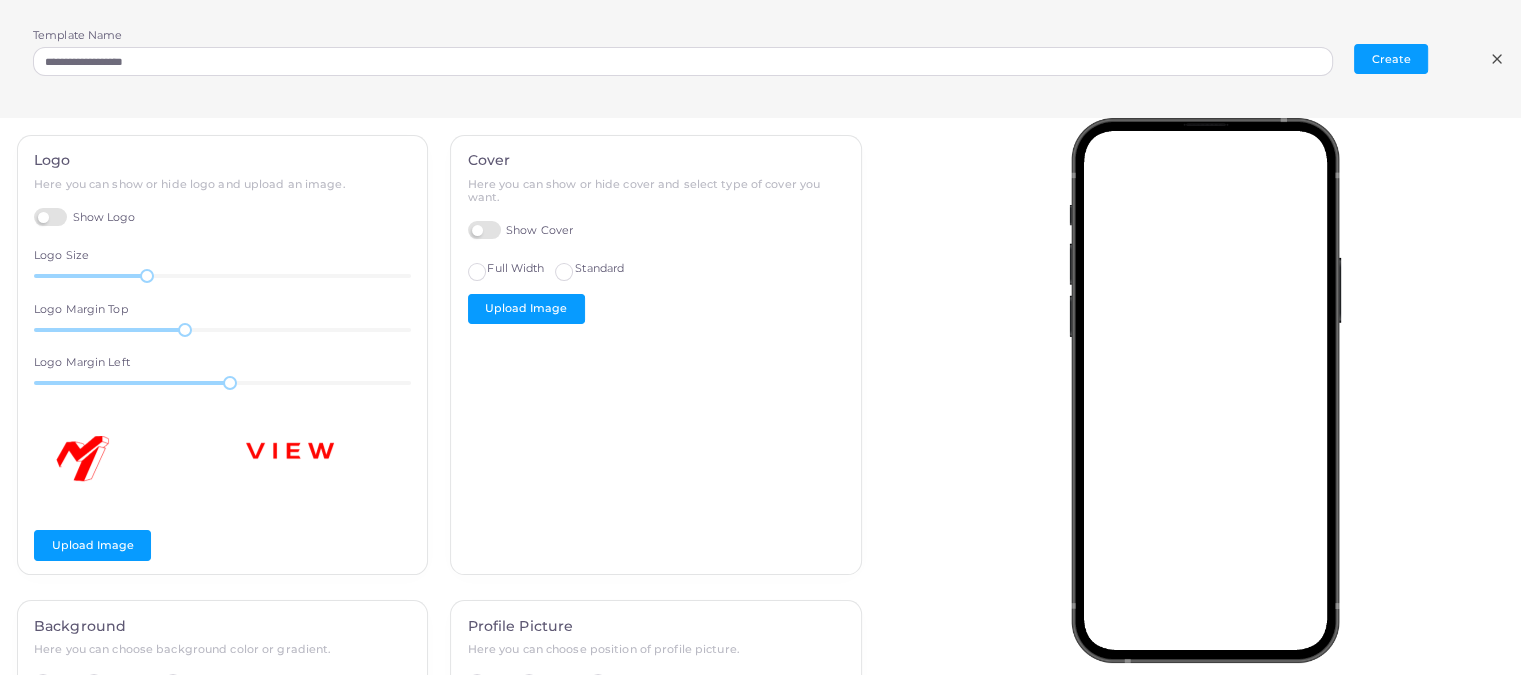 click on "Show Cover" at bounding box center [521, 230] 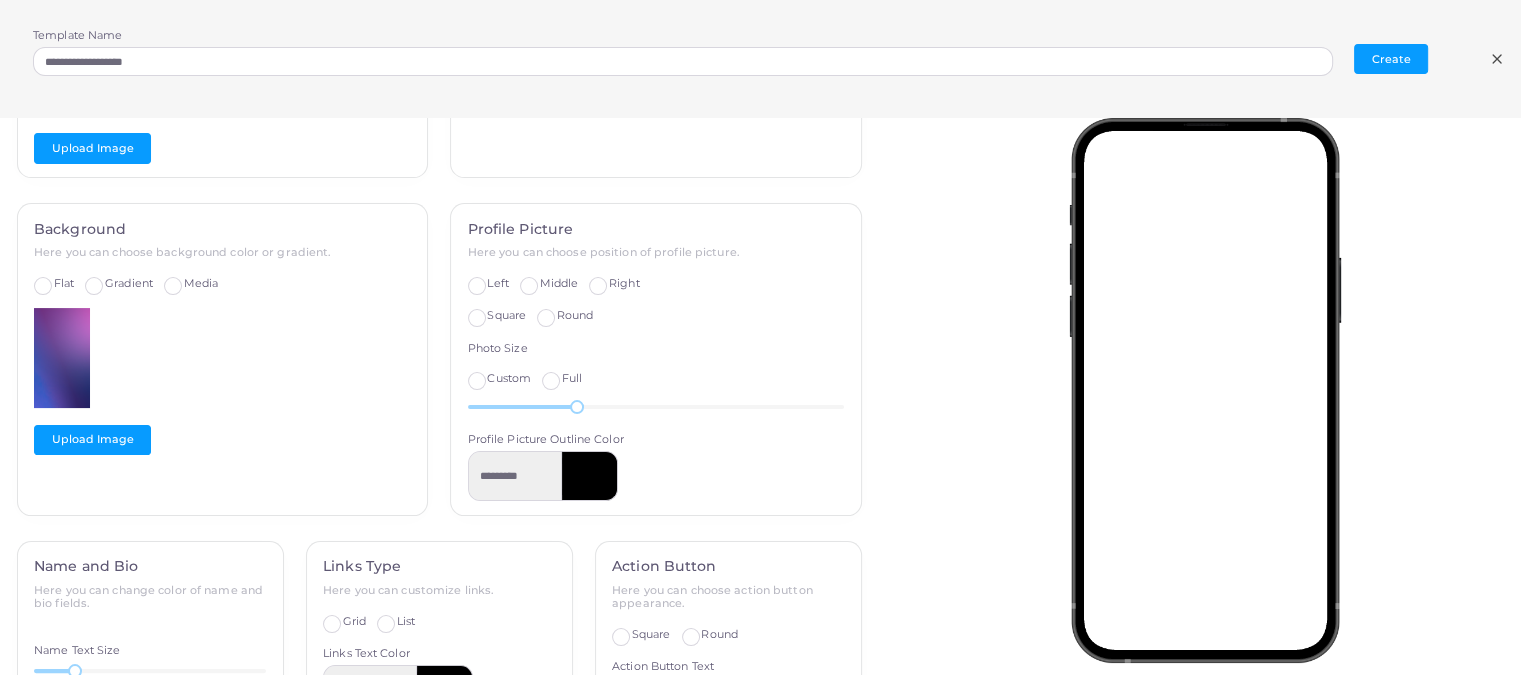 scroll, scrollTop: 400, scrollLeft: 0, axis: vertical 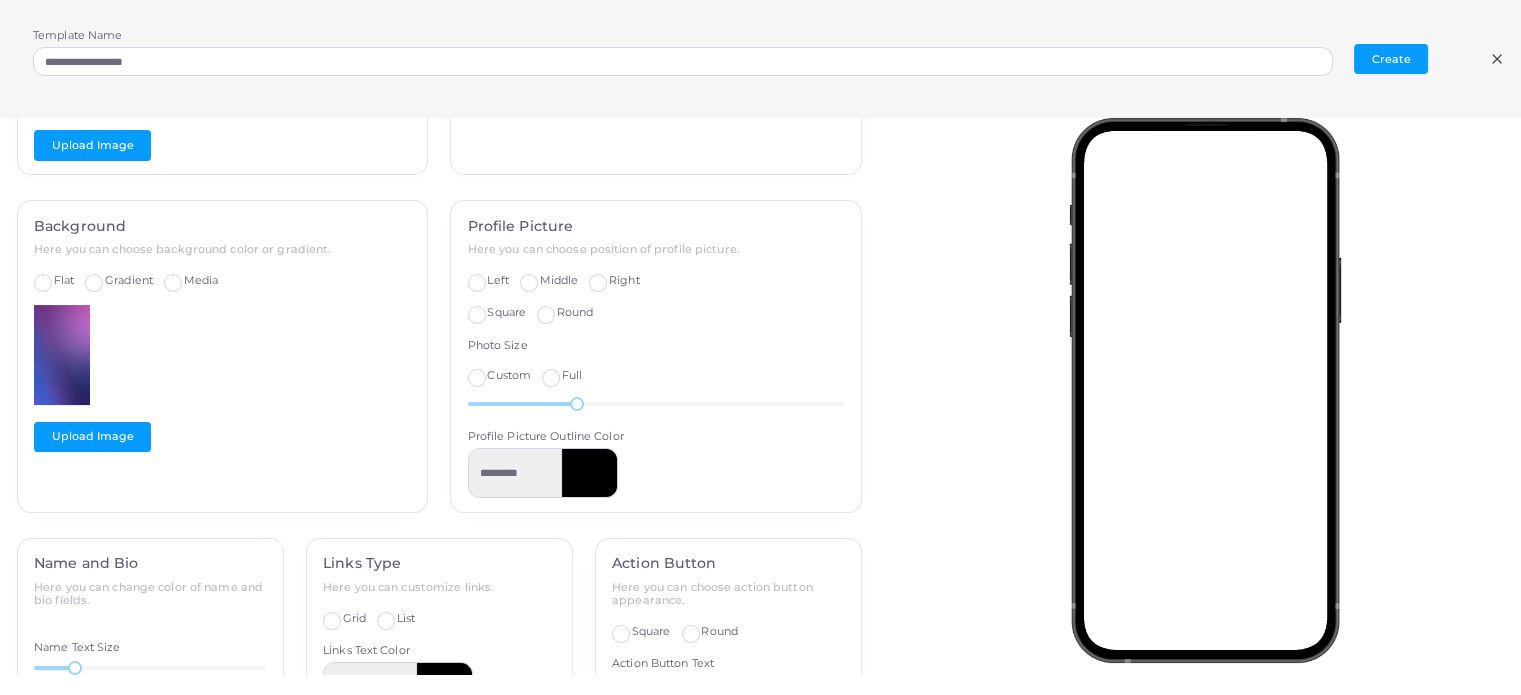 click on "Square" at bounding box center [506, 313] 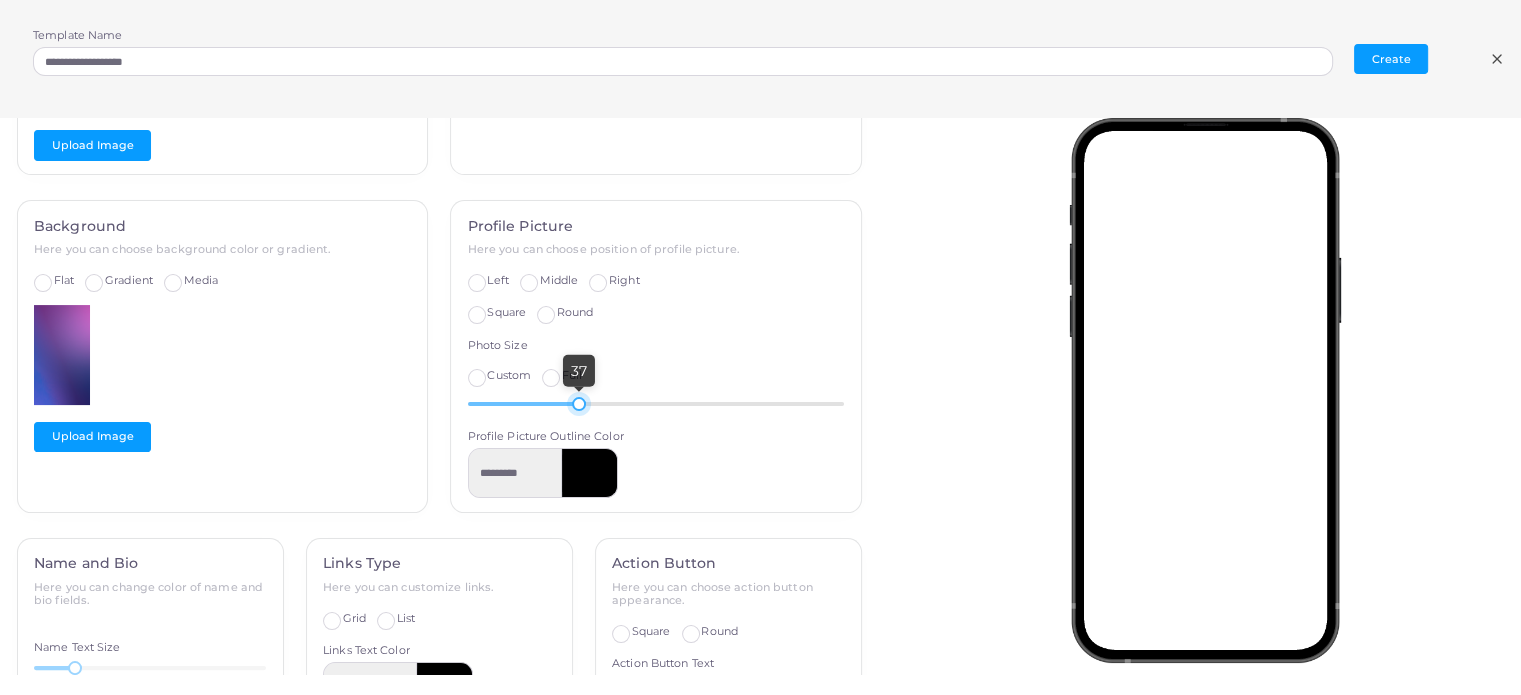 click at bounding box center [579, 404] 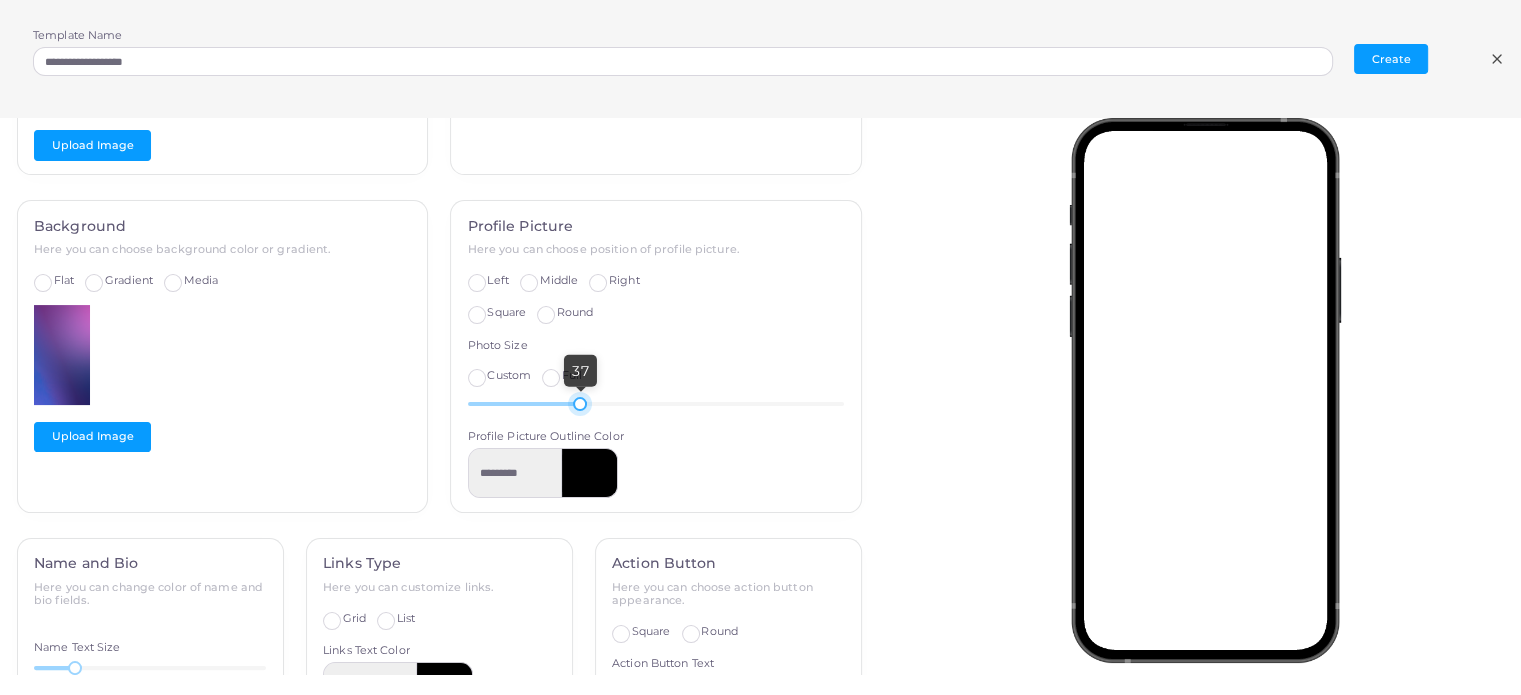 click at bounding box center [590, 473] 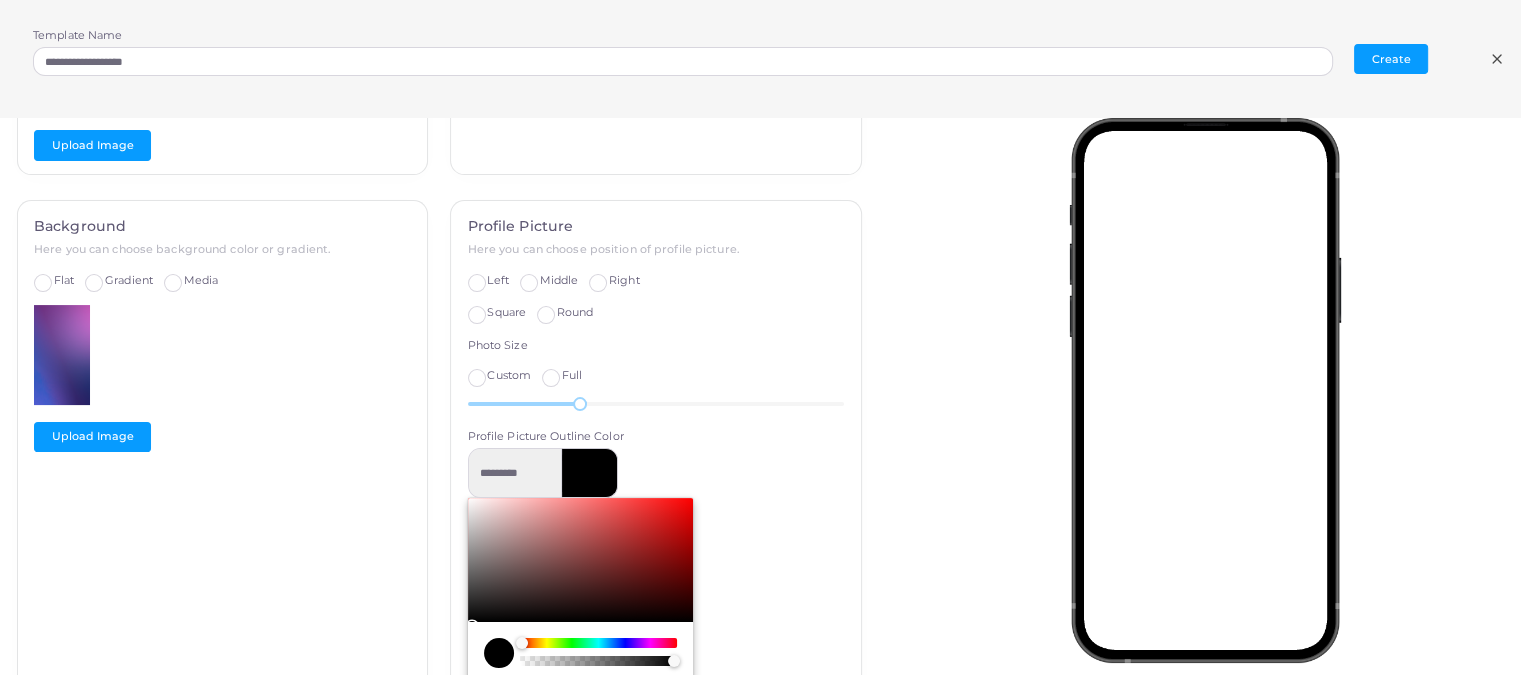 type on "*********" 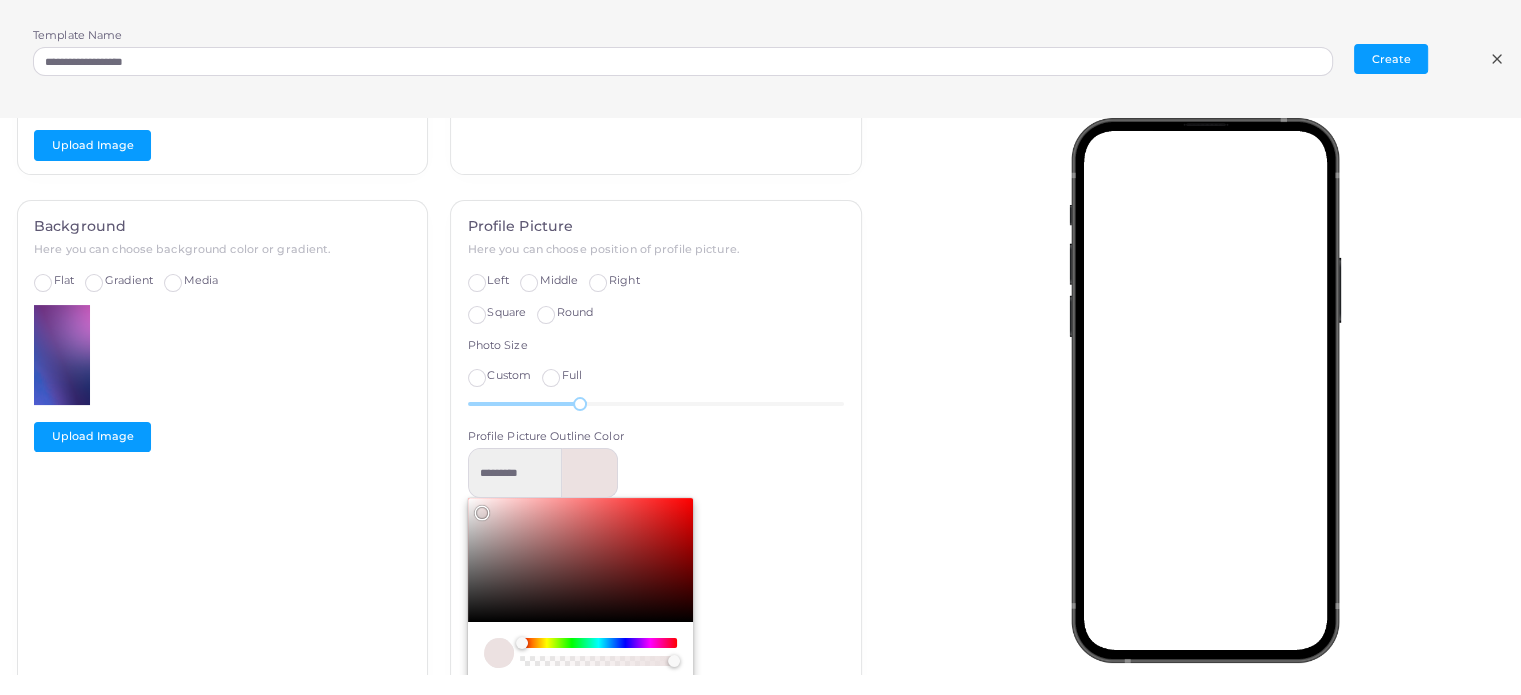 type on "*********" 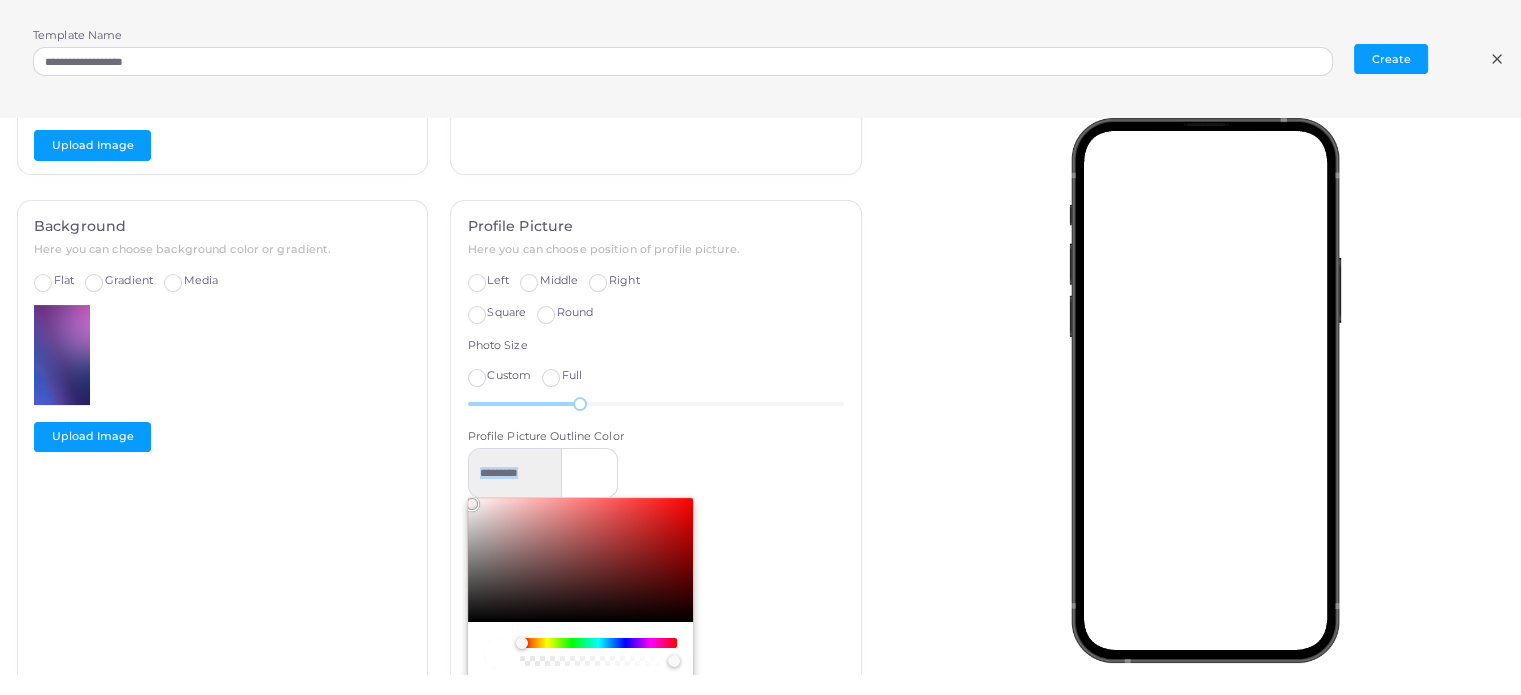 drag, startPoint x: 519, startPoint y: 530, endPoint x: 441, endPoint y: 488, distance: 88.588936 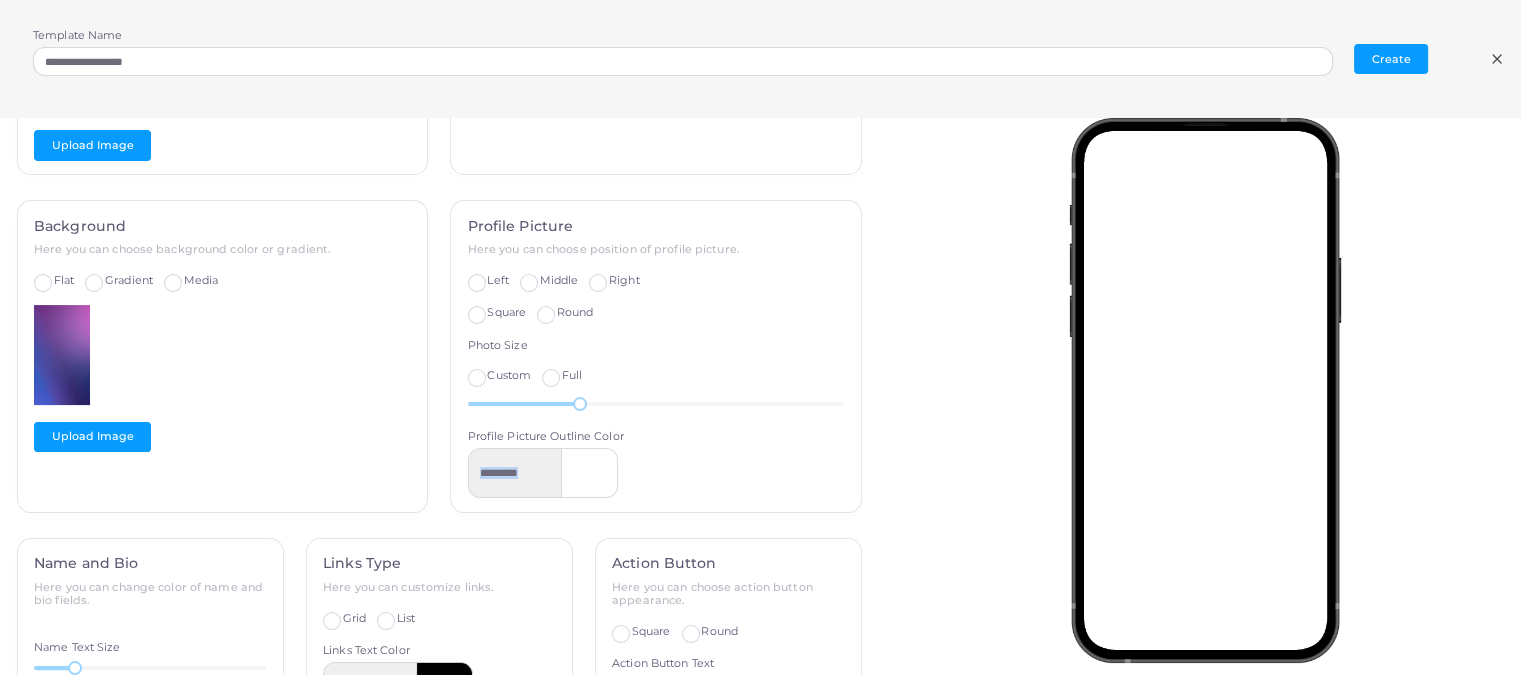 click on "*********" at bounding box center (656, 473) 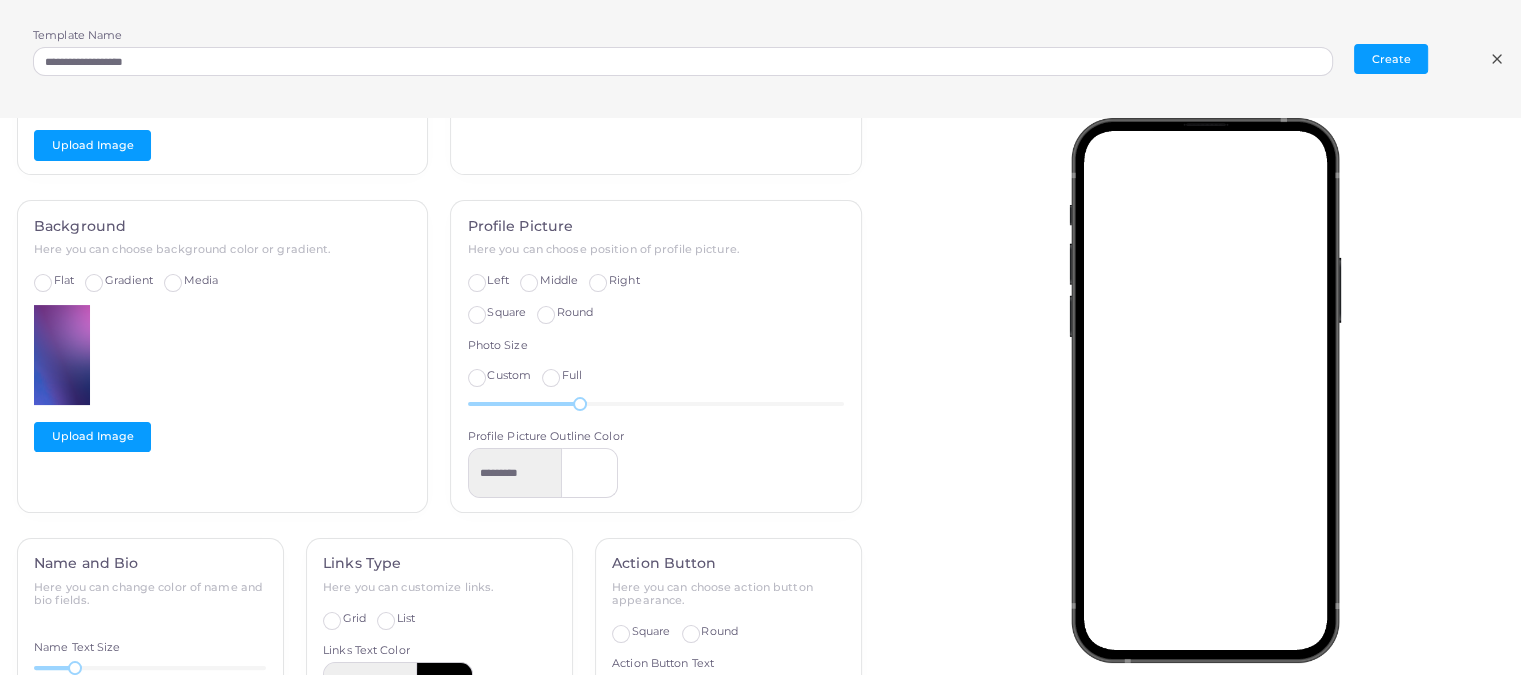 click at bounding box center [590, 473] 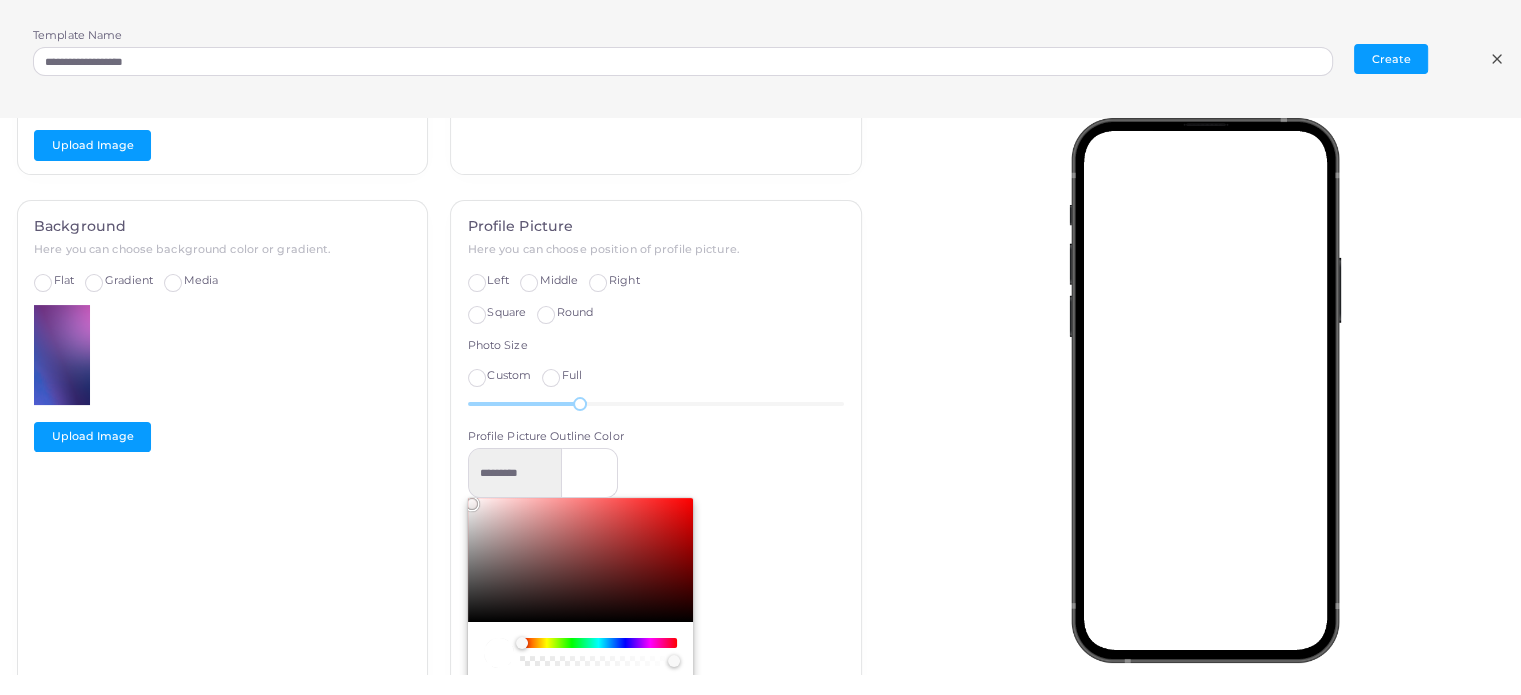 click on "*********                   *******   hex       ***   r     ***   g     ***   b     *   a     *   h     **   s     ****   l     *   a" at bounding box center (656, 594) 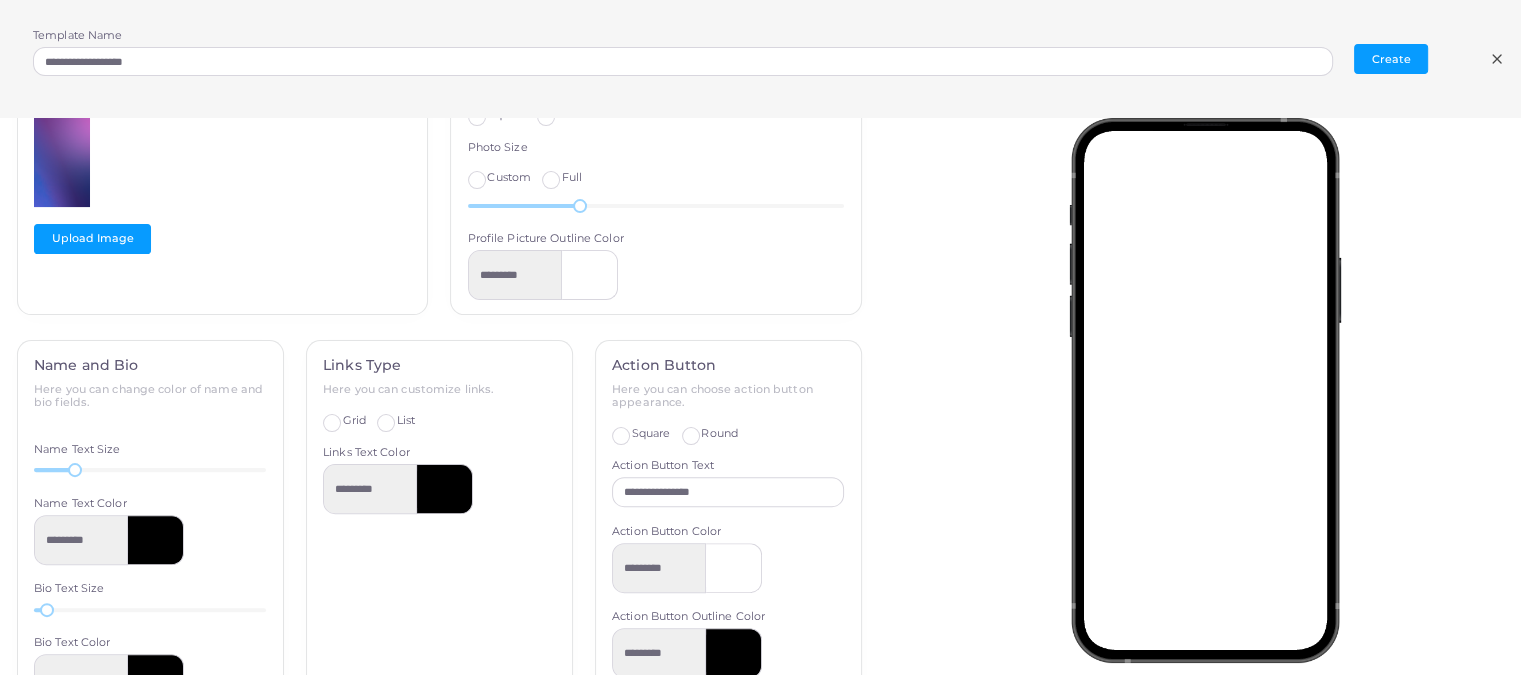 scroll, scrollTop: 600, scrollLeft: 0, axis: vertical 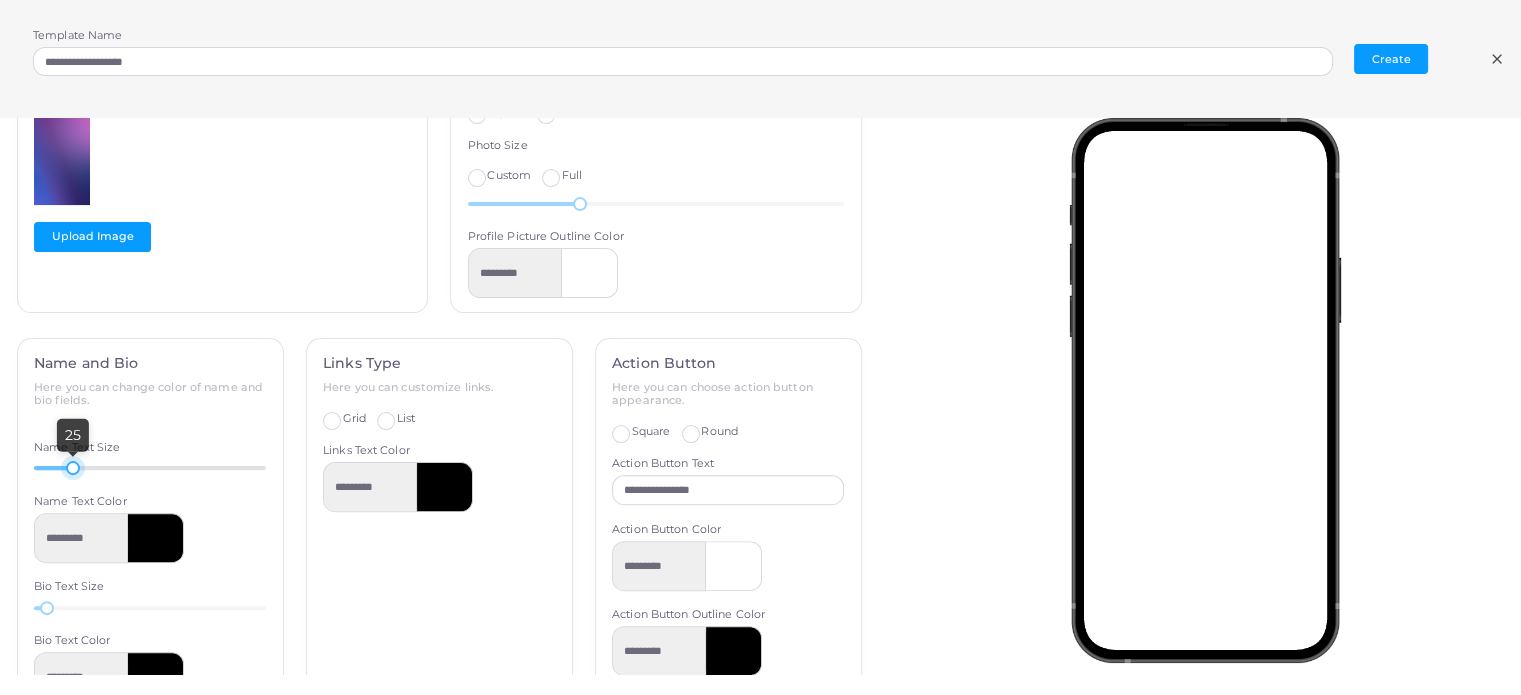 click at bounding box center [73, 468] 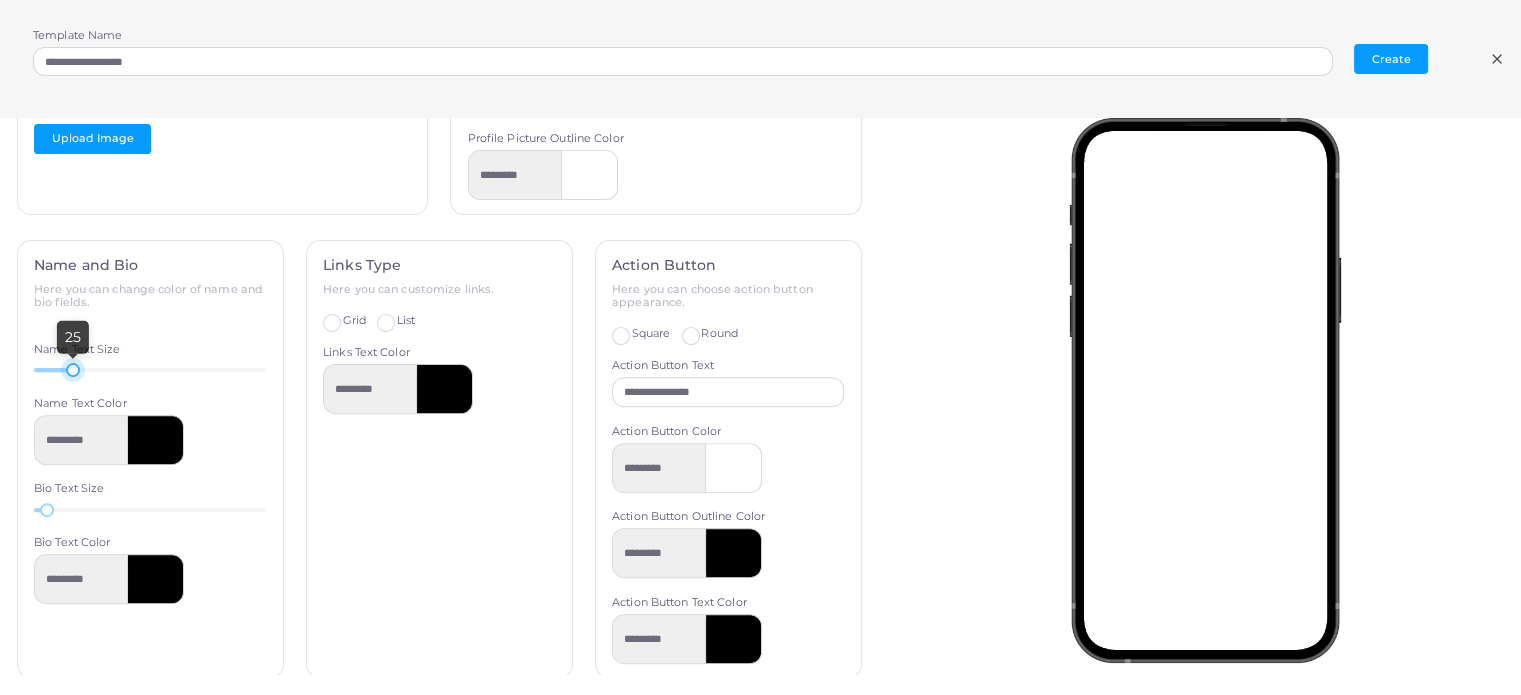 scroll, scrollTop: 700, scrollLeft: 0, axis: vertical 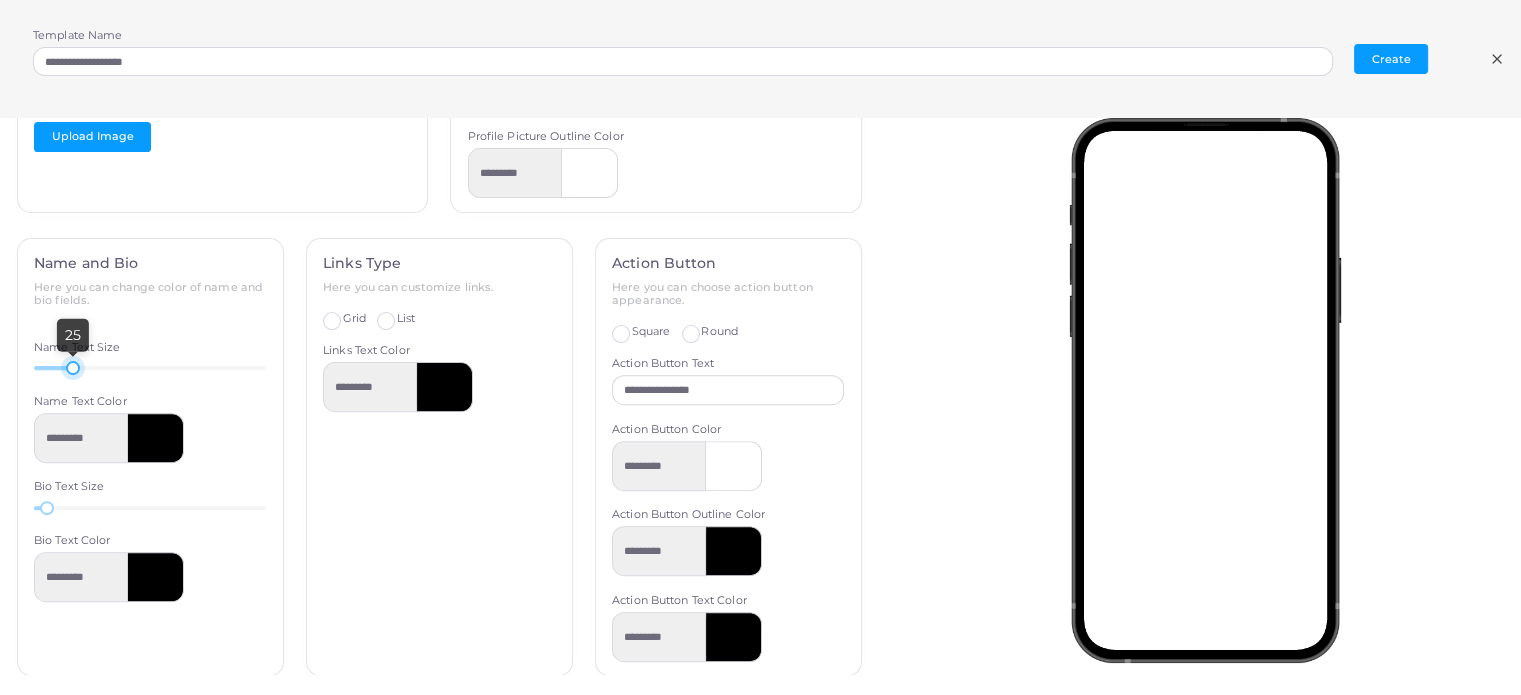 click at bounding box center (156, 438) 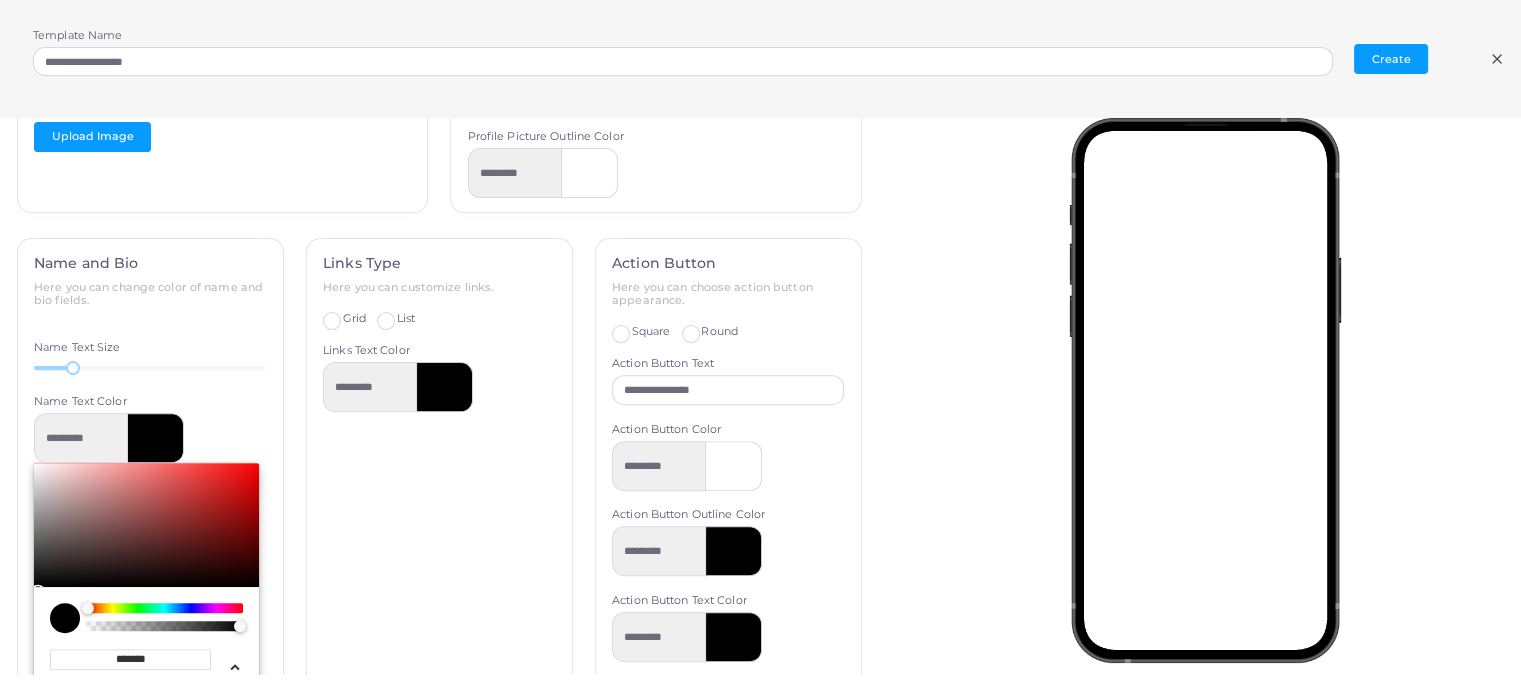 type on "*********" 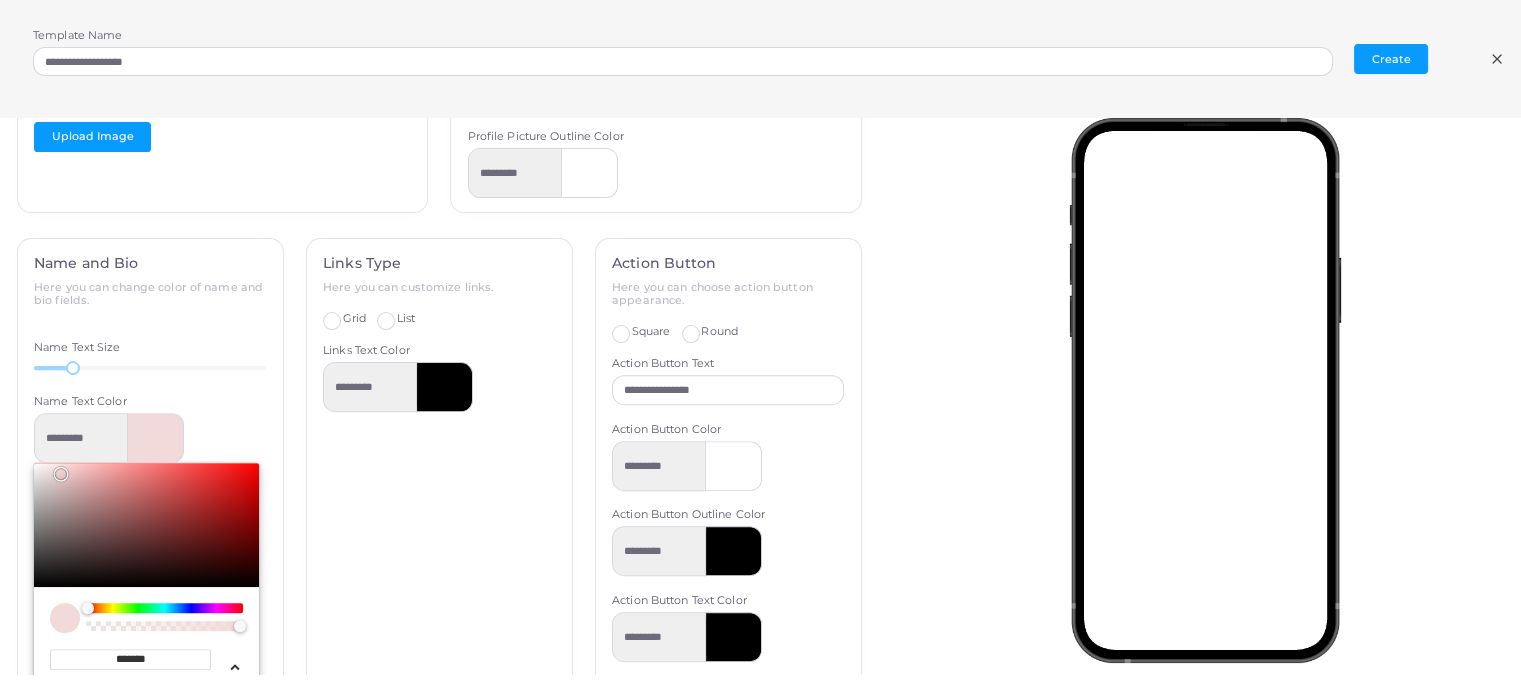 type on "*********" 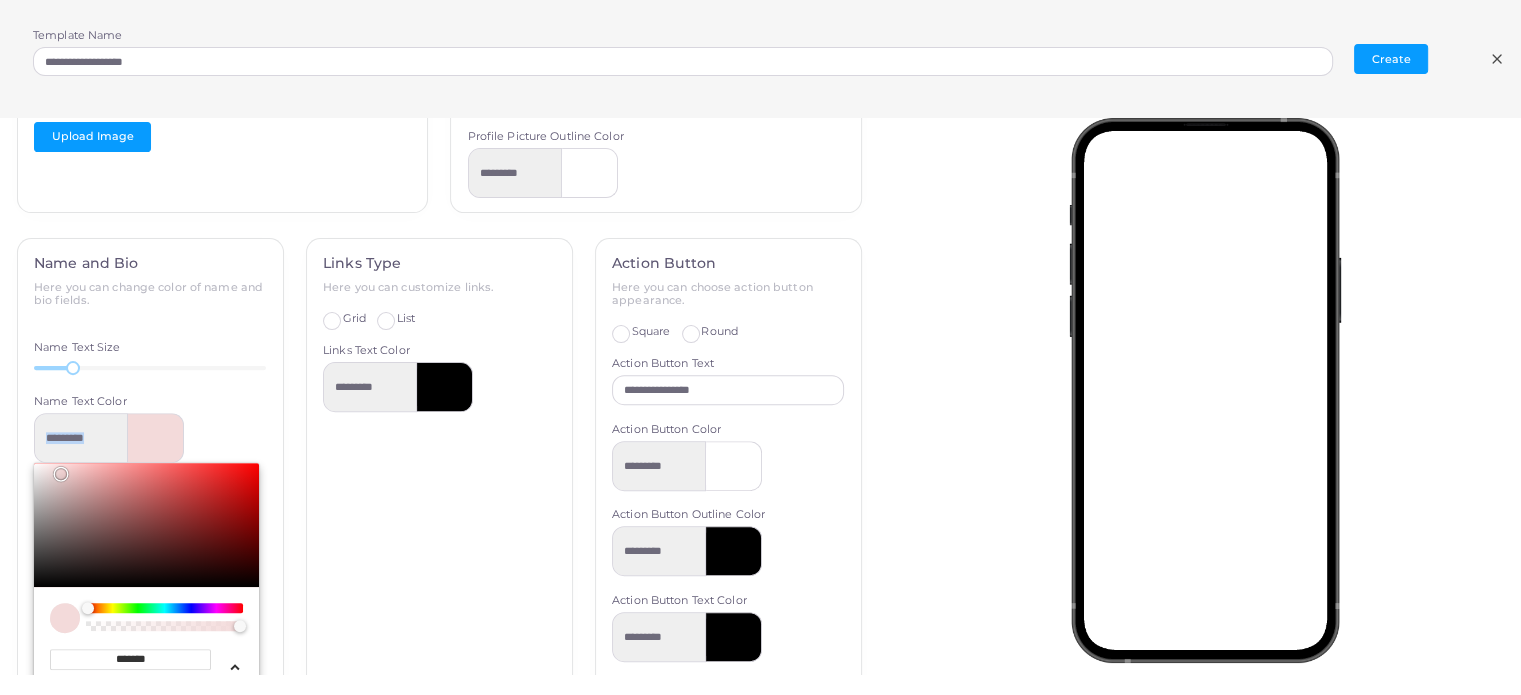 type on "*********" 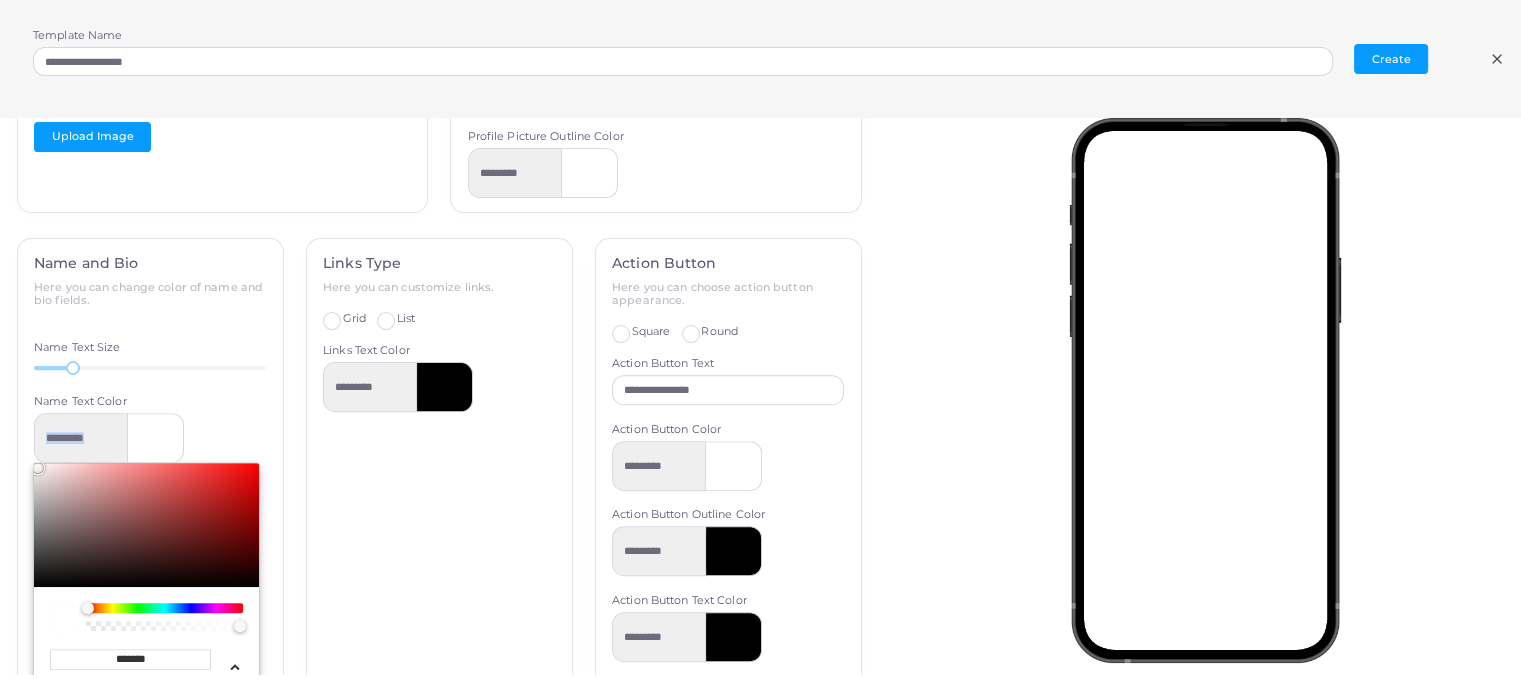 drag, startPoint x: 64, startPoint y: 468, endPoint x: 5, endPoint y: 457, distance: 60.016663 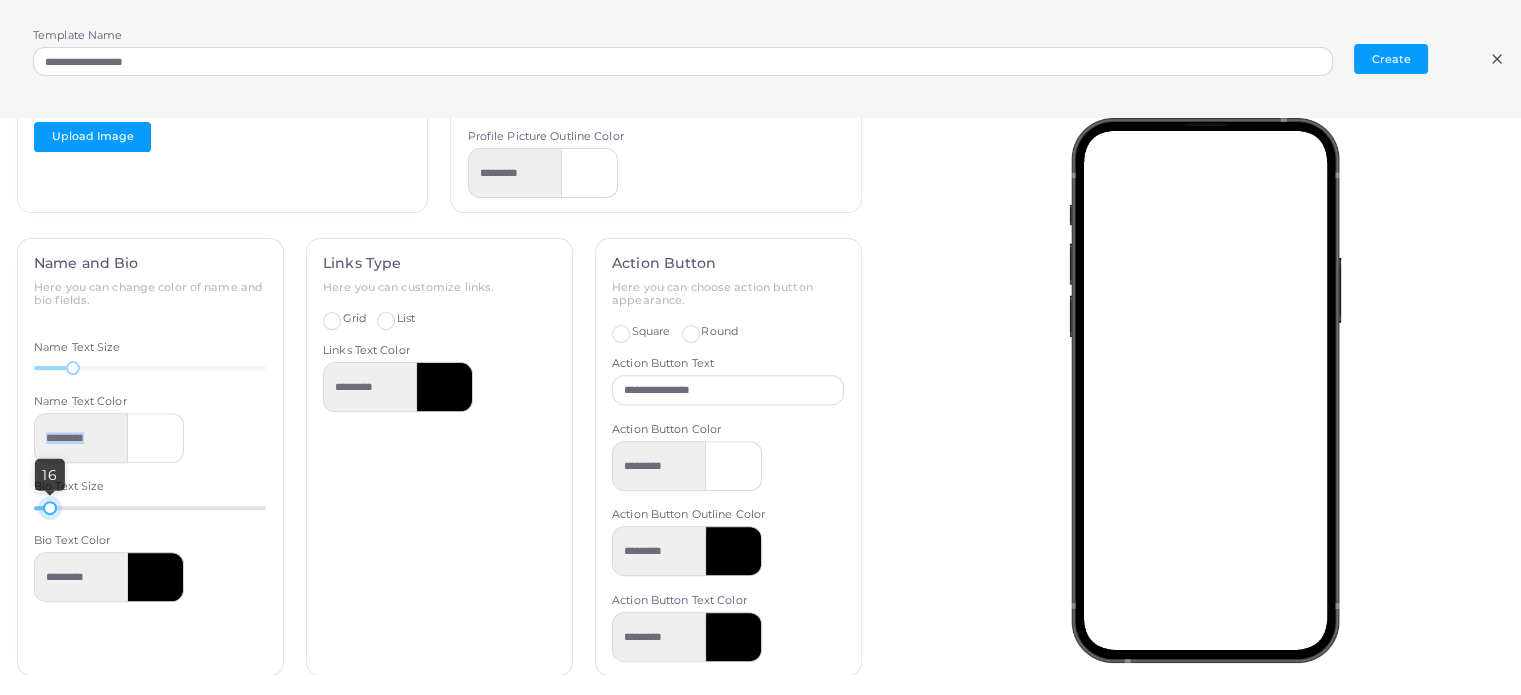 click at bounding box center (50, 508) 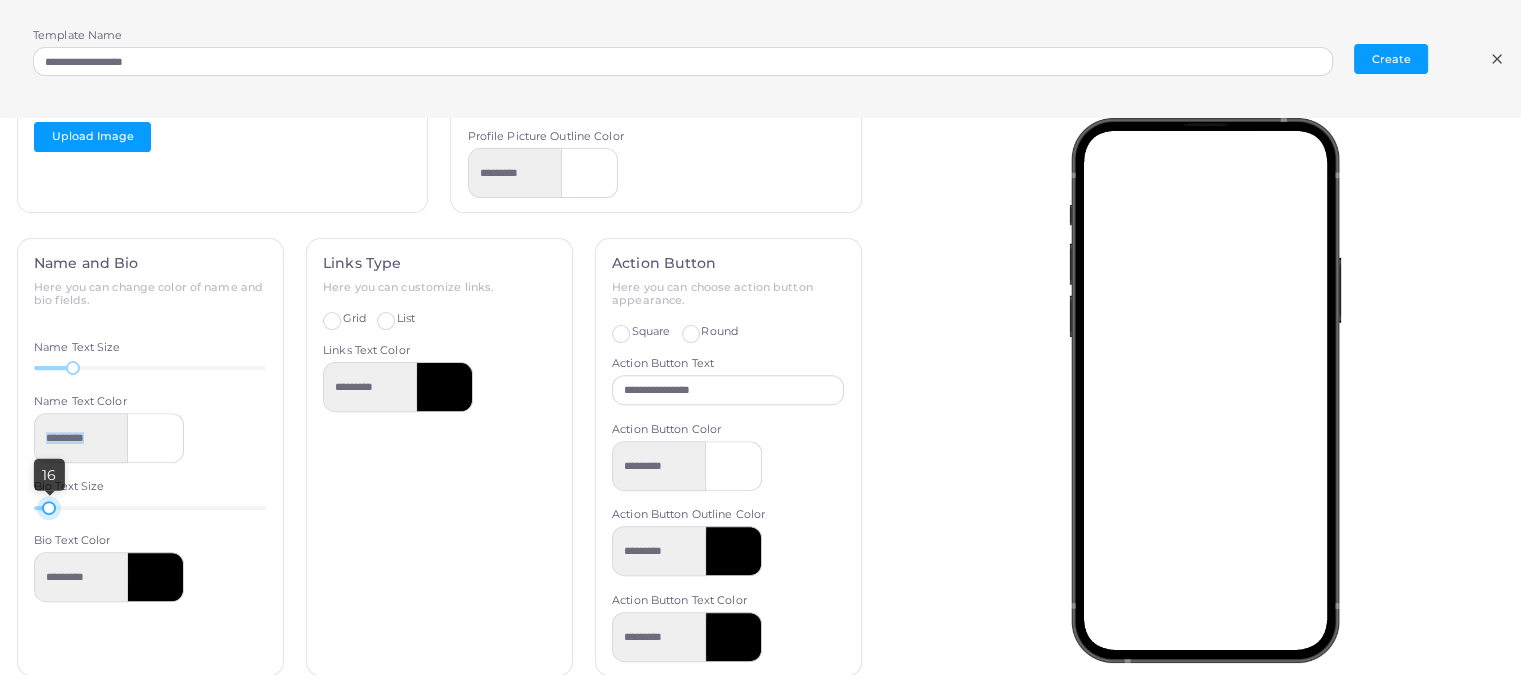 scroll, scrollTop: 100, scrollLeft: 0, axis: vertical 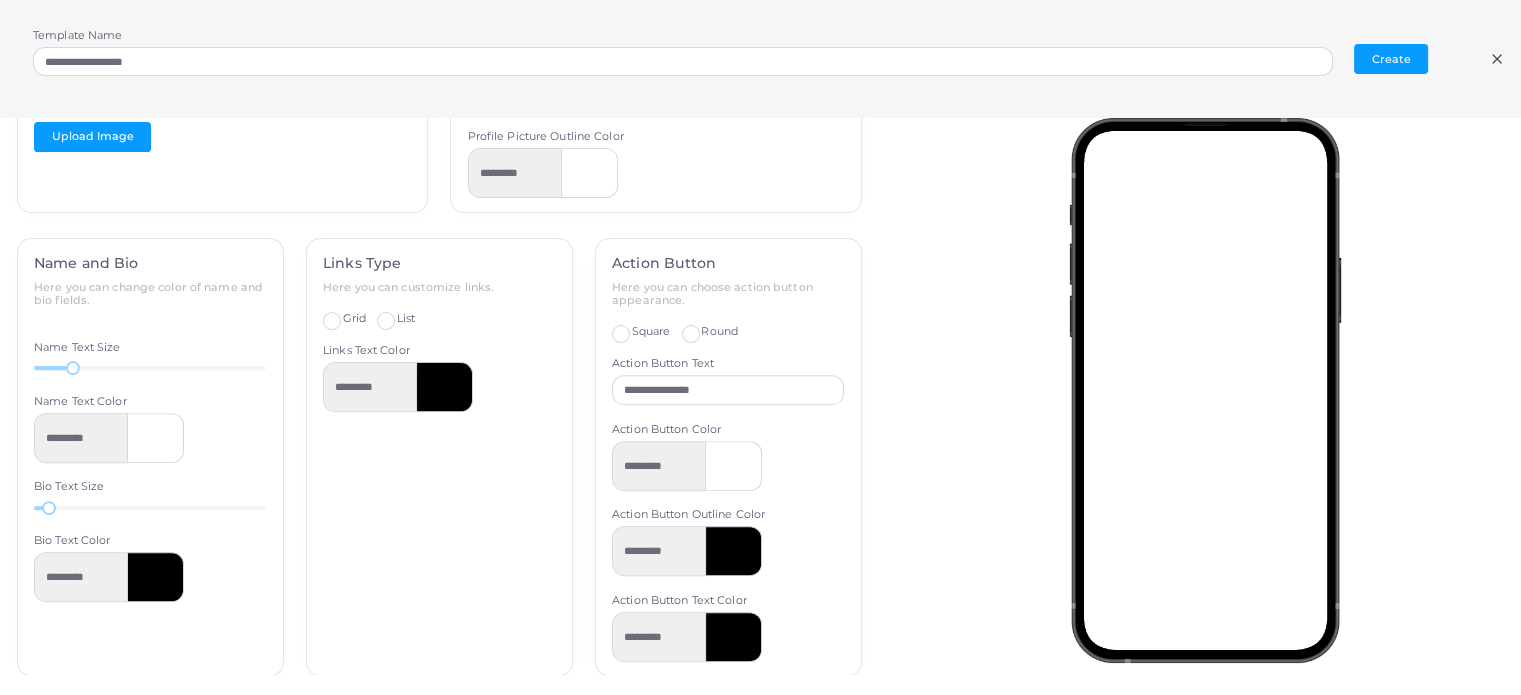 click on "Links Type Here you can customize links. Grid List  Show icons  Links Text Color *********" at bounding box center [439, 457] 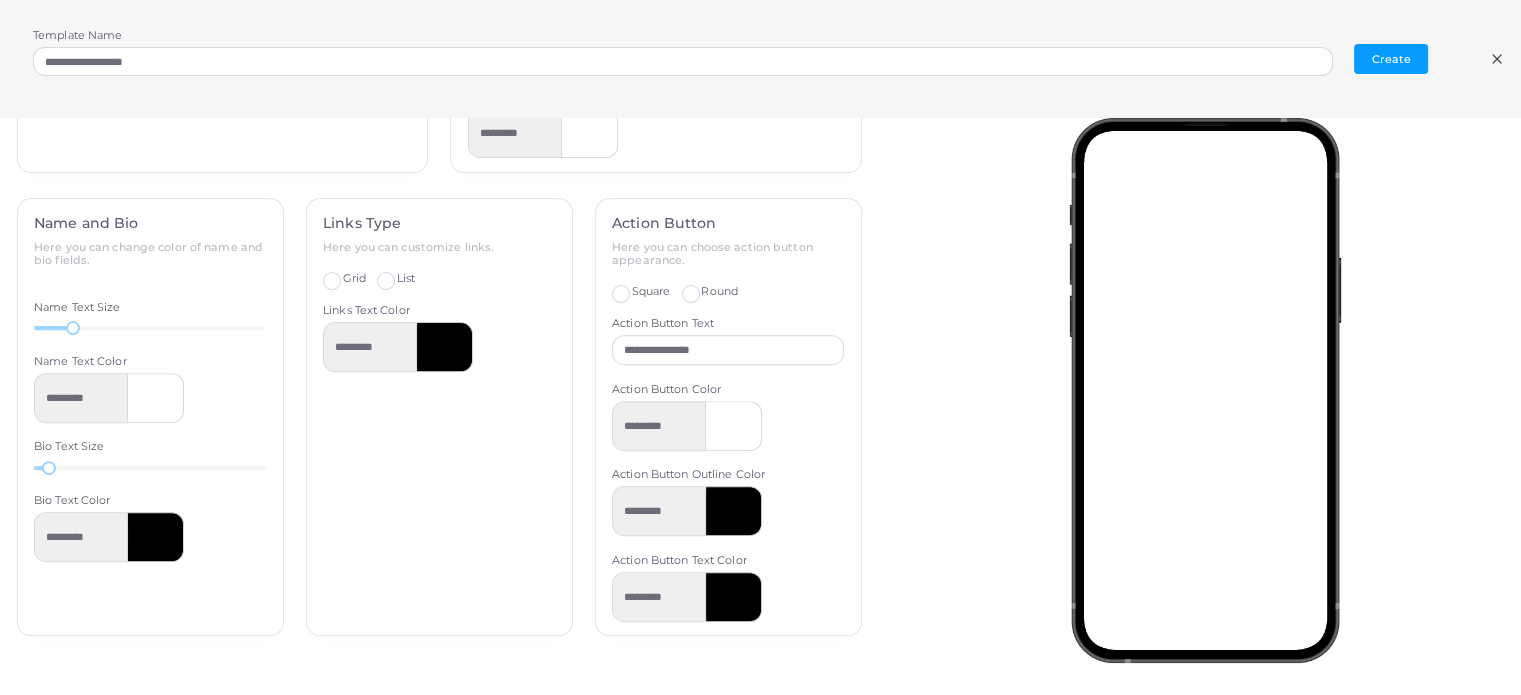 scroll, scrollTop: 741, scrollLeft: 0, axis: vertical 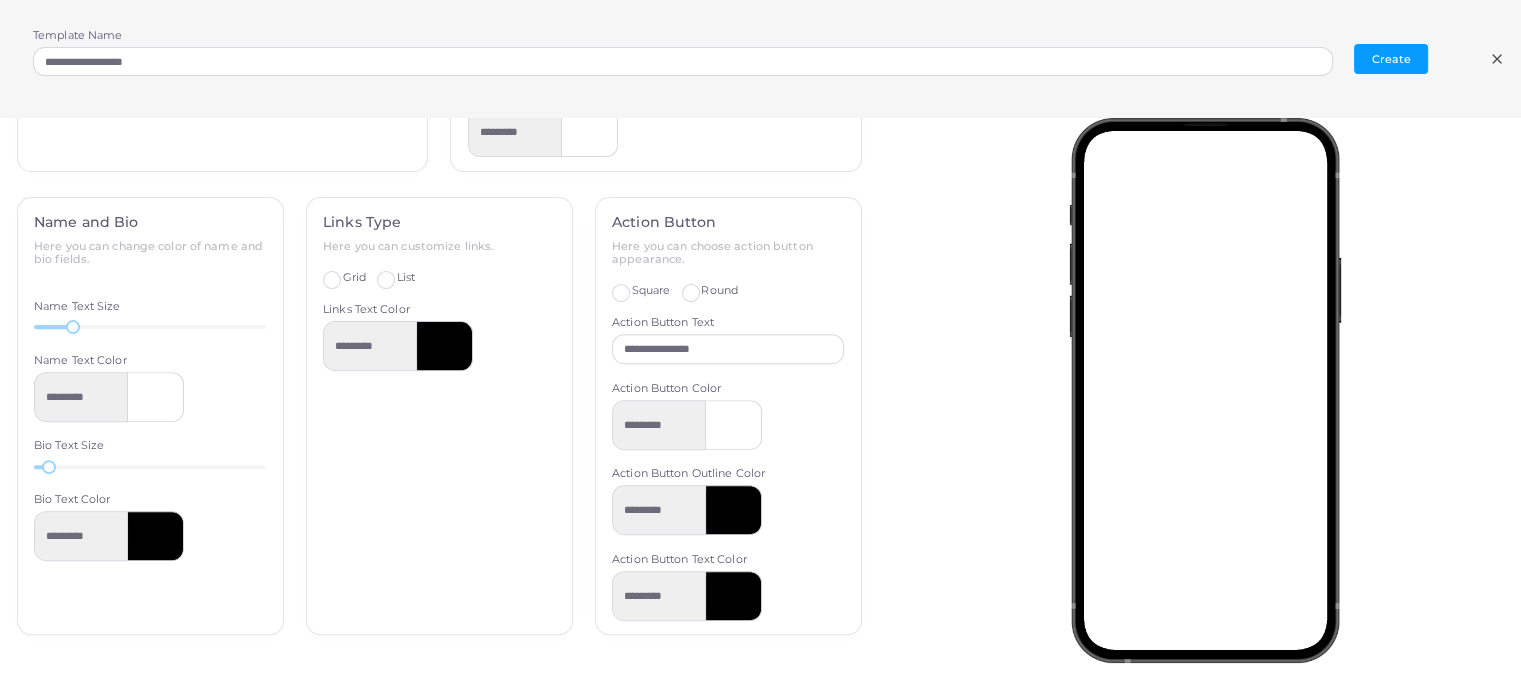 click on "List" at bounding box center [406, 278] 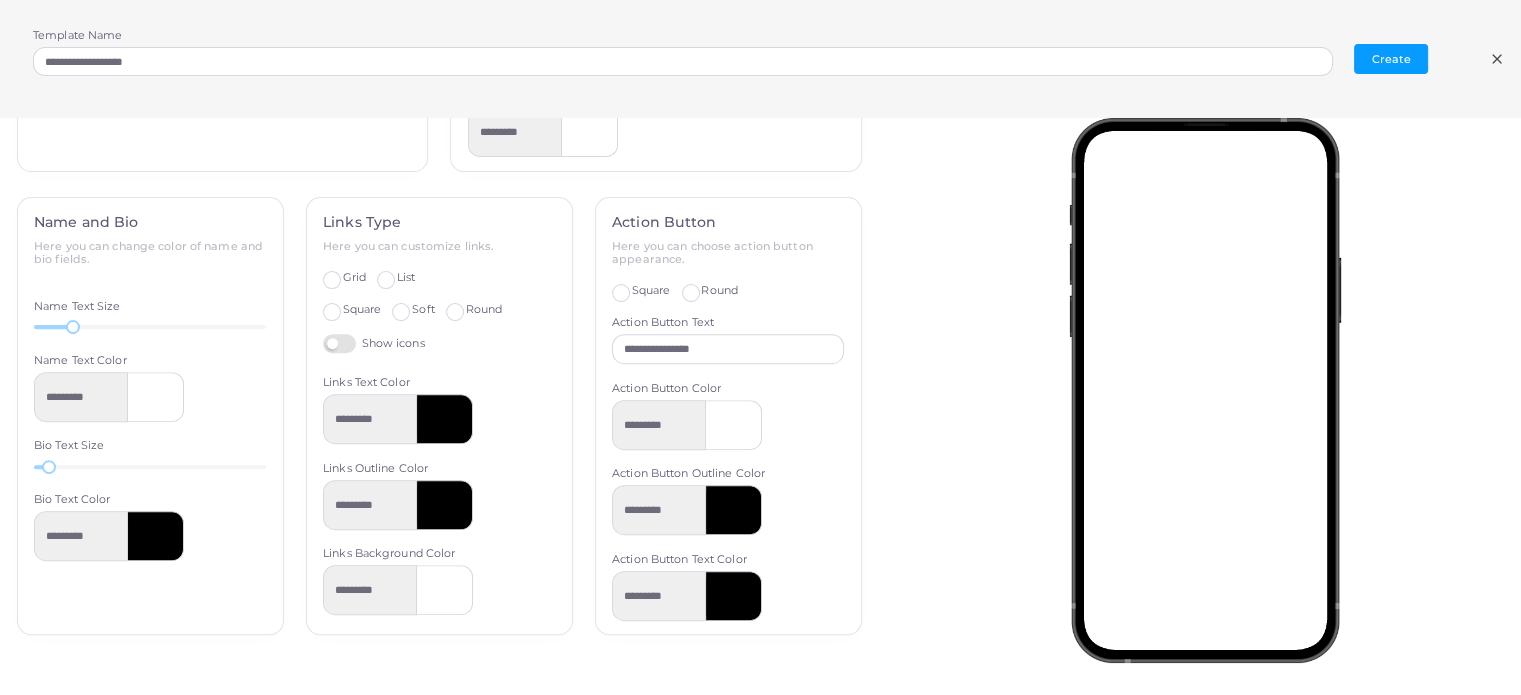 click on "Square" at bounding box center [362, 310] 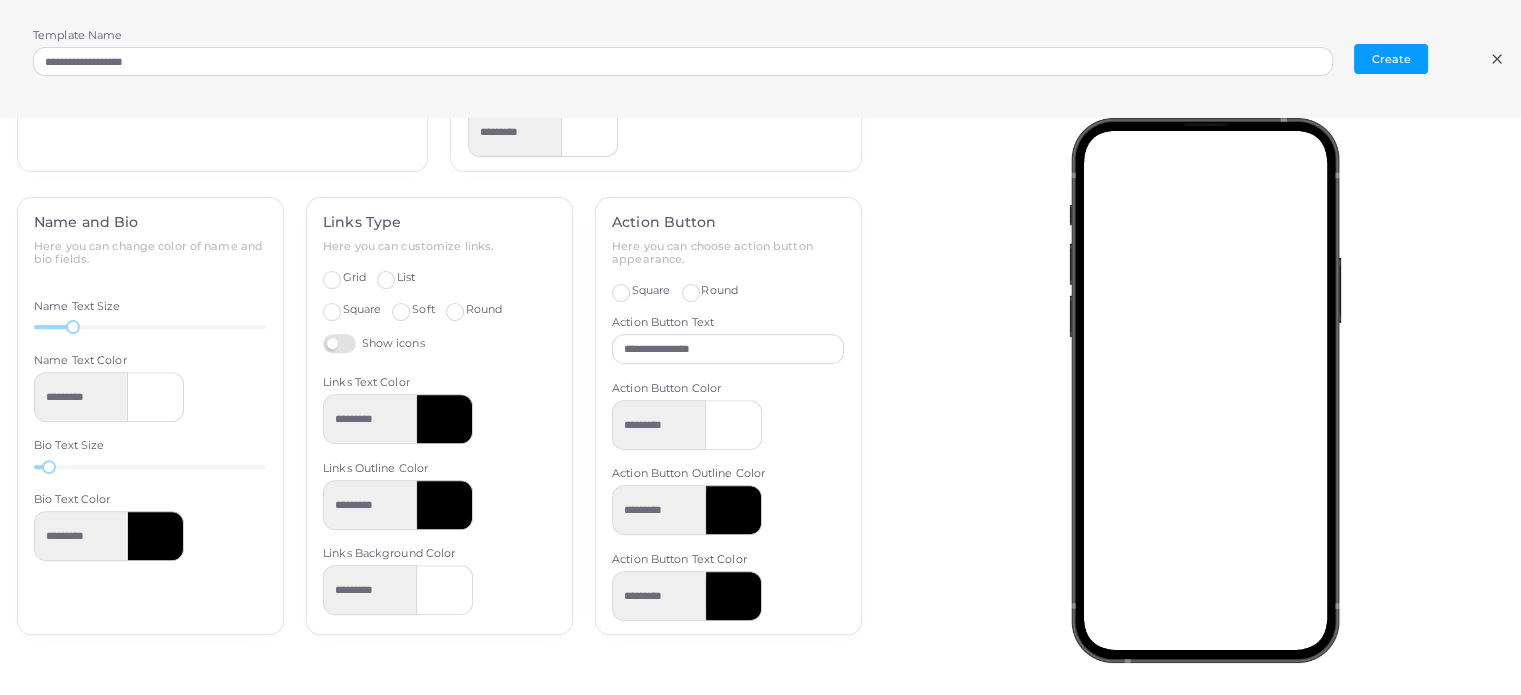 click on "Soft" at bounding box center [423, 310] 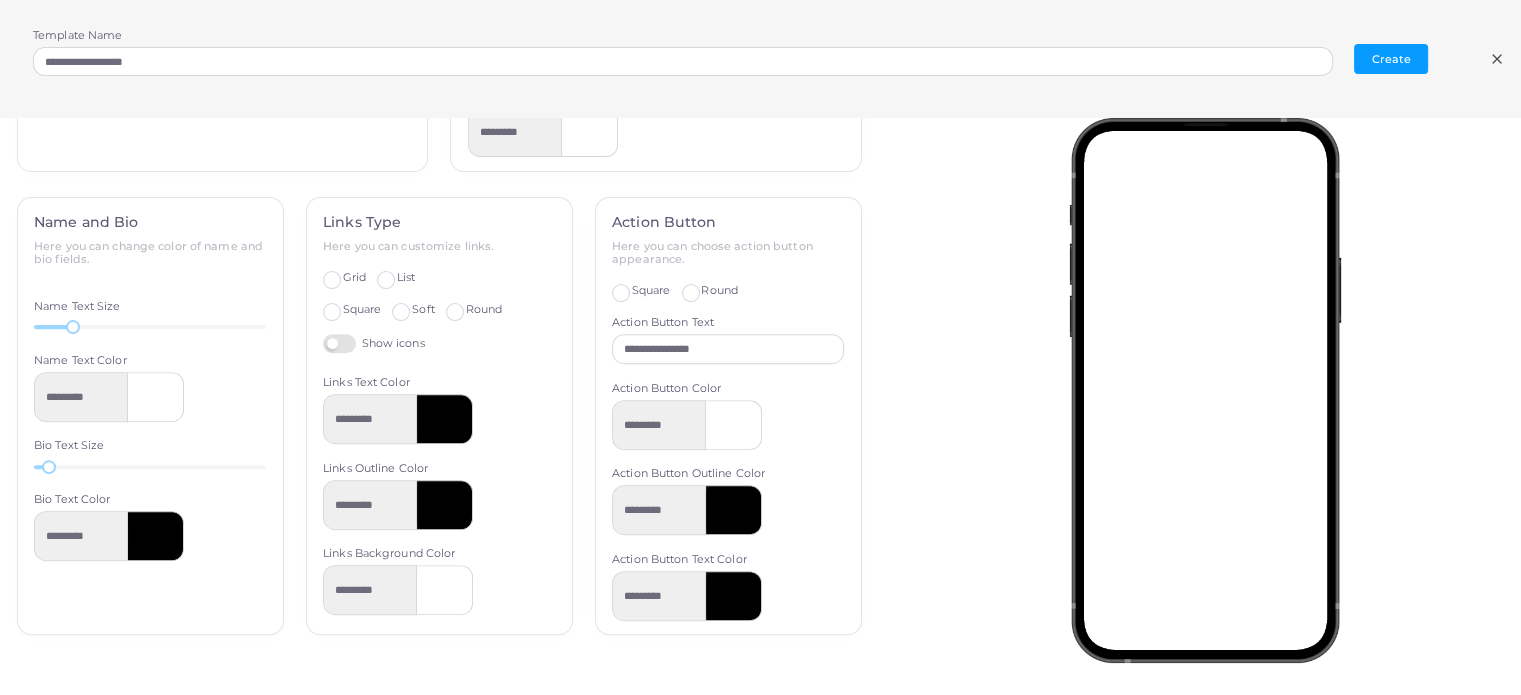 click on "Round" at bounding box center [484, 310] 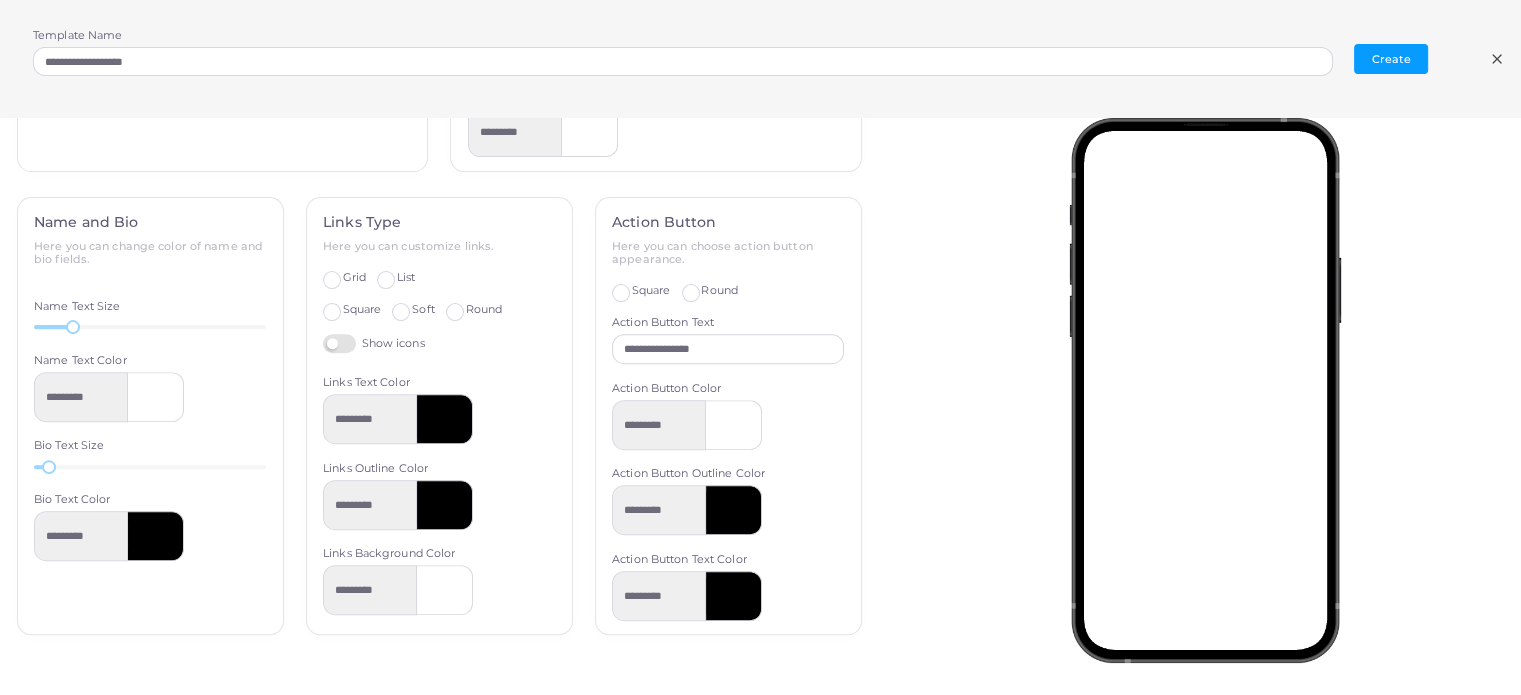 click at bounding box center (445, 419) 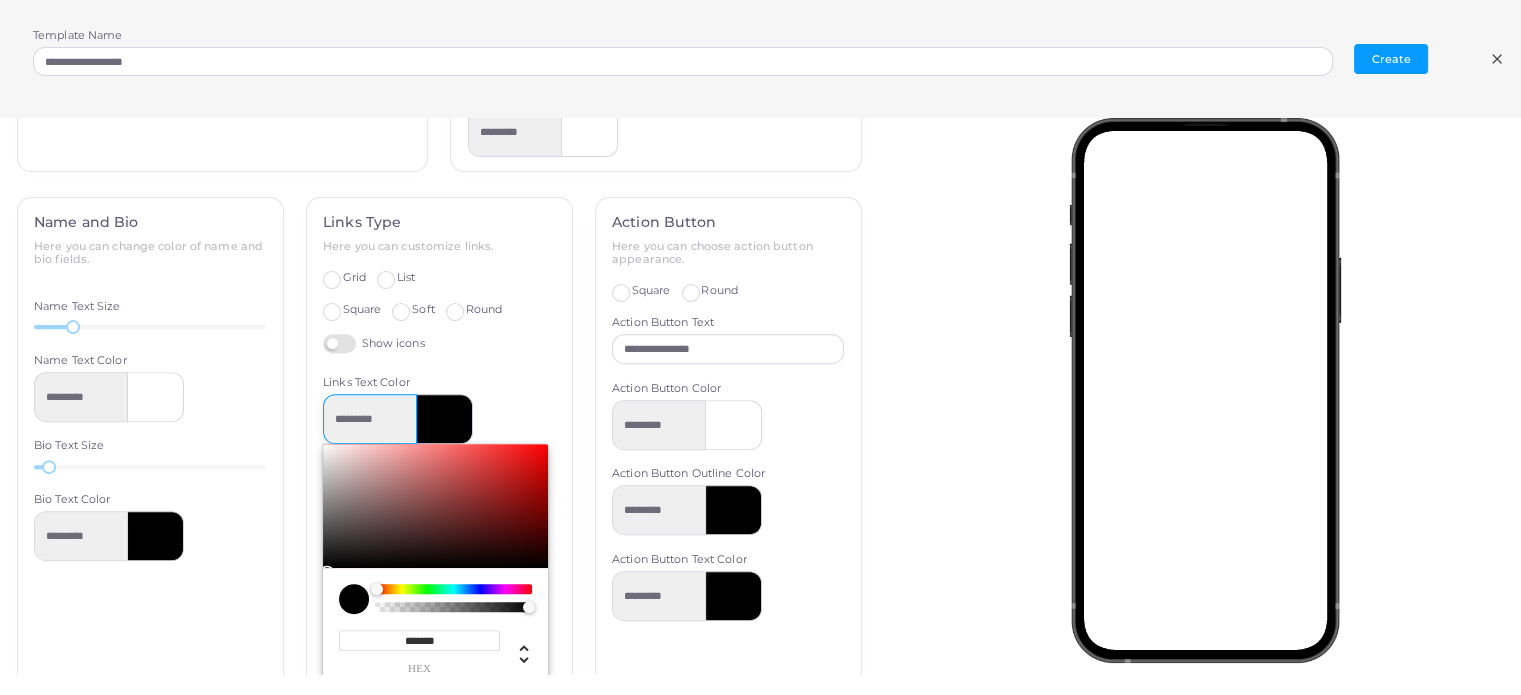 click on "*********" at bounding box center (370, 419) 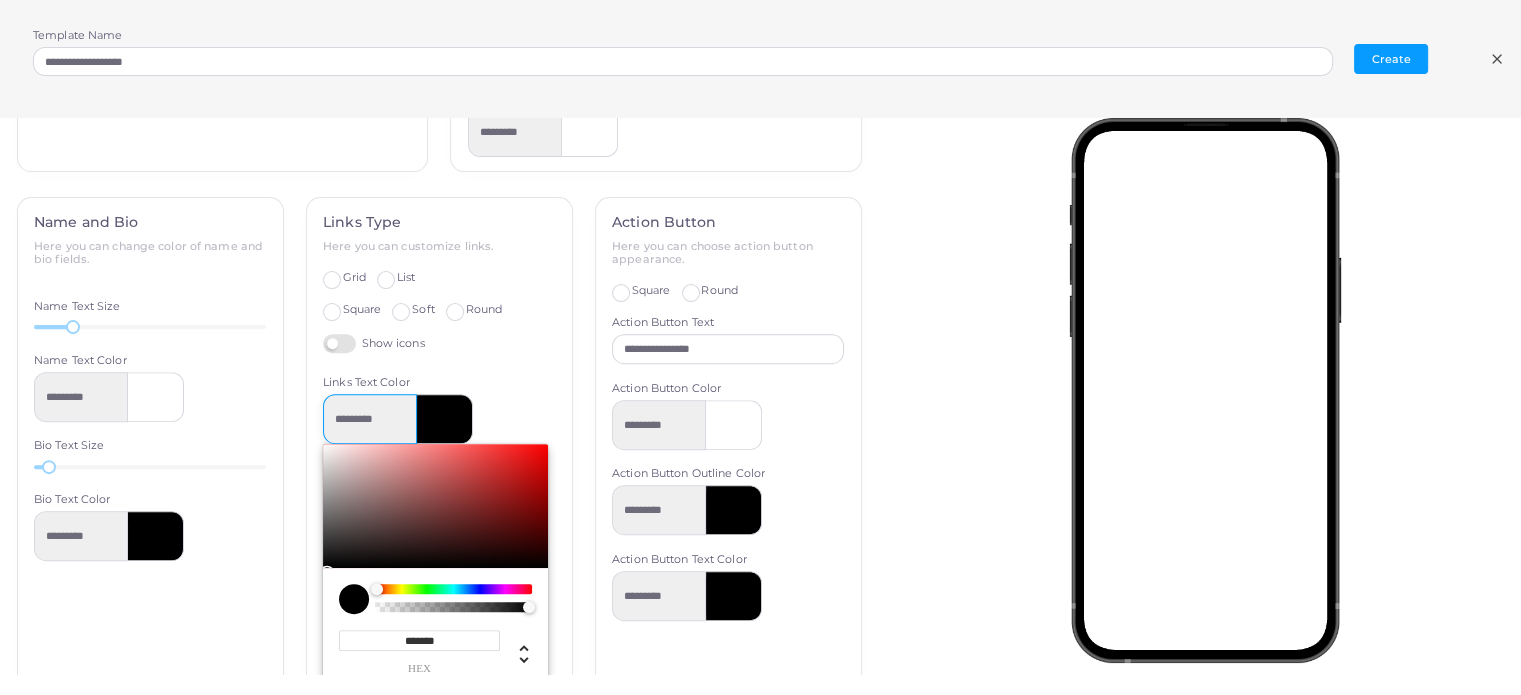 click on "*********" at bounding box center [370, 419] 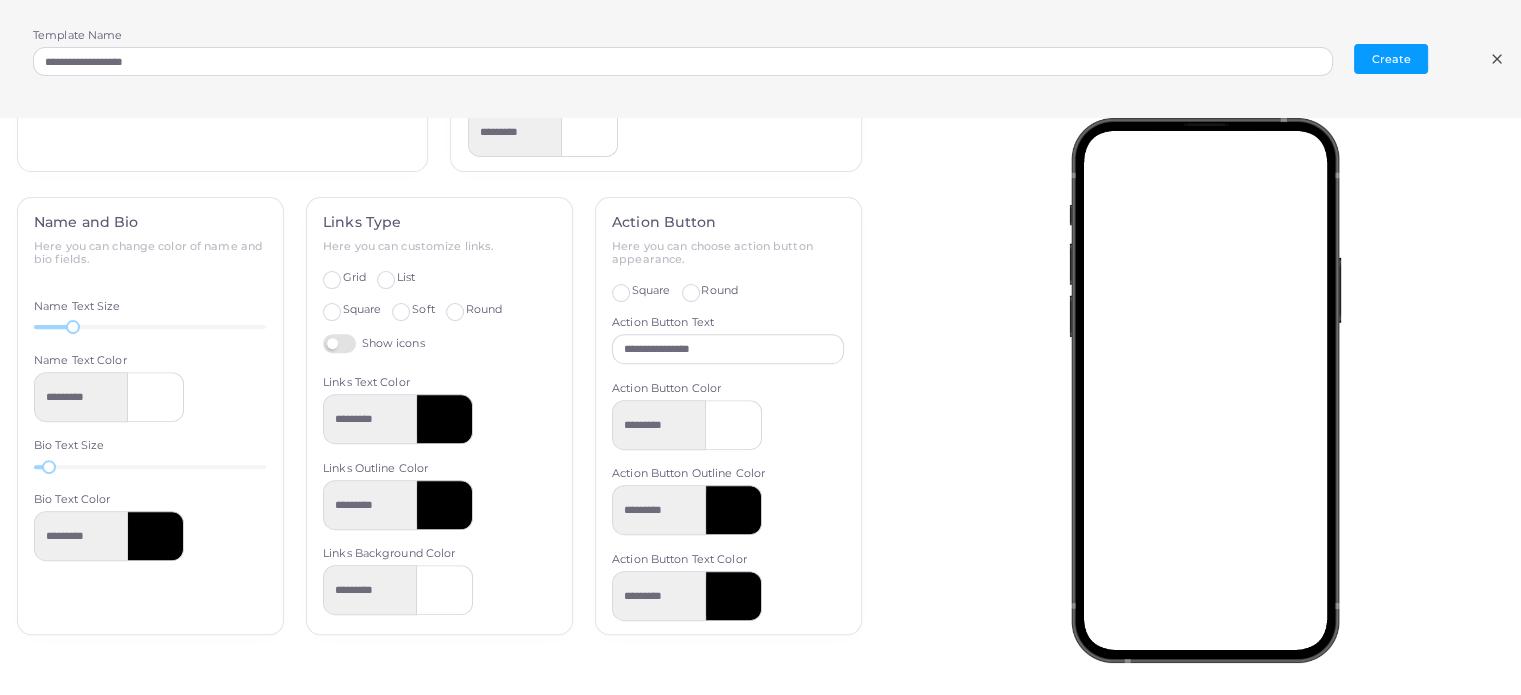 click at bounding box center (445, 419) 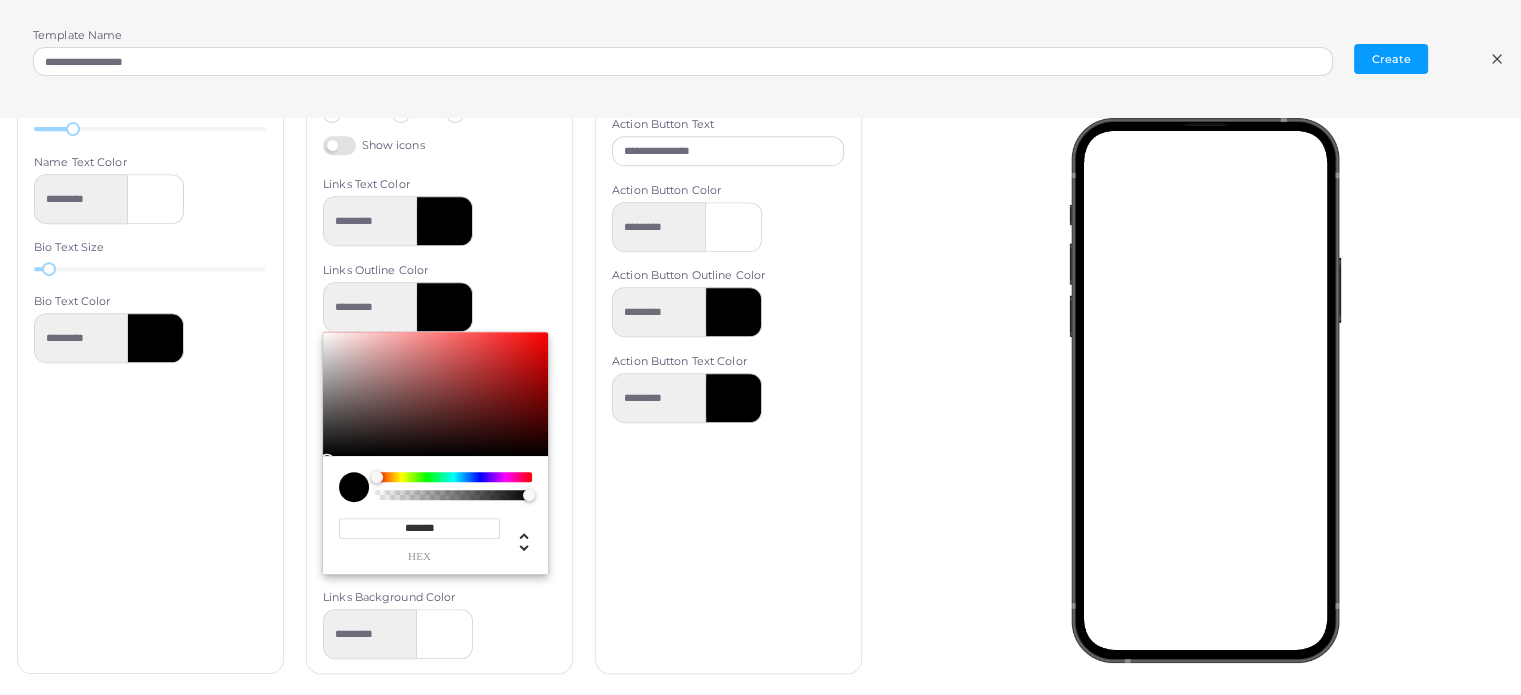 scroll, scrollTop: 941, scrollLeft: 0, axis: vertical 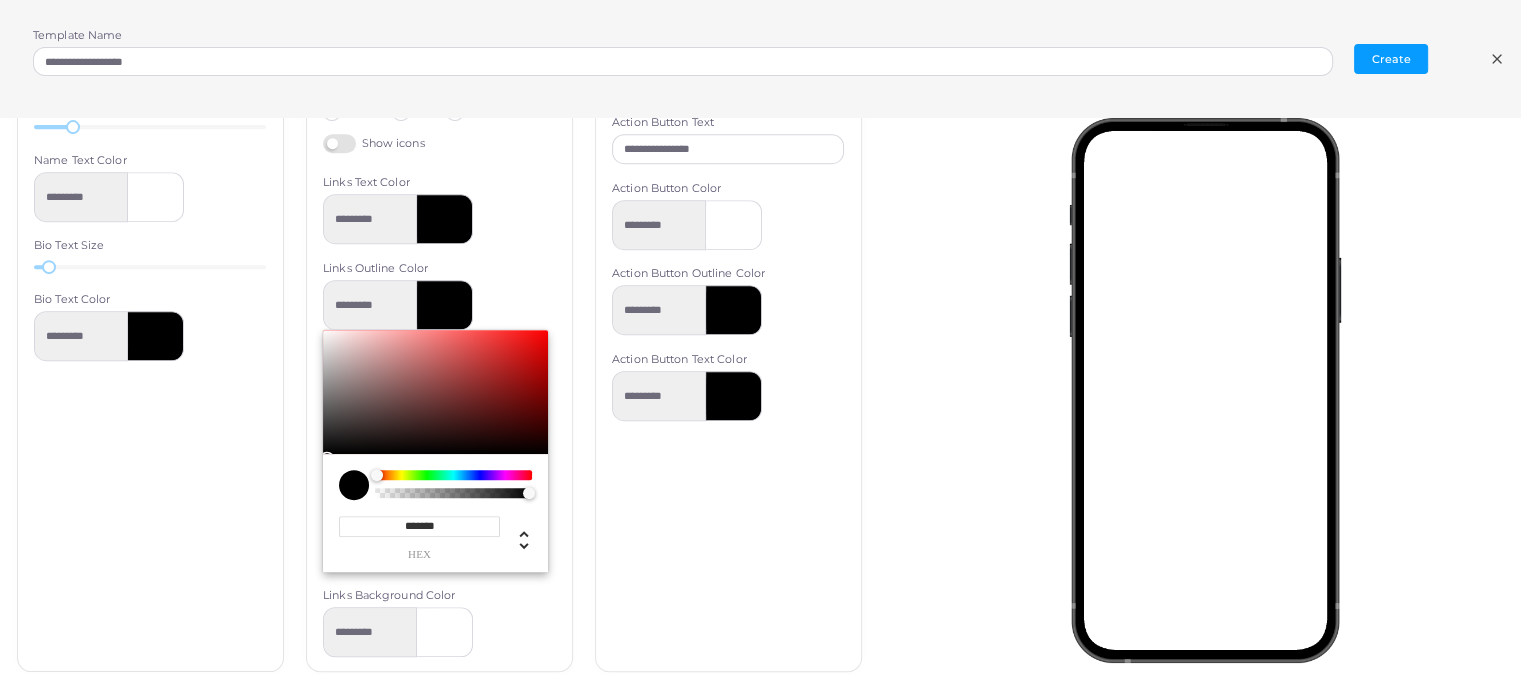 click on "*******" at bounding box center (419, 526) 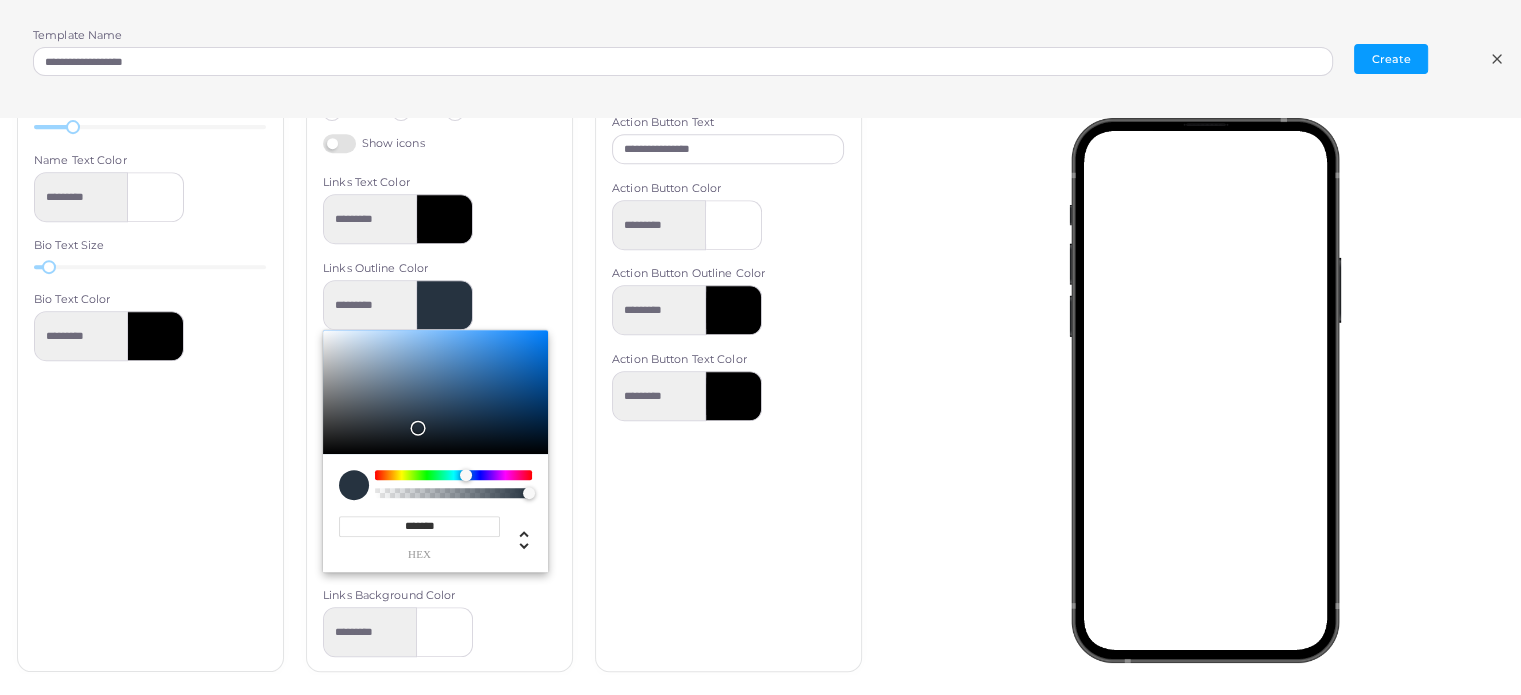 type on "*******" 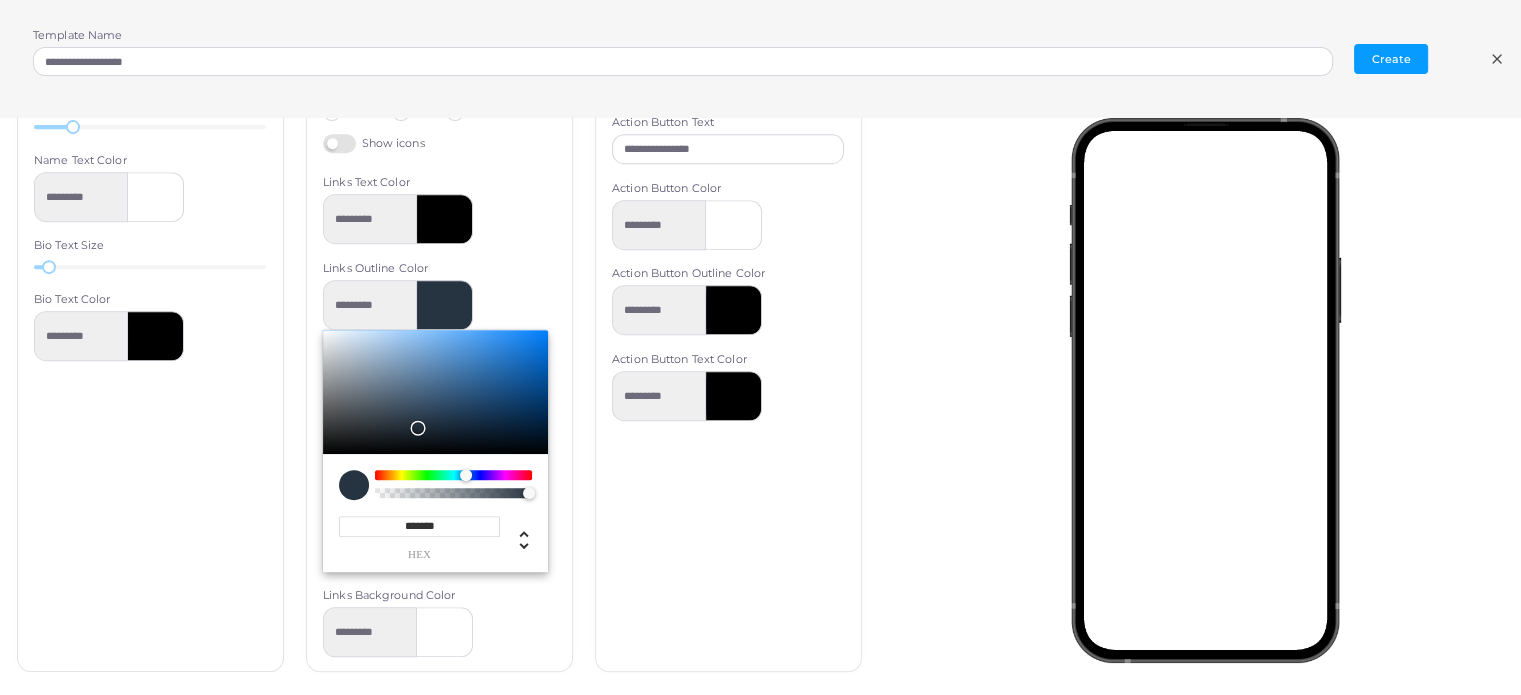 click at bounding box center (445, 219) 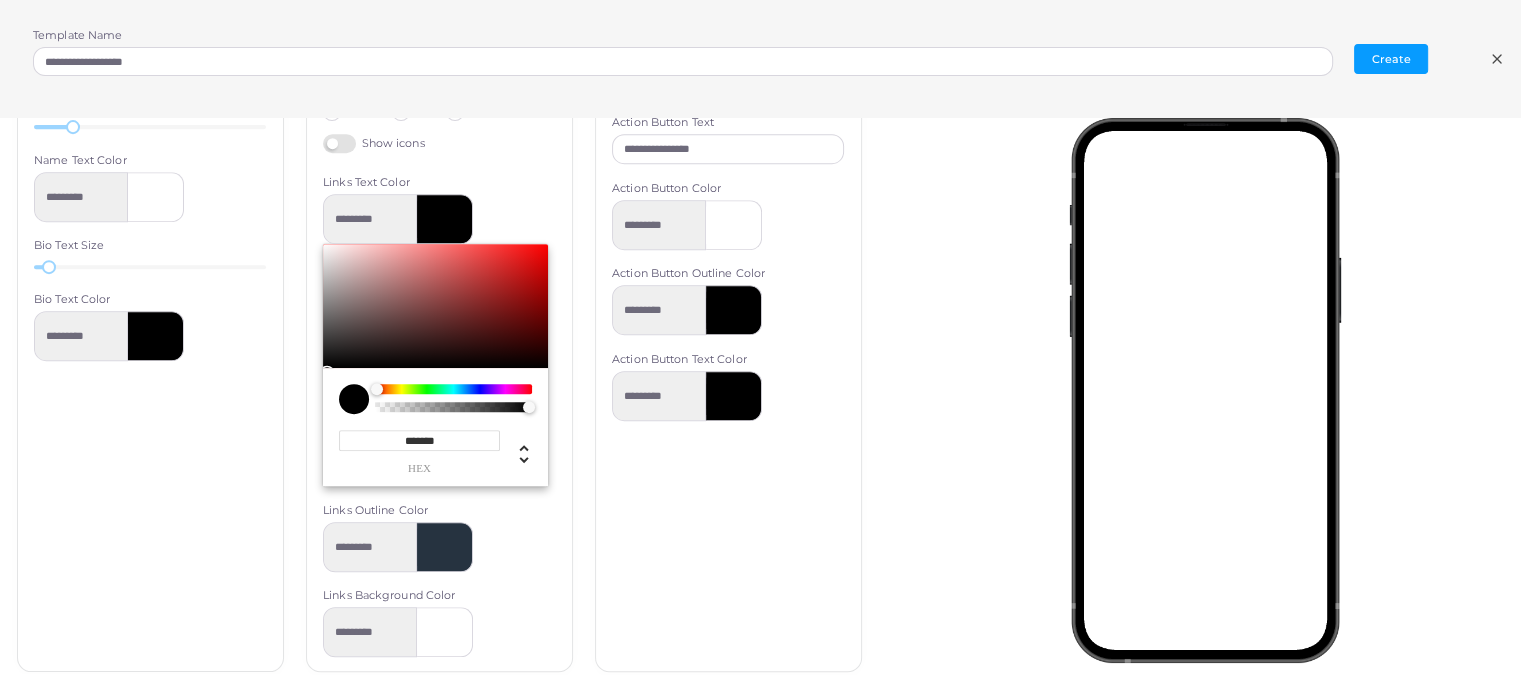click on "*******   hex       *   r     *   g     *   b     *   a     *   h     **   s     **   l     *   a" at bounding box center [435, 444] 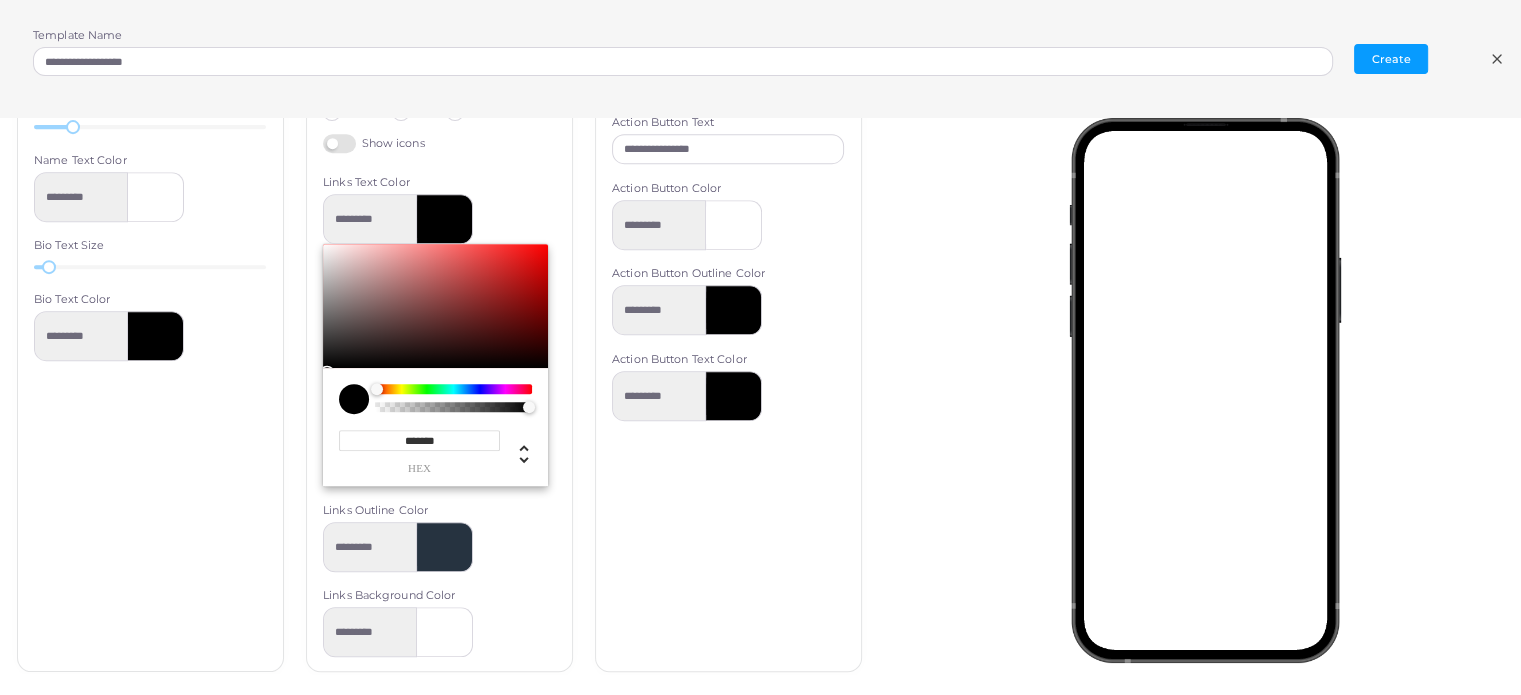 click on "*******" at bounding box center [419, 440] 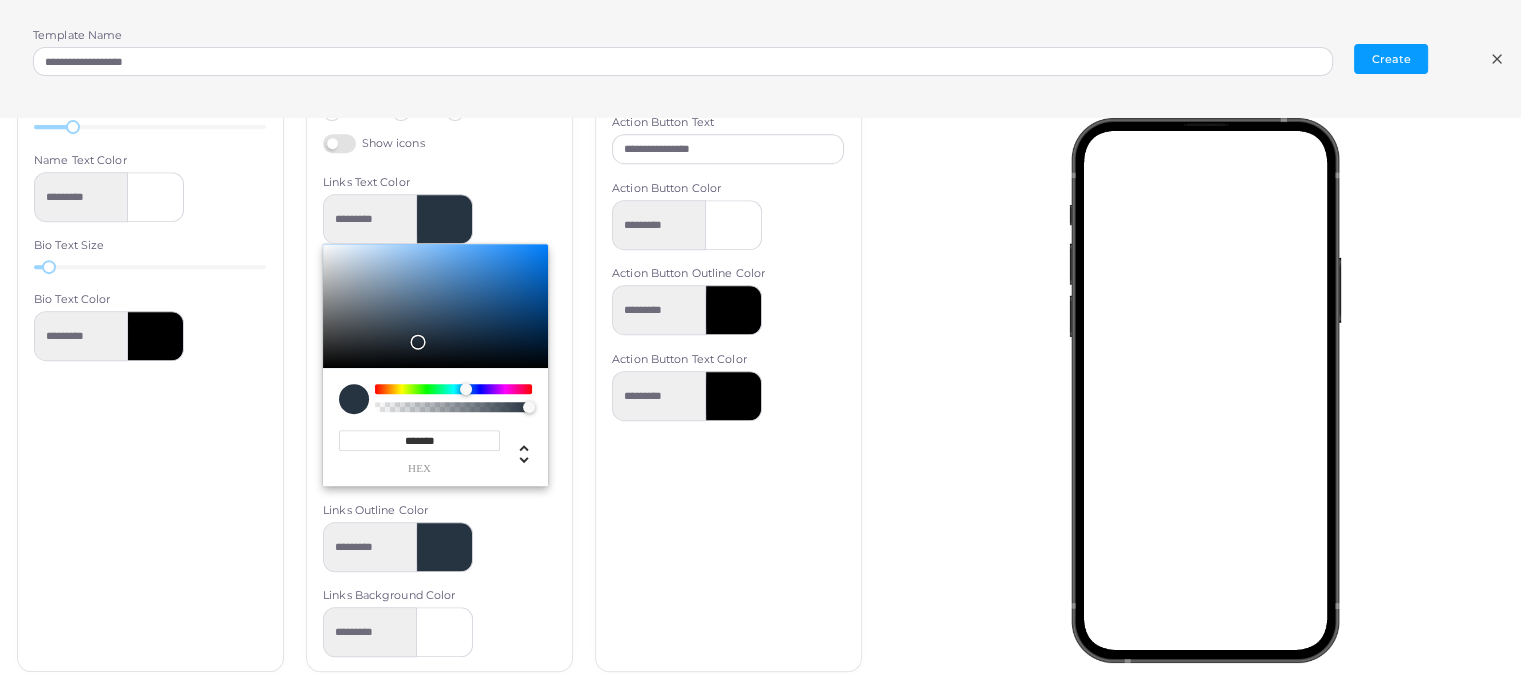 type on "*******" 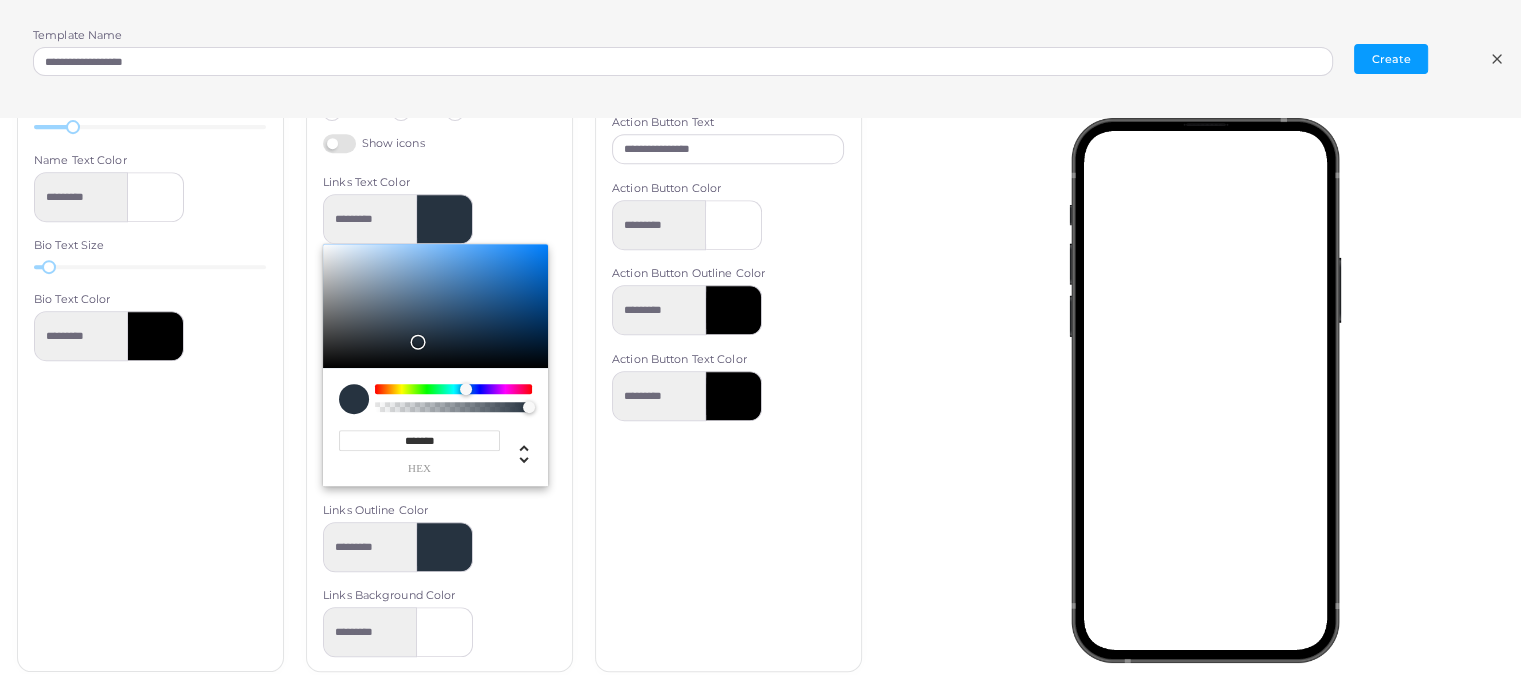 click on "**********" at bounding box center [728, 334] 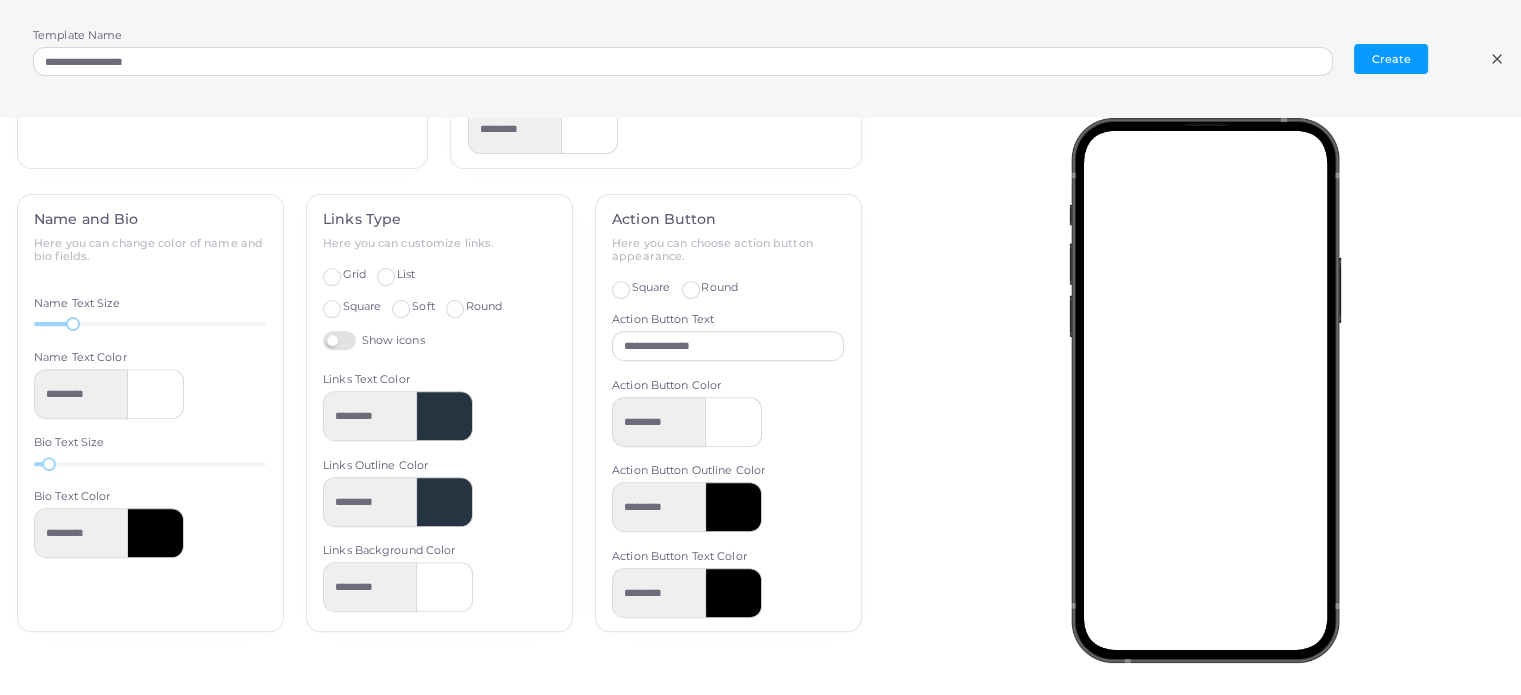 scroll, scrollTop: 741, scrollLeft: 0, axis: vertical 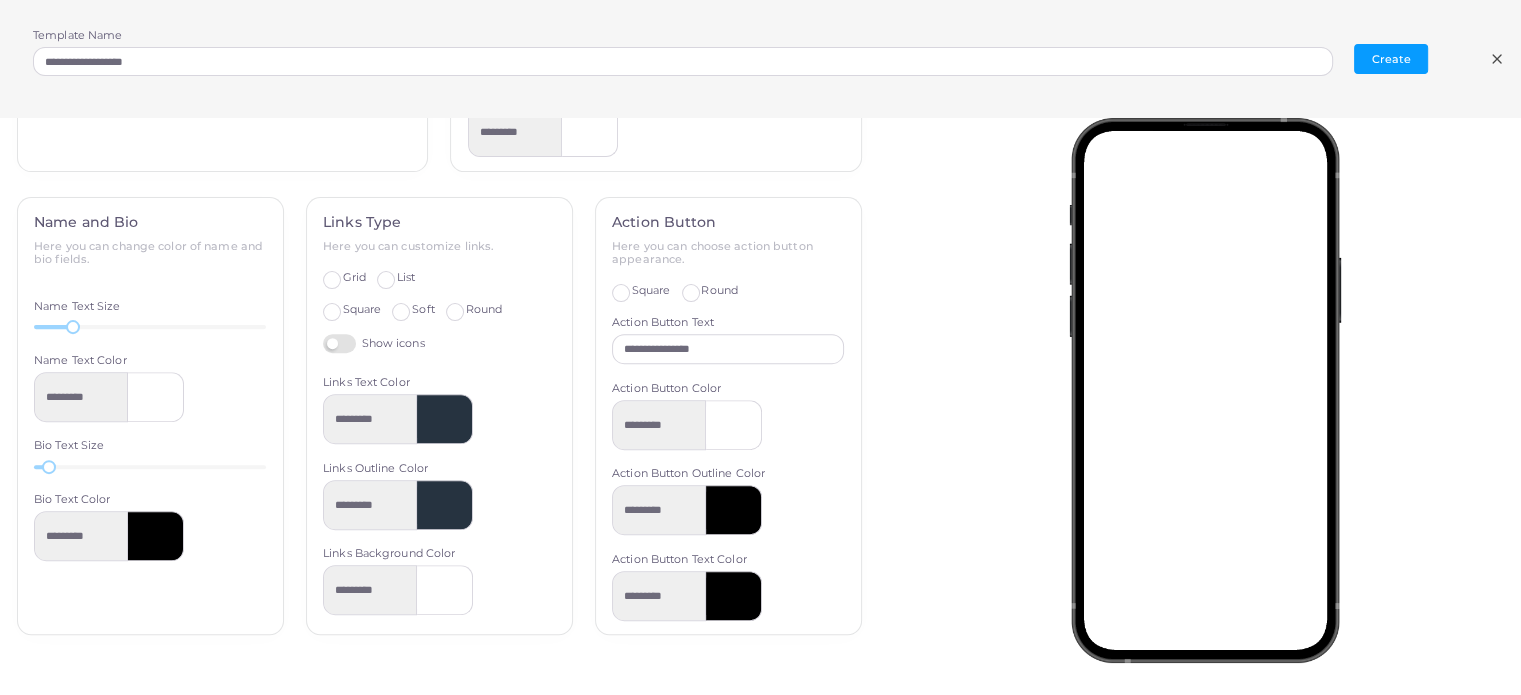 click at bounding box center [445, 590] 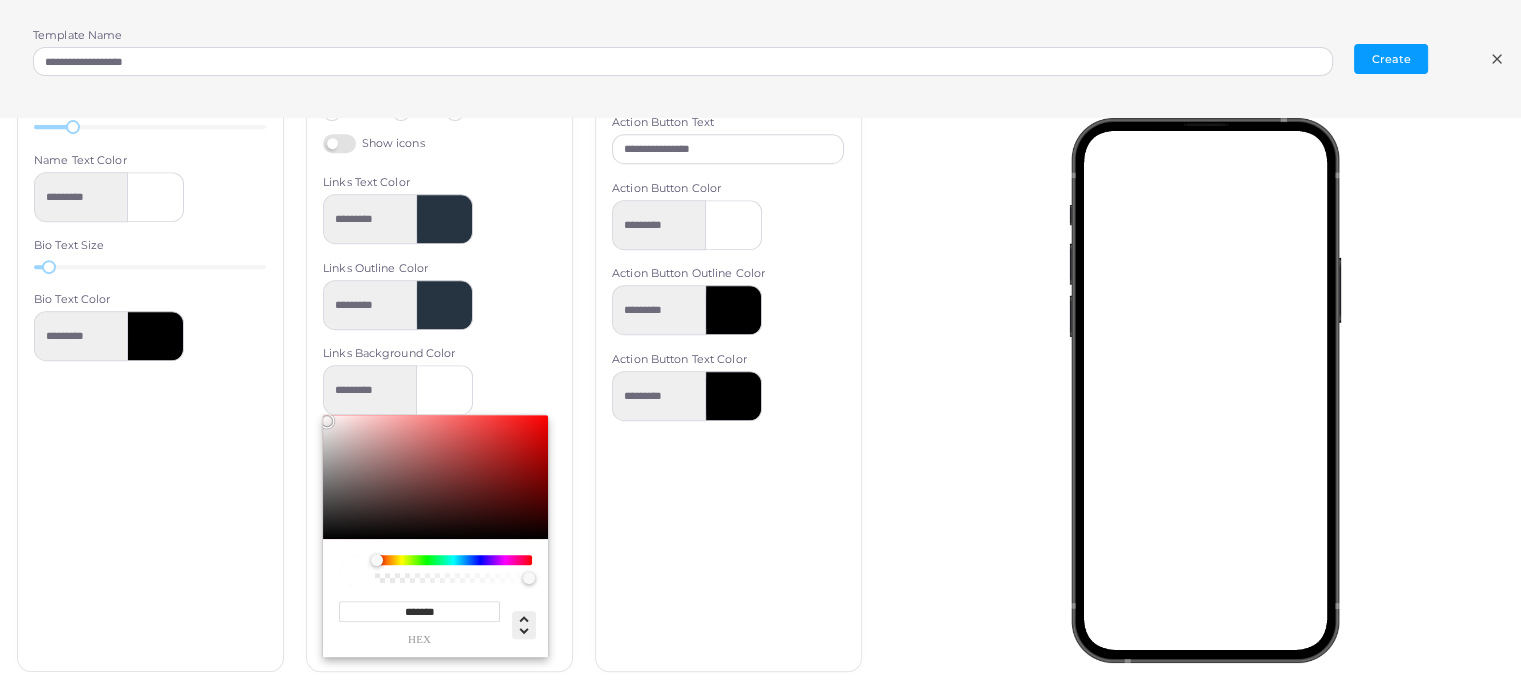click 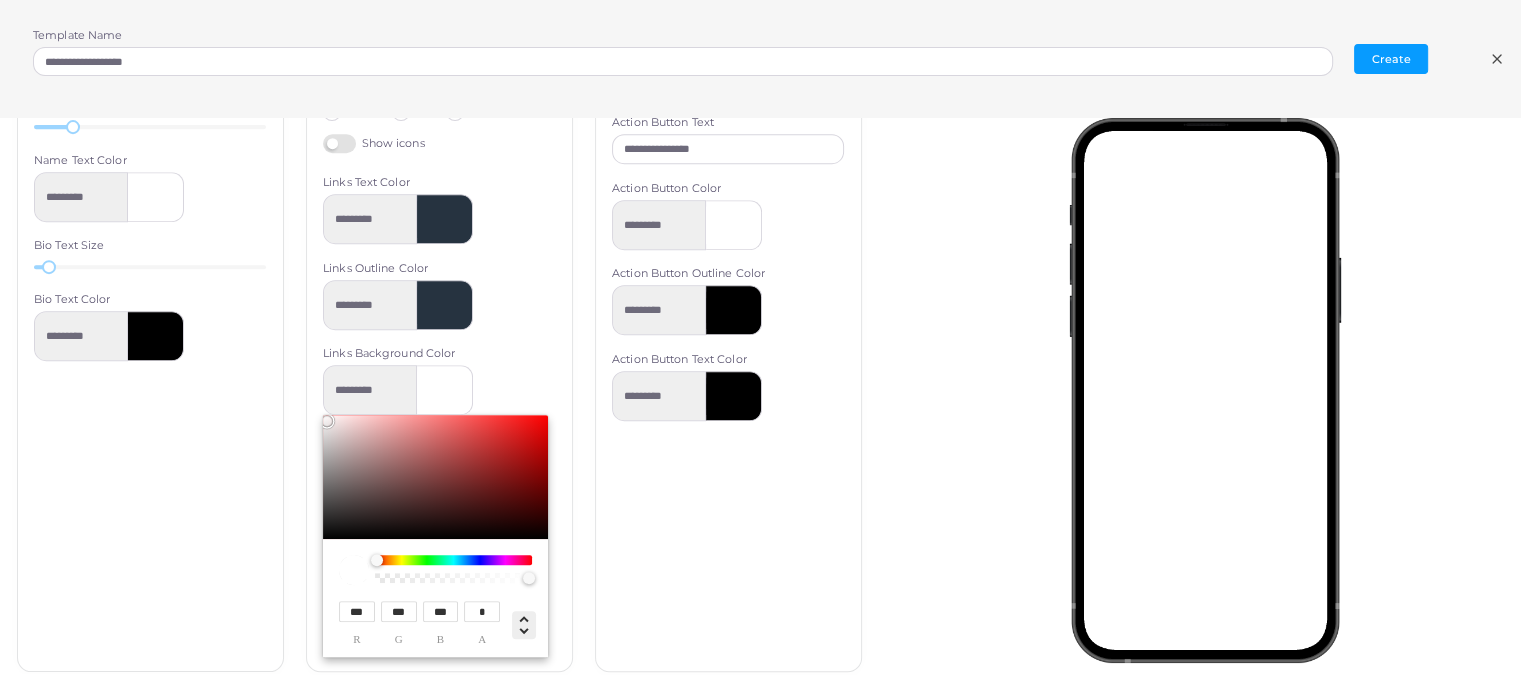 click 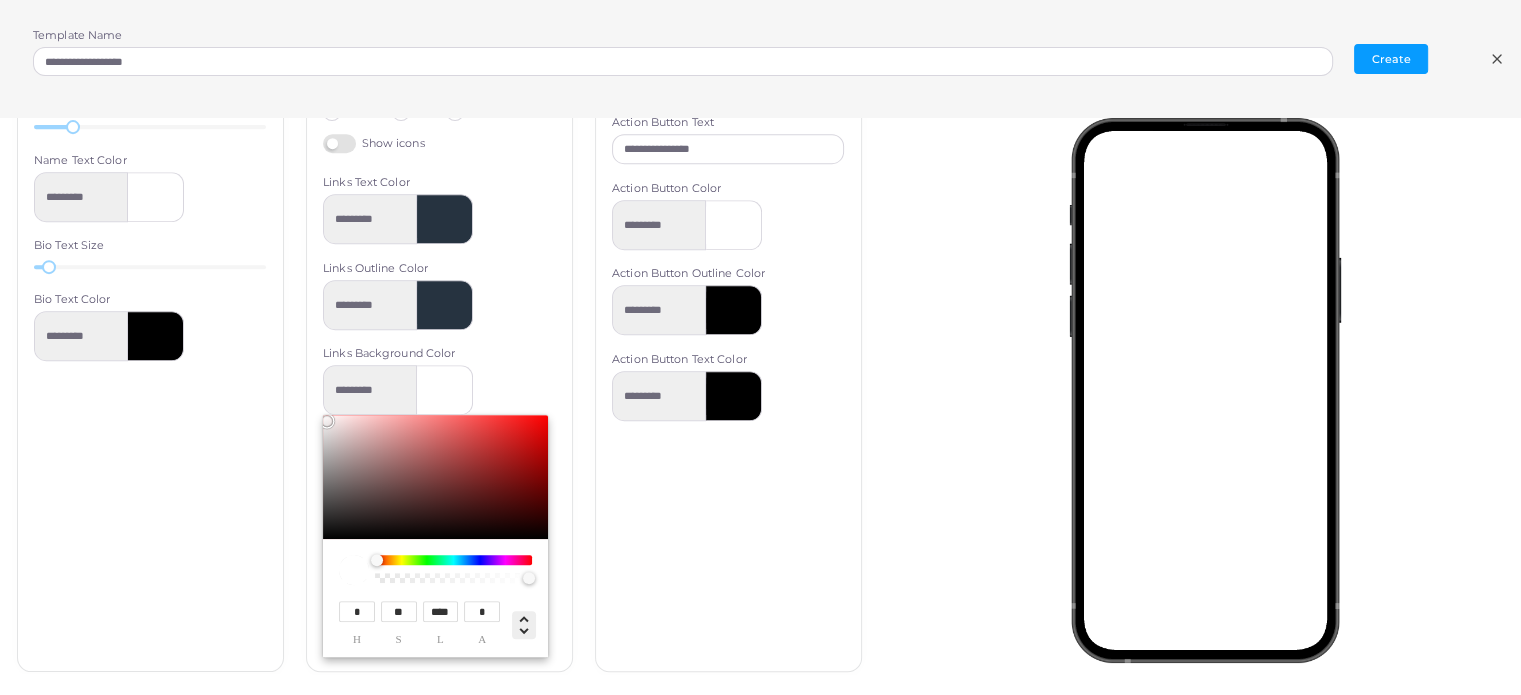 click 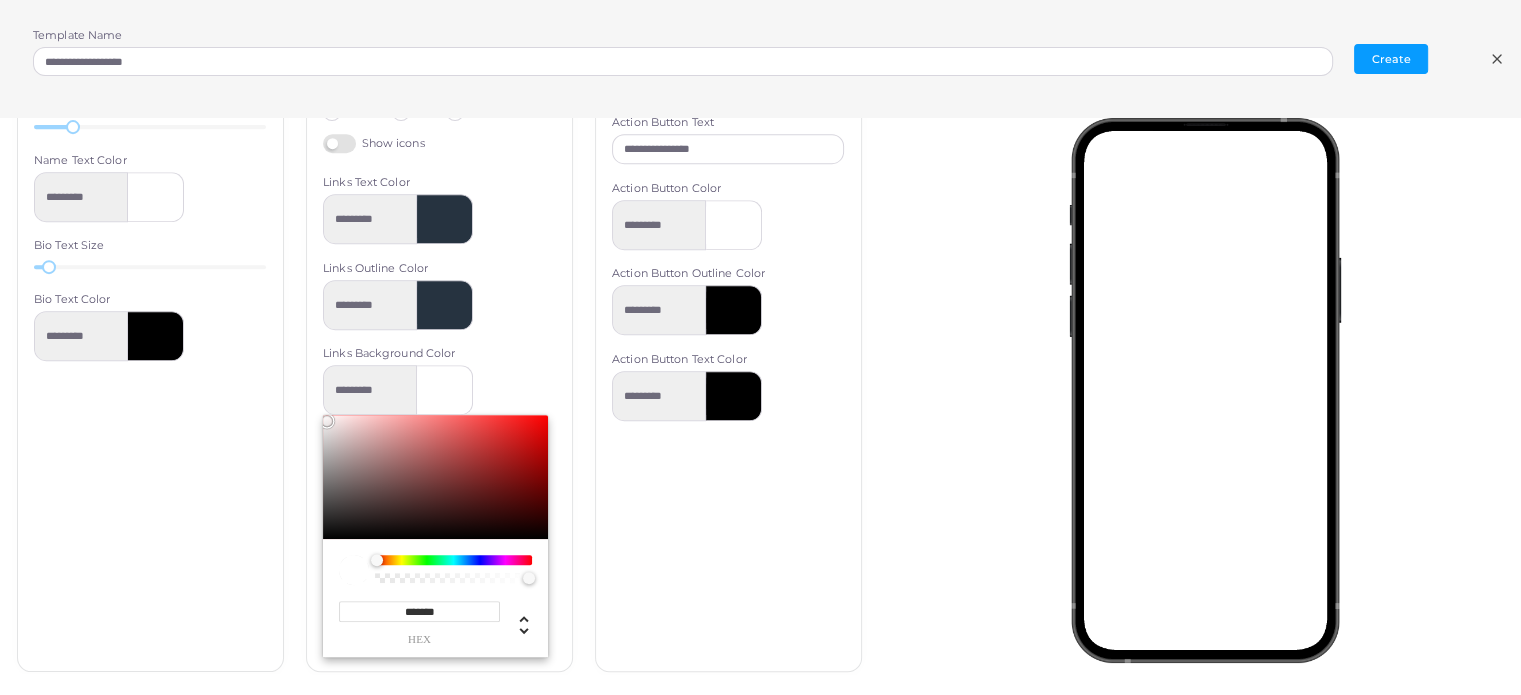 click at bounding box center [516, 623] 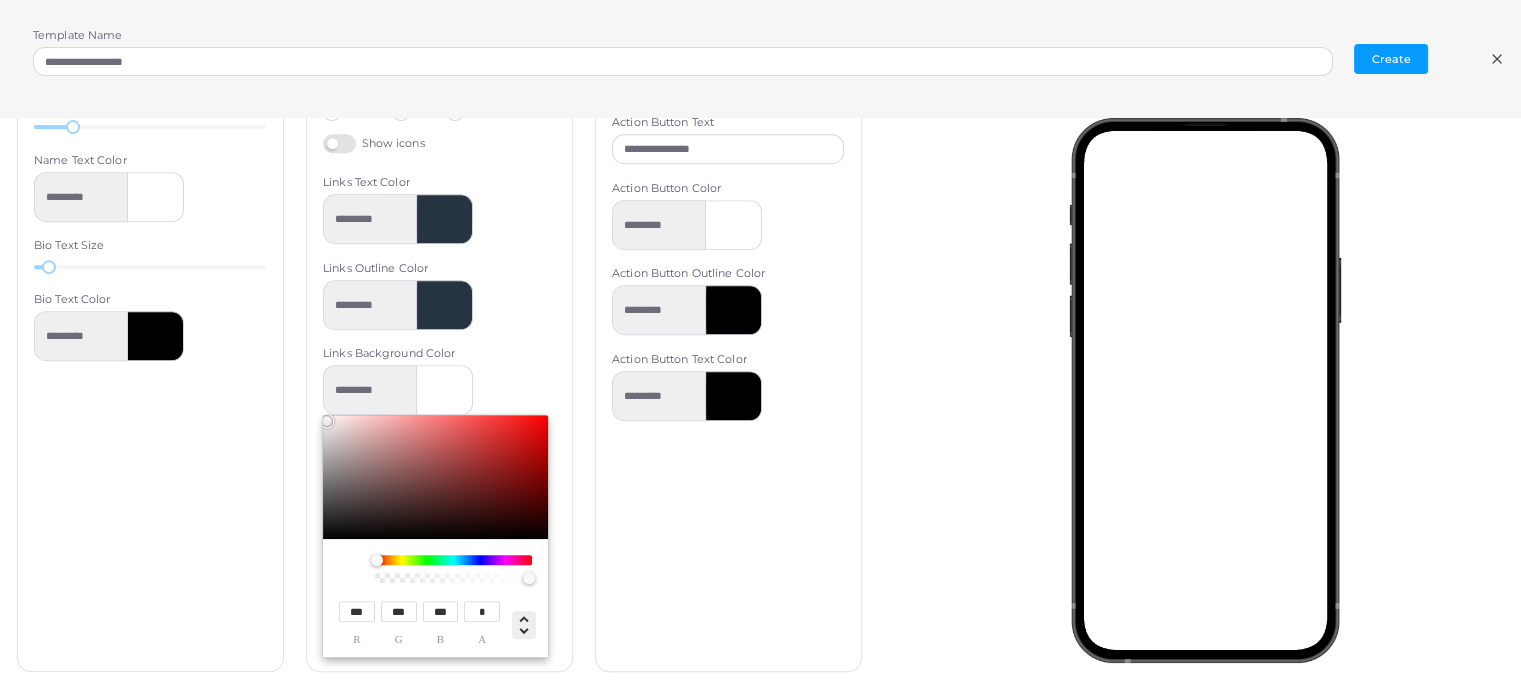 click 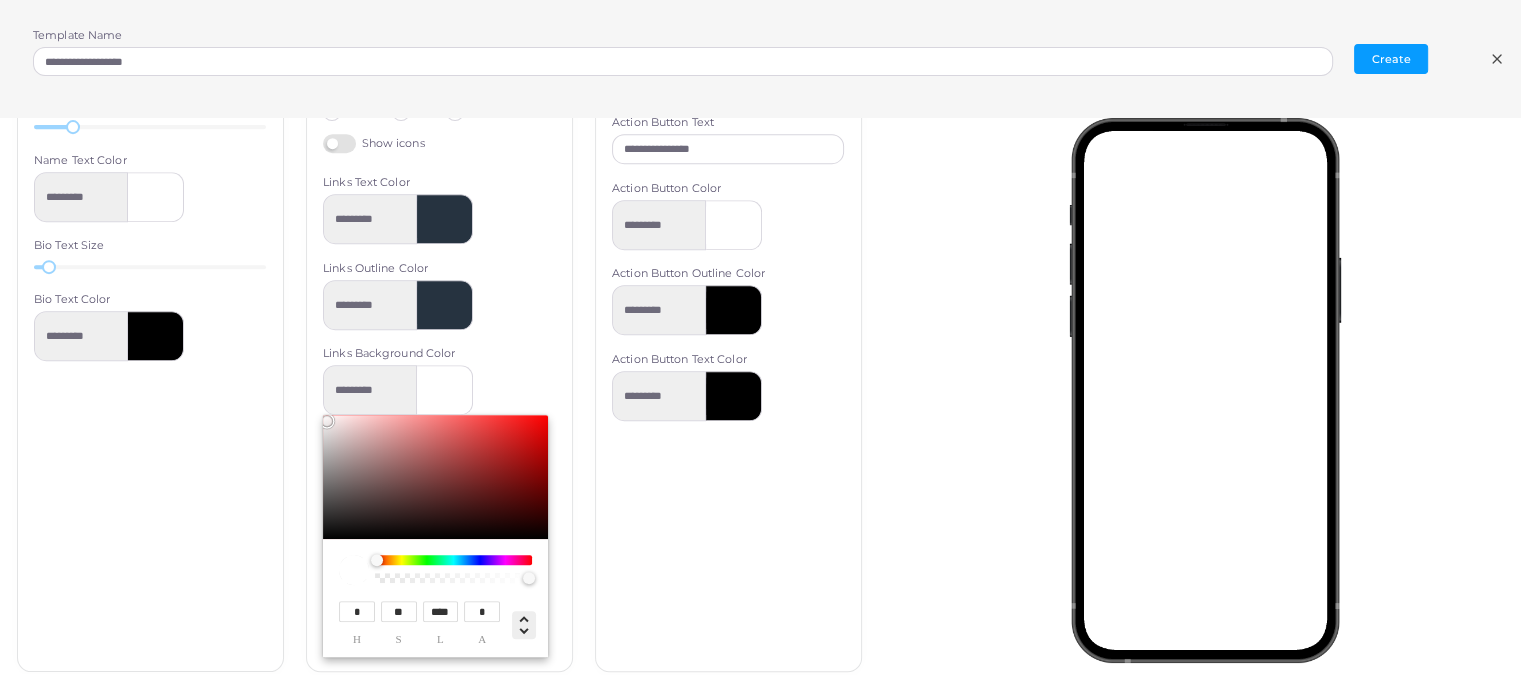 click 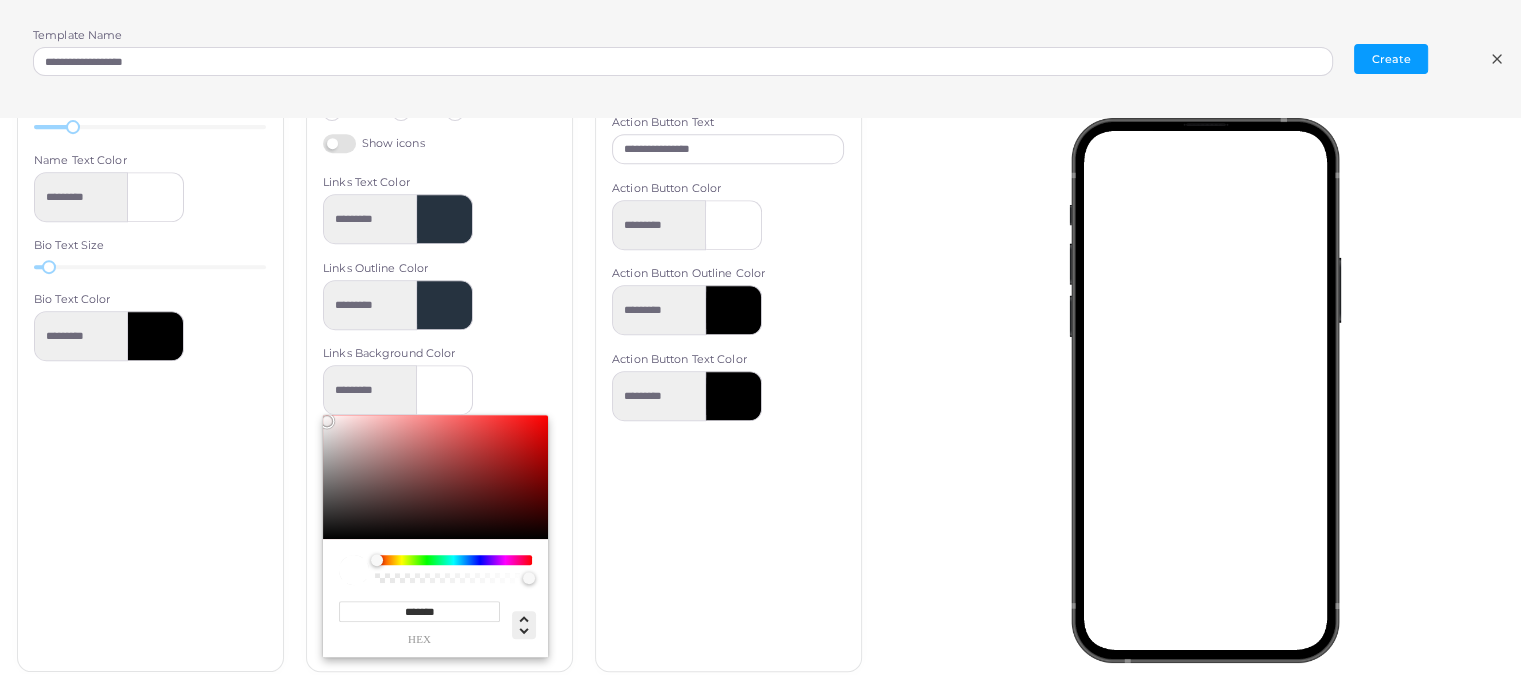 click 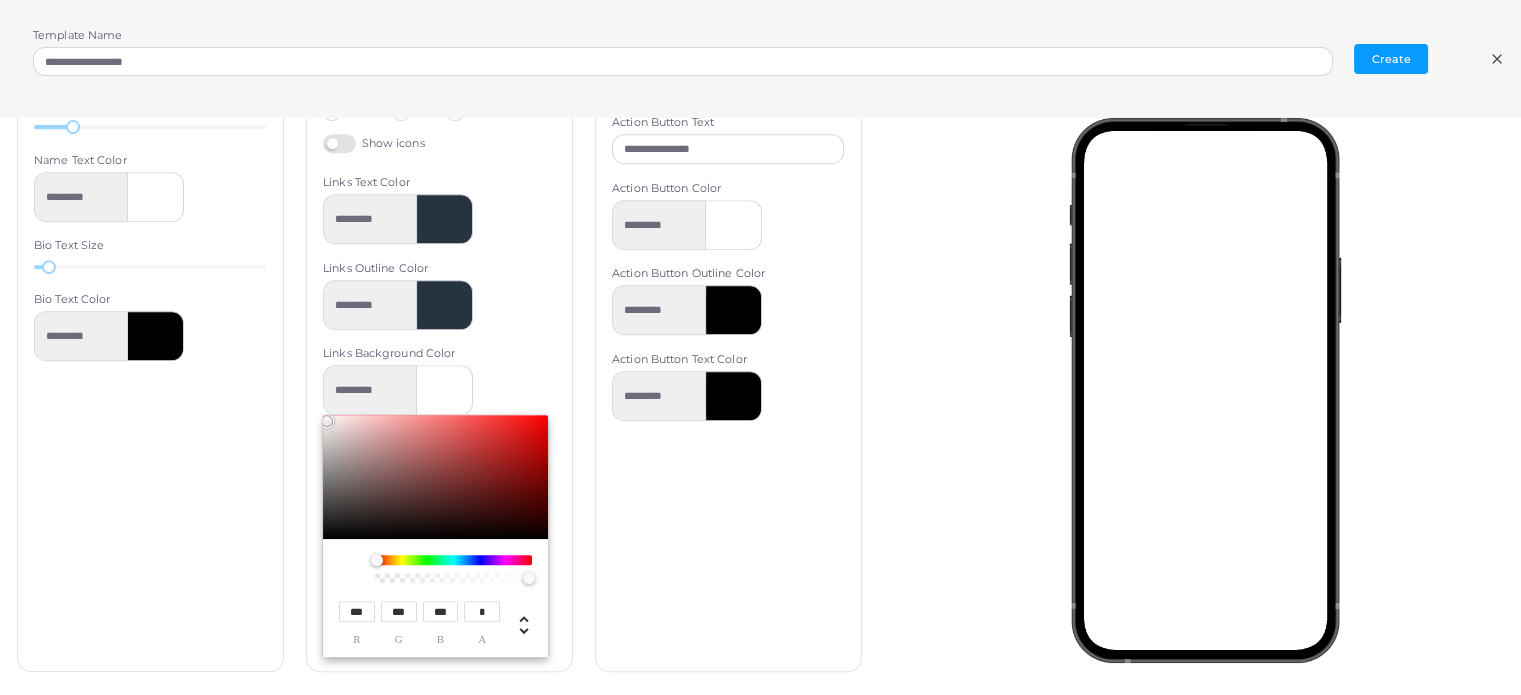 click on "***" at bounding box center [441, 611] 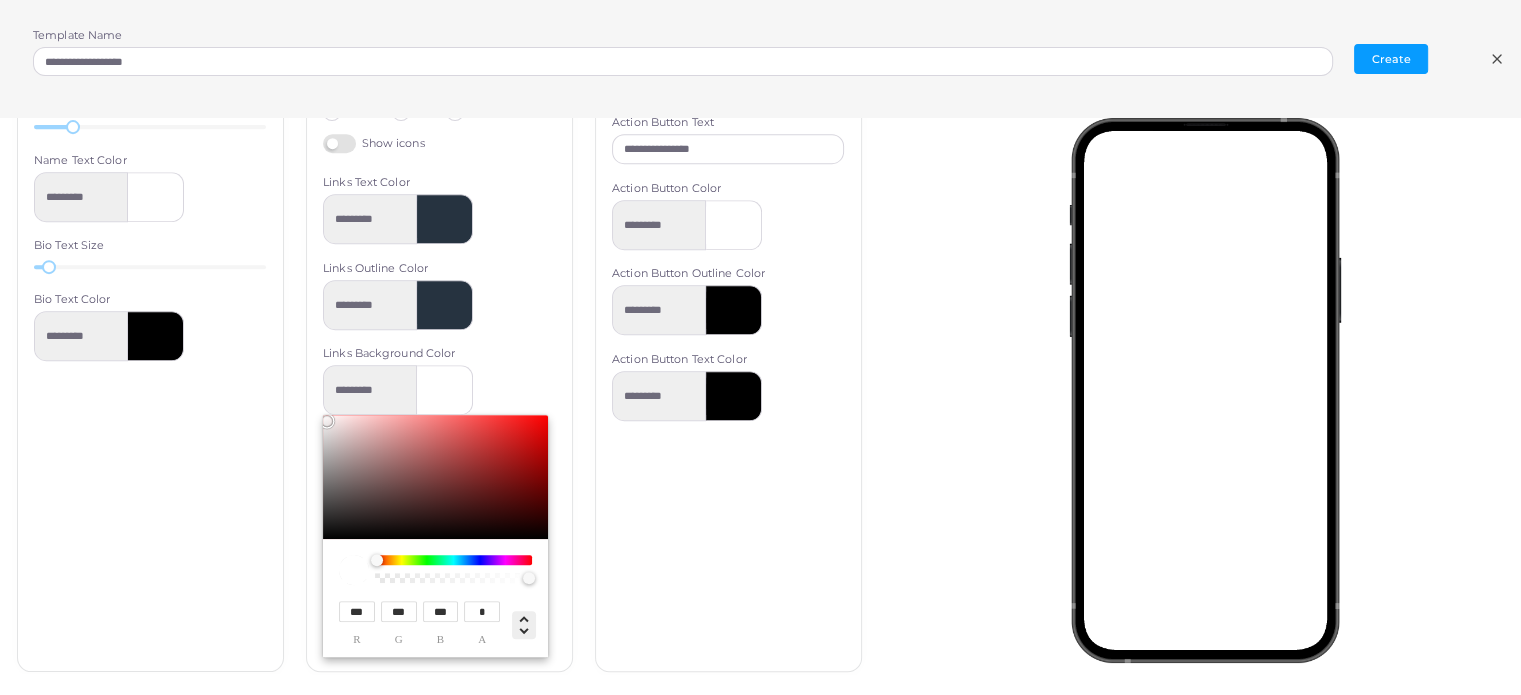 click 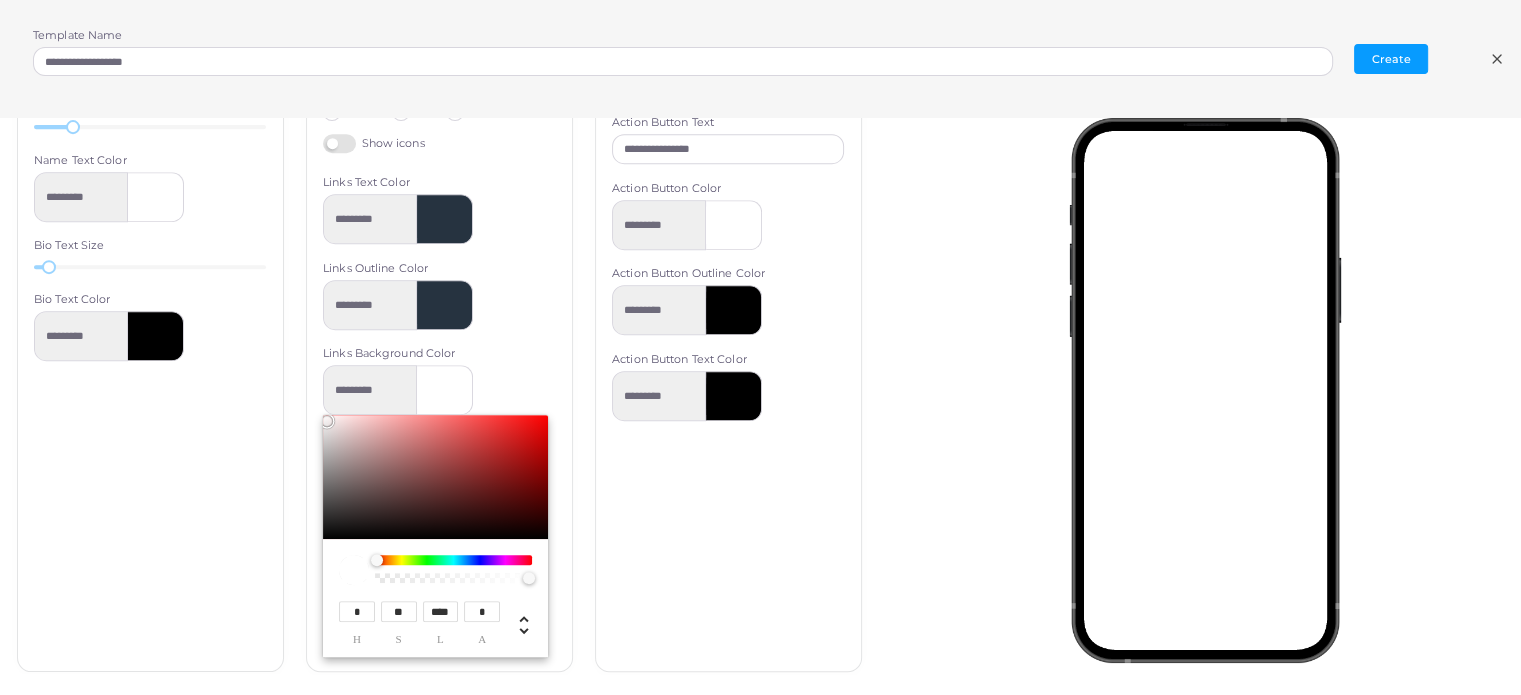 click on "****" at bounding box center (441, 611) 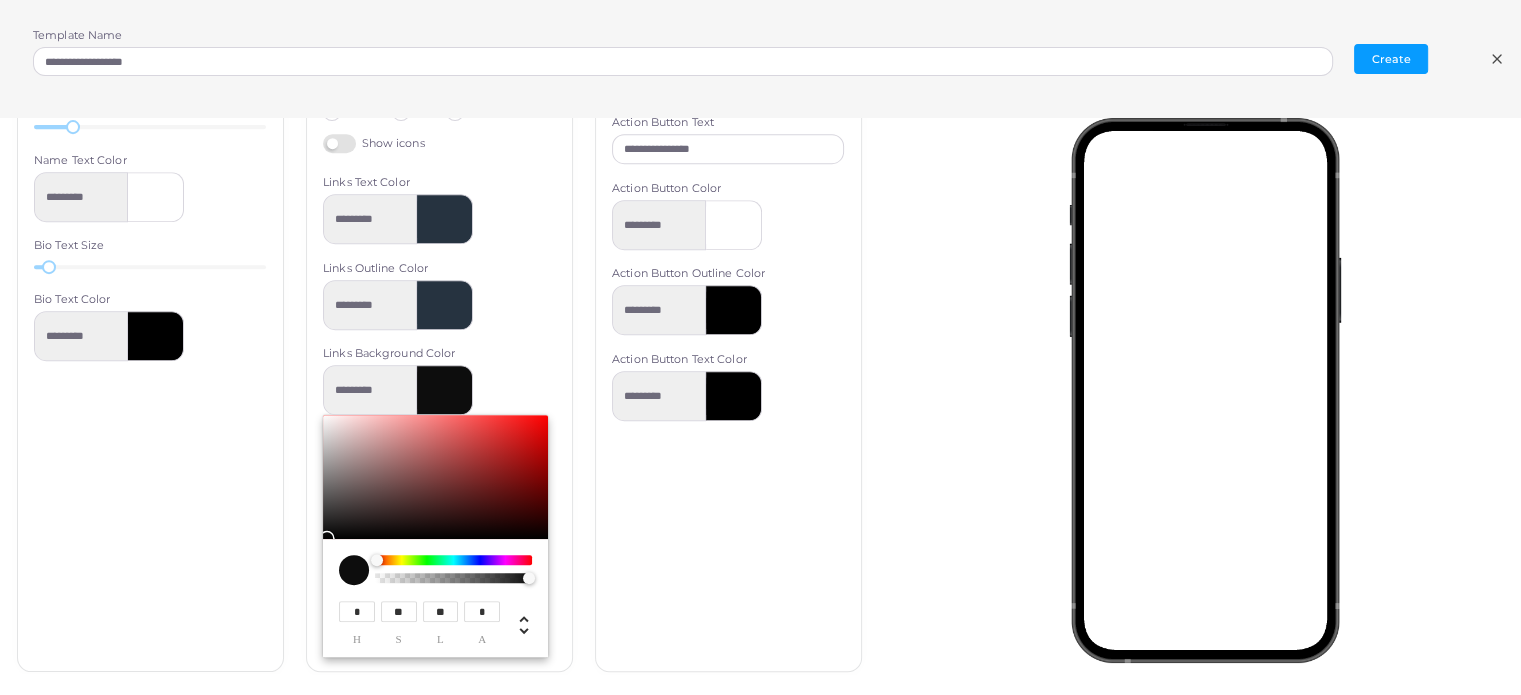 type on "*********" 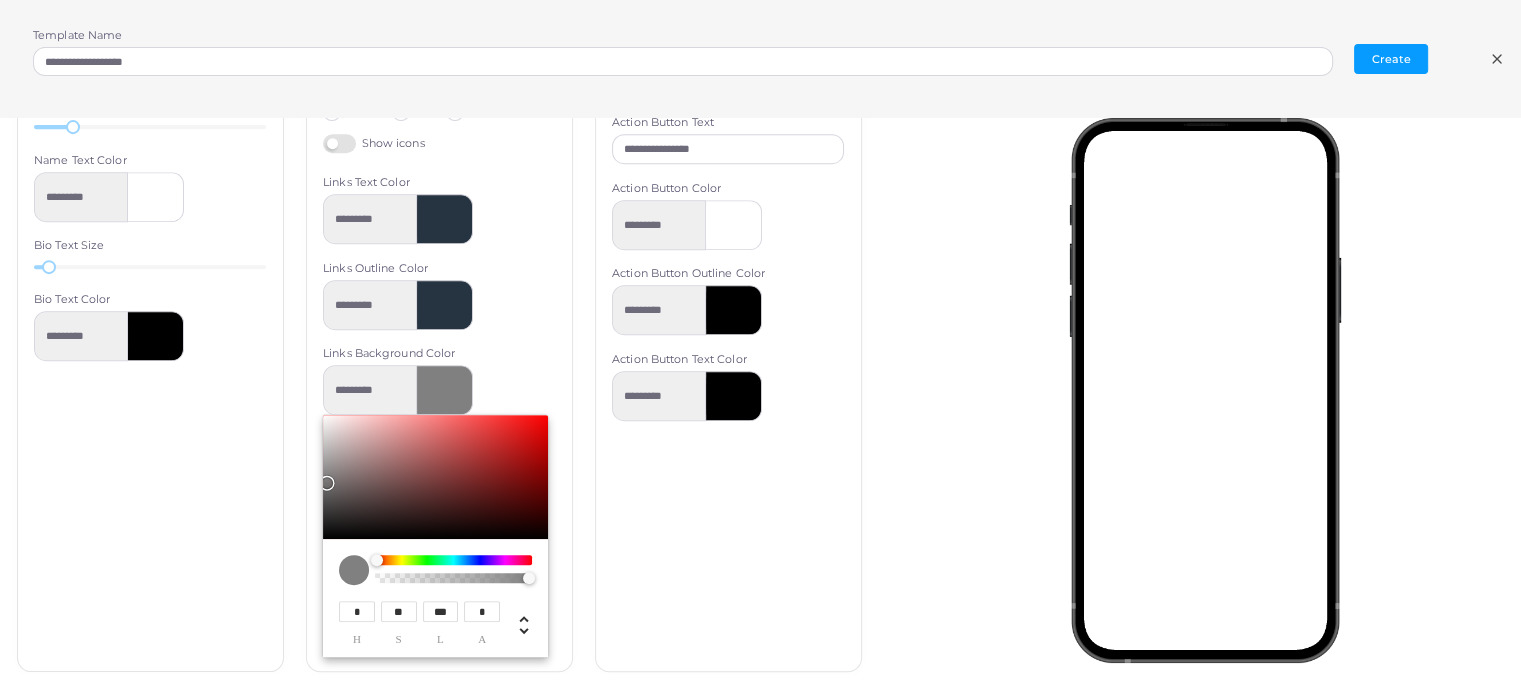 type on "***" 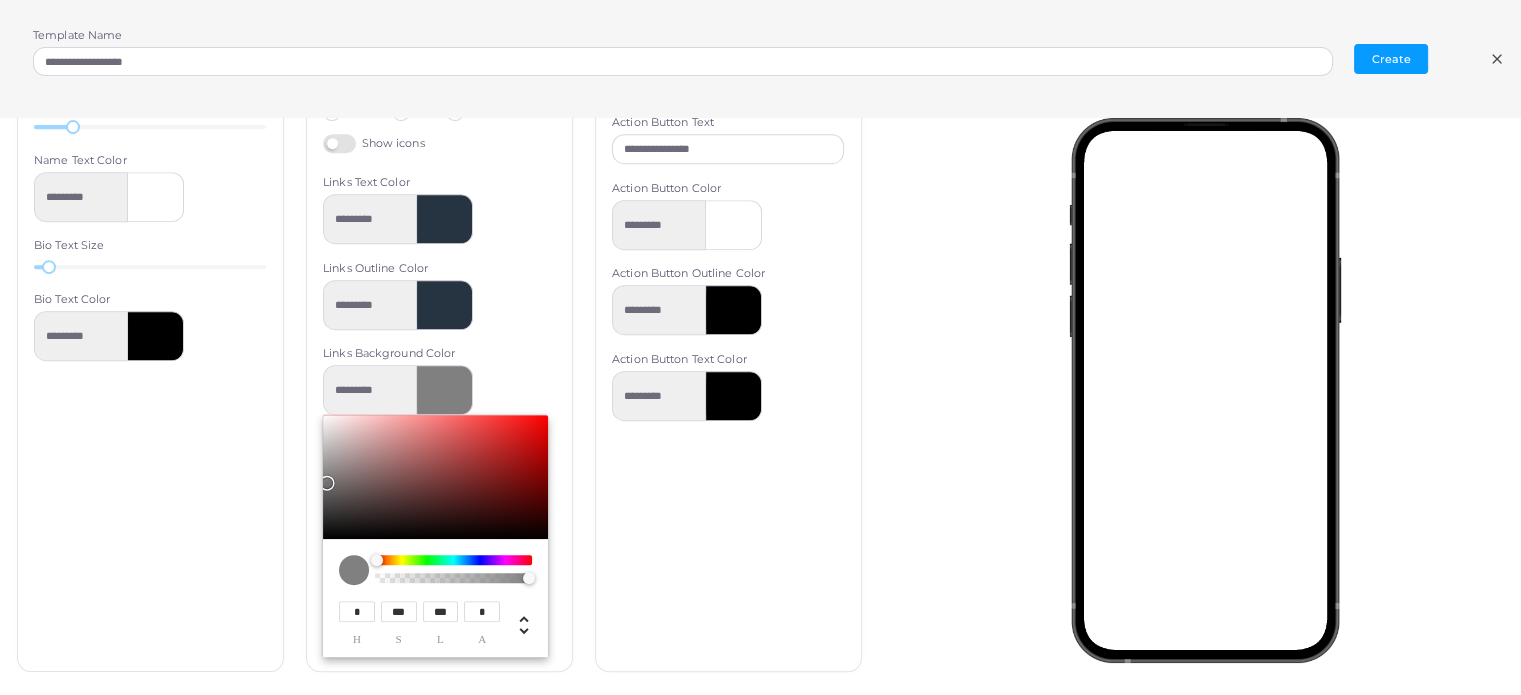 type on "*********" 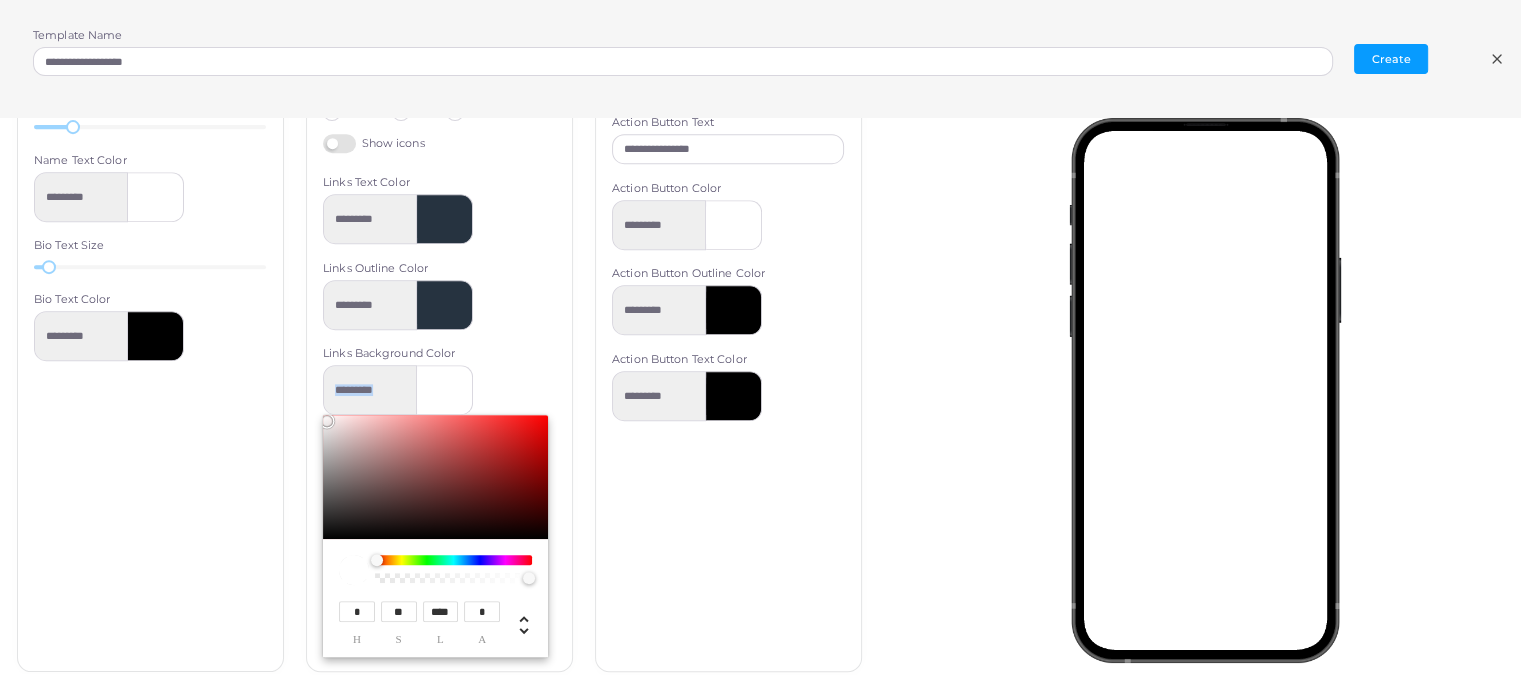 drag, startPoint x: 332, startPoint y: 445, endPoint x: 311, endPoint y: 404, distance: 46.06517 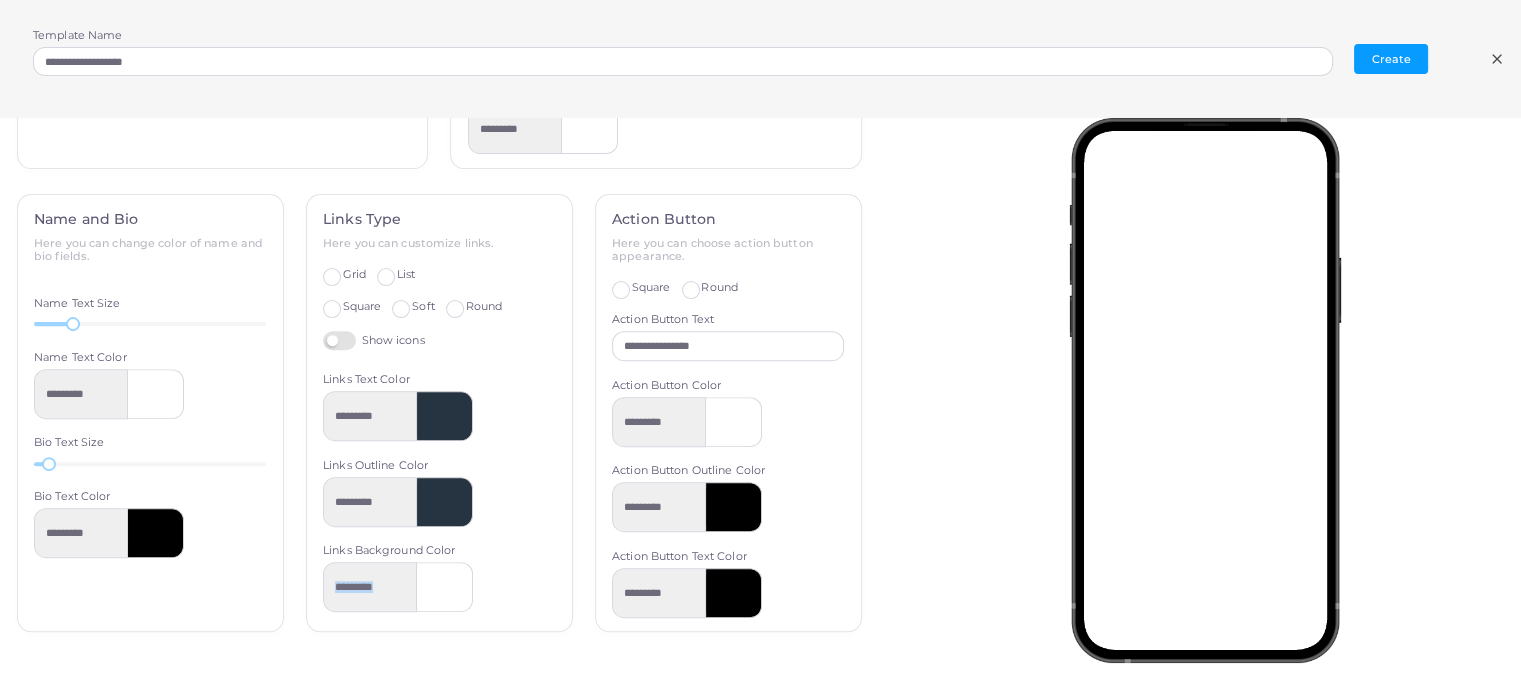 scroll, scrollTop: 741, scrollLeft: 0, axis: vertical 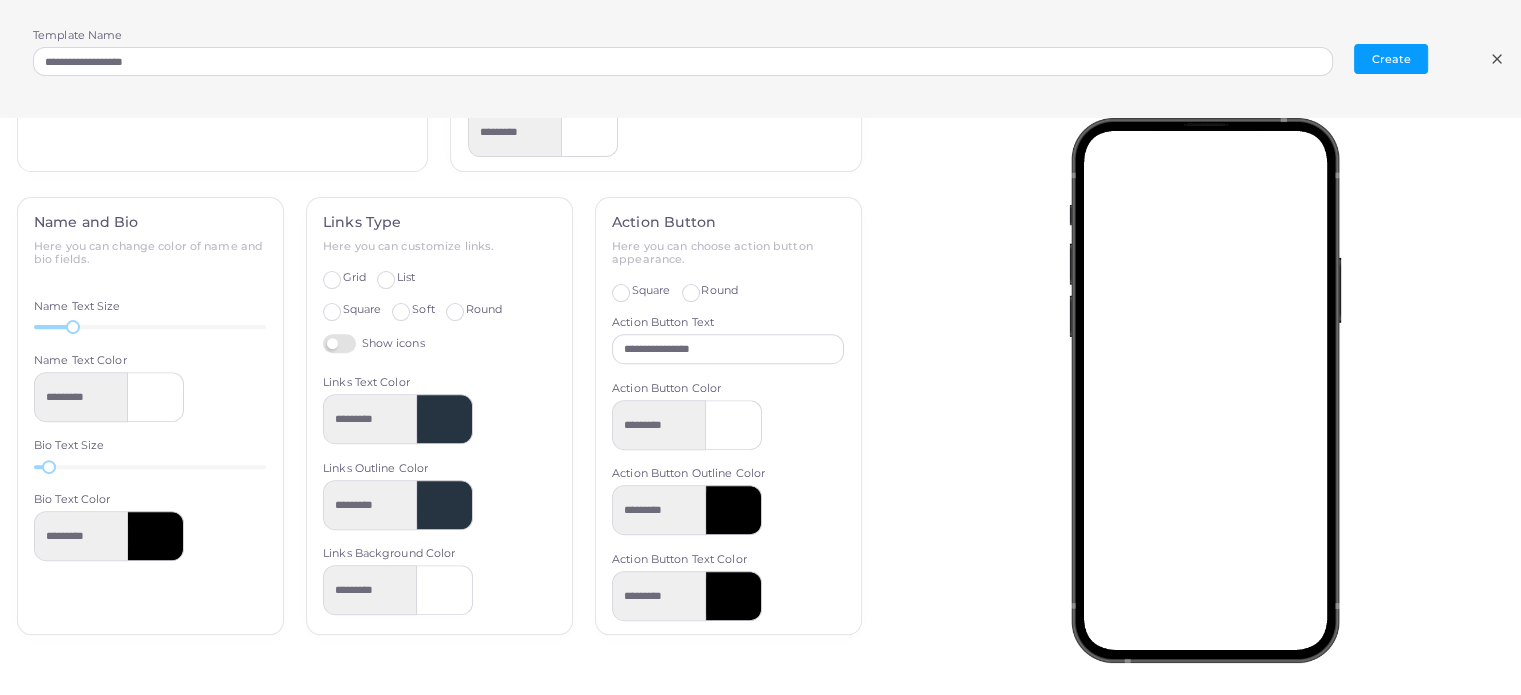 click on "Links Type Here you can customize links. Grid List Square Soft Round  Show icons  Links Text Color ********* Links Outline Color ********* Links Background Color *********" at bounding box center (439, 416) 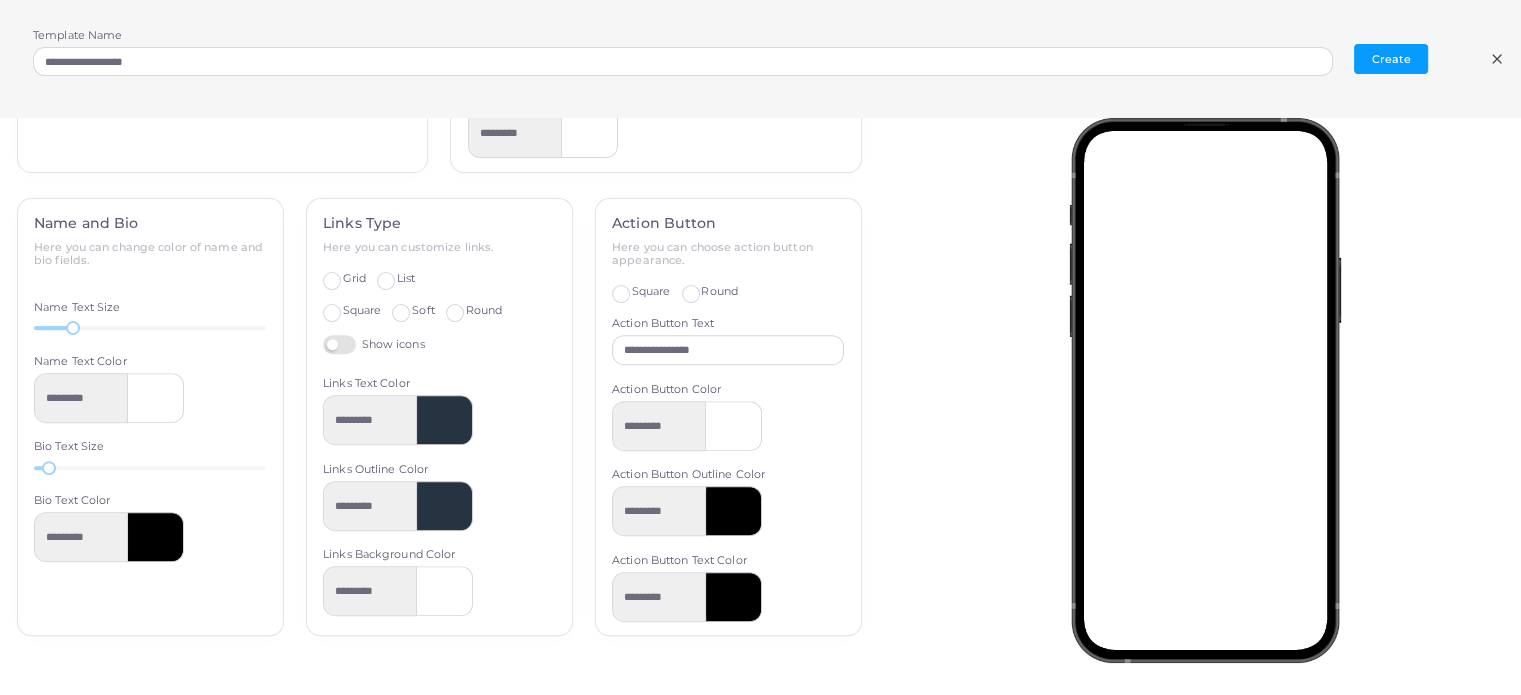 scroll, scrollTop: 741, scrollLeft: 0, axis: vertical 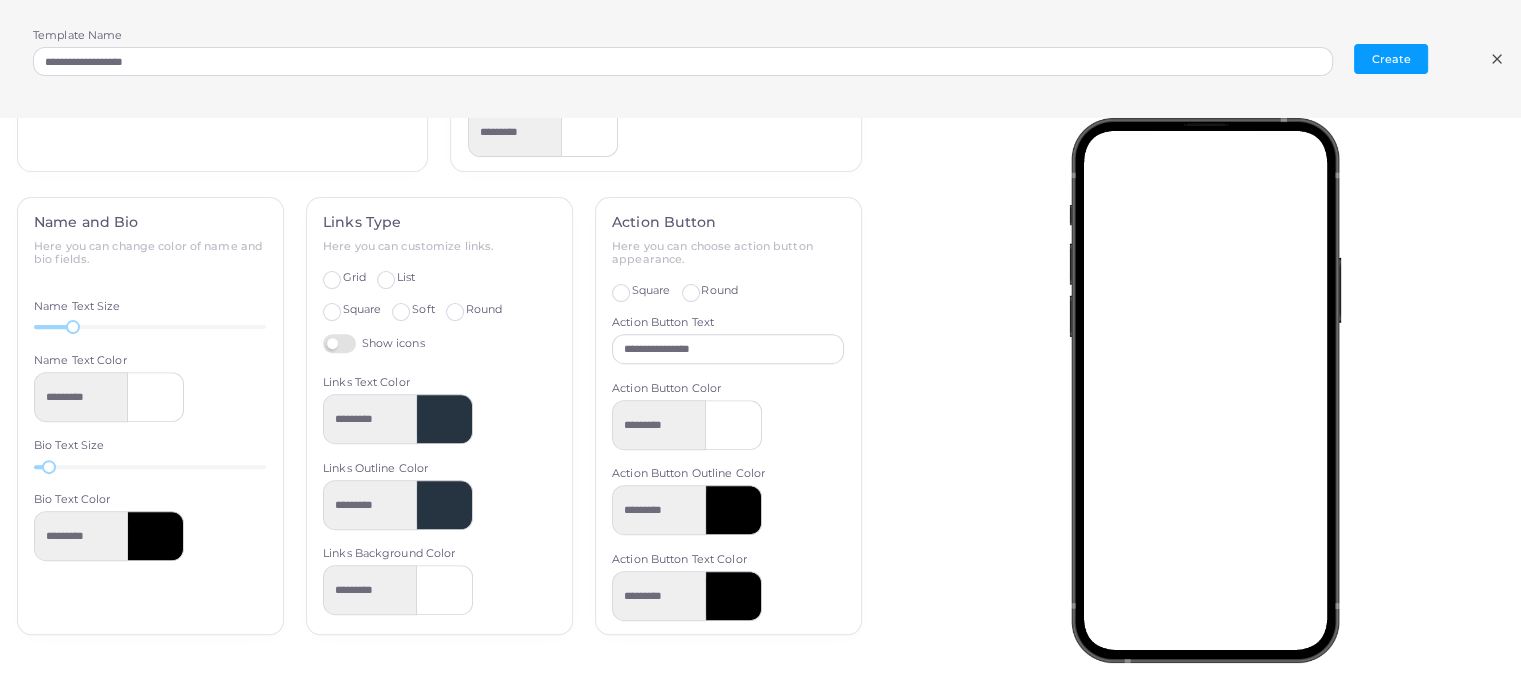 click on "Square" at bounding box center [651, 291] 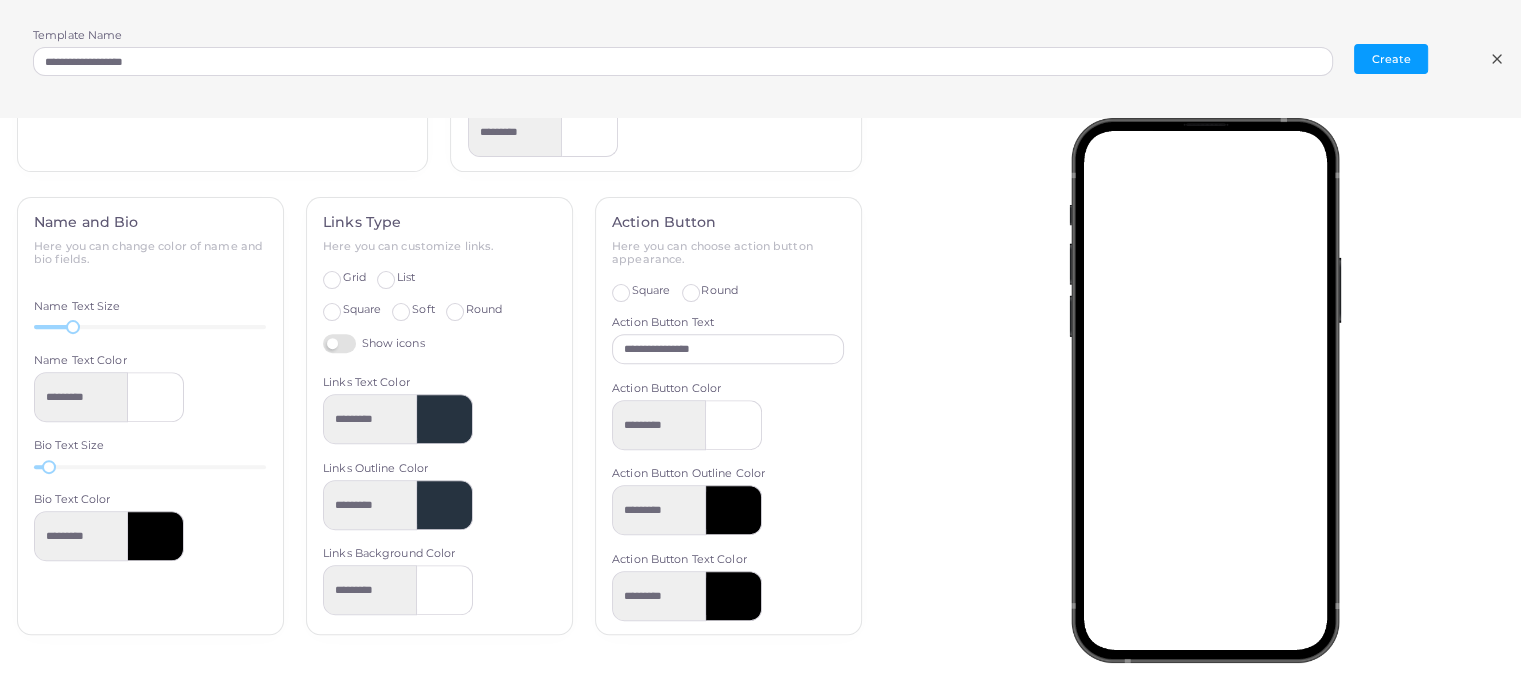 click on "Round" at bounding box center (719, 291) 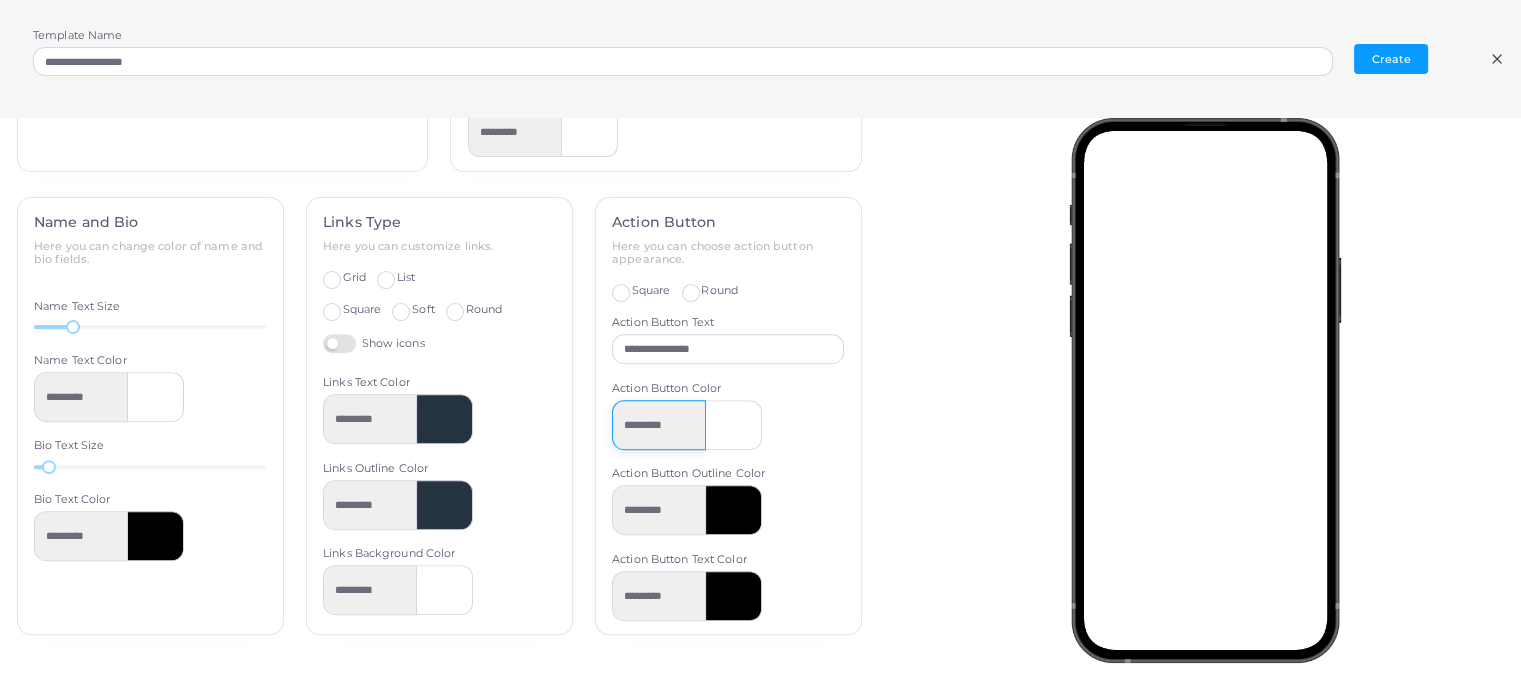 click on "*********" at bounding box center [659, 425] 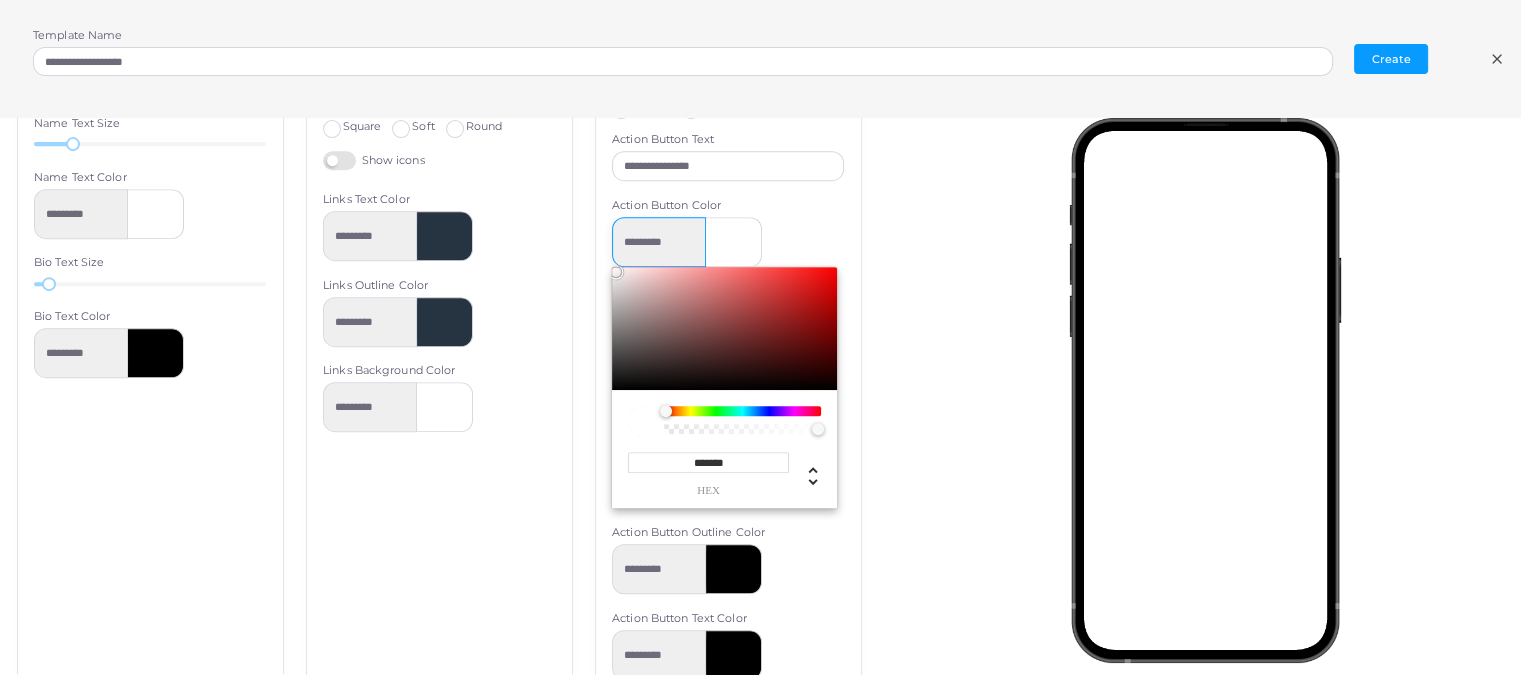 scroll, scrollTop: 941, scrollLeft: 0, axis: vertical 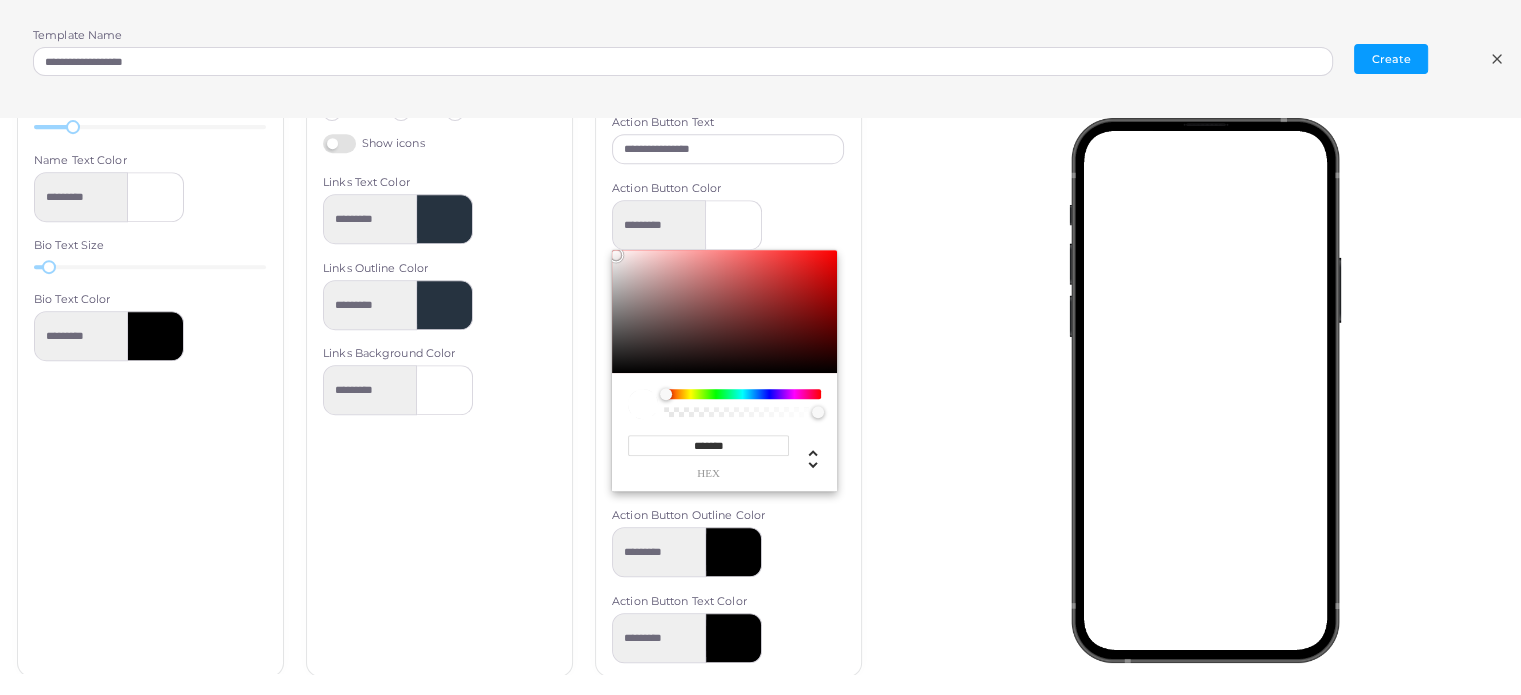 click on "*******" at bounding box center [708, 445] 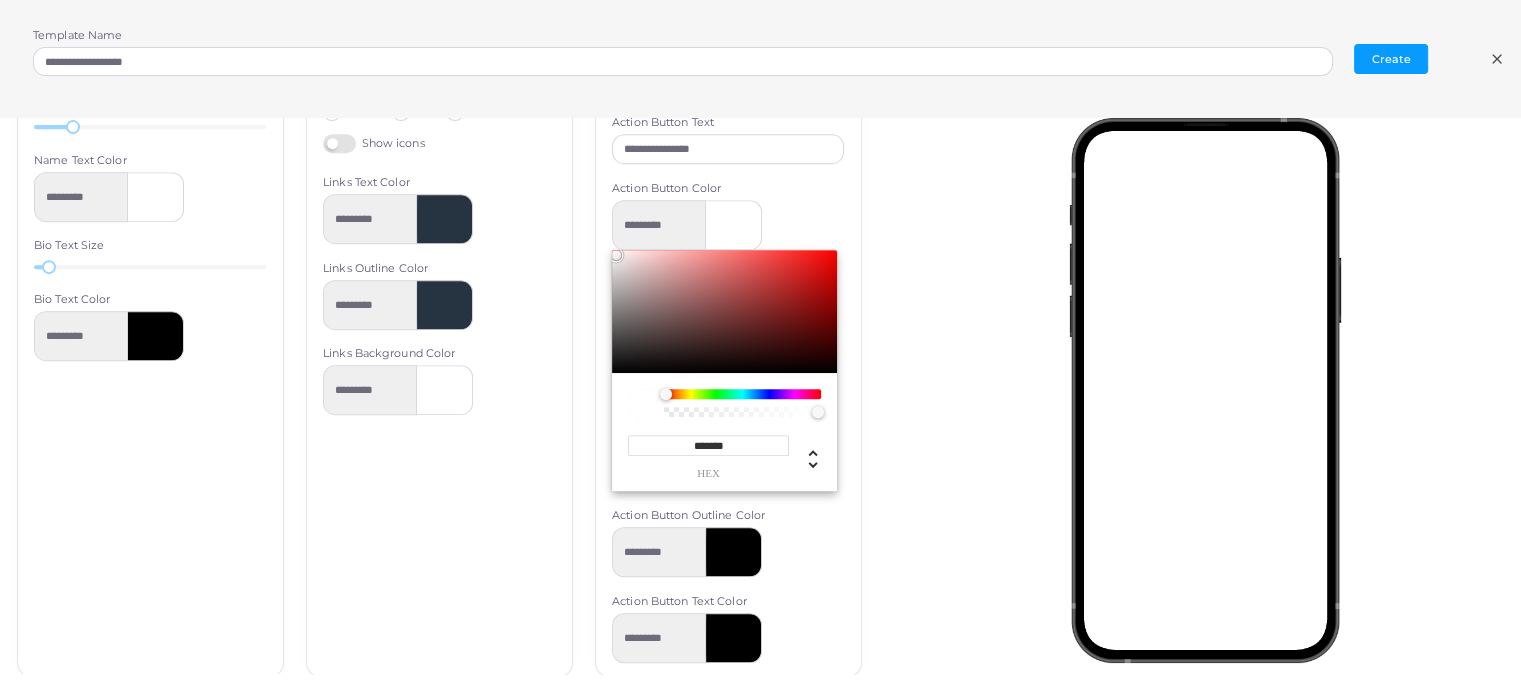 click on "*******" at bounding box center [708, 445] 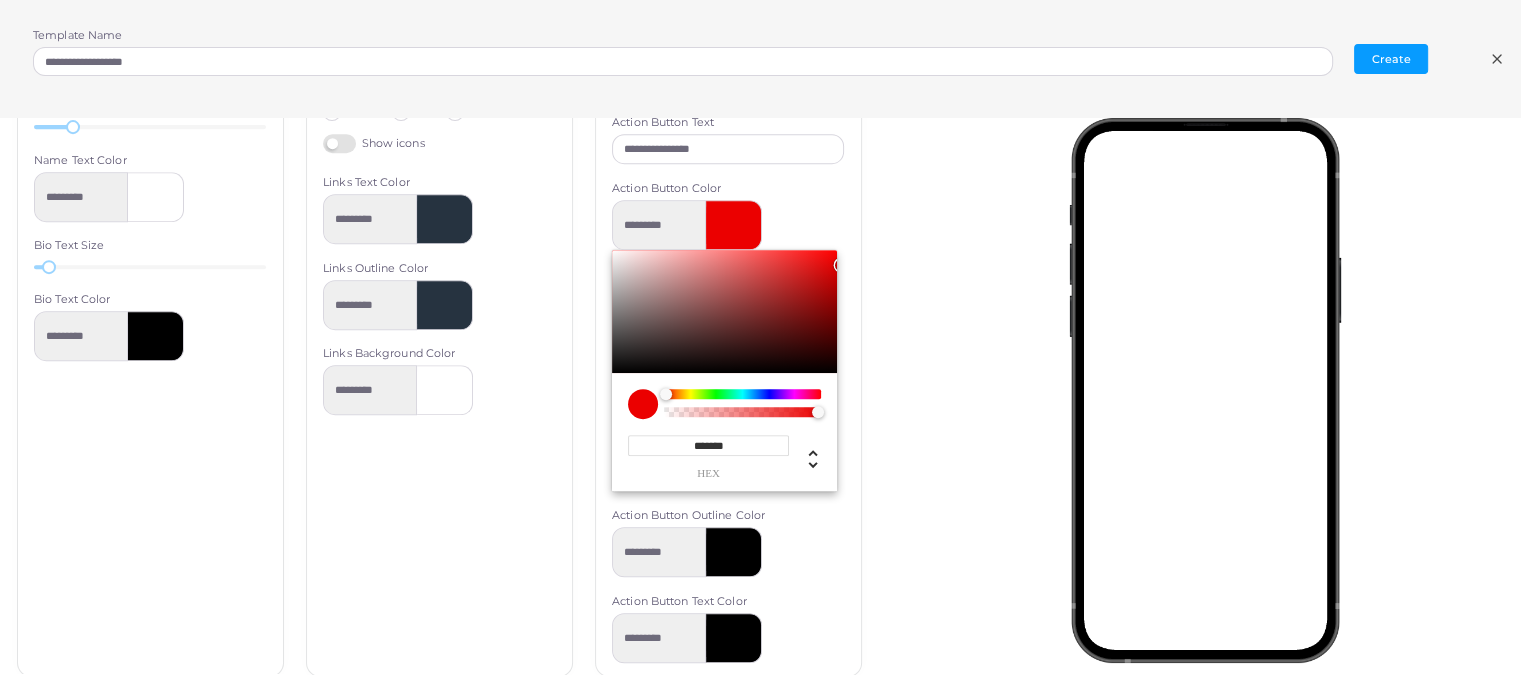 type on "*******" 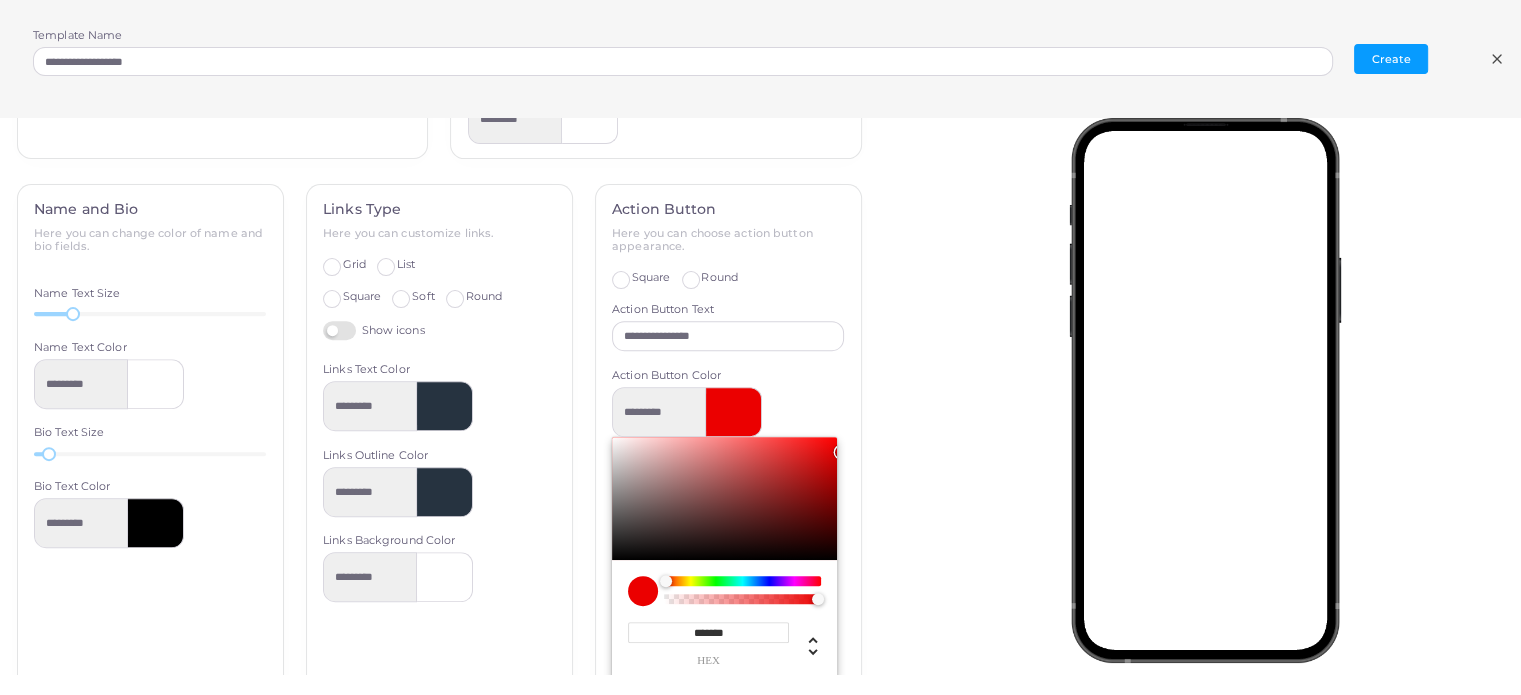 click on "Square" at bounding box center (651, 278) 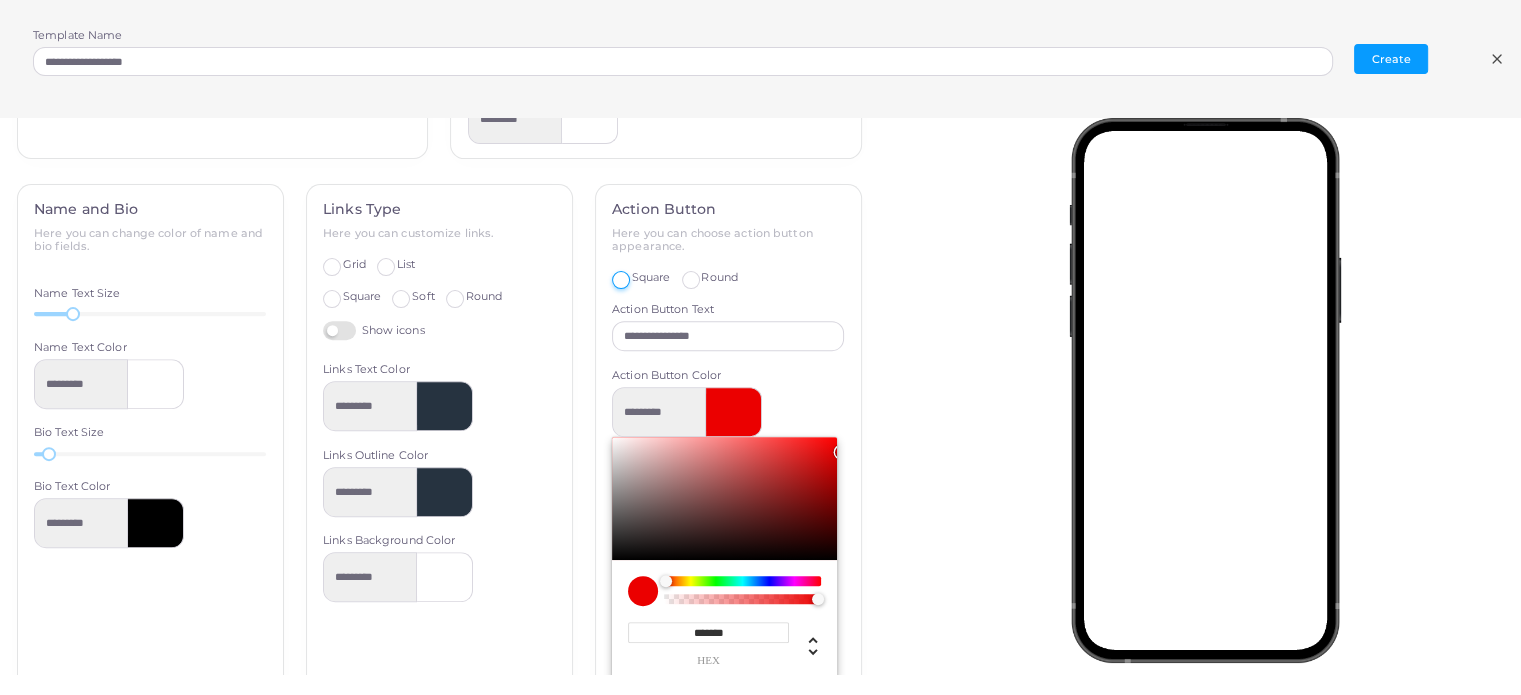scroll, scrollTop: 741, scrollLeft: 0, axis: vertical 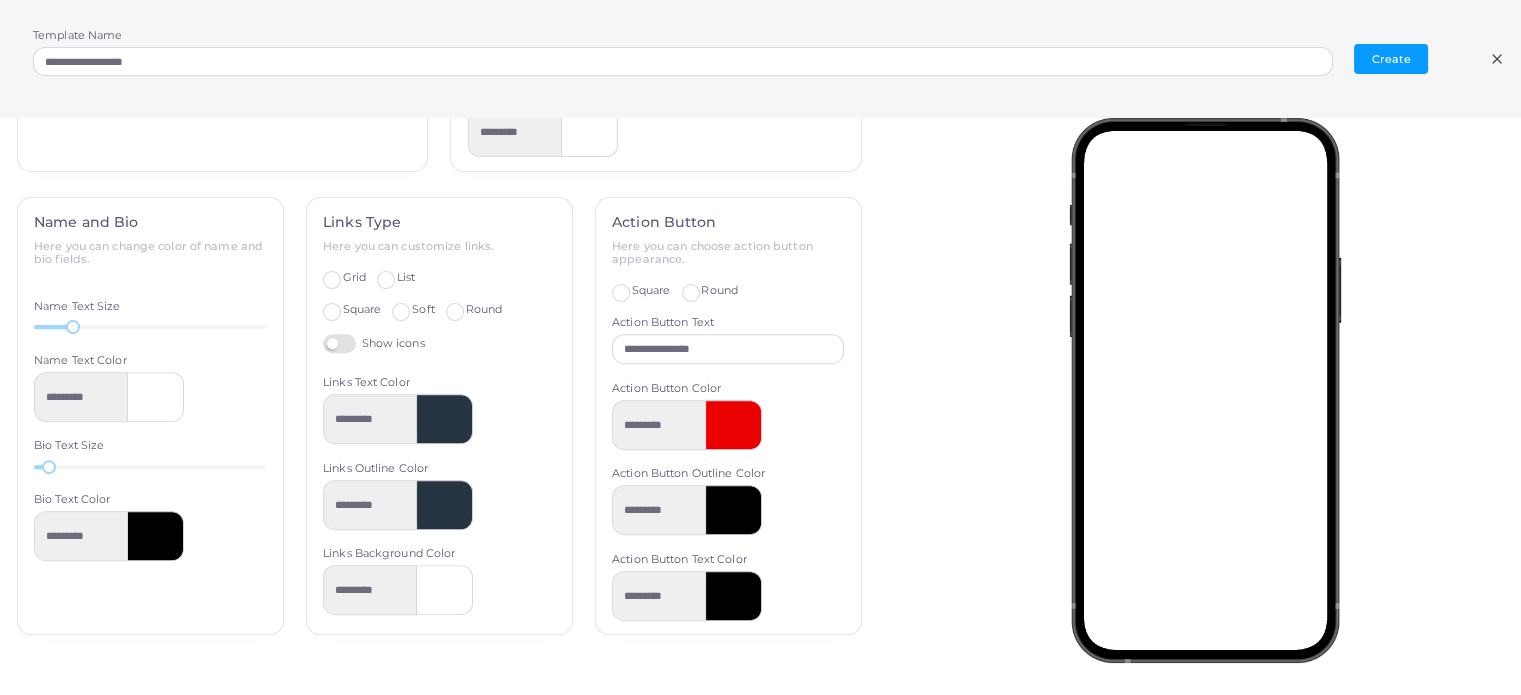 click at bounding box center [734, 510] 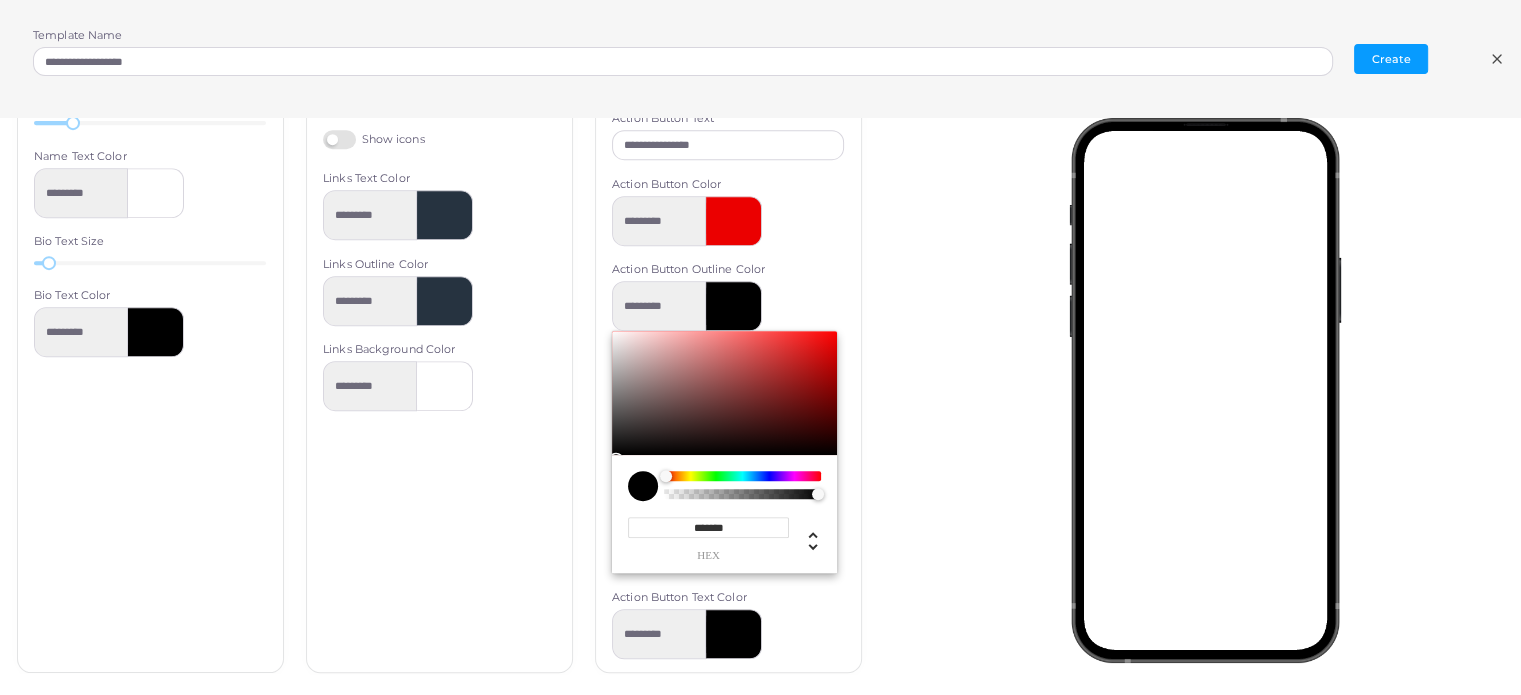 scroll, scrollTop: 983, scrollLeft: 0, axis: vertical 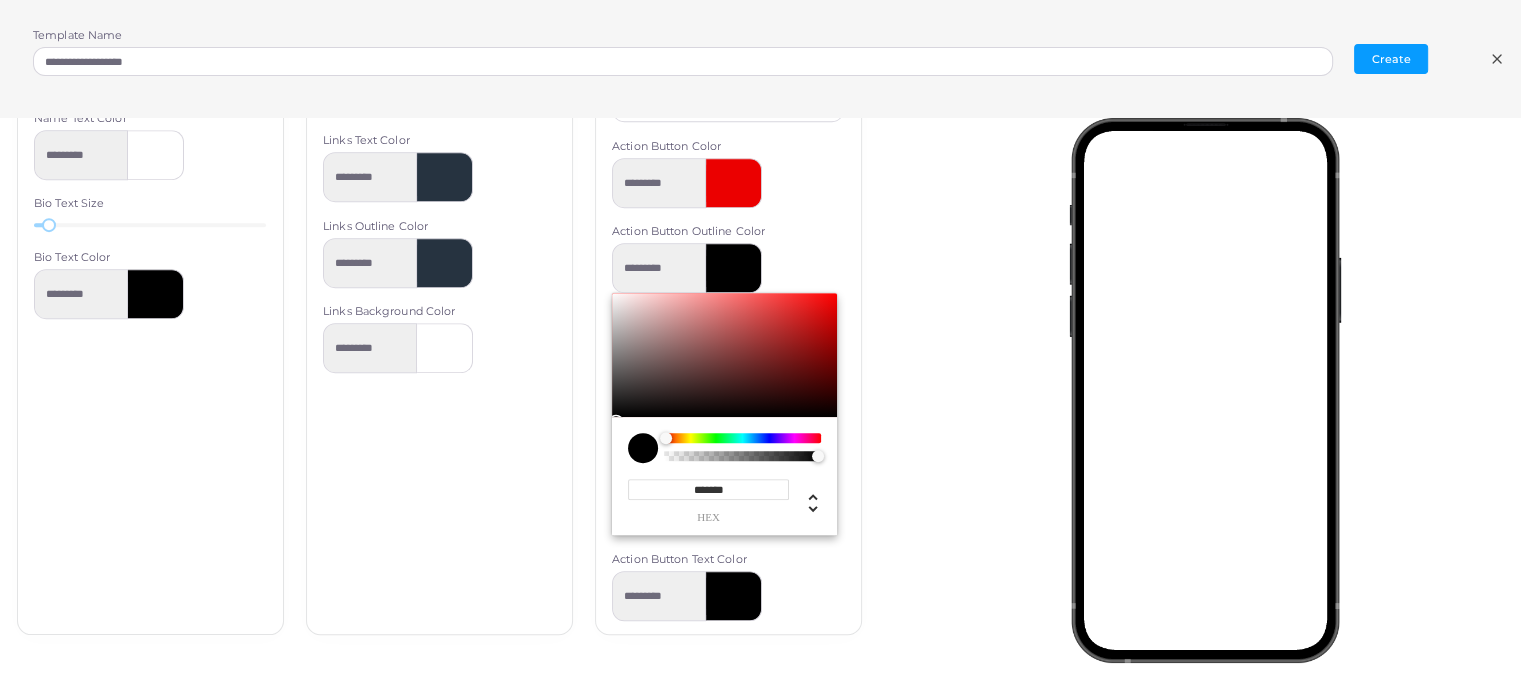 click on "*******" at bounding box center (708, 489) 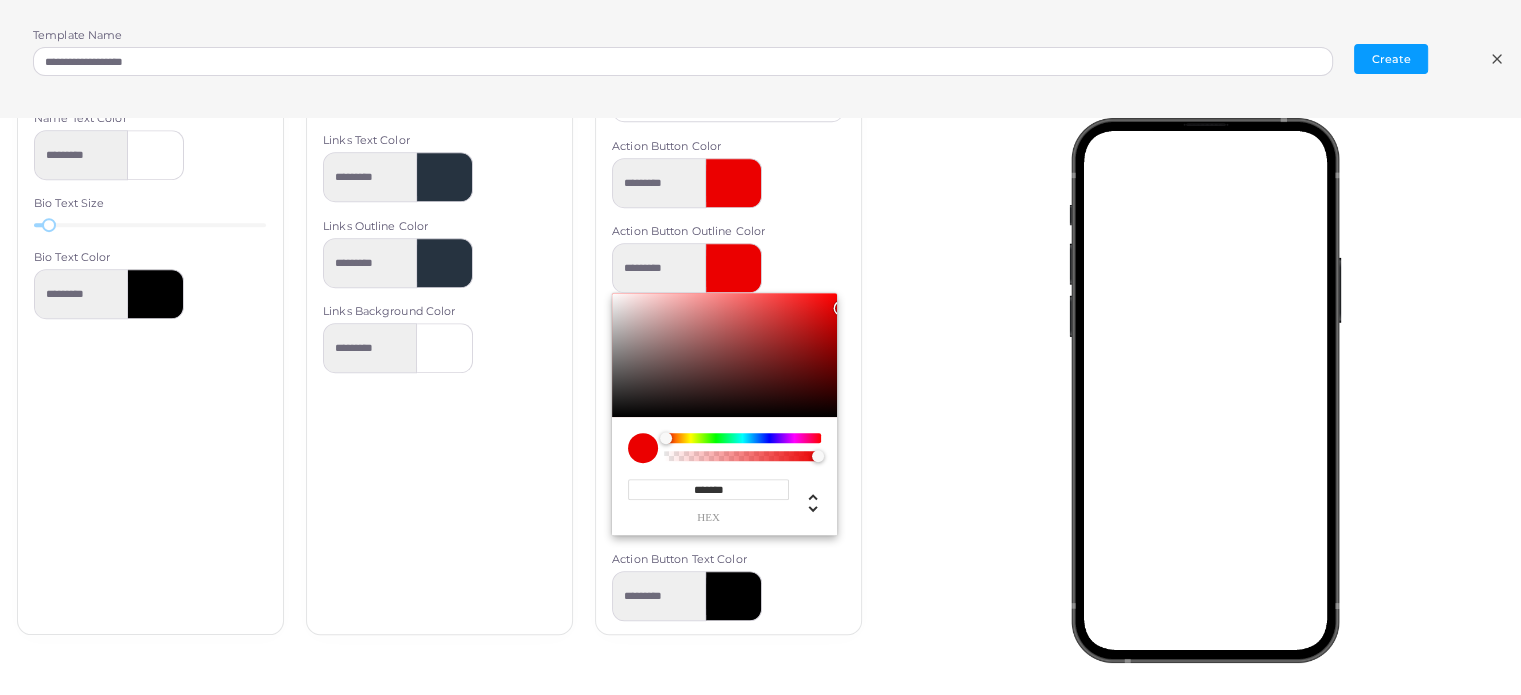 type on "*******" 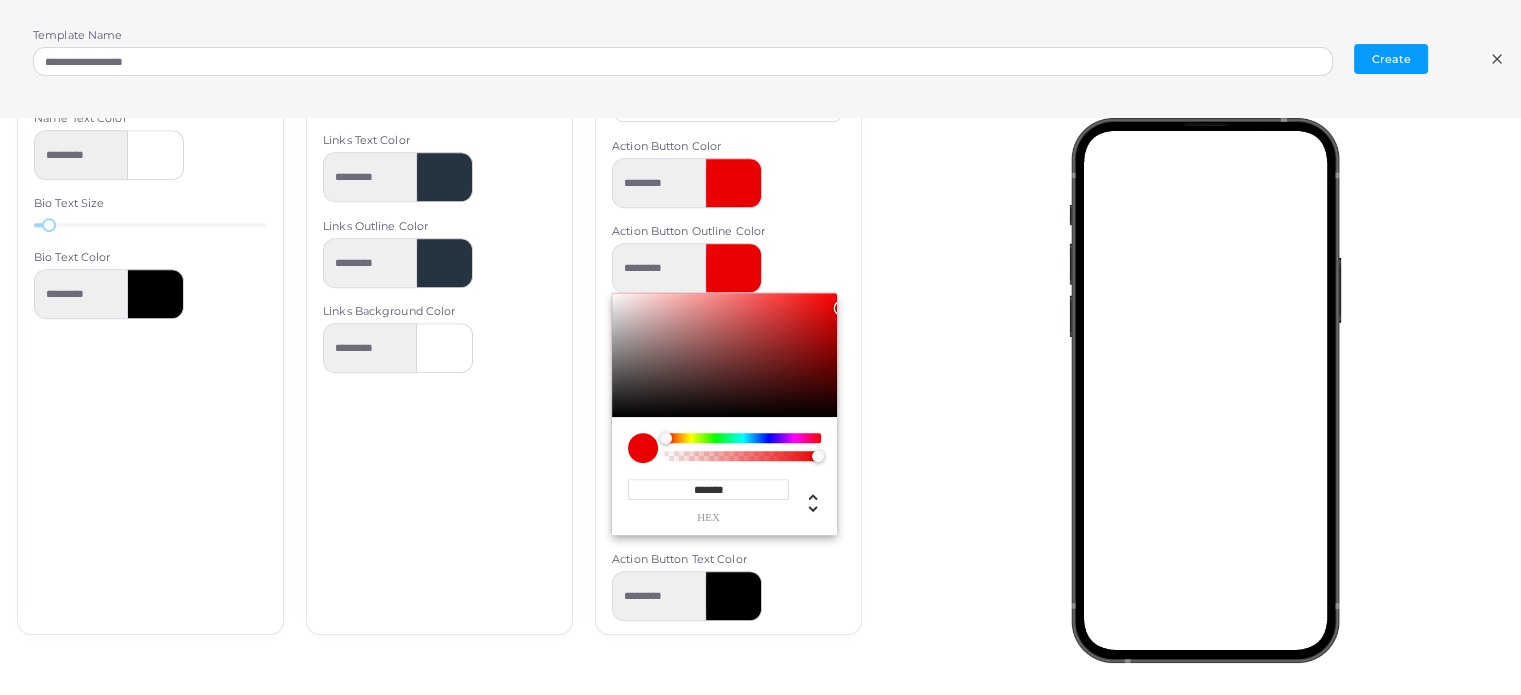 click on "*********                   *******   hex       ***   r     *   g     *   b     *   a     *   h     ****   s     ***   l     *   a" at bounding box center [728, 389] 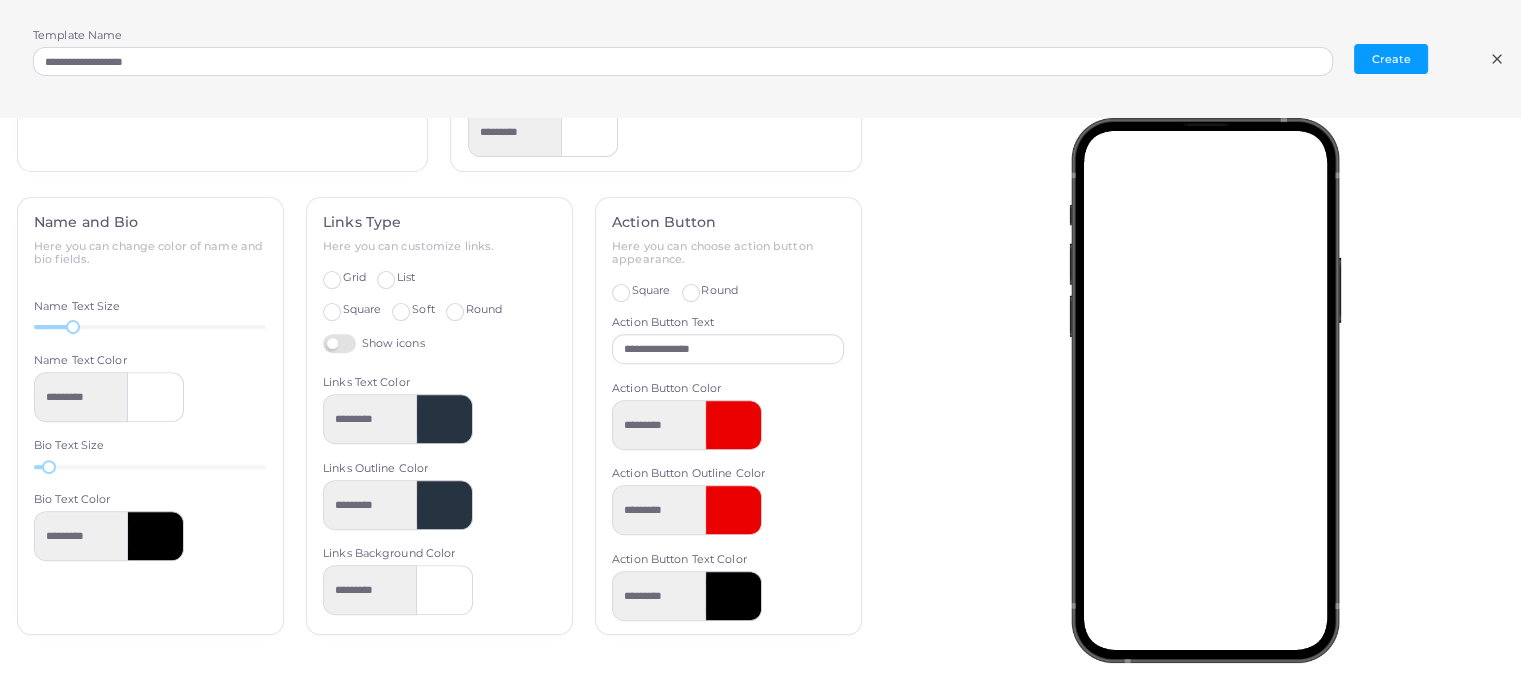 click at bounding box center [734, 596] 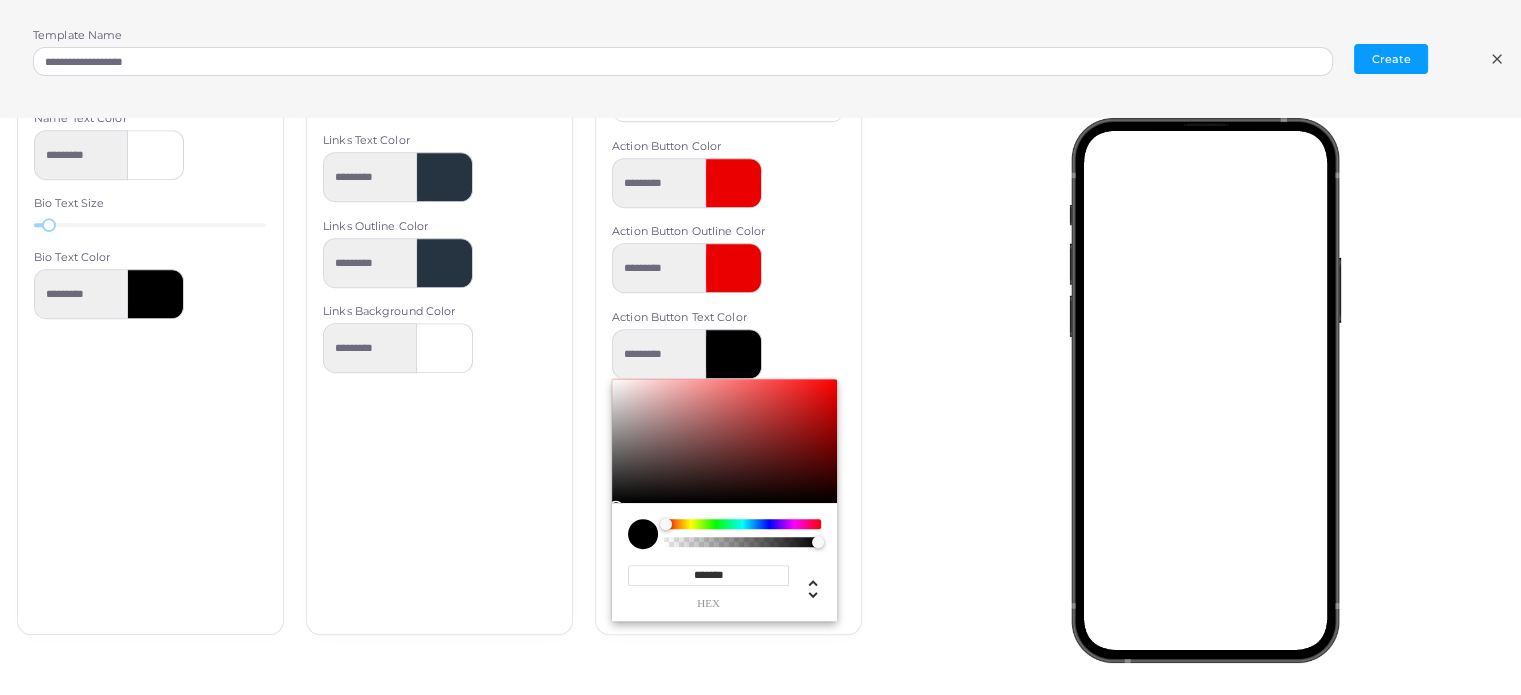 type on "*********" 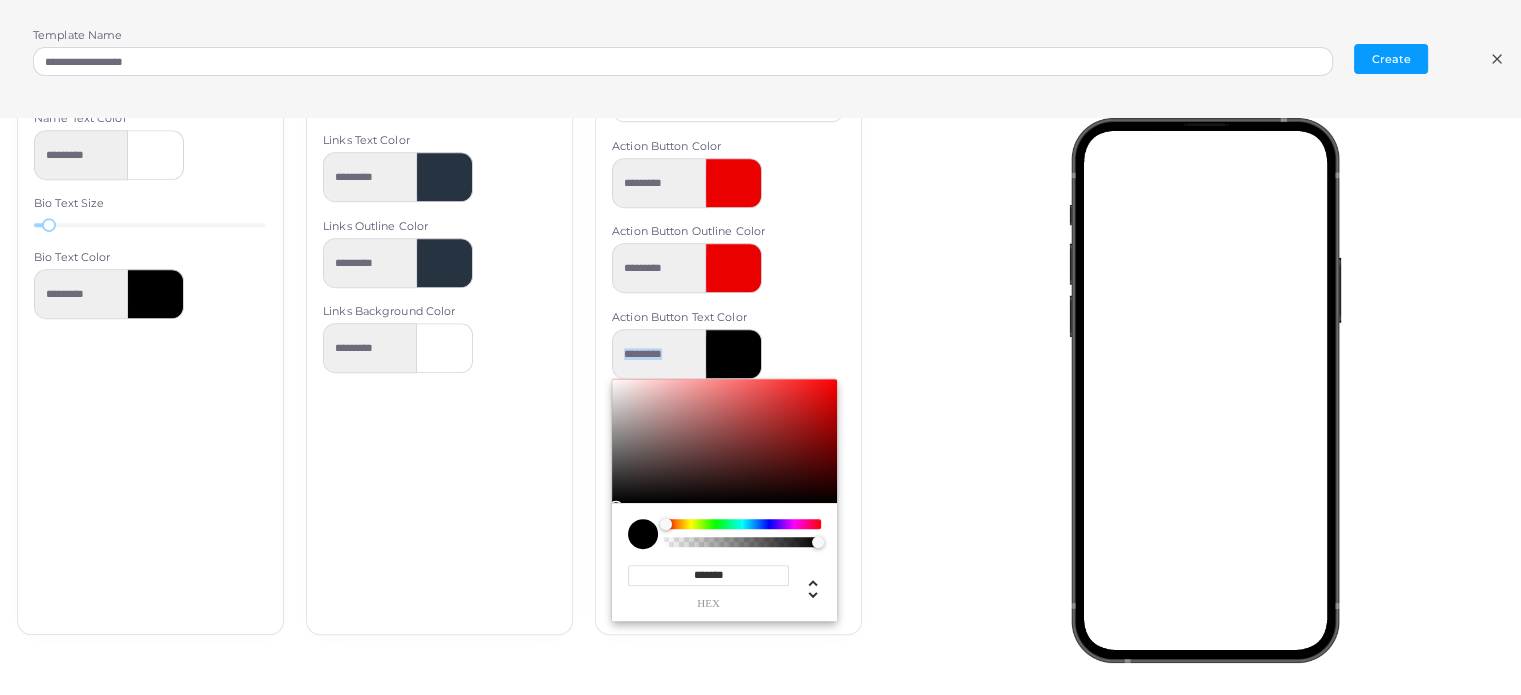 type on "*********" 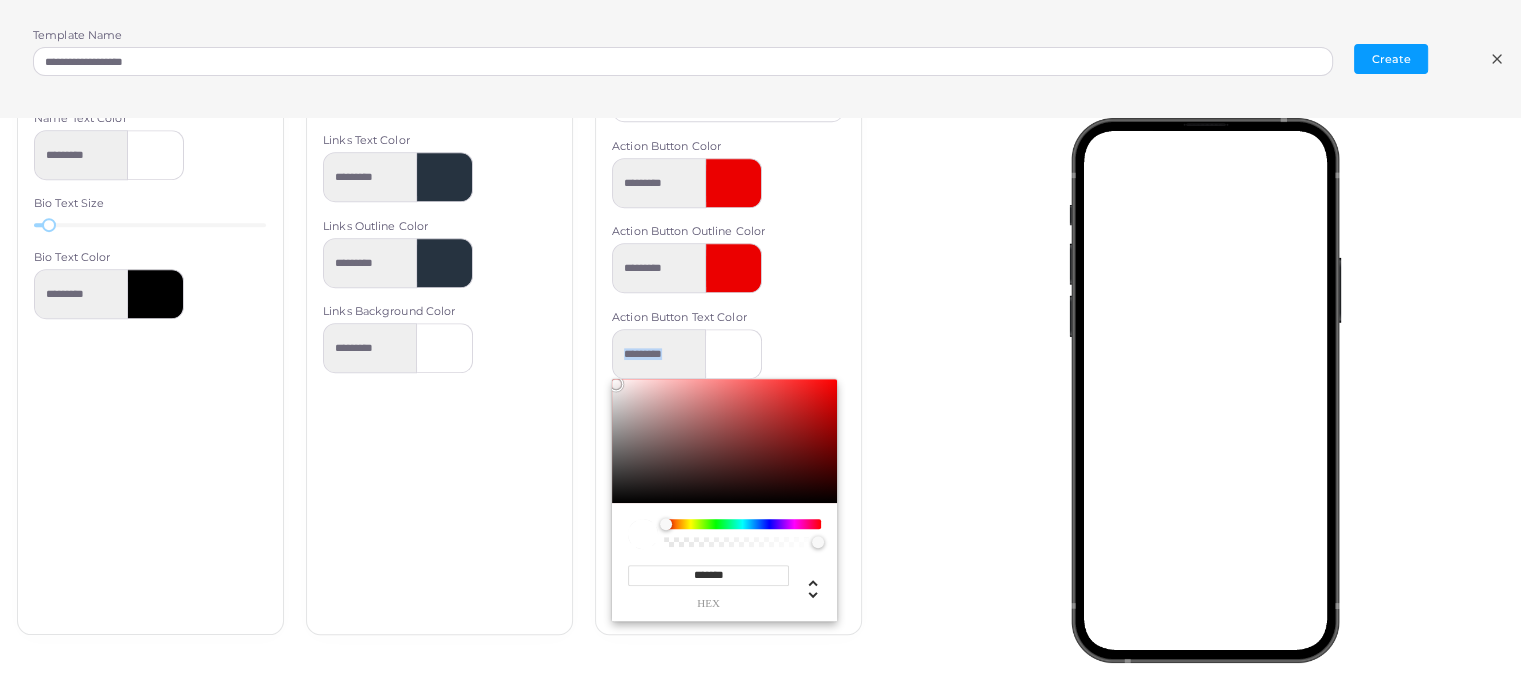 drag, startPoint x: 627, startPoint y: 396, endPoint x: 580, endPoint y: 355, distance: 62.369865 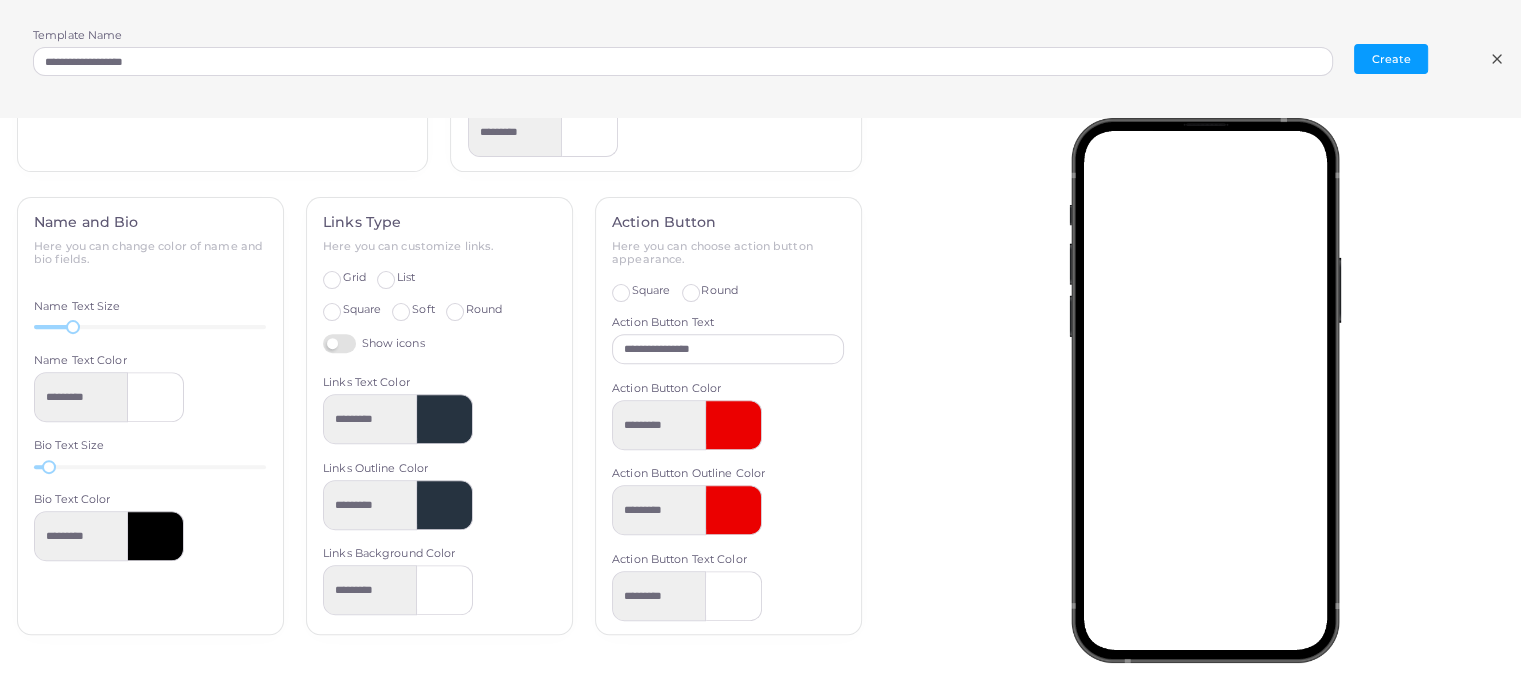 click on "*********" at bounding box center [728, 425] 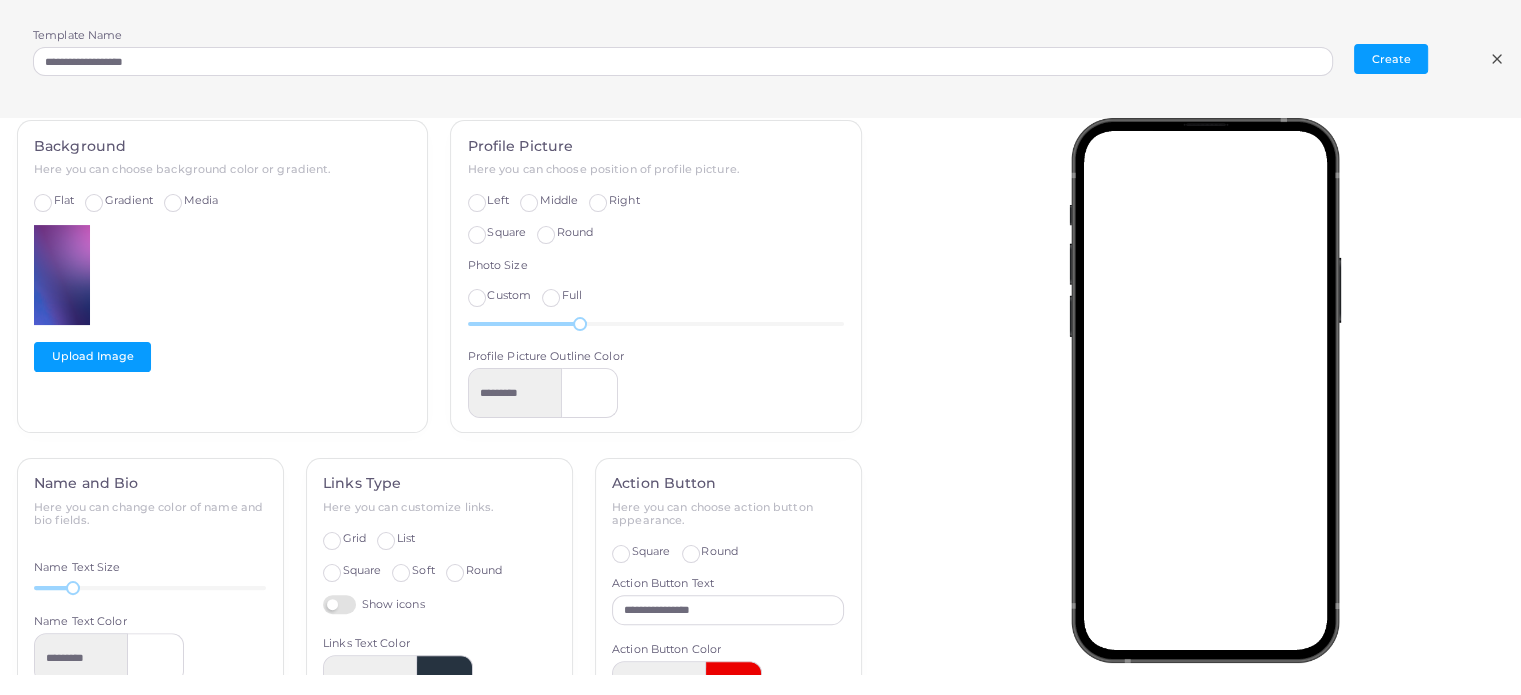 scroll, scrollTop: 541, scrollLeft: 0, axis: vertical 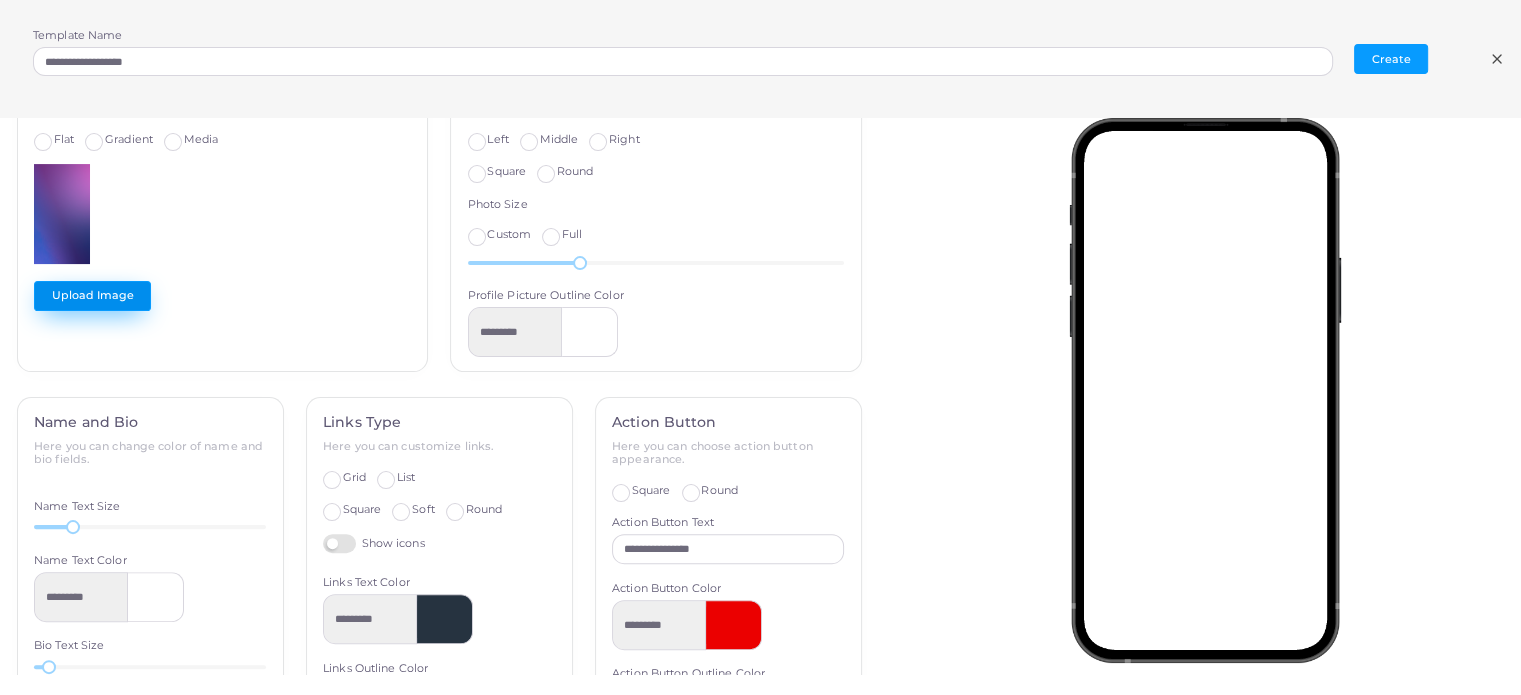 click on "Upload Image" at bounding box center [92, 296] 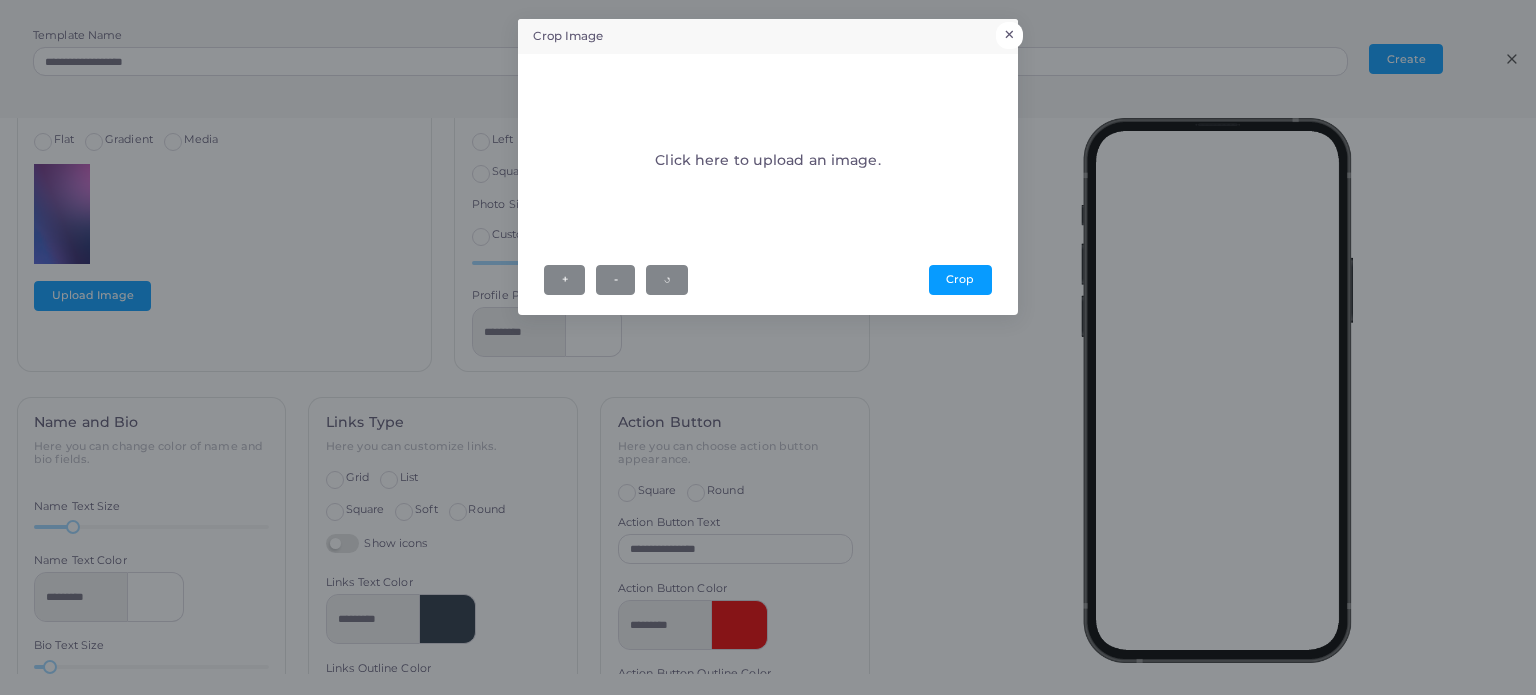click on "×" at bounding box center [1009, 35] 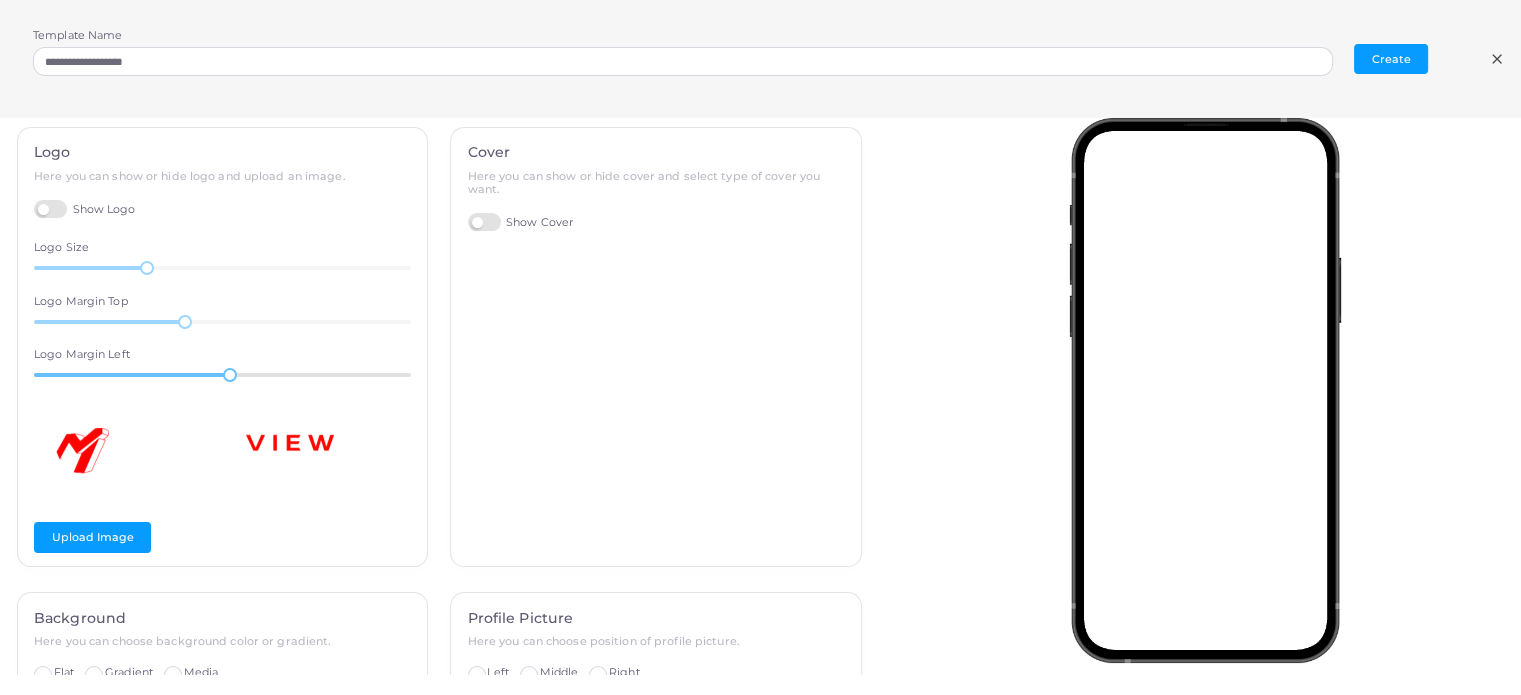 scroll, scrollTop: 0, scrollLeft: 0, axis: both 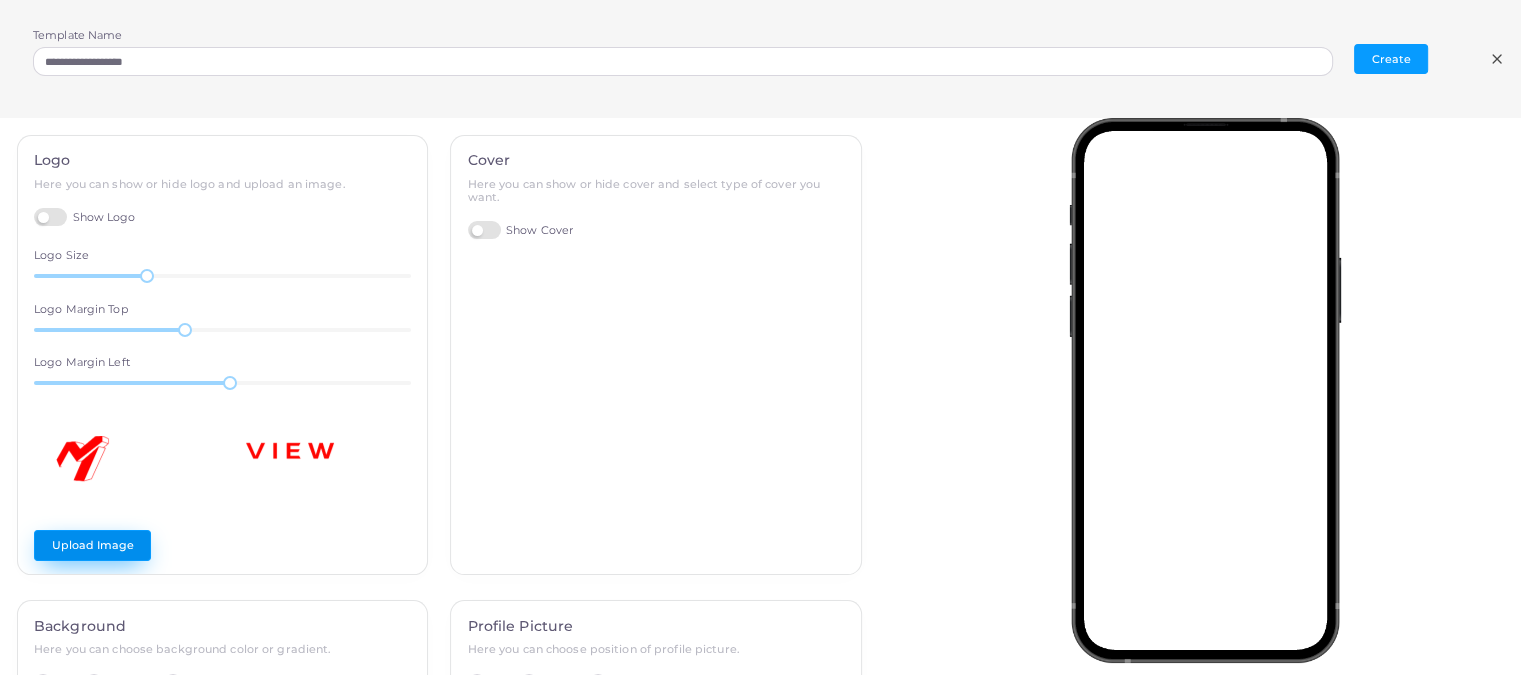 click on "Upload Image" at bounding box center (92, 545) 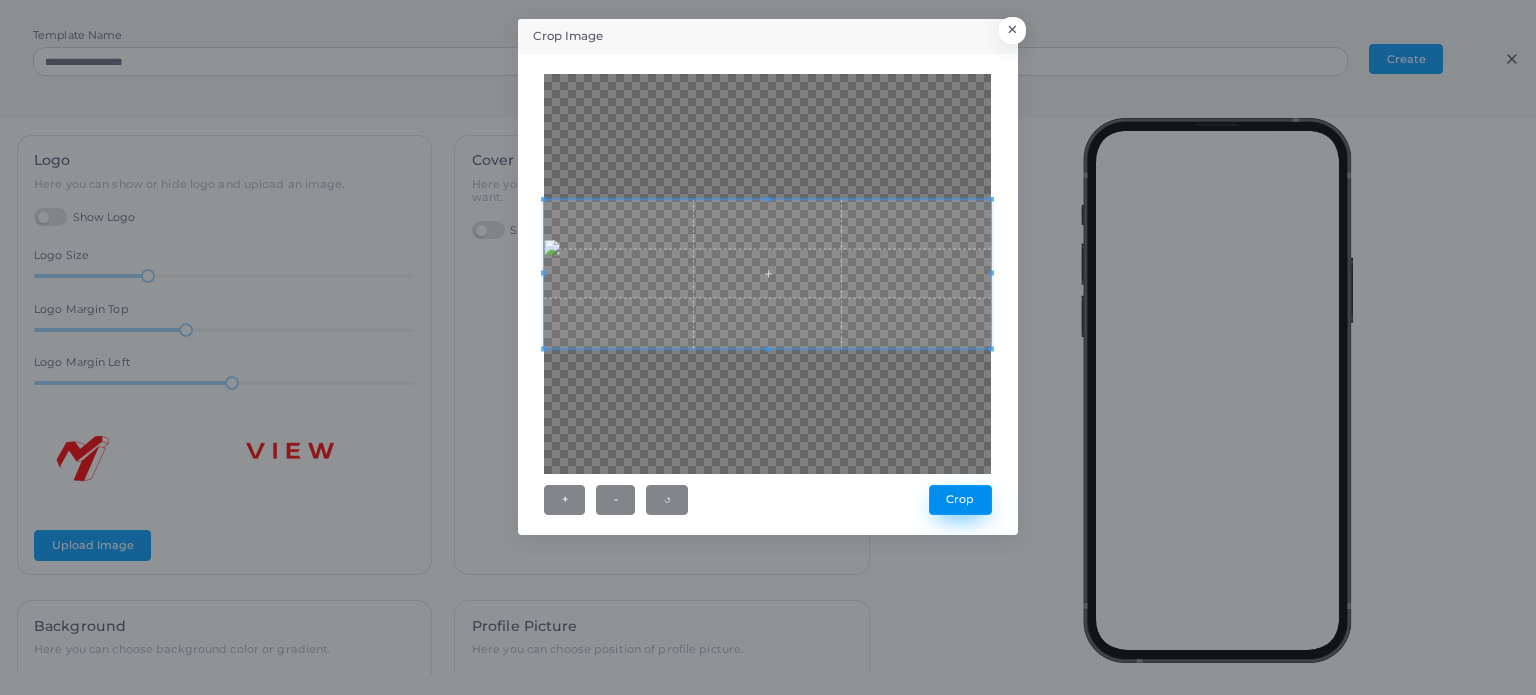 click on "Crop" at bounding box center (960, 500) 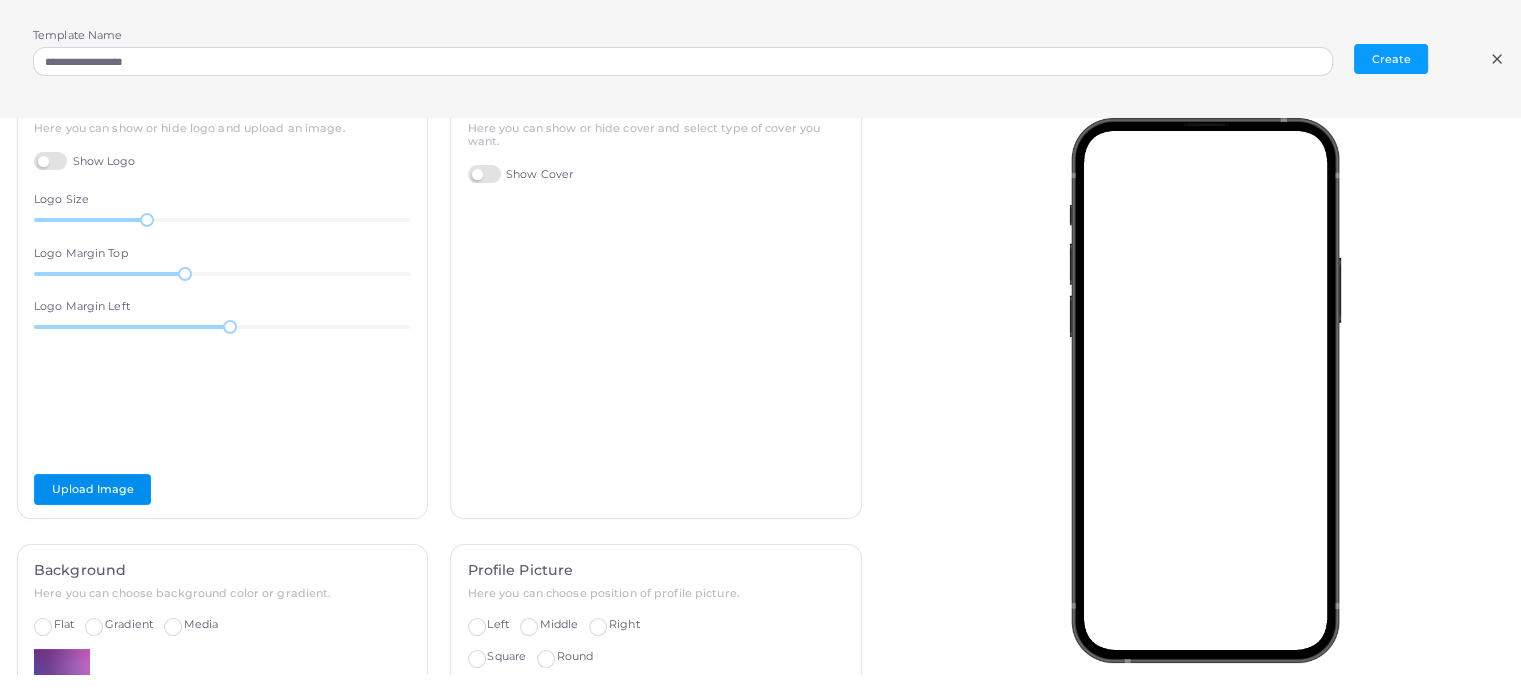 scroll, scrollTop: 0, scrollLeft: 0, axis: both 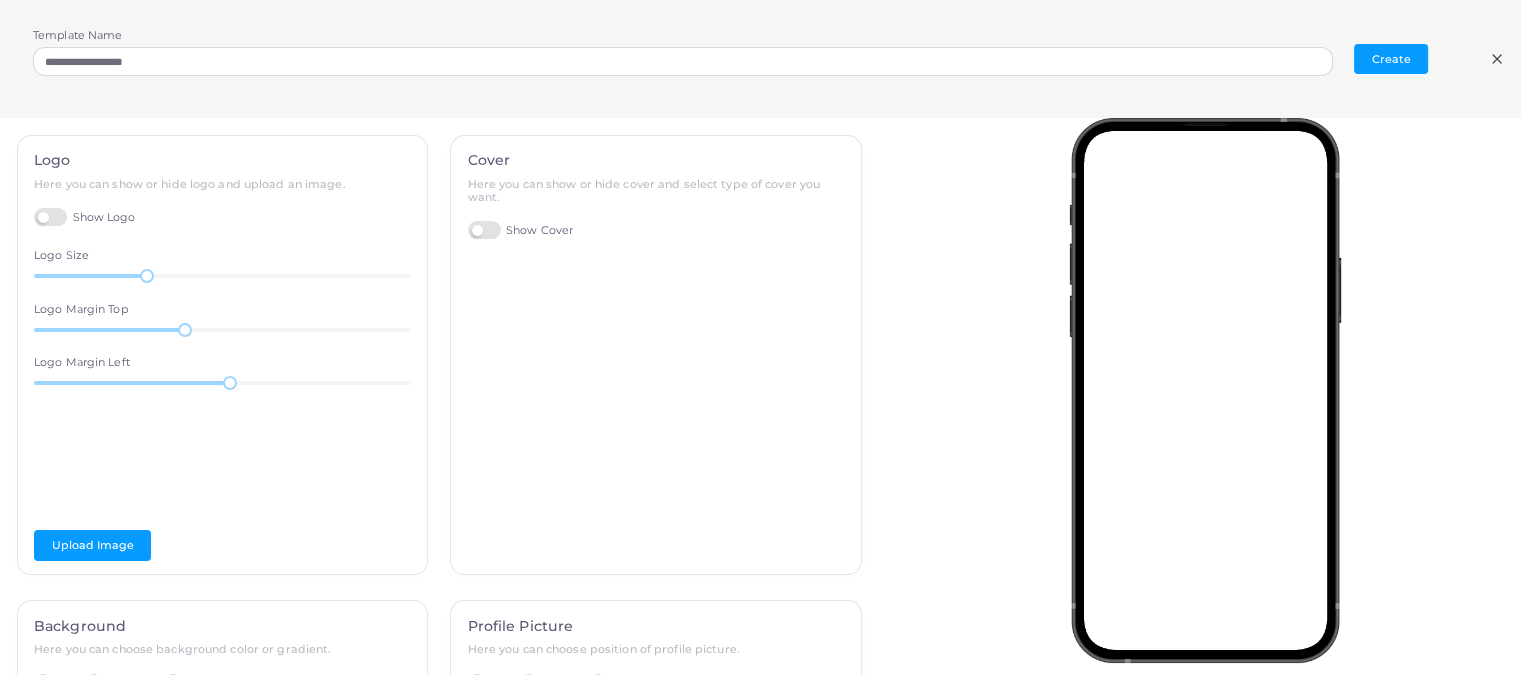 click on "Show Cover" at bounding box center (521, 230) 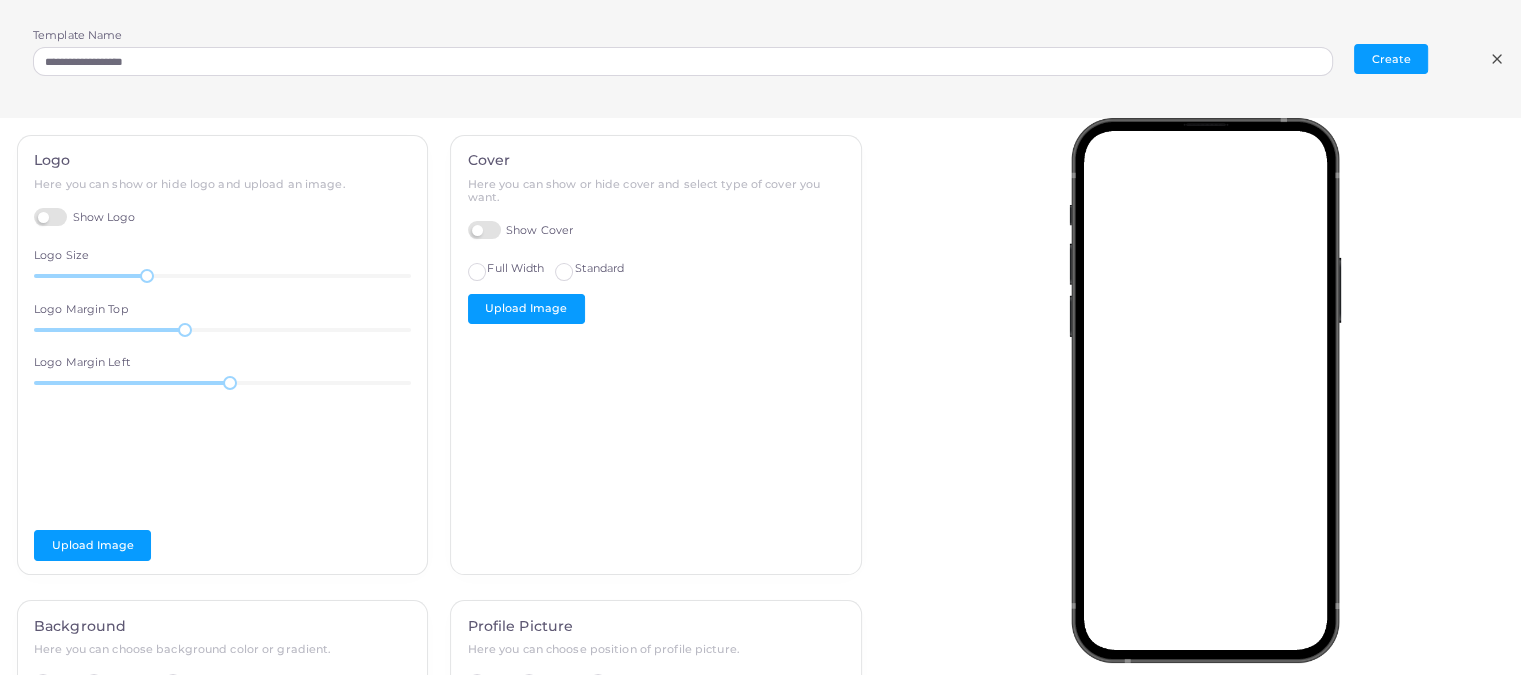 click on "Standard" at bounding box center [599, 269] 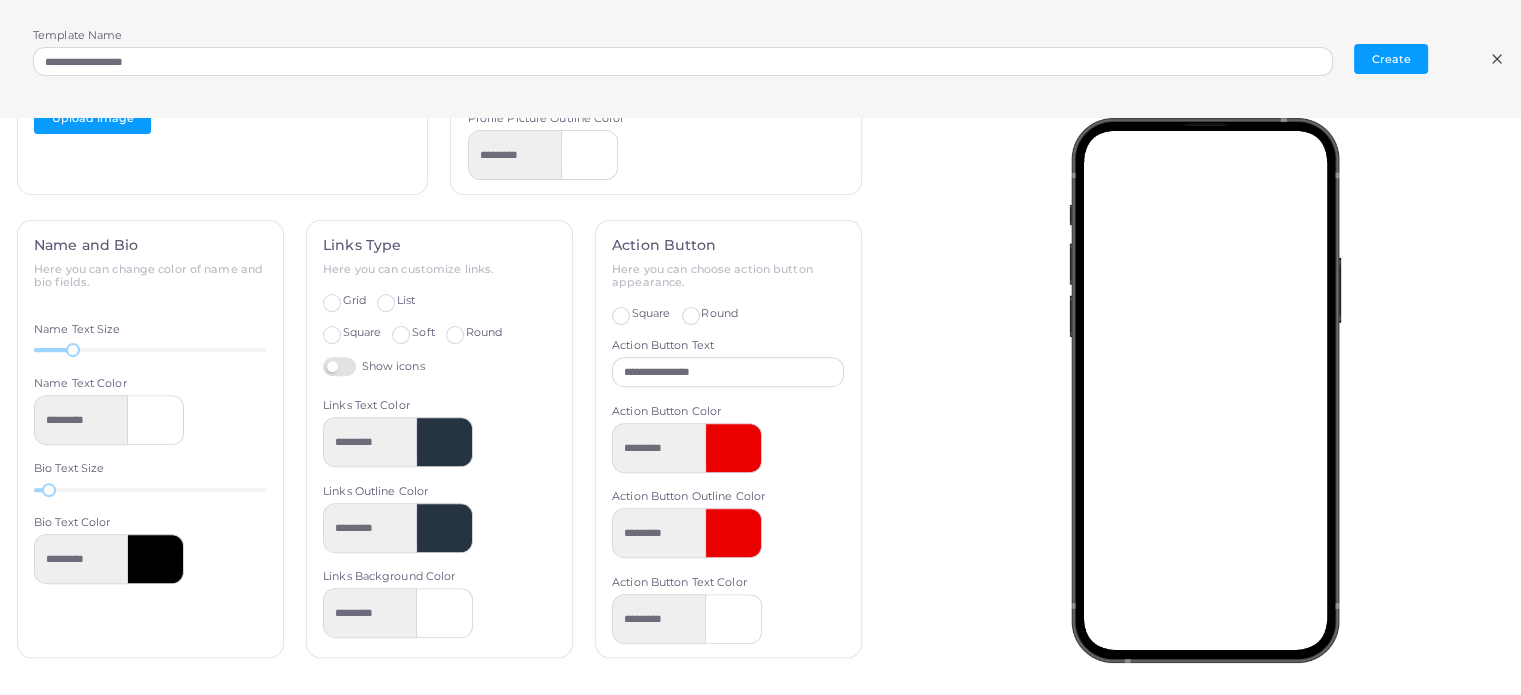 scroll, scrollTop: 741, scrollLeft: 0, axis: vertical 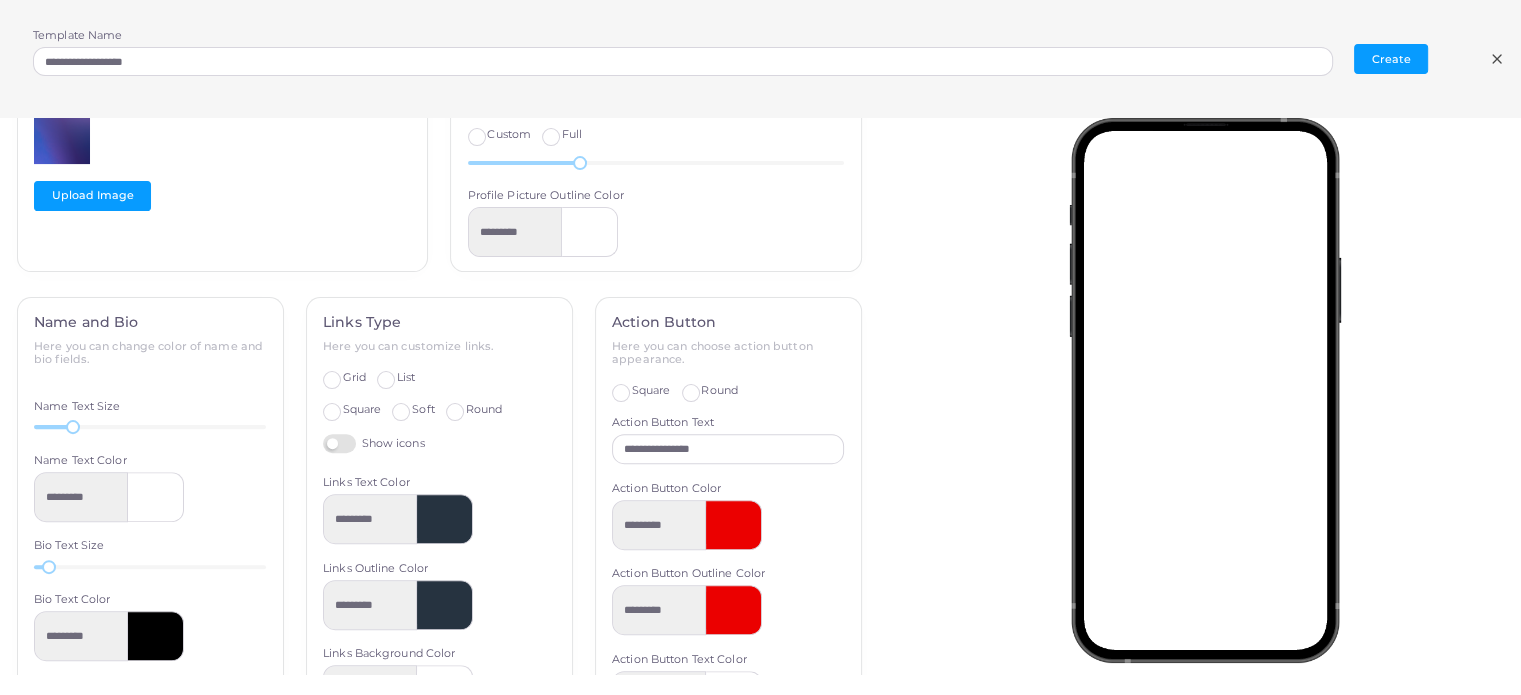 click on "Grid" at bounding box center (354, 378) 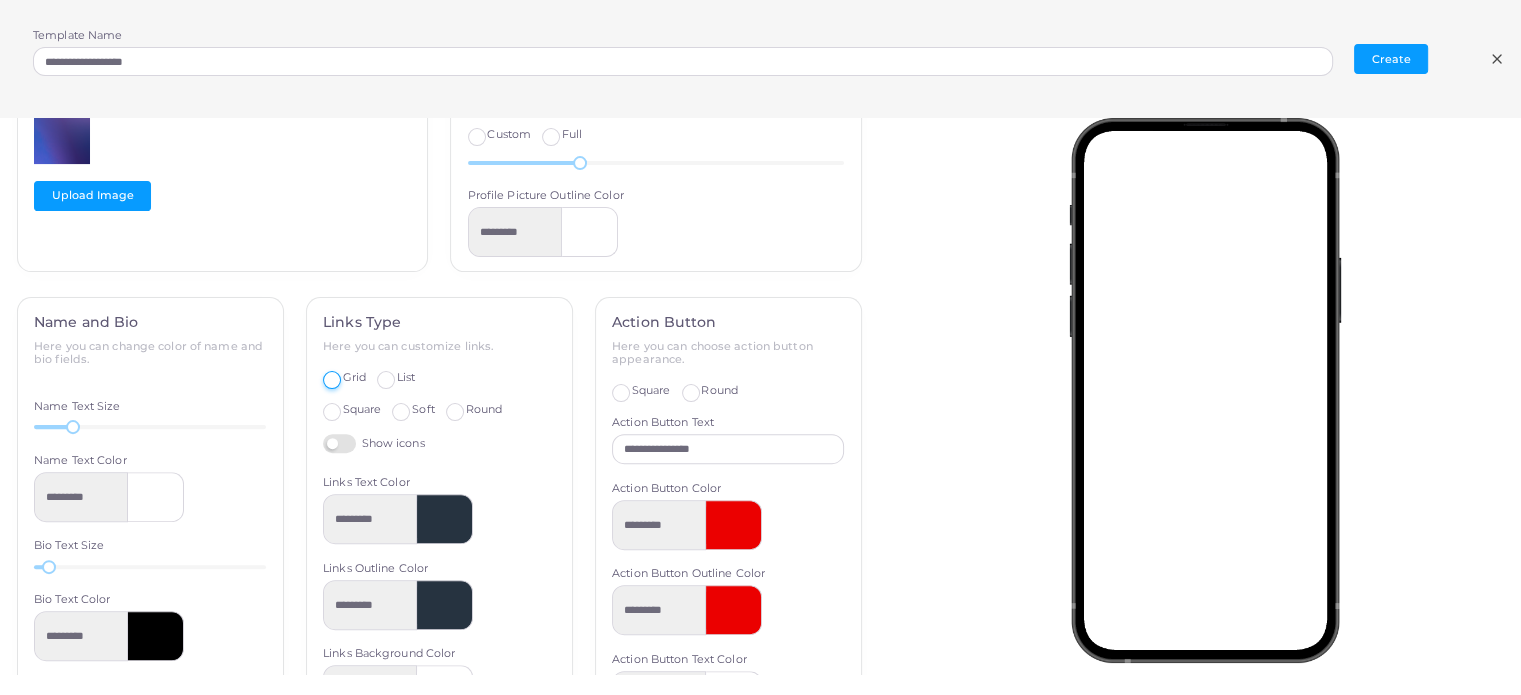 type on "*********" 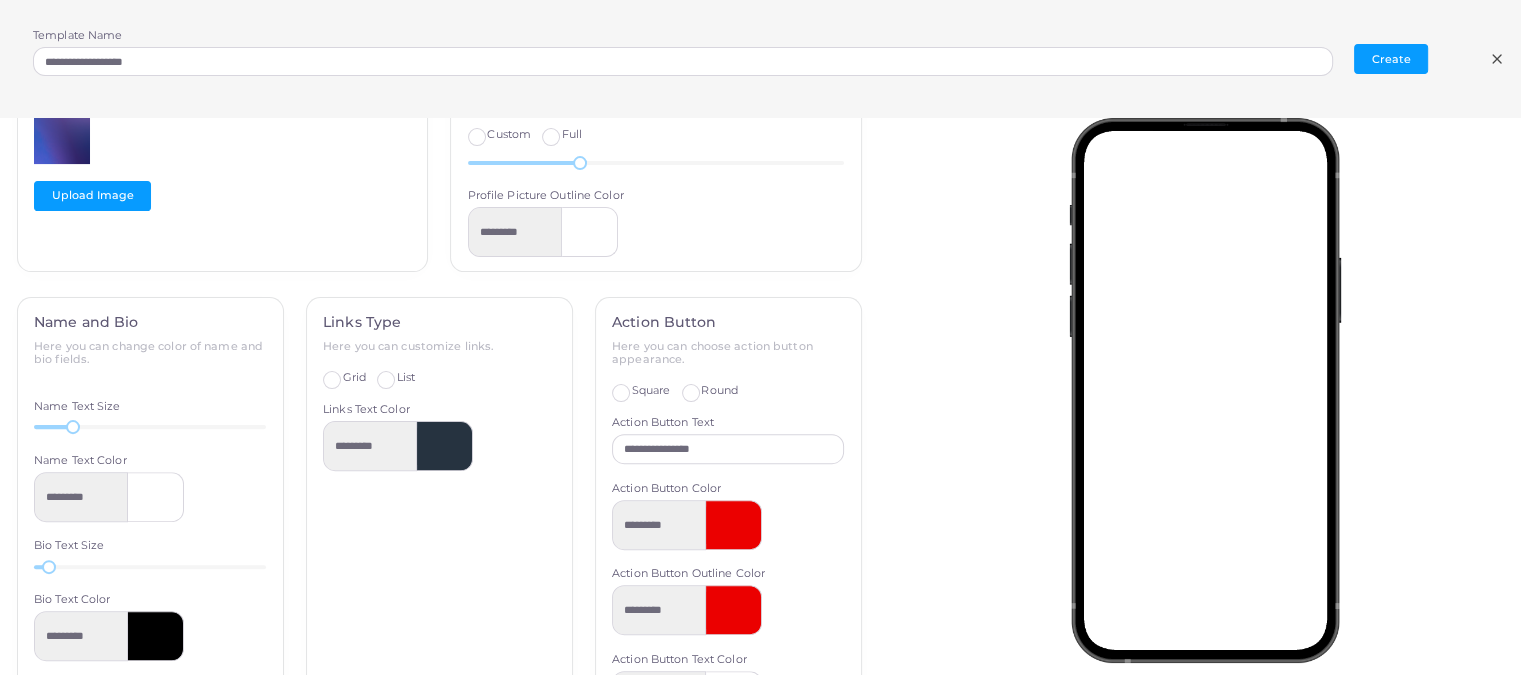 click on "List" at bounding box center (406, 378) 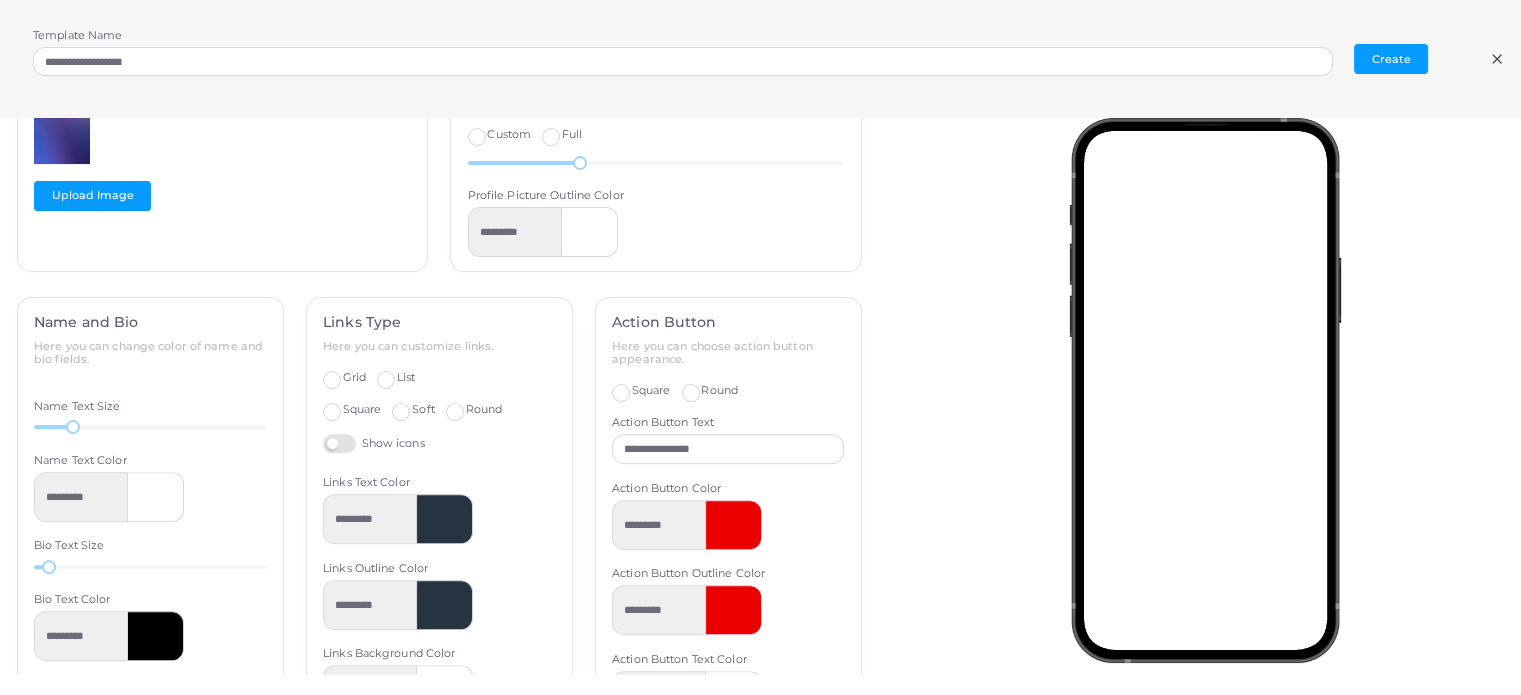 click on "Grid" at bounding box center (354, 377) 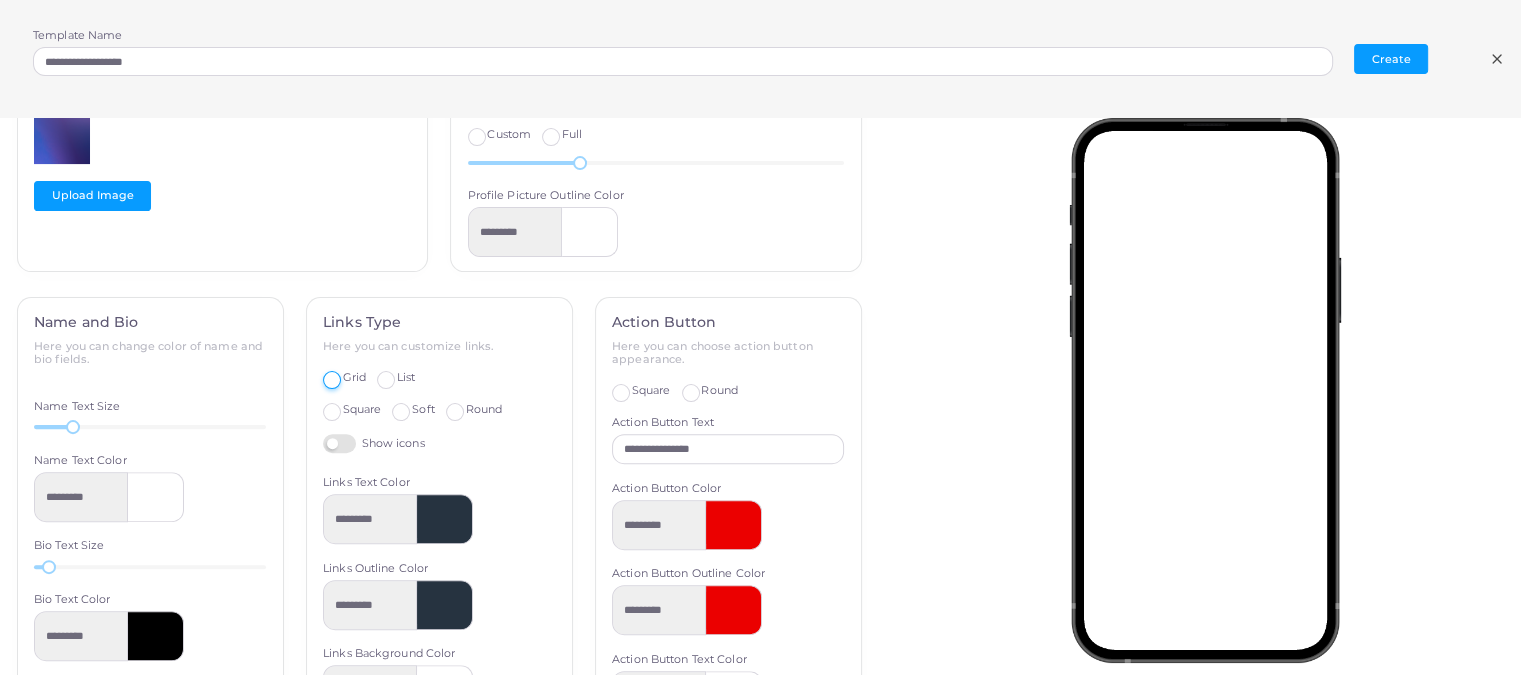 type on "*********" 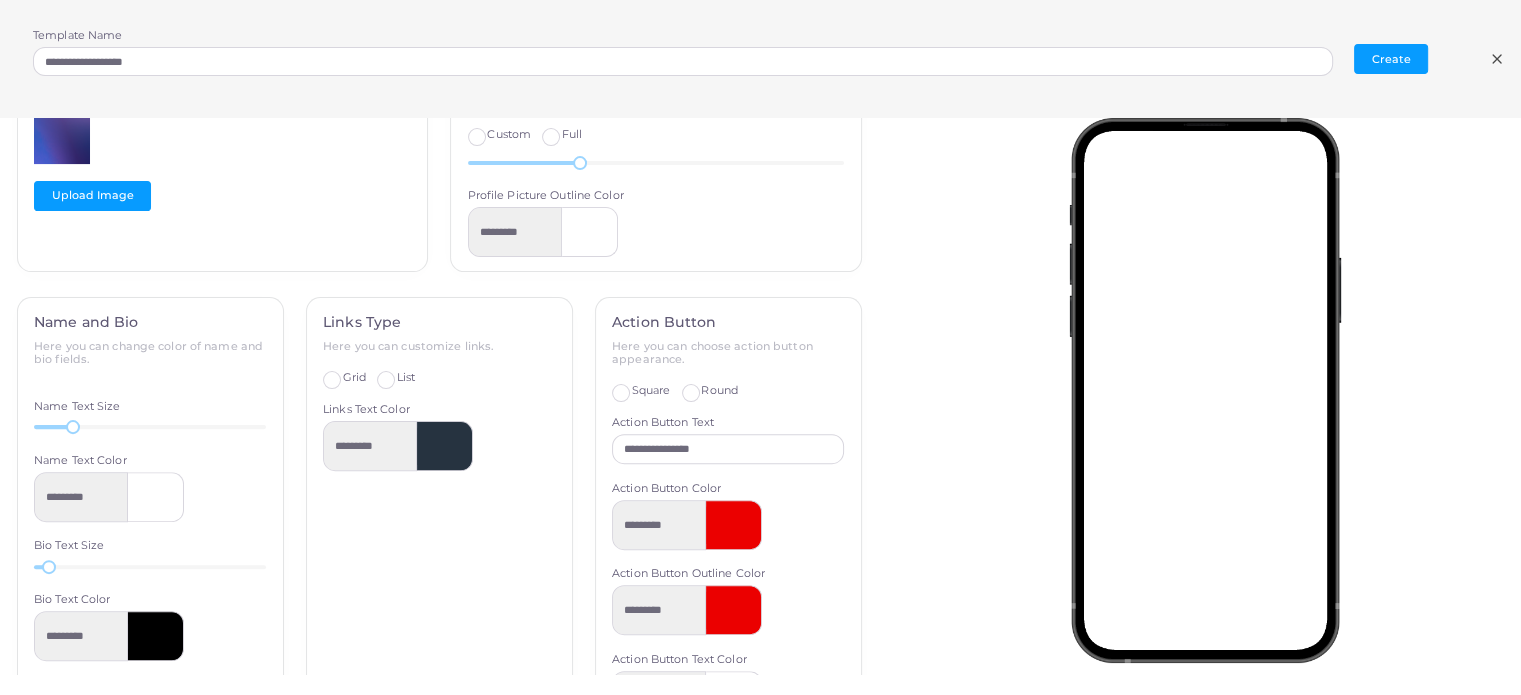 click on "List" at bounding box center [406, 378] 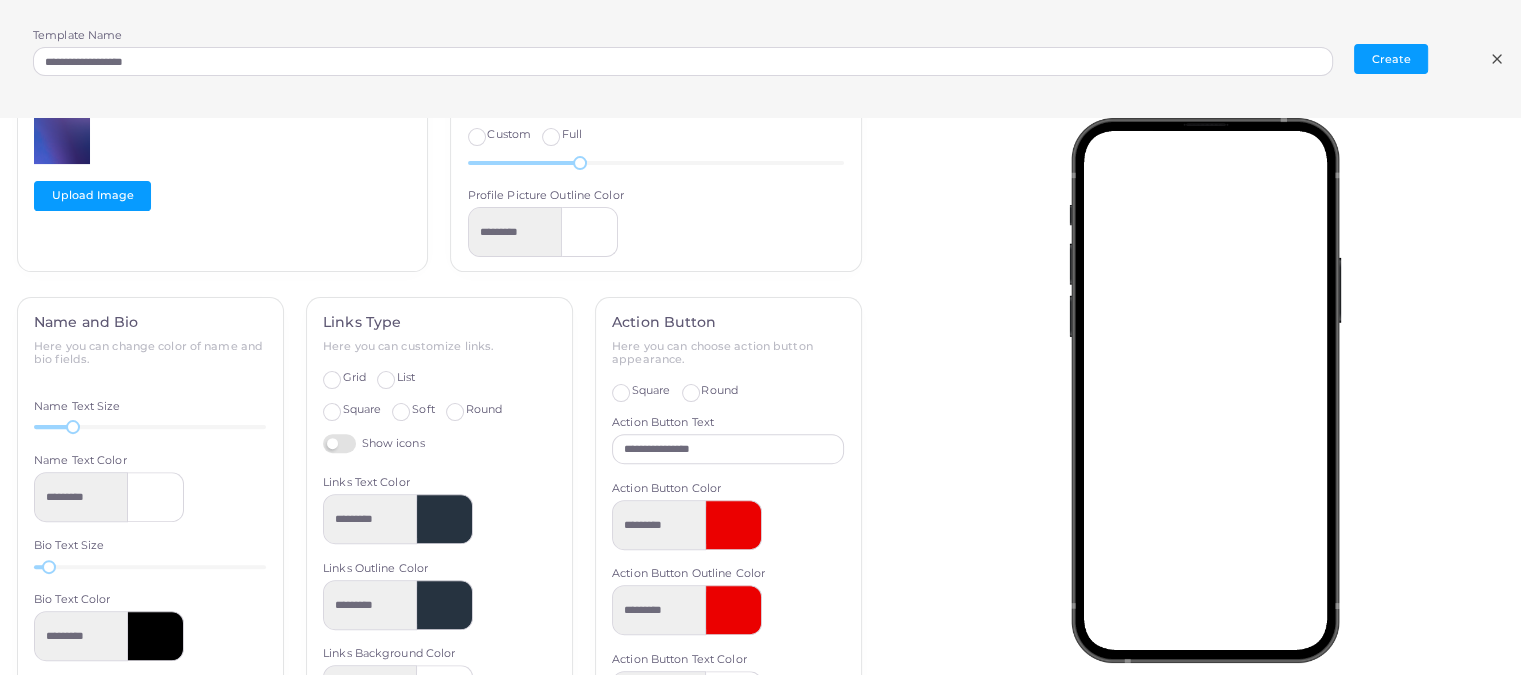 click on "Grid" at bounding box center [354, 378] 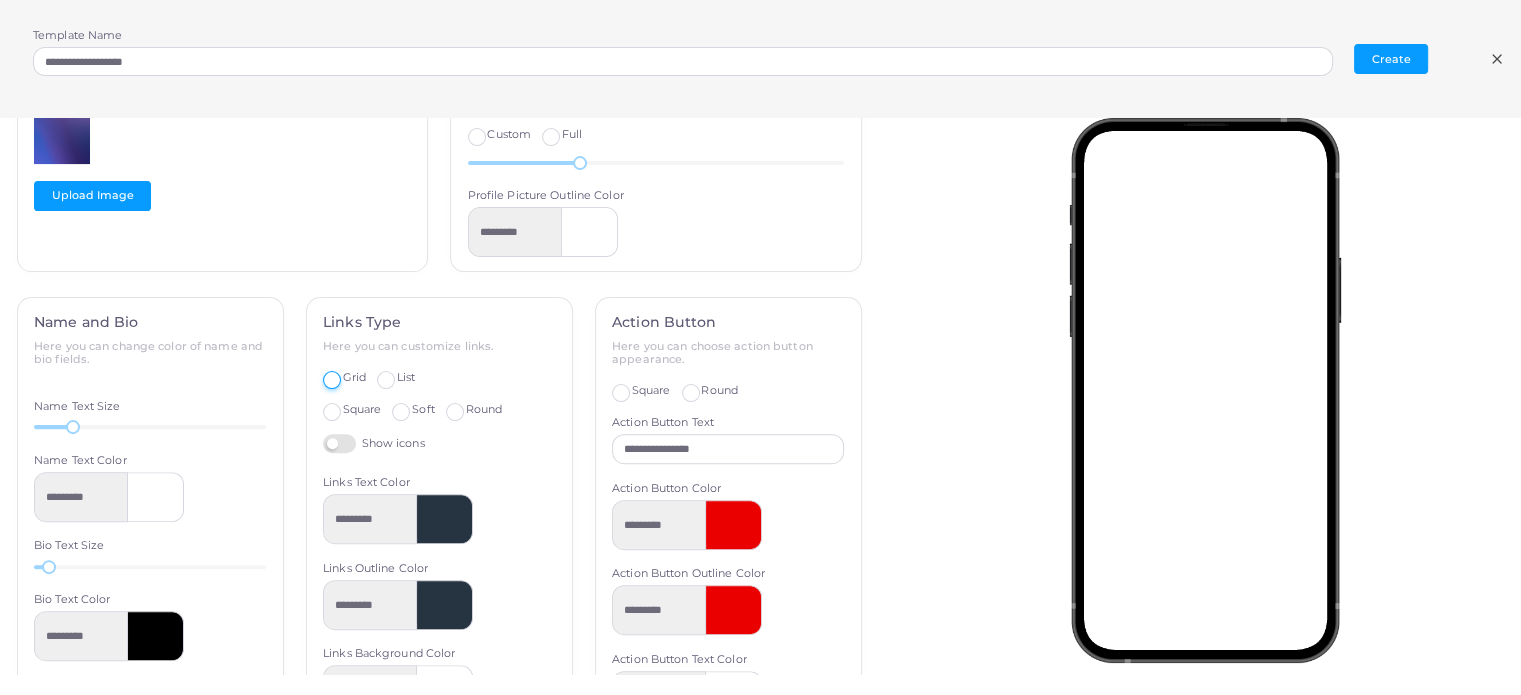 type on "*********" 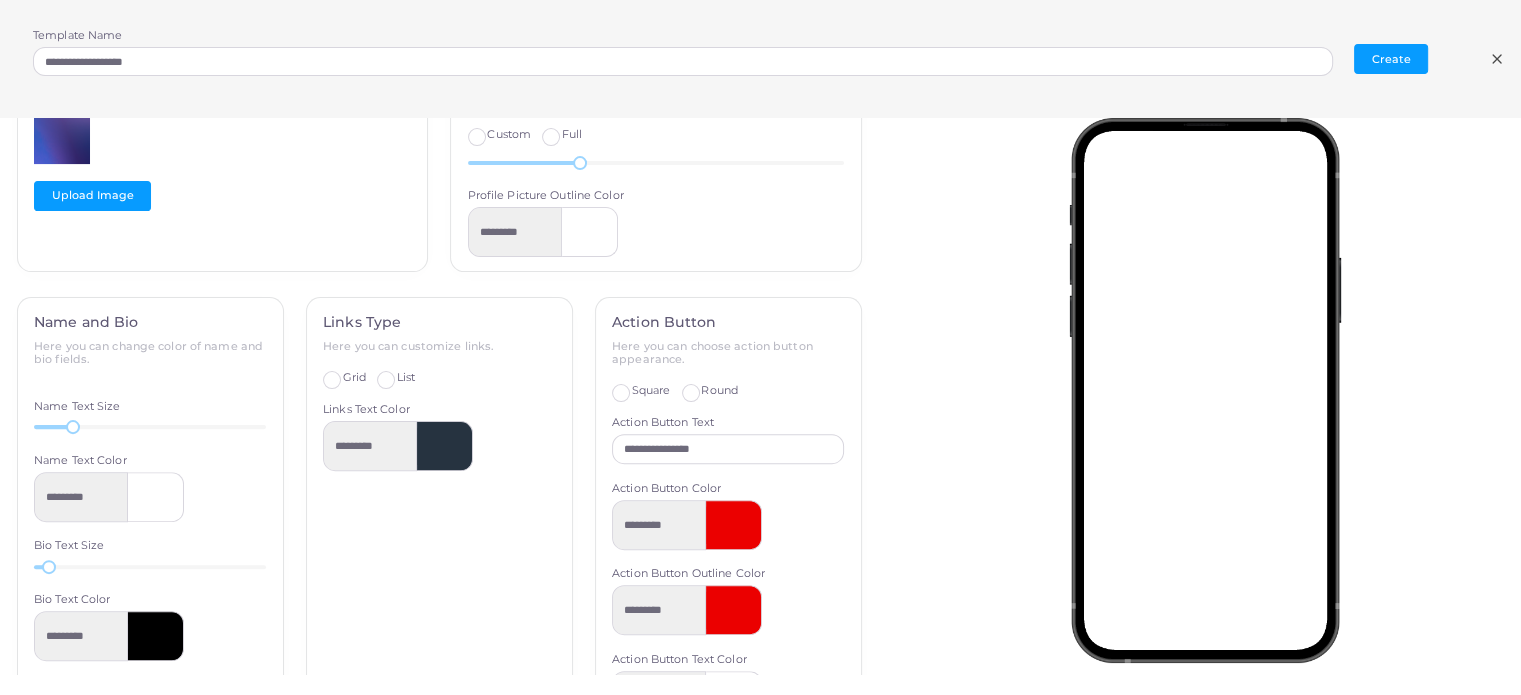 click on "List" at bounding box center [406, 378] 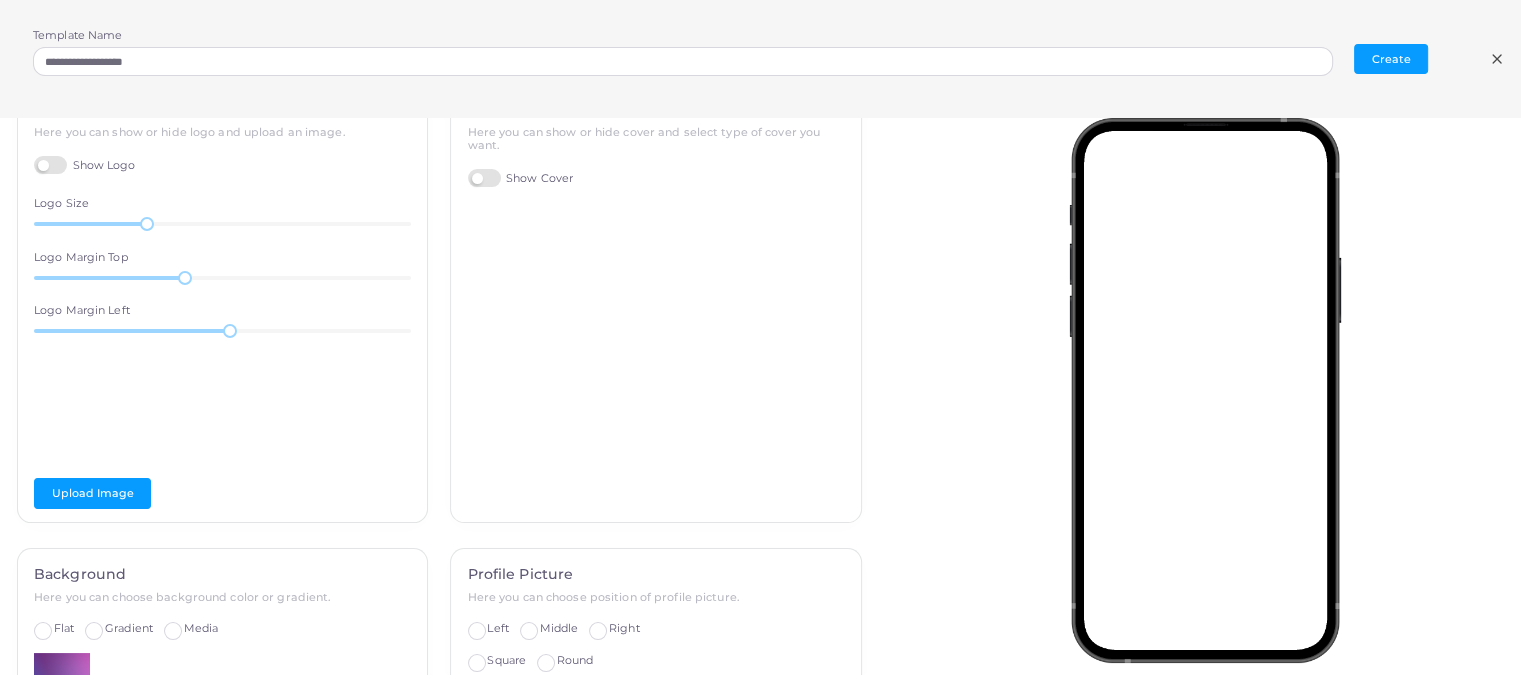 scroll, scrollTop: 0, scrollLeft: 0, axis: both 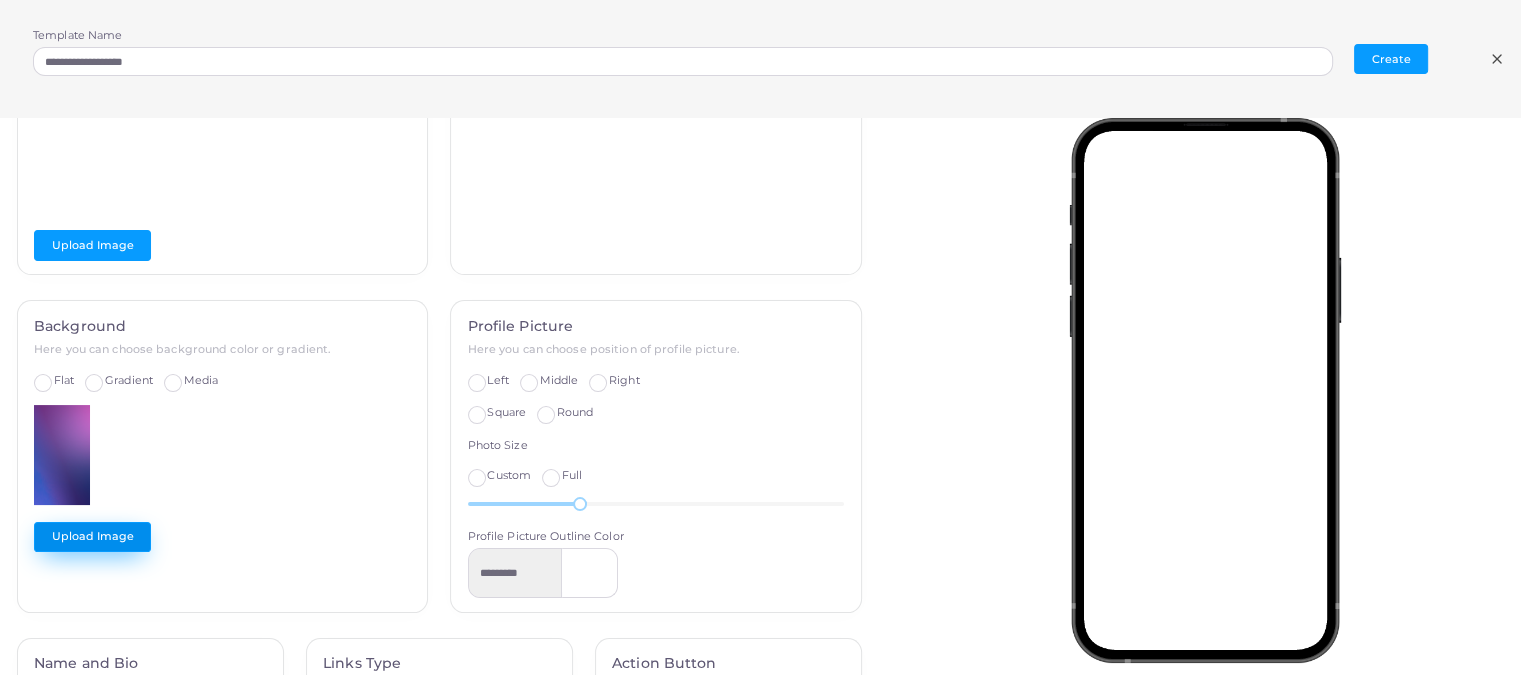 click on "Upload Image" at bounding box center (92, 537) 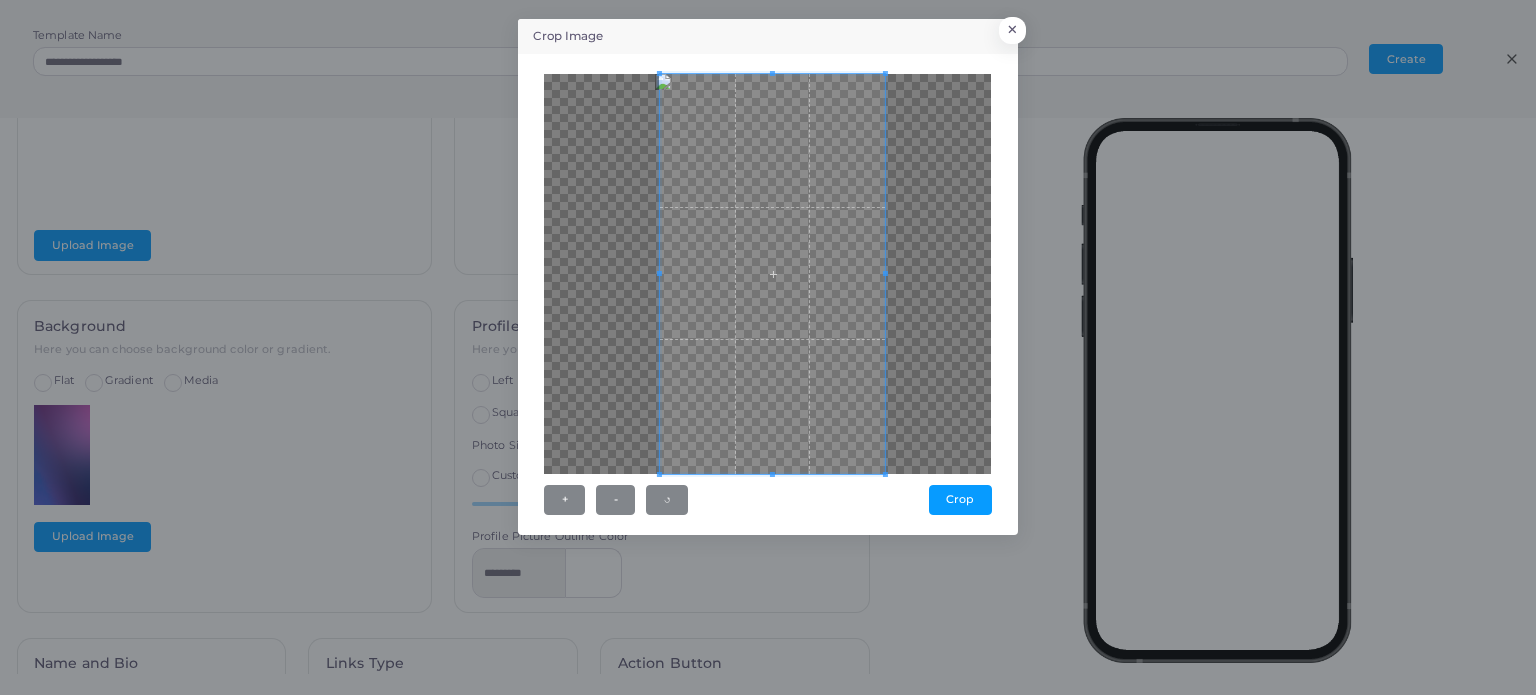 click at bounding box center [772, 274] 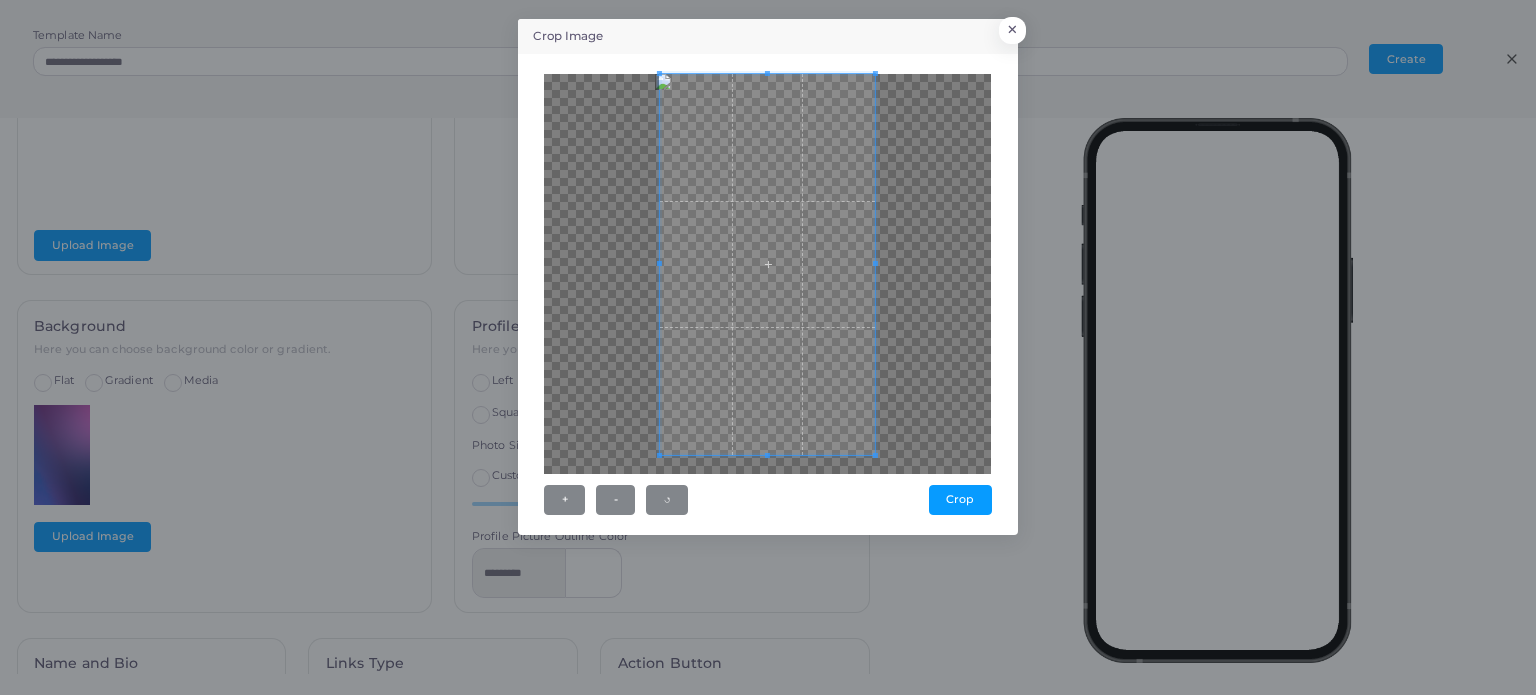 click at bounding box center (767, 274) 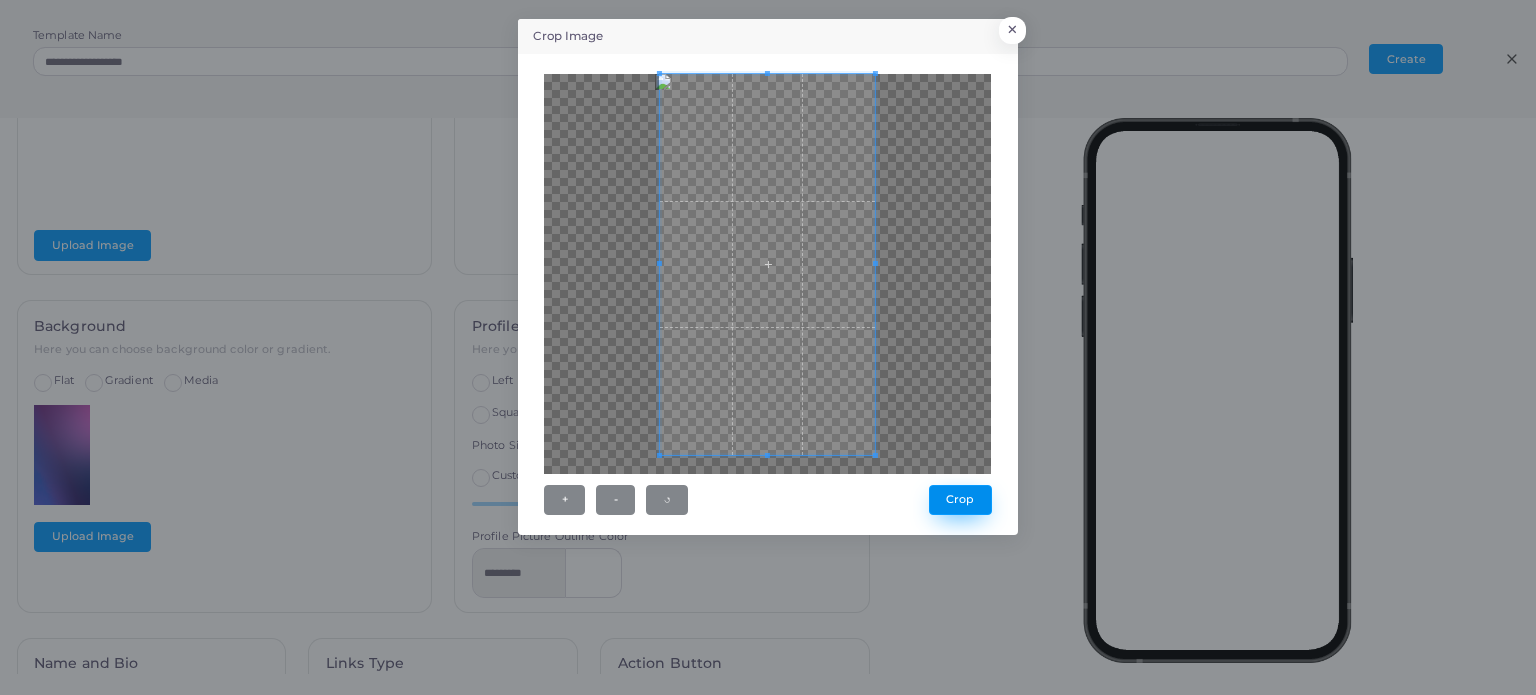 click on "Crop" at bounding box center [960, 500] 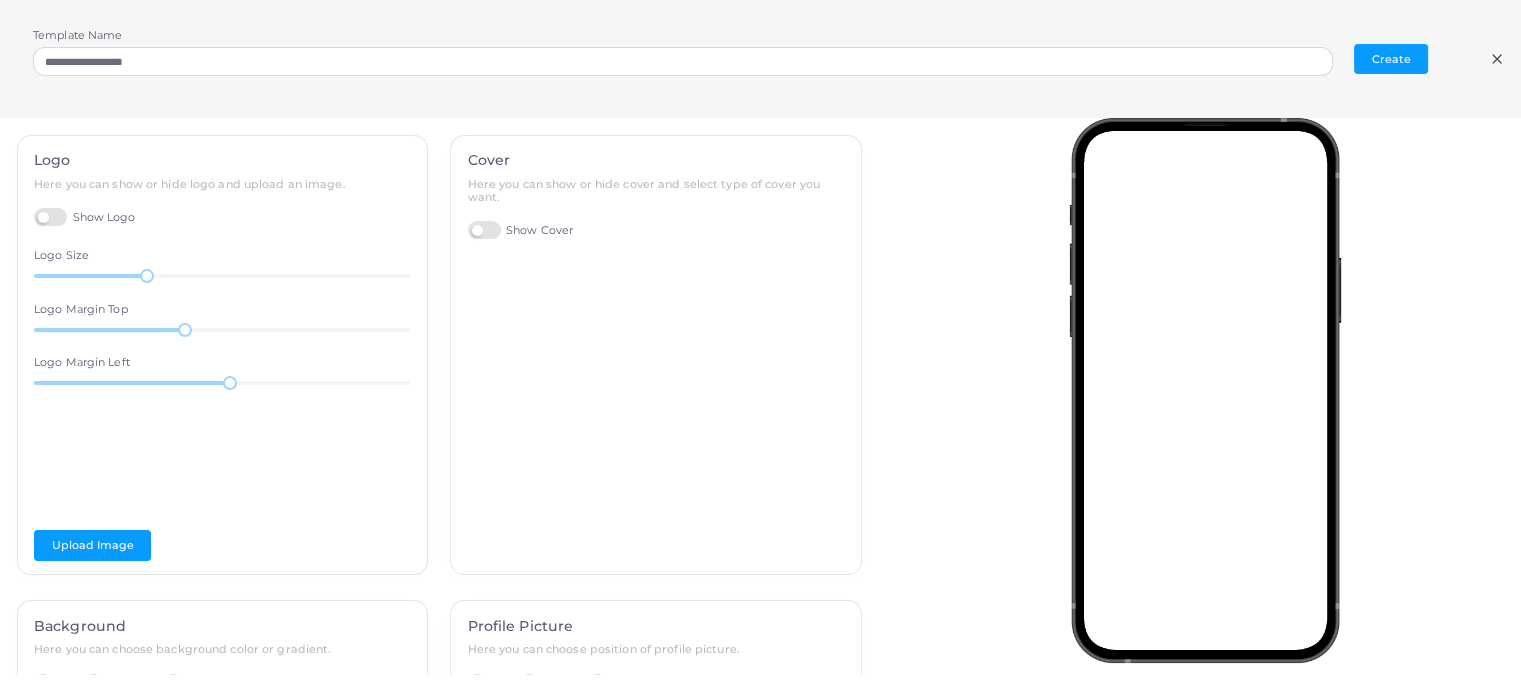 scroll, scrollTop: 0, scrollLeft: 0, axis: both 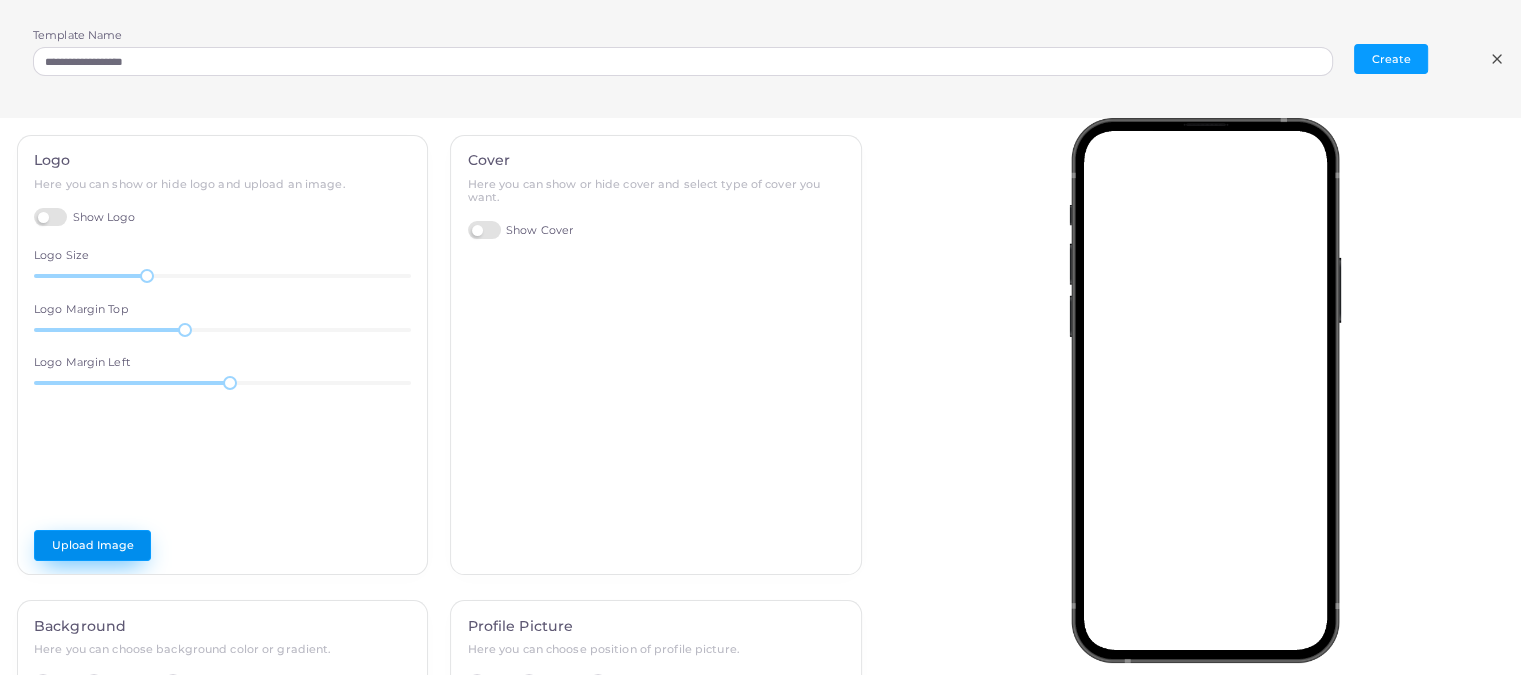 click on "Upload Image" at bounding box center (92, 545) 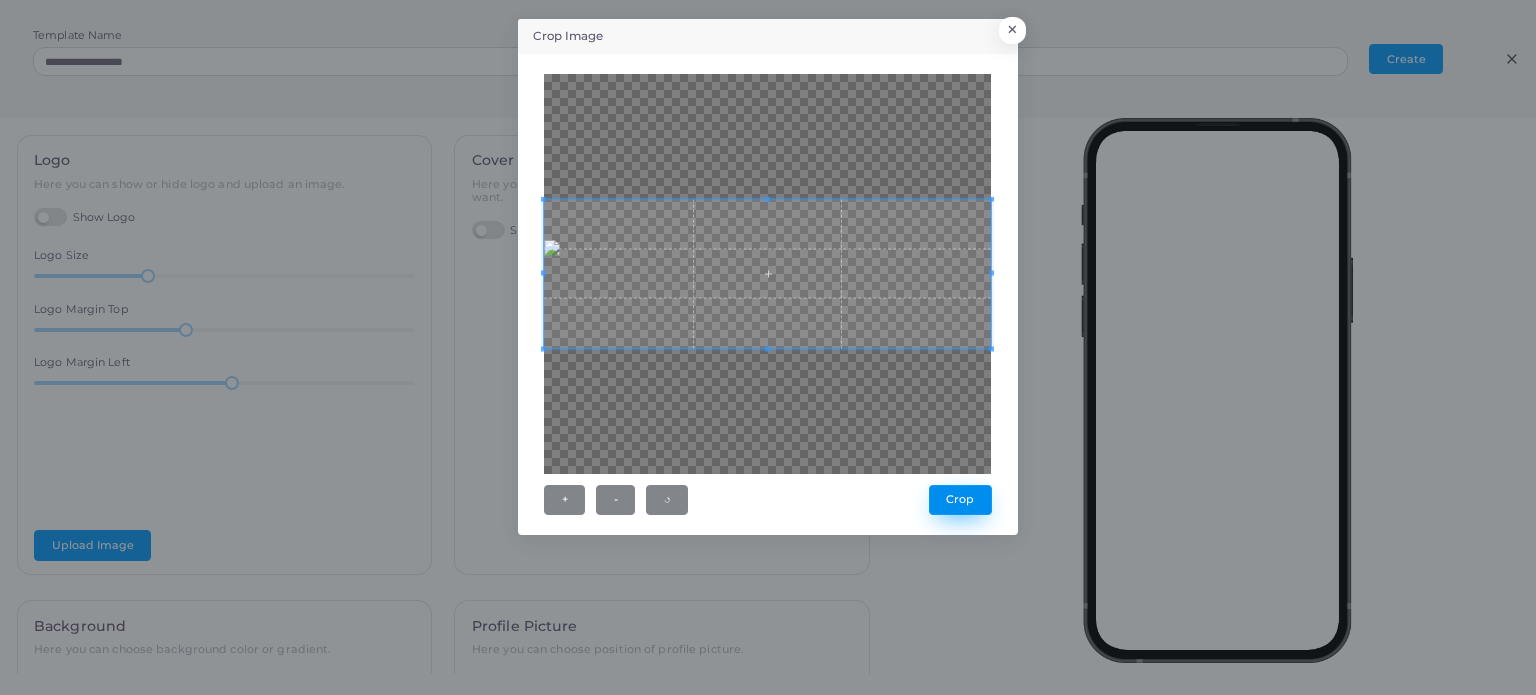 click on "Crop" at bounding box center (960, 500) 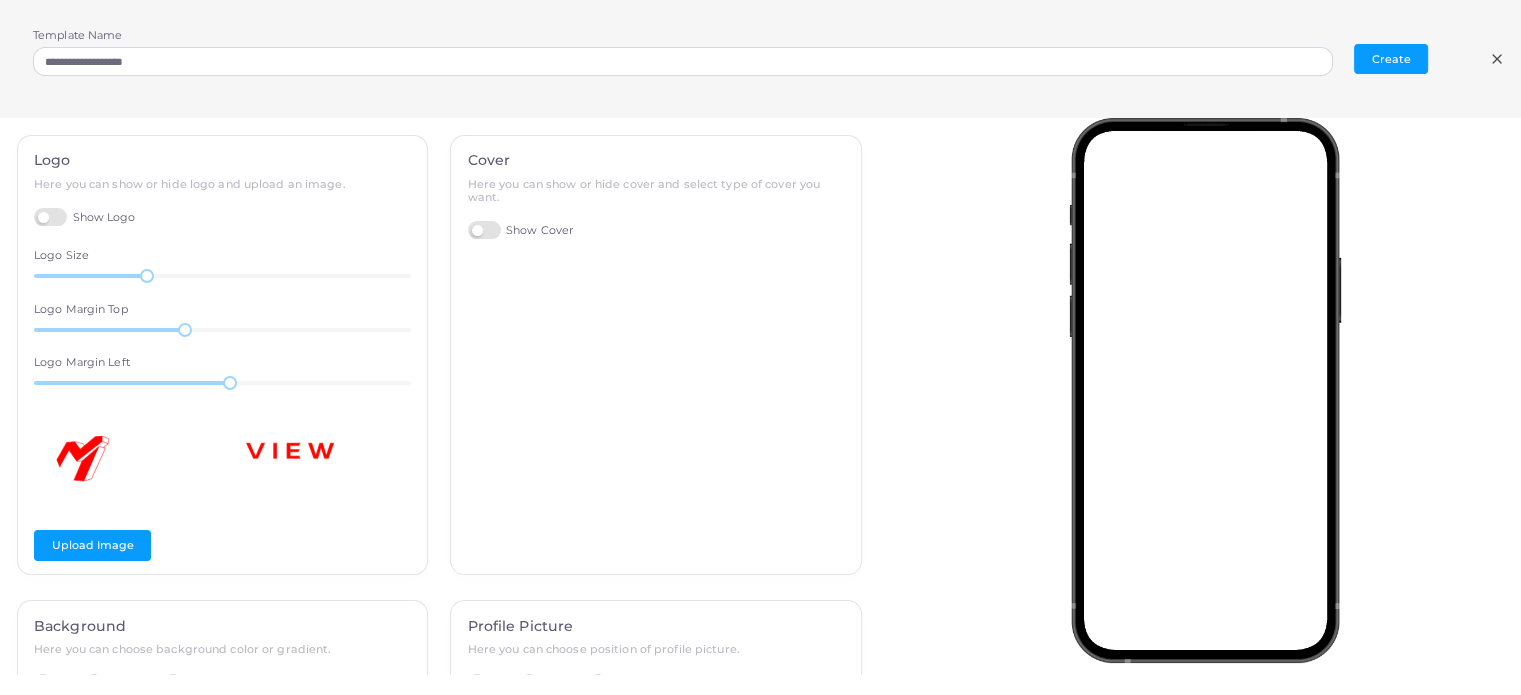click at bounding box center [1210, 396] 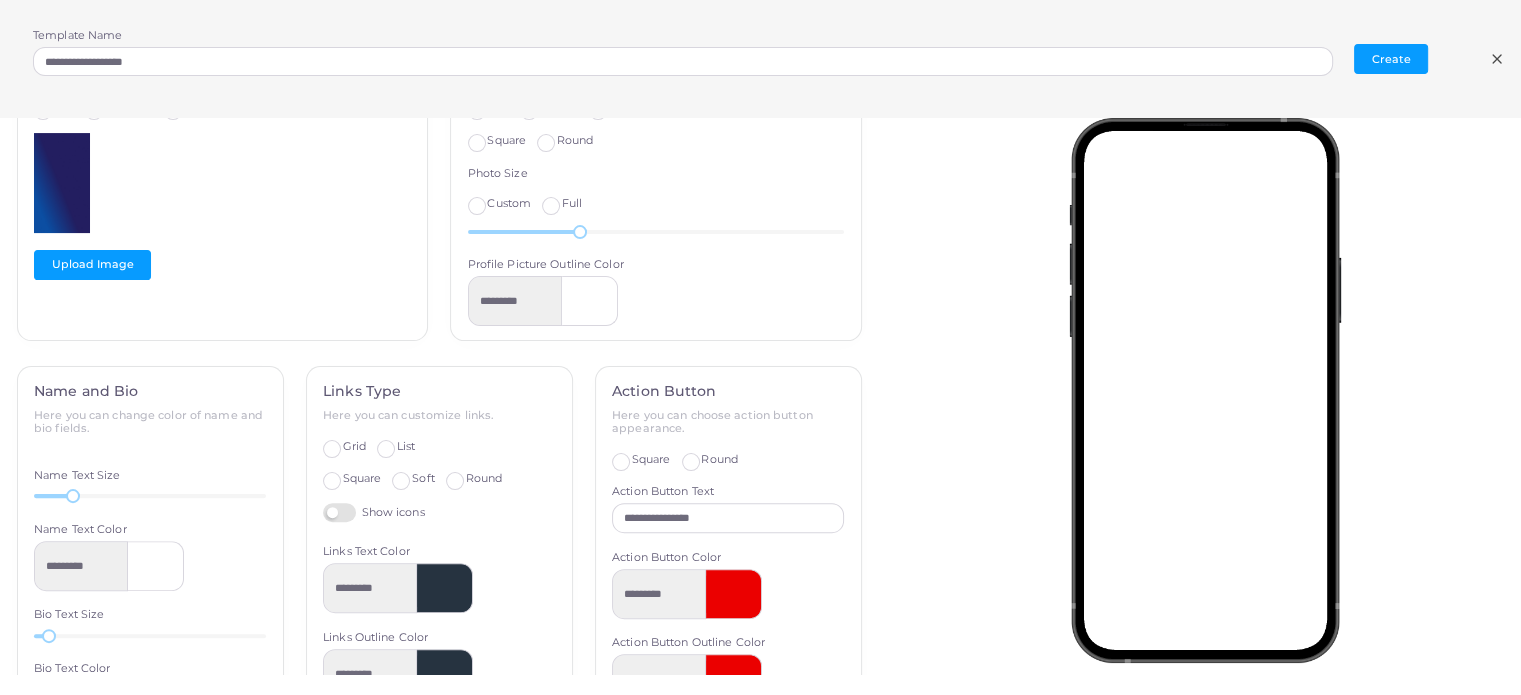 scroll, scrollTop: 741, scrollLeft: 0, axis: vertical 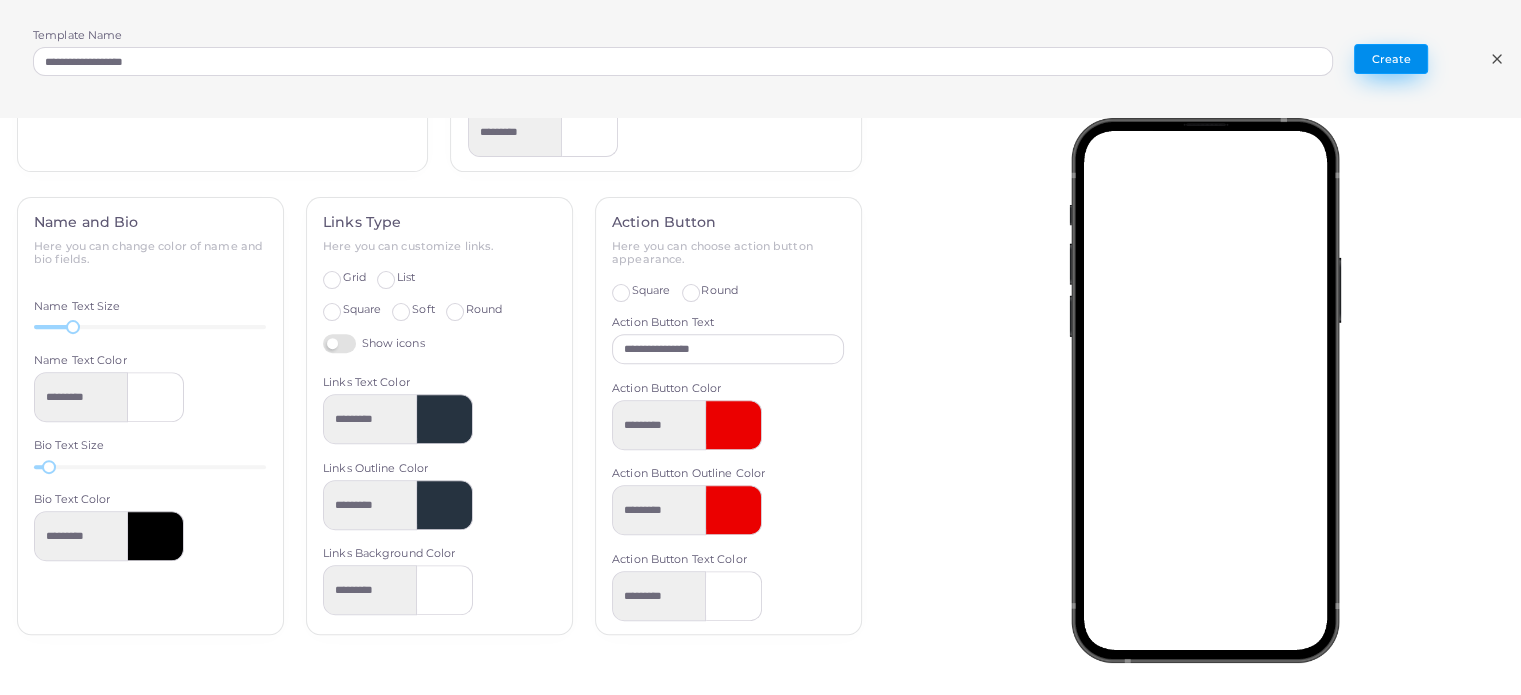 click on "Create" at bounding box center (1391, 59) 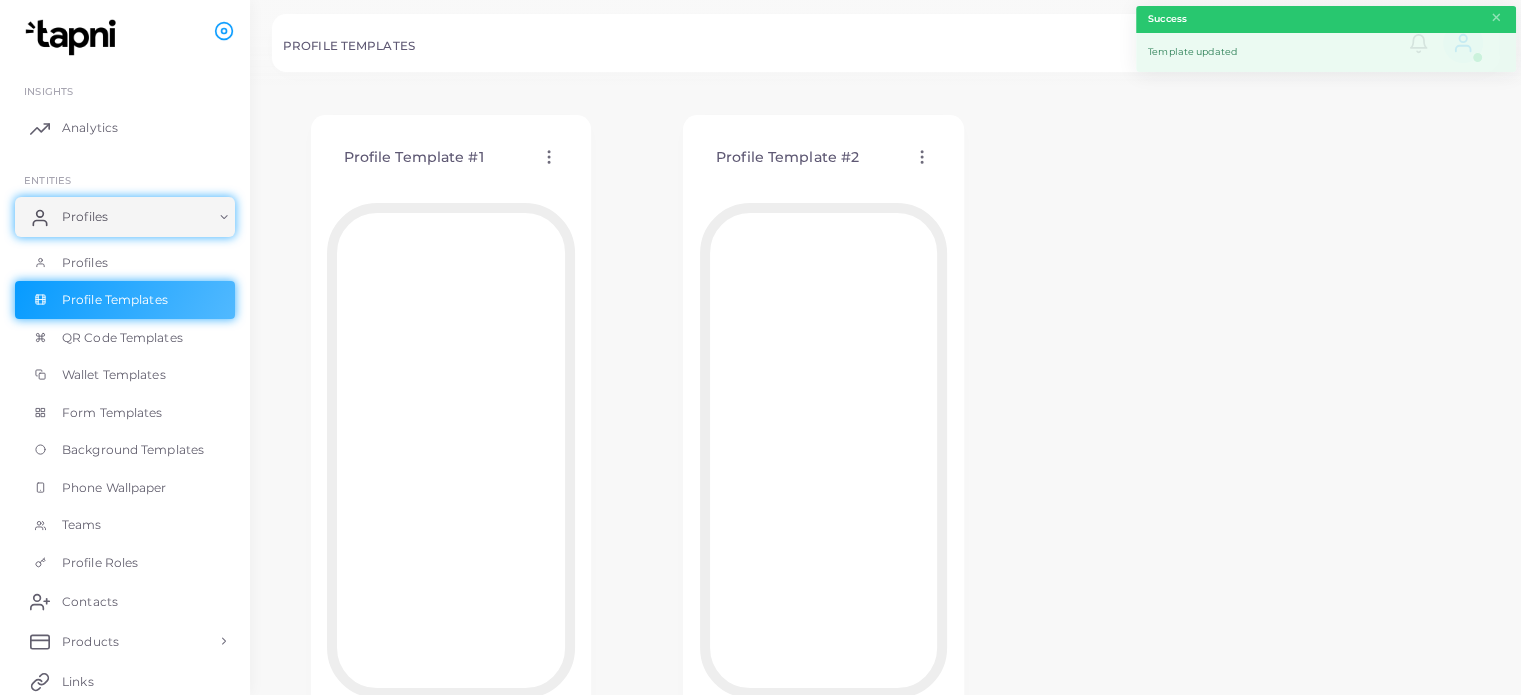 scroll, scrollTop: 0, scrollLeft: 0, axis: both 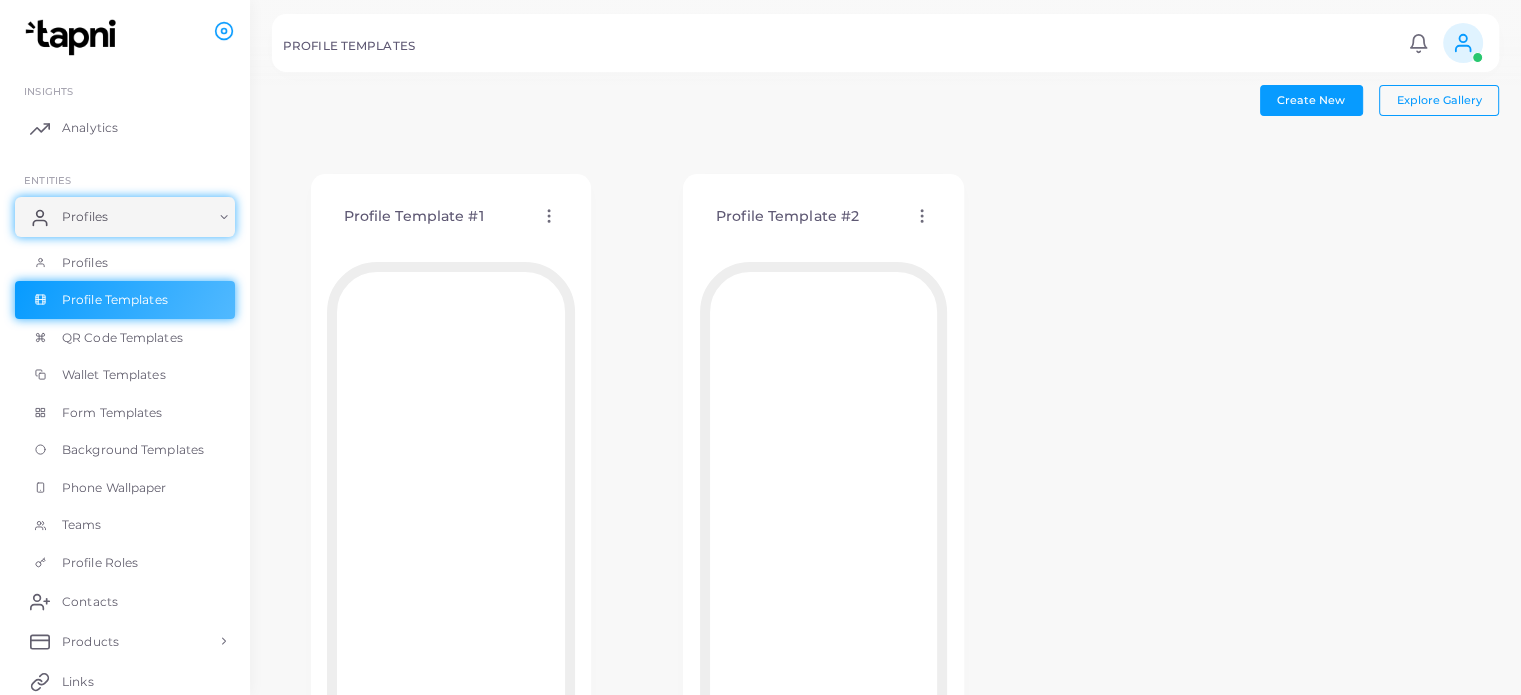 click 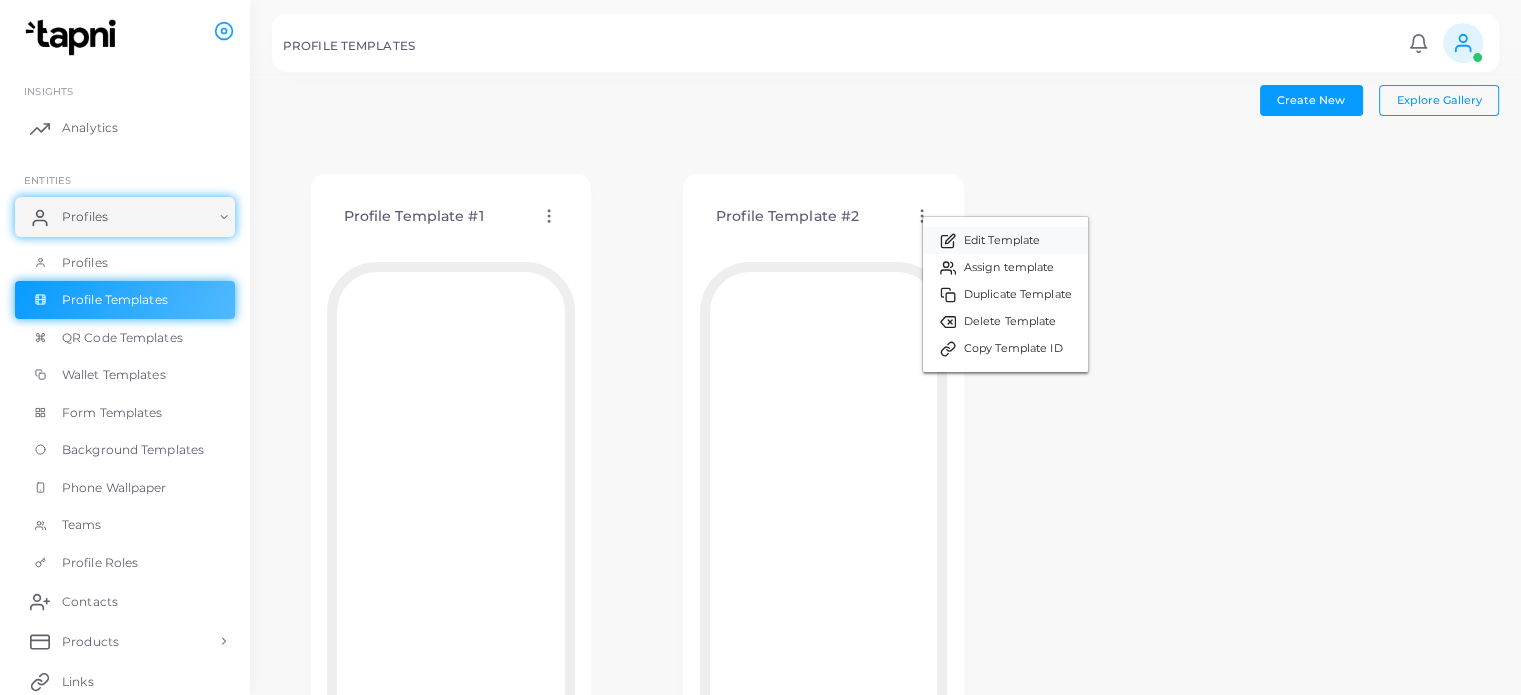 click on "Edit Template" at bounding box center [1002, 241] 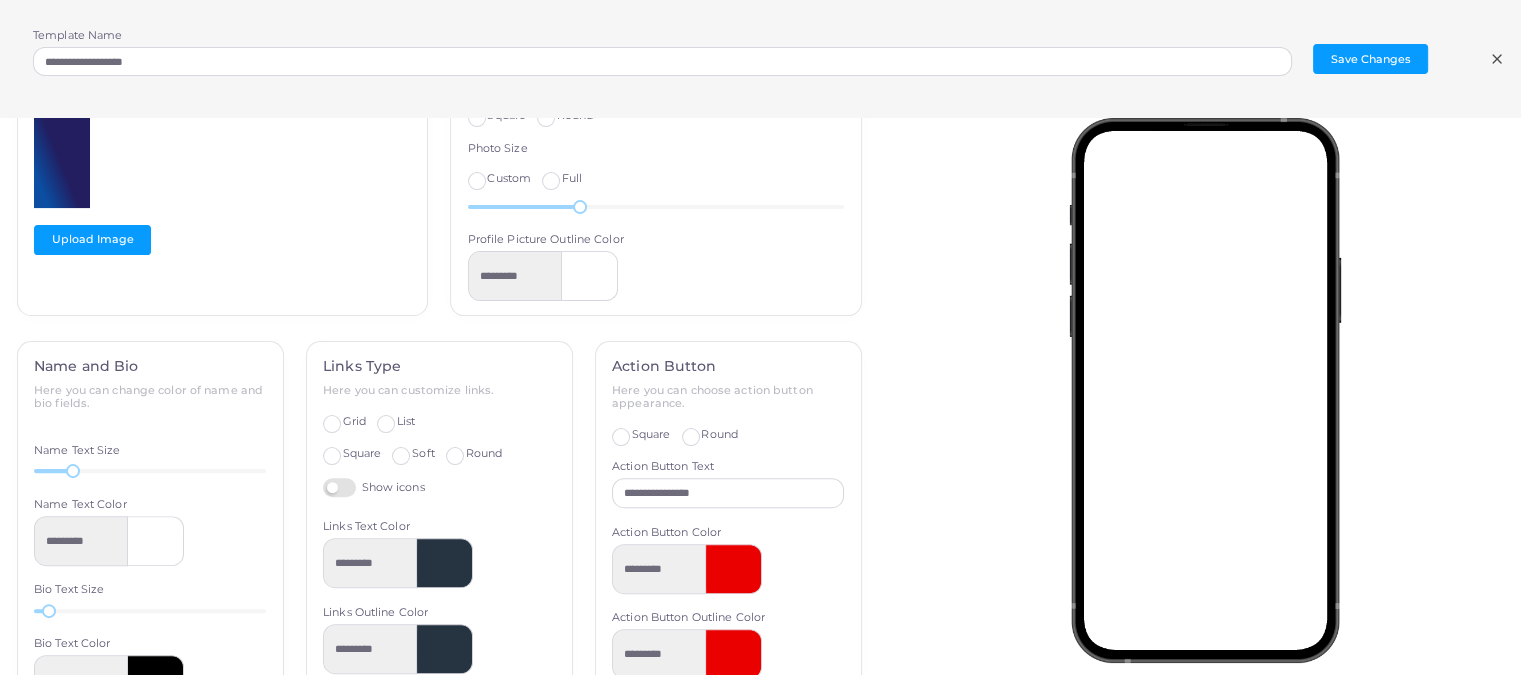 scroll, scrollTop: 600, scrollLeft: 0, axis: vertical 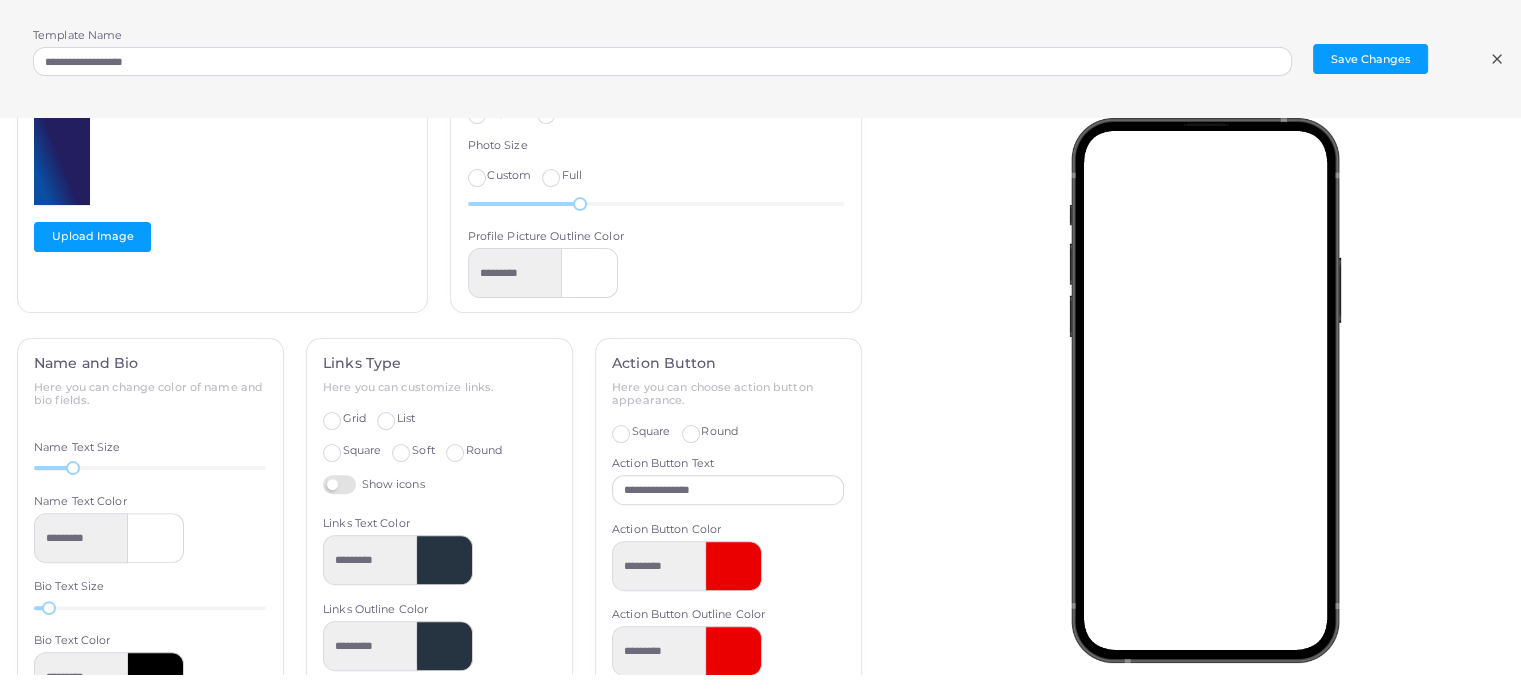 click on "Grid" at bounding box center (354, 419) 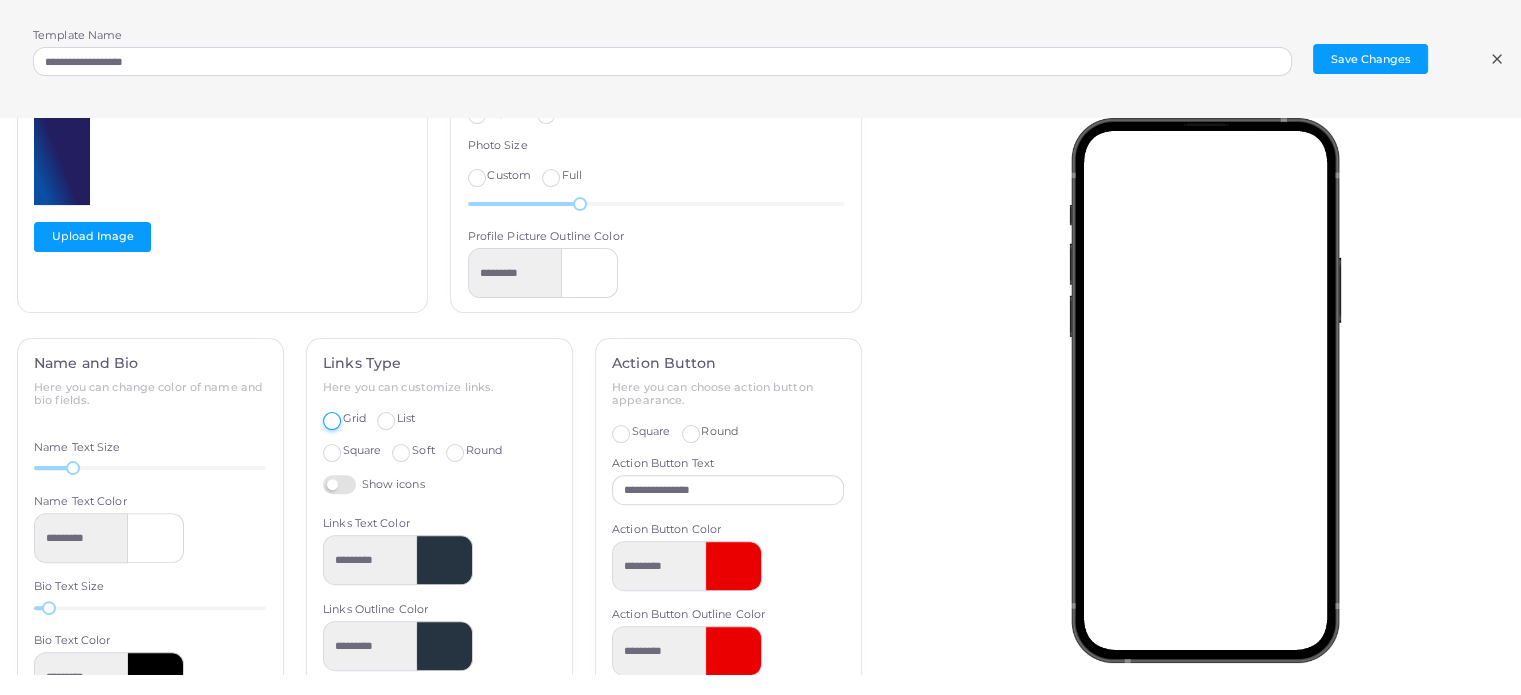 type on "*********" 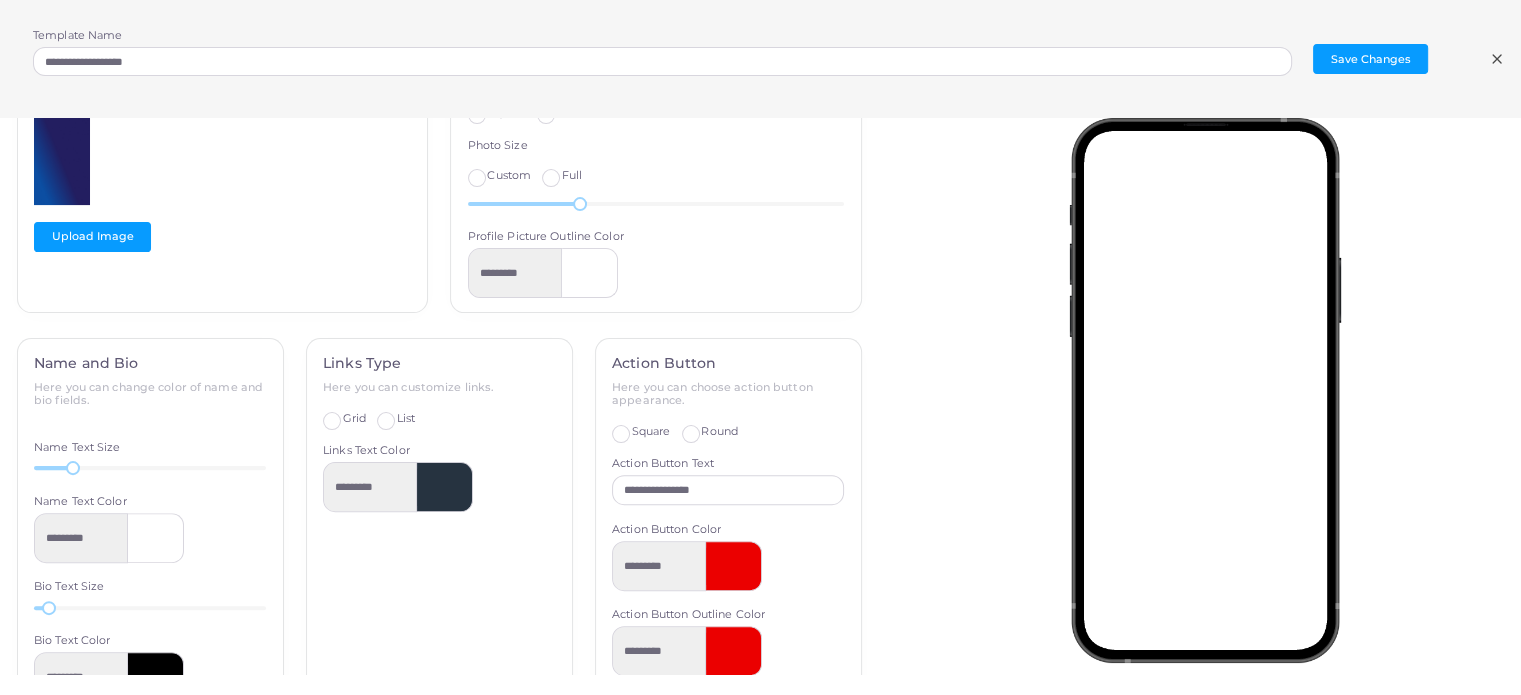 click at bounding box center [445, 487] 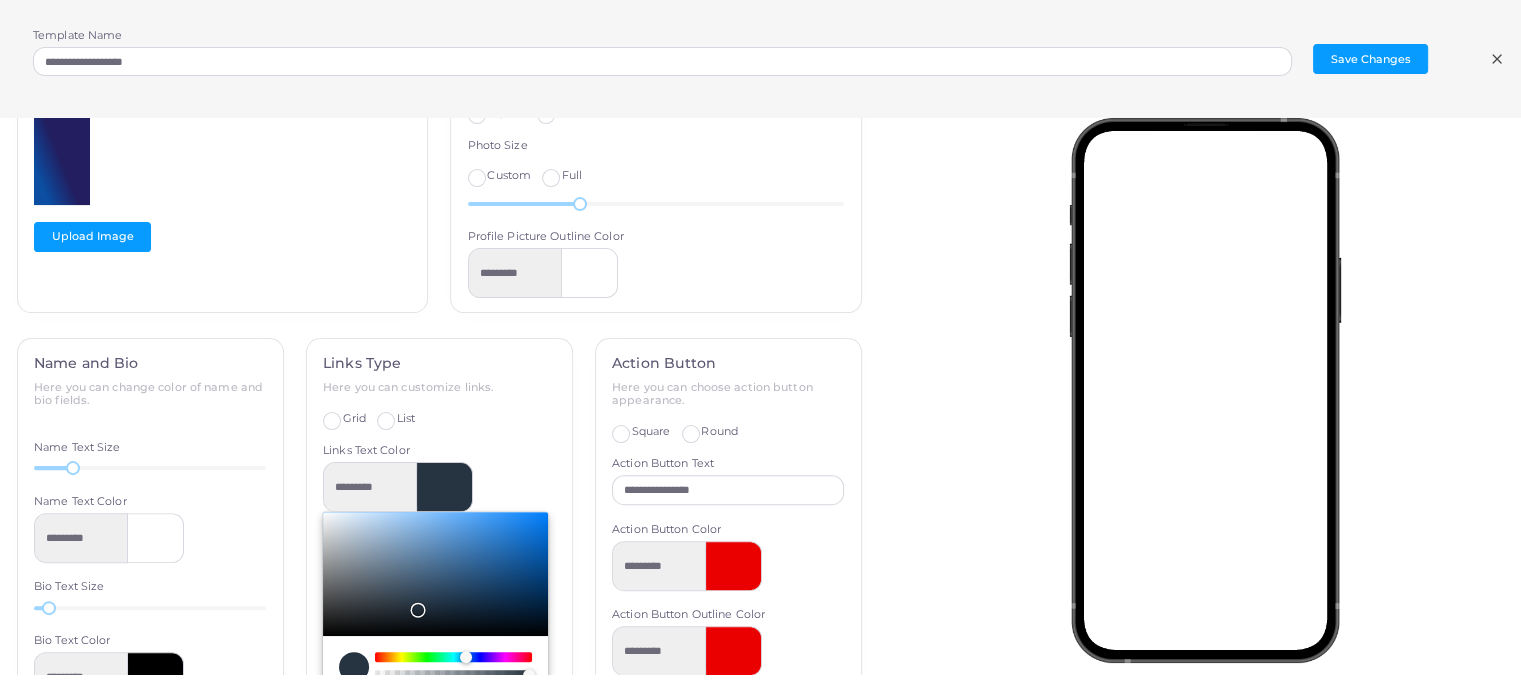 type on "*********" 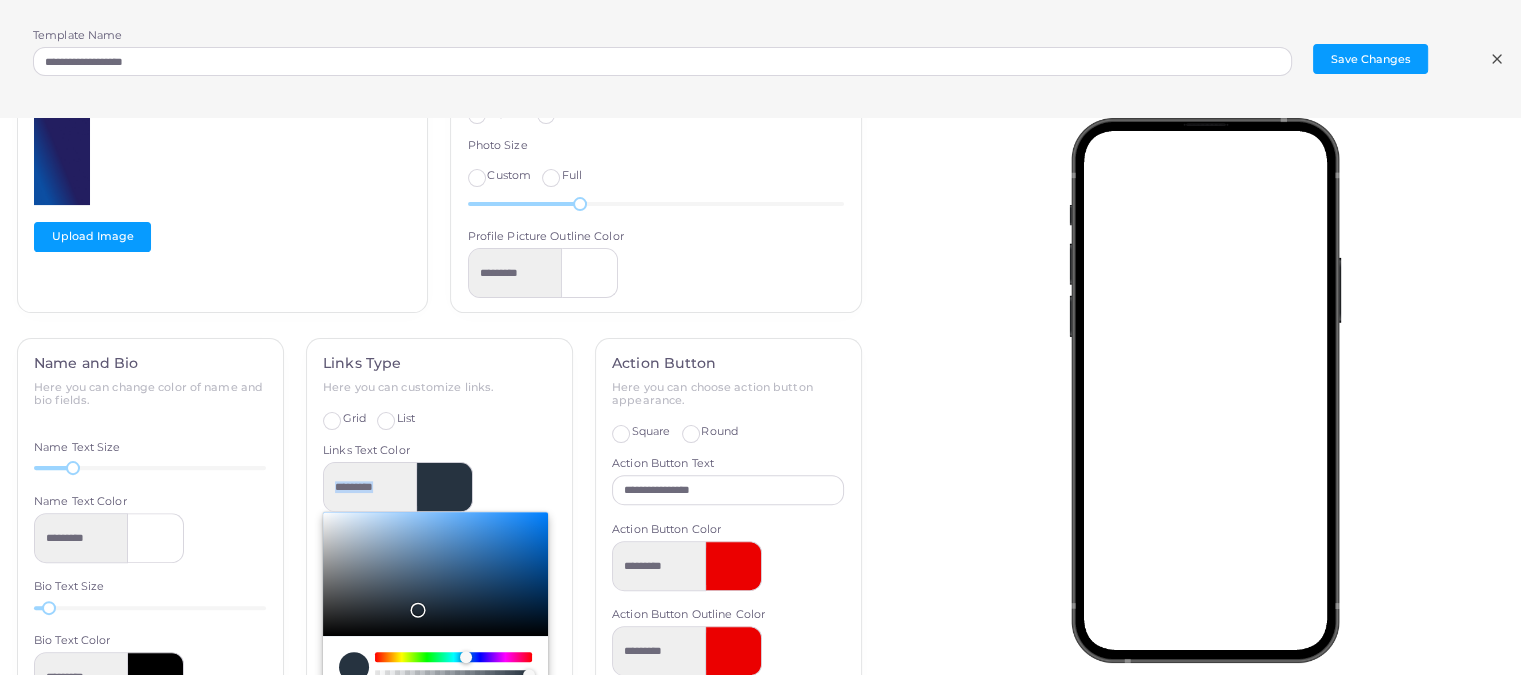 type on "*********" 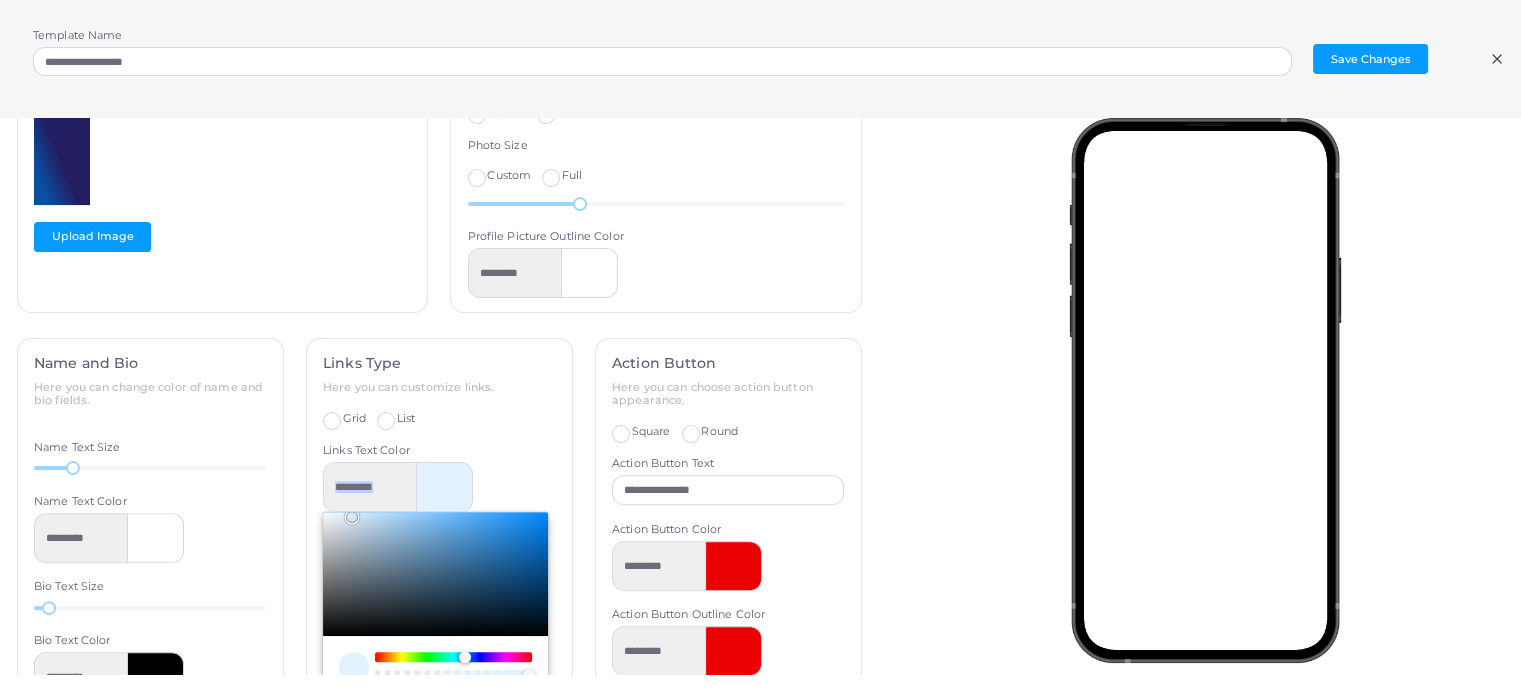 type on "*******" 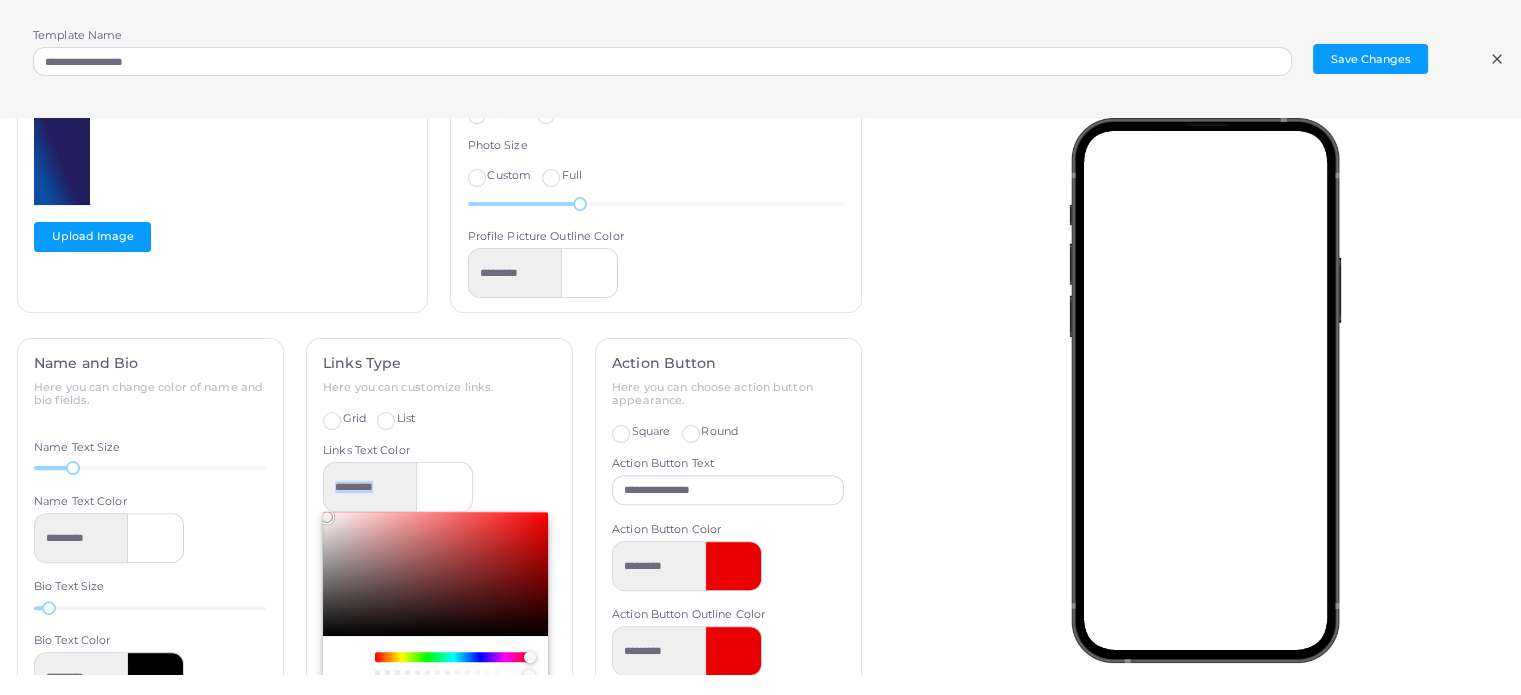 type on "*********" 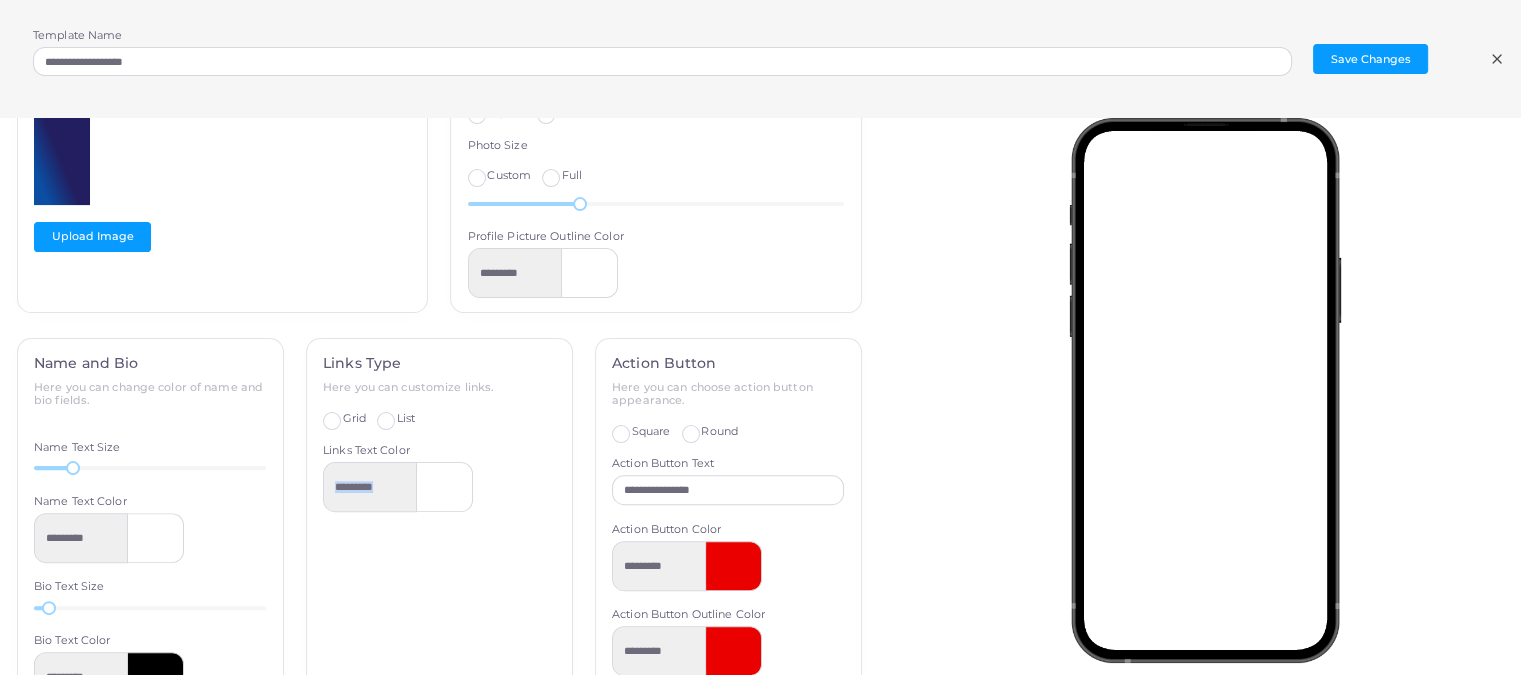 scroll, scrollTop: 177, scrollLeft: 0, axis: vertical 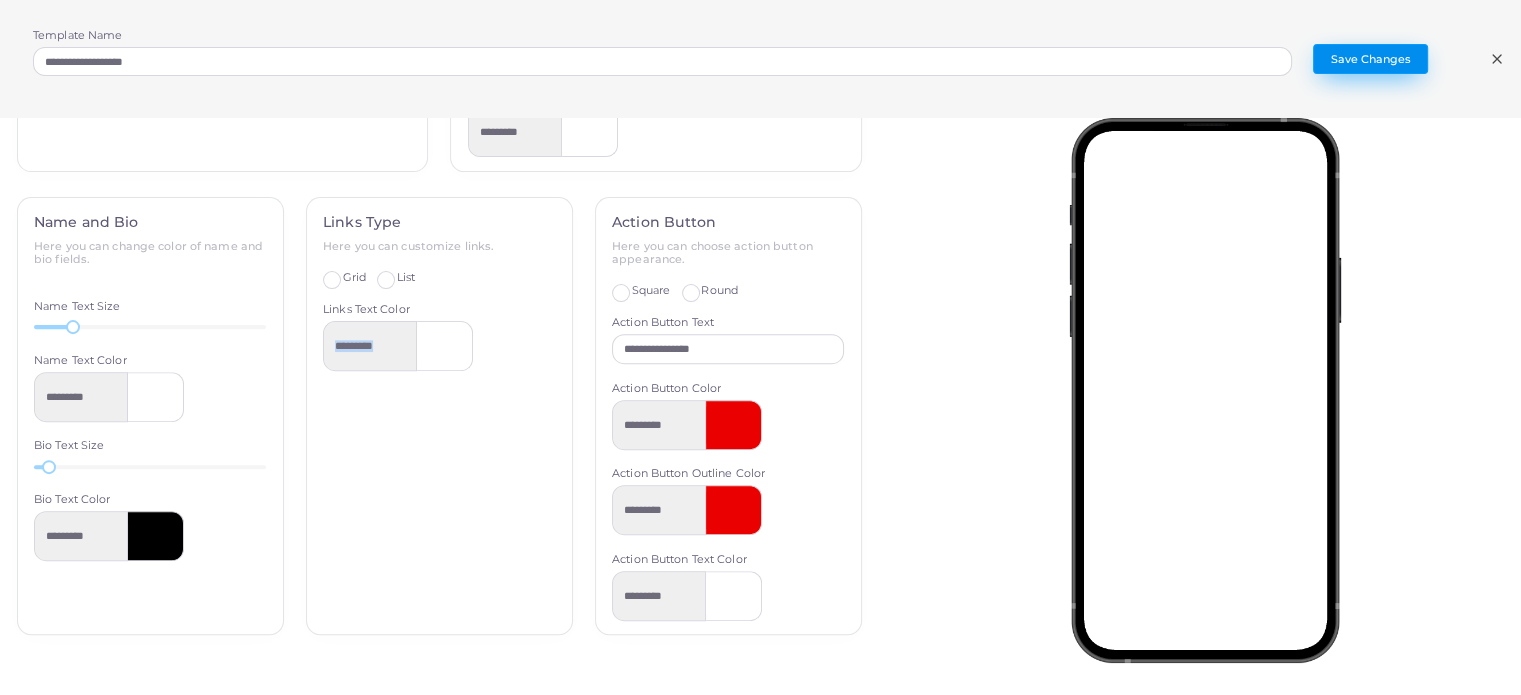 click on "Save Changes" at bounding box center (1370, 59) 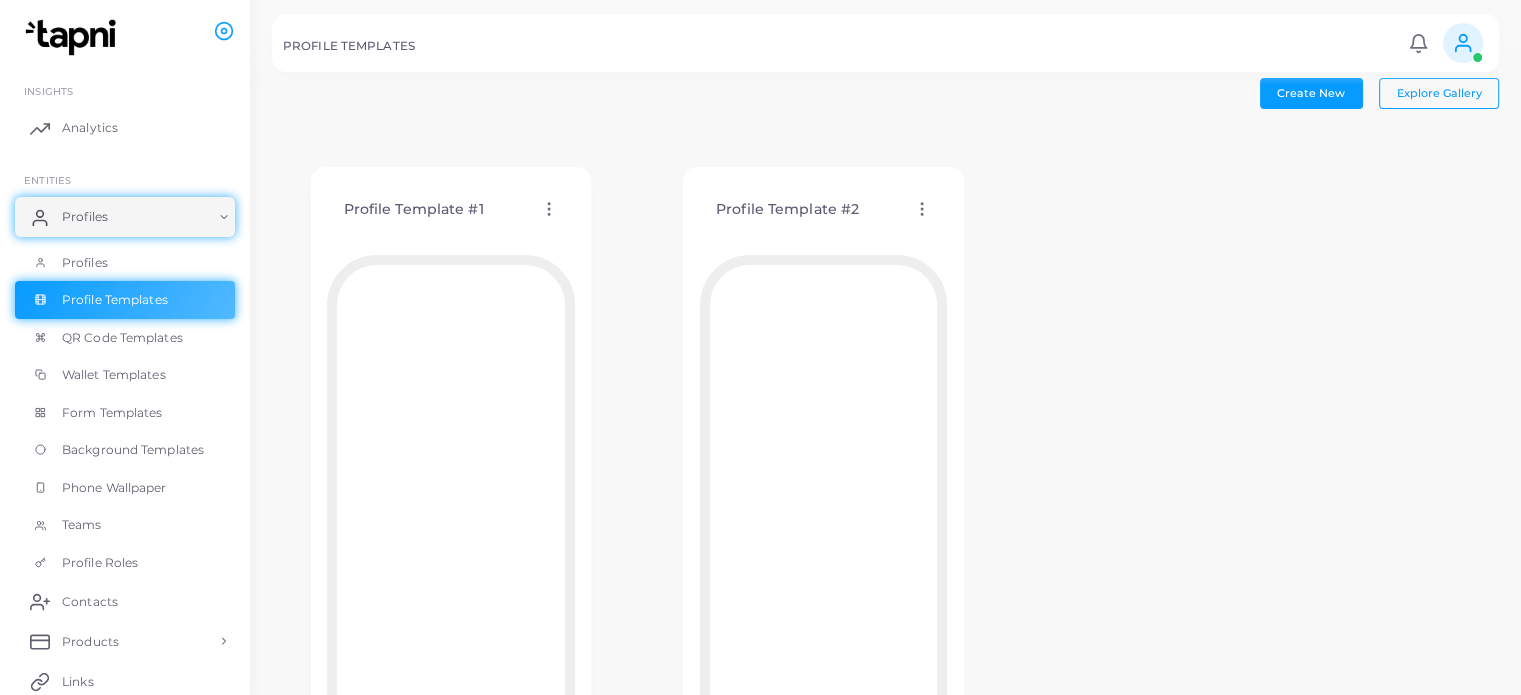 scroll, scrollTop: 0, scrollLeft: 0, axis: both 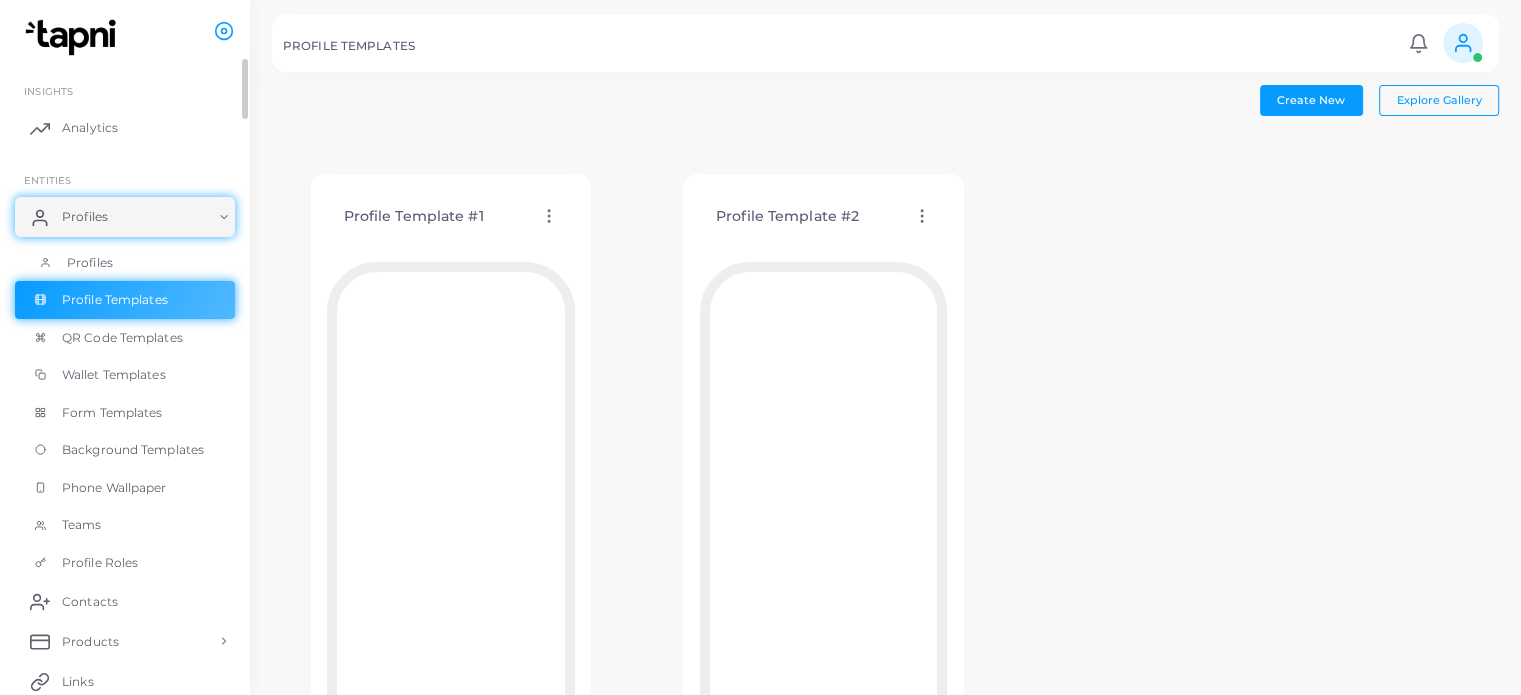 click on "Profiles" at bounding box center [90, 263] 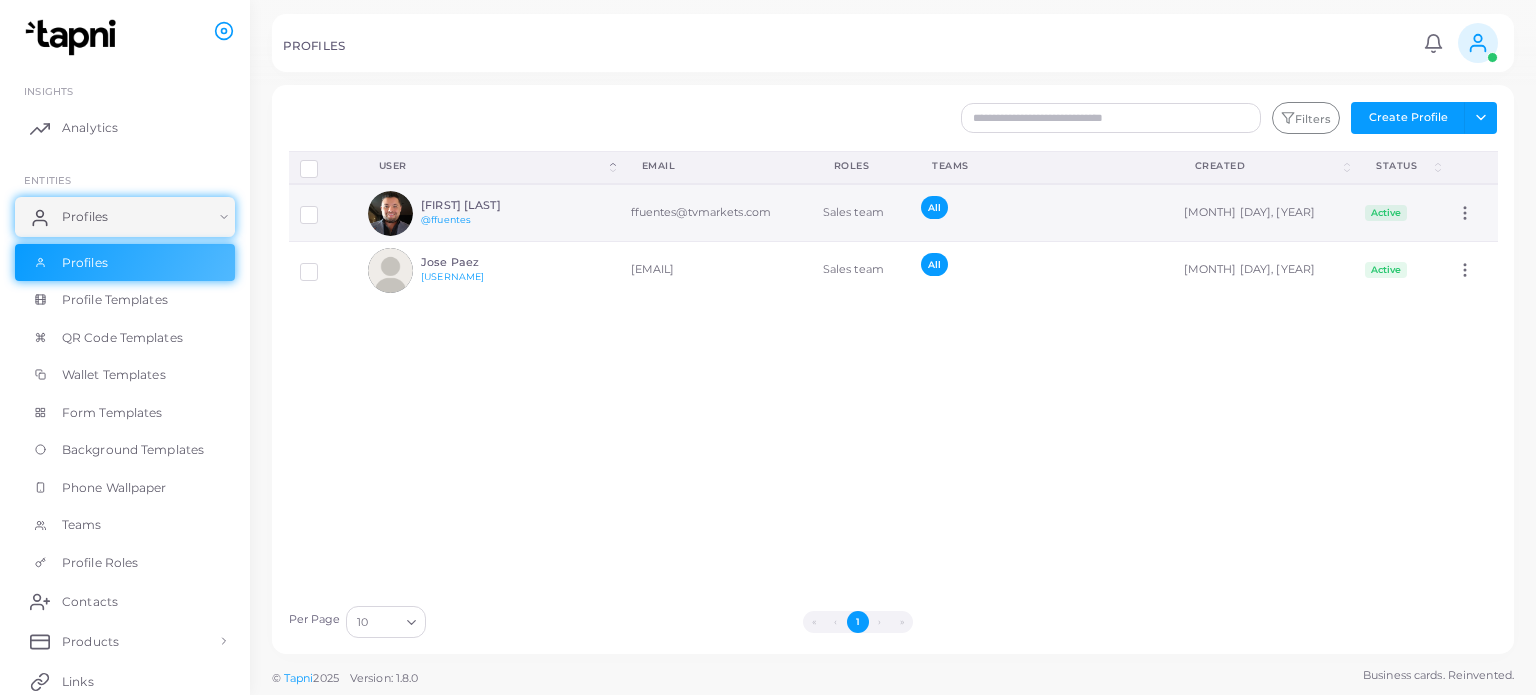 click on "[FIRST] [LAST]  @[USERNAME]" at bounding box center (488, 213) 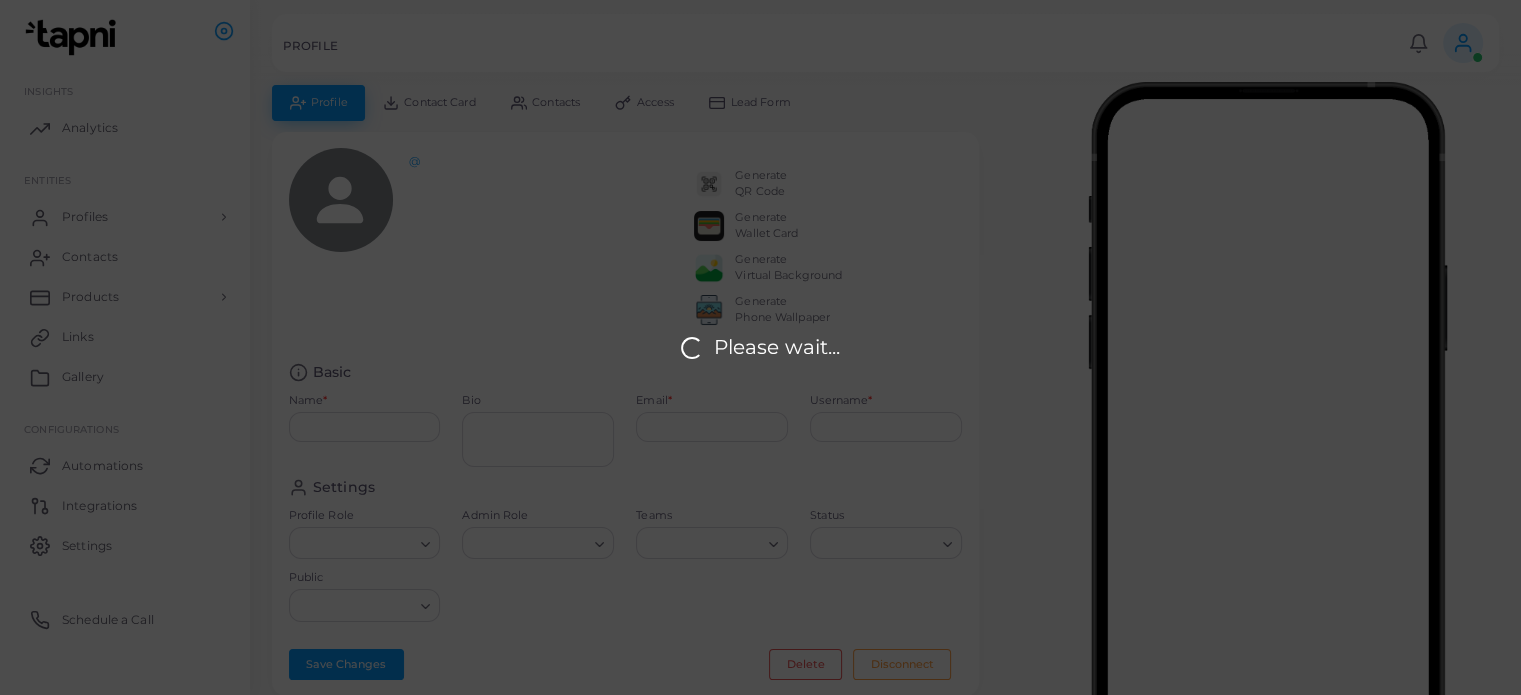 type on "**********" 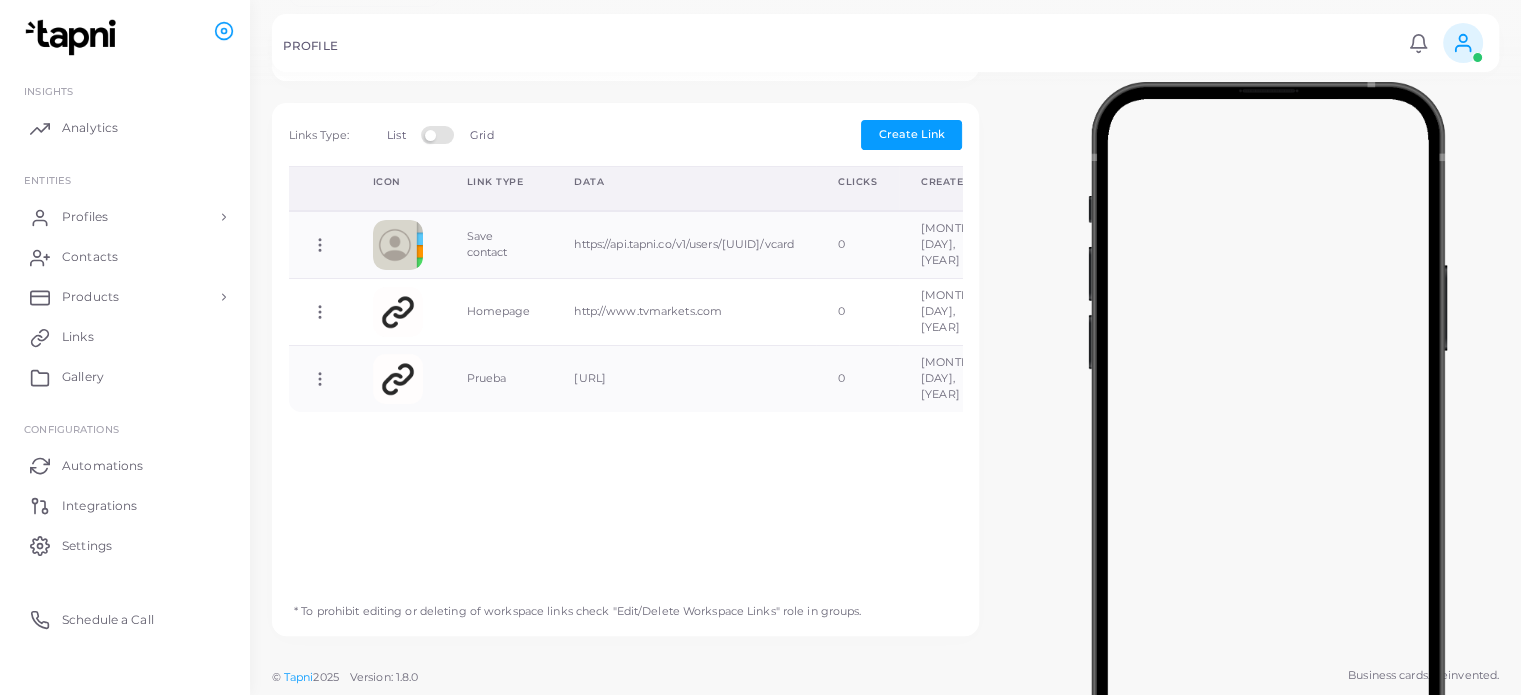 scroll, scrollTop: 628, scrollLeft: 0, axis: vertical 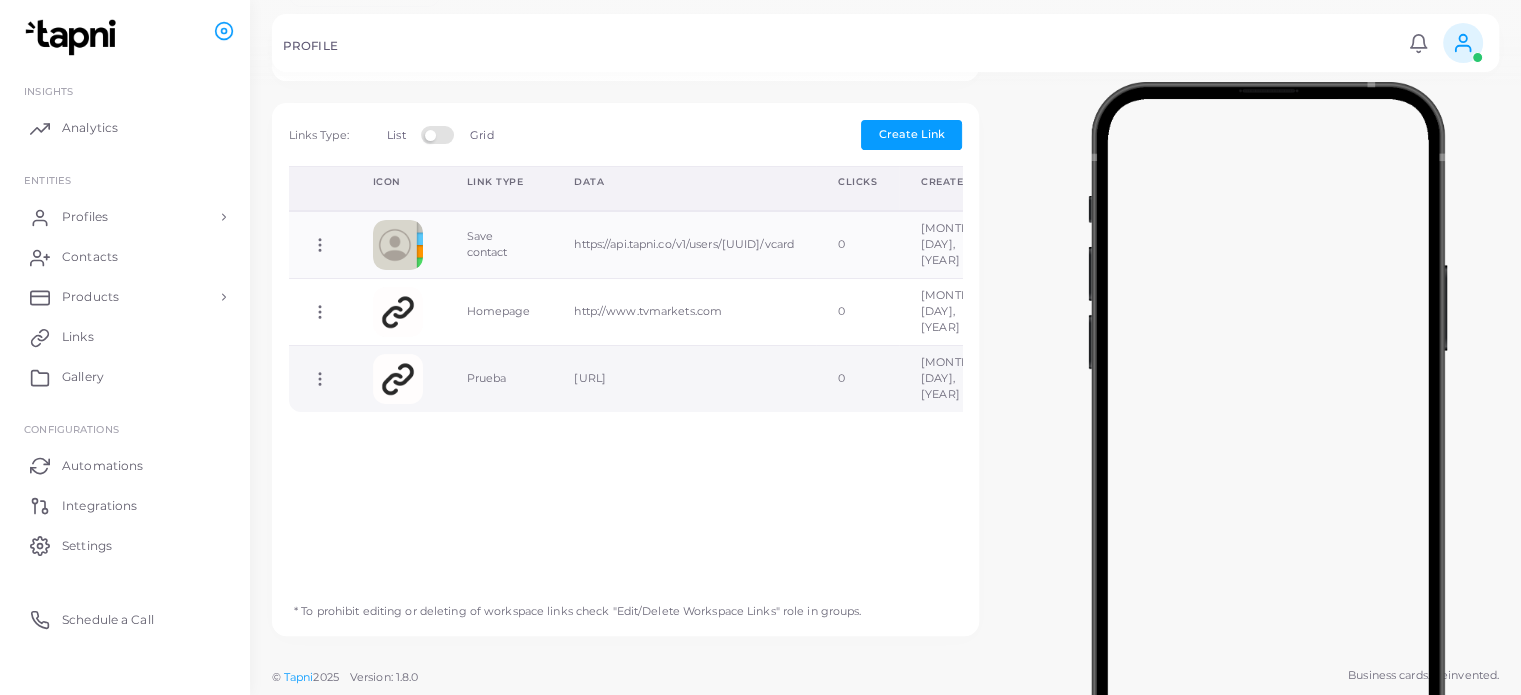 click at bounding box center (398, 379) 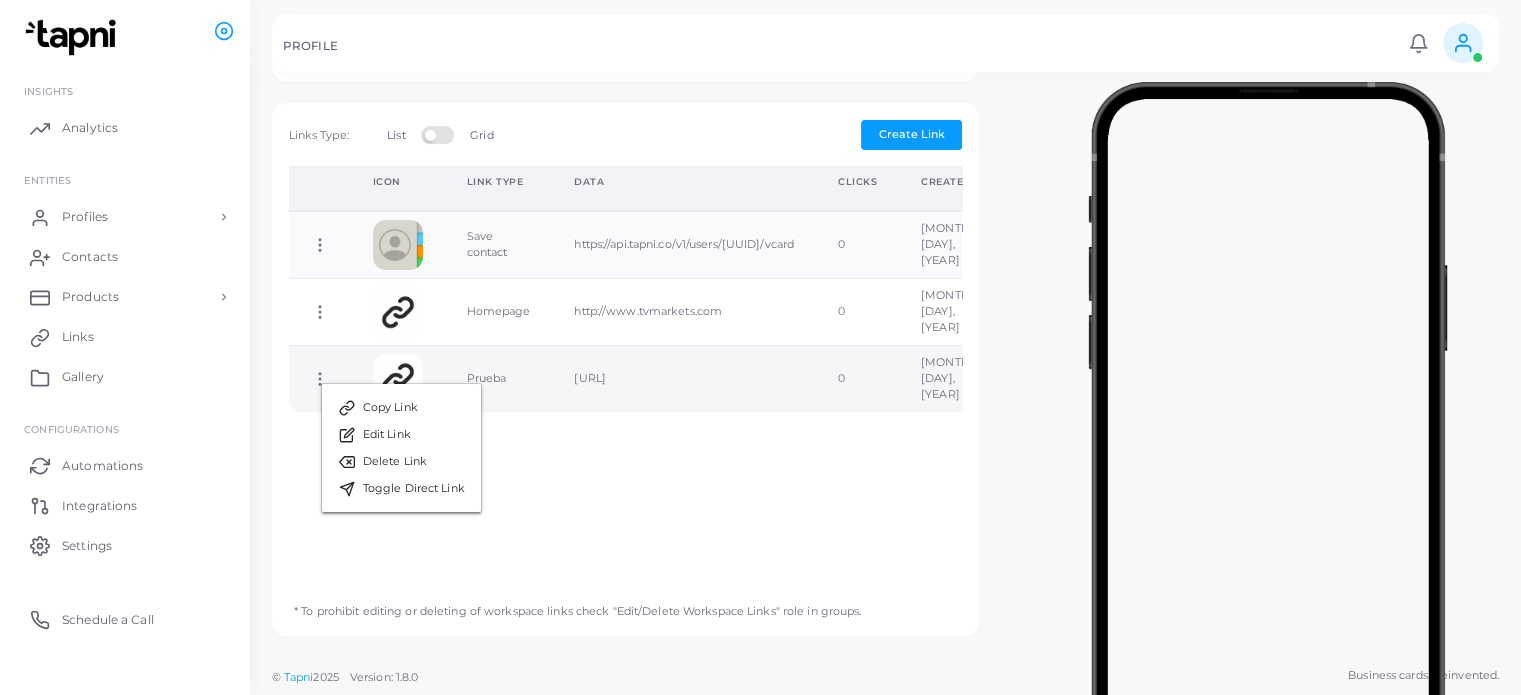 click on "Copy Link Edit Link Delete Link Toggle Direct Link" at bounding box center [401, 448] 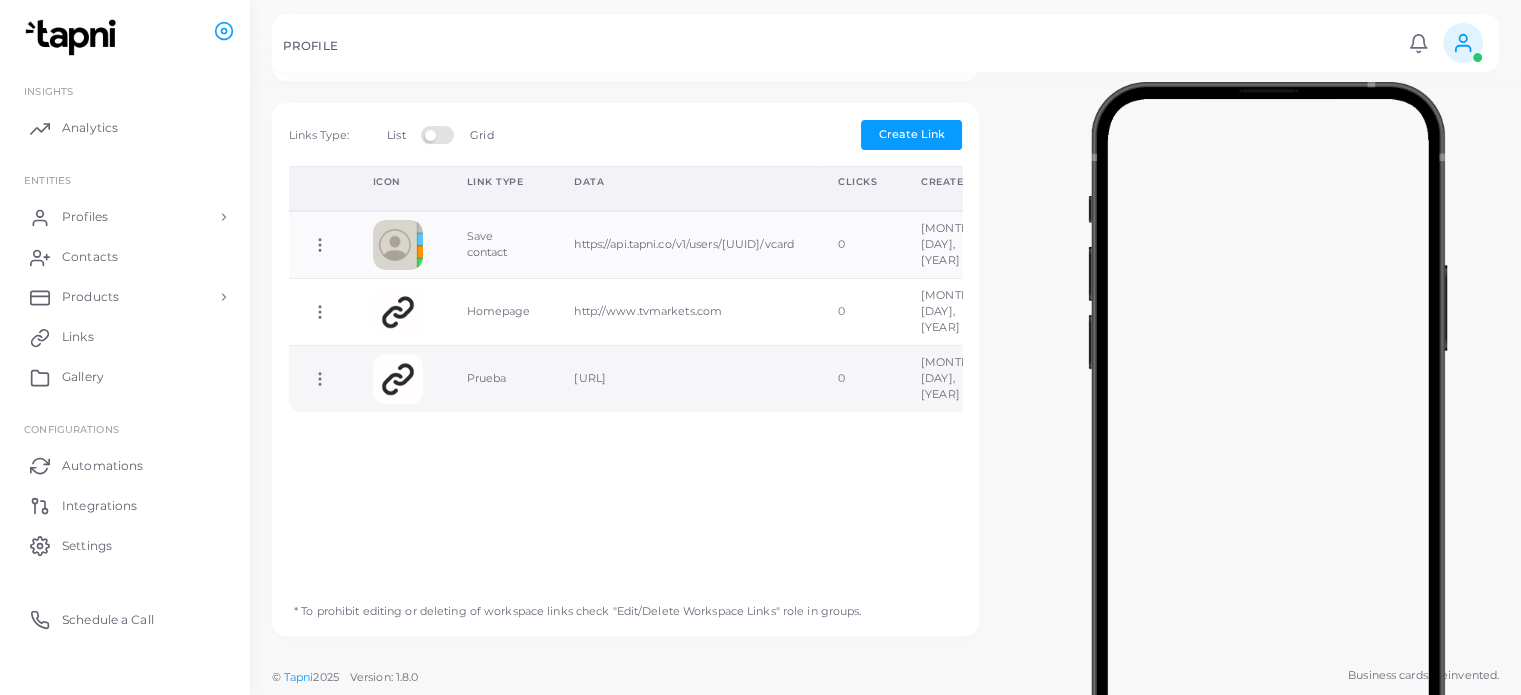 click 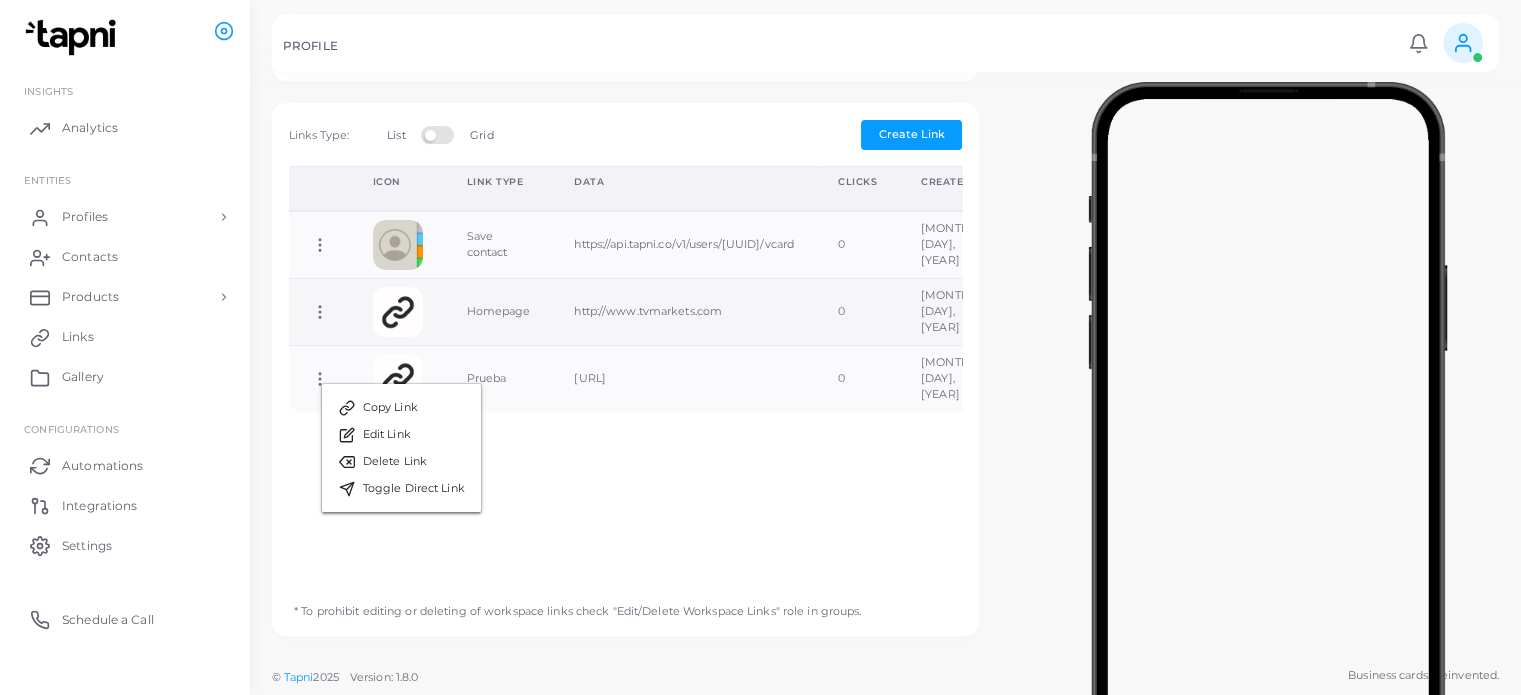 click 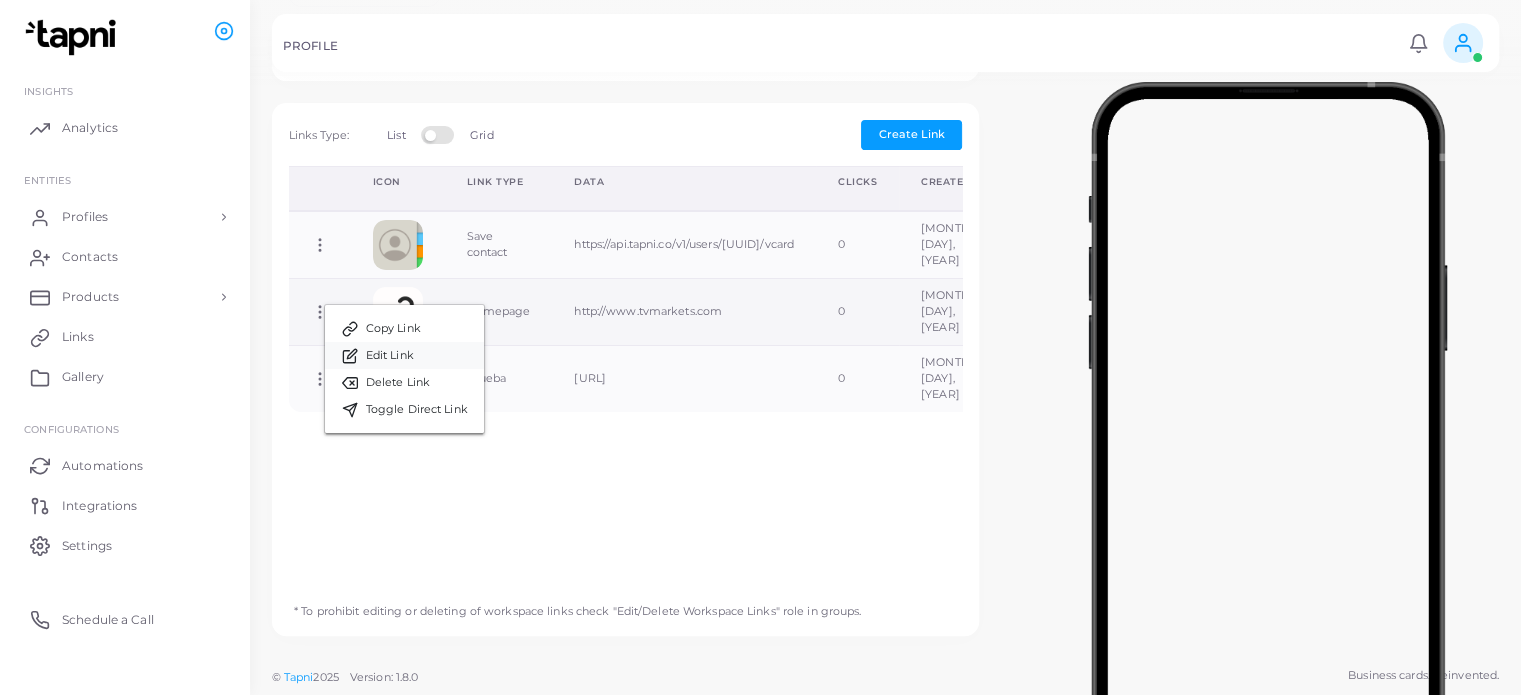 click on "Edit Link" at bounding box center (390, 356) 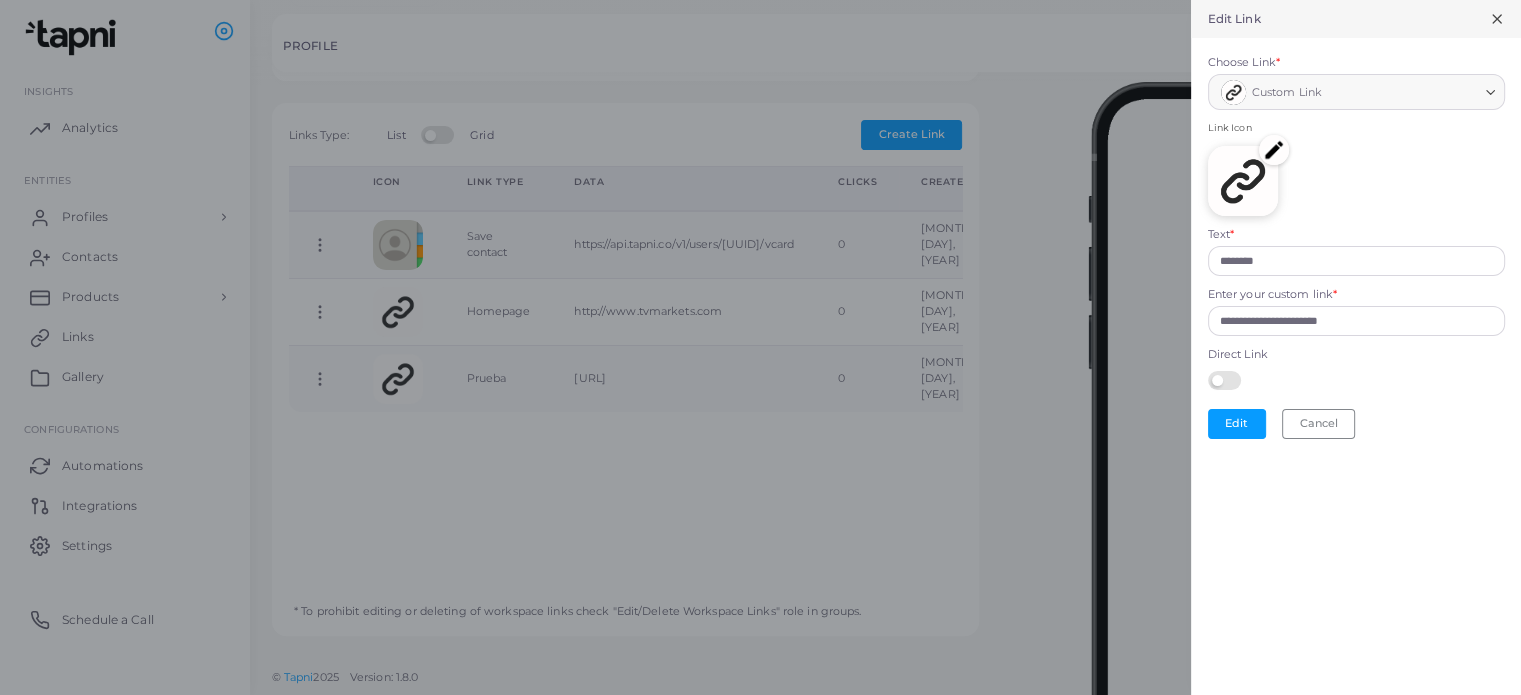 click 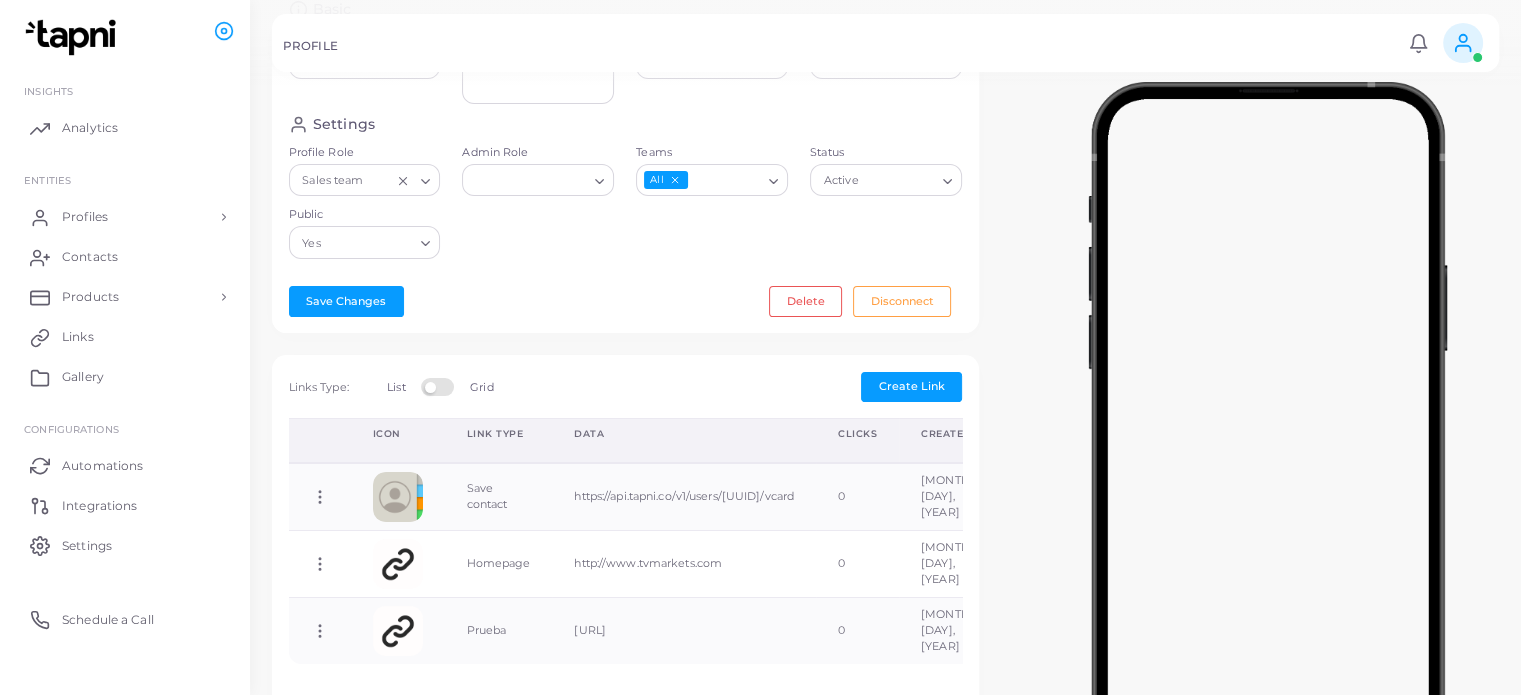 scroll, scrollTop: 328, scrollLeft: 0, axis: vertical 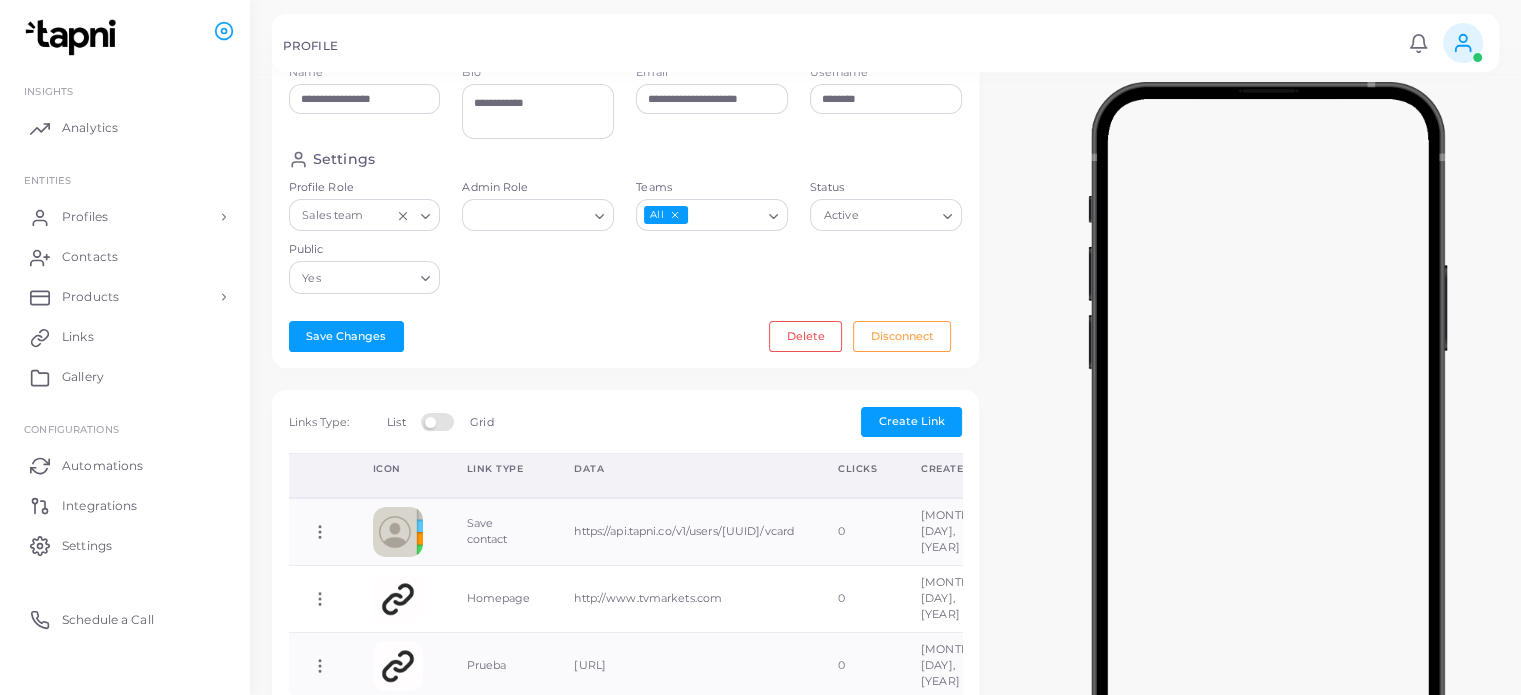 click on "**********" at bounding box center (885, 351) 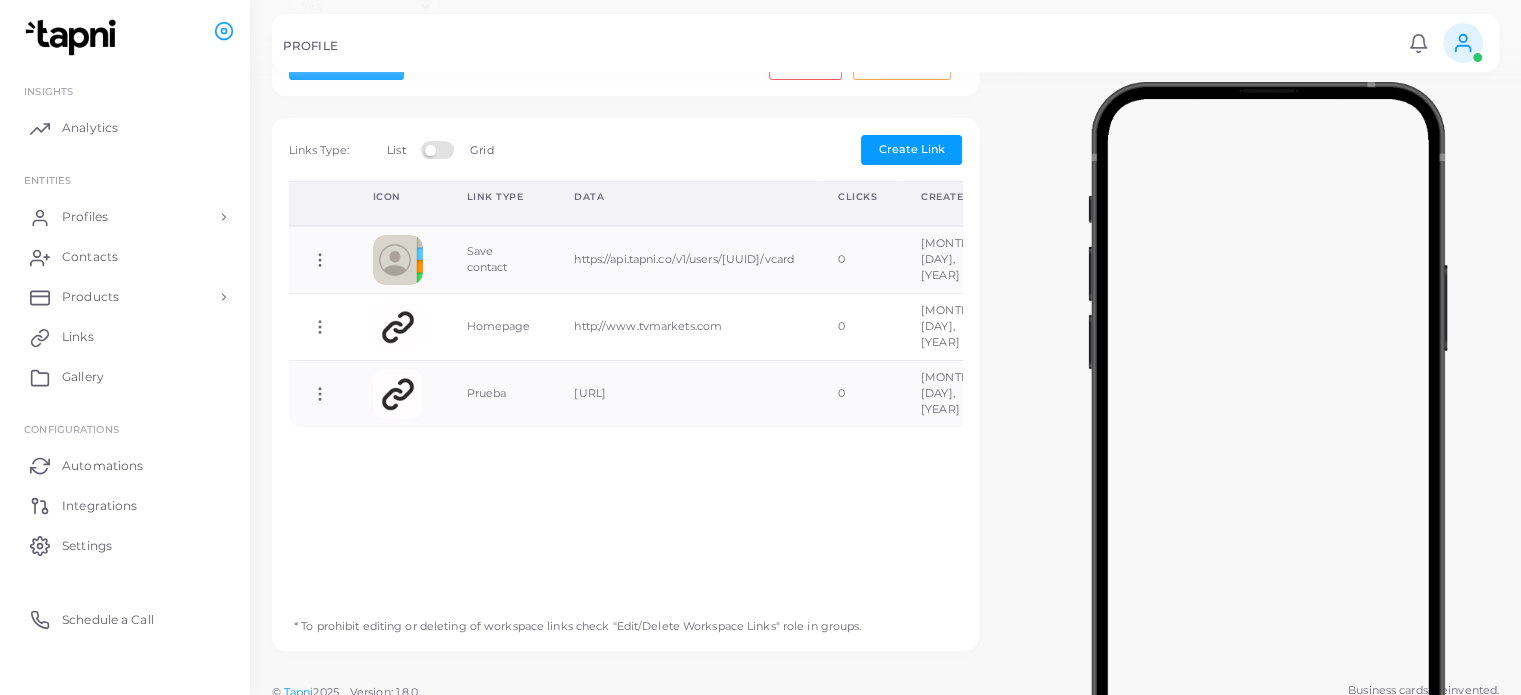 scroll, scrollTop: 628, scrollLeft: 0, axis: vertical 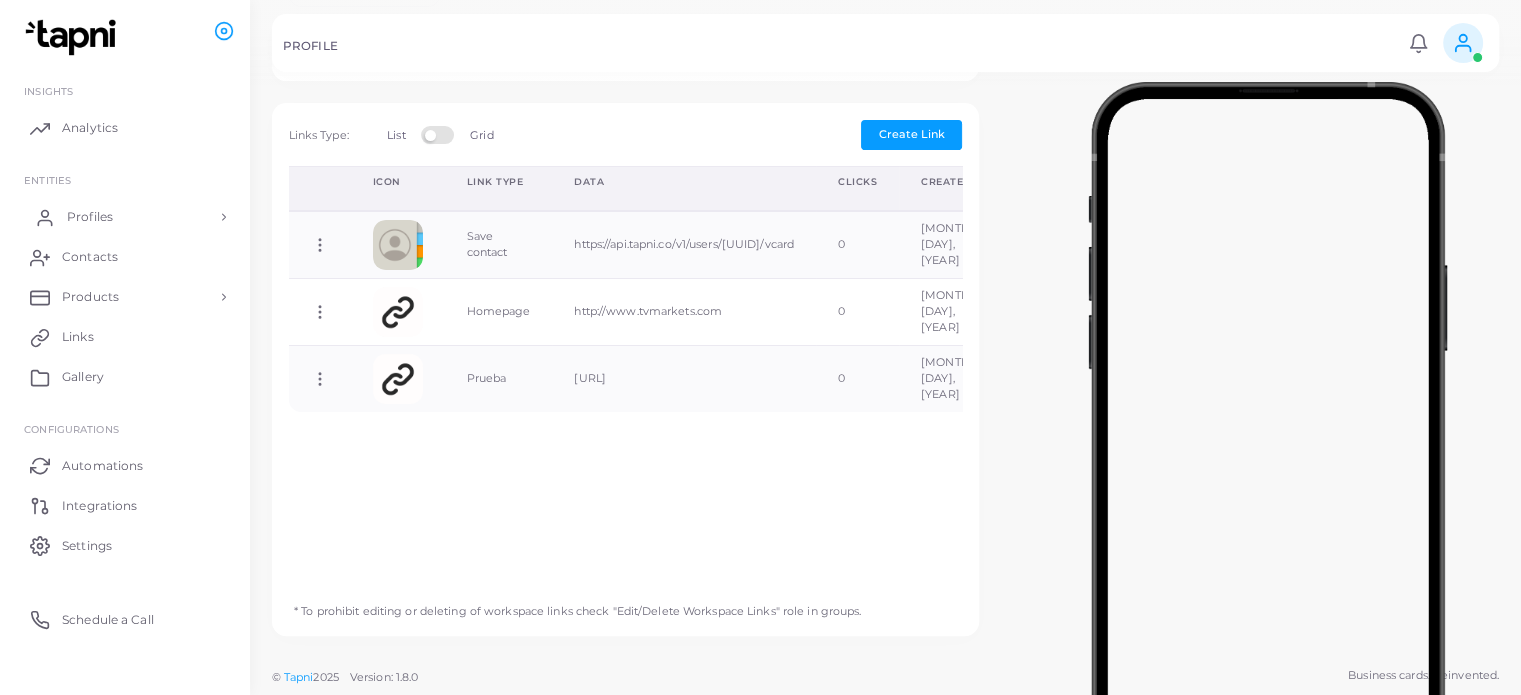 click on "Profiles" at bounding box center [125, 217] 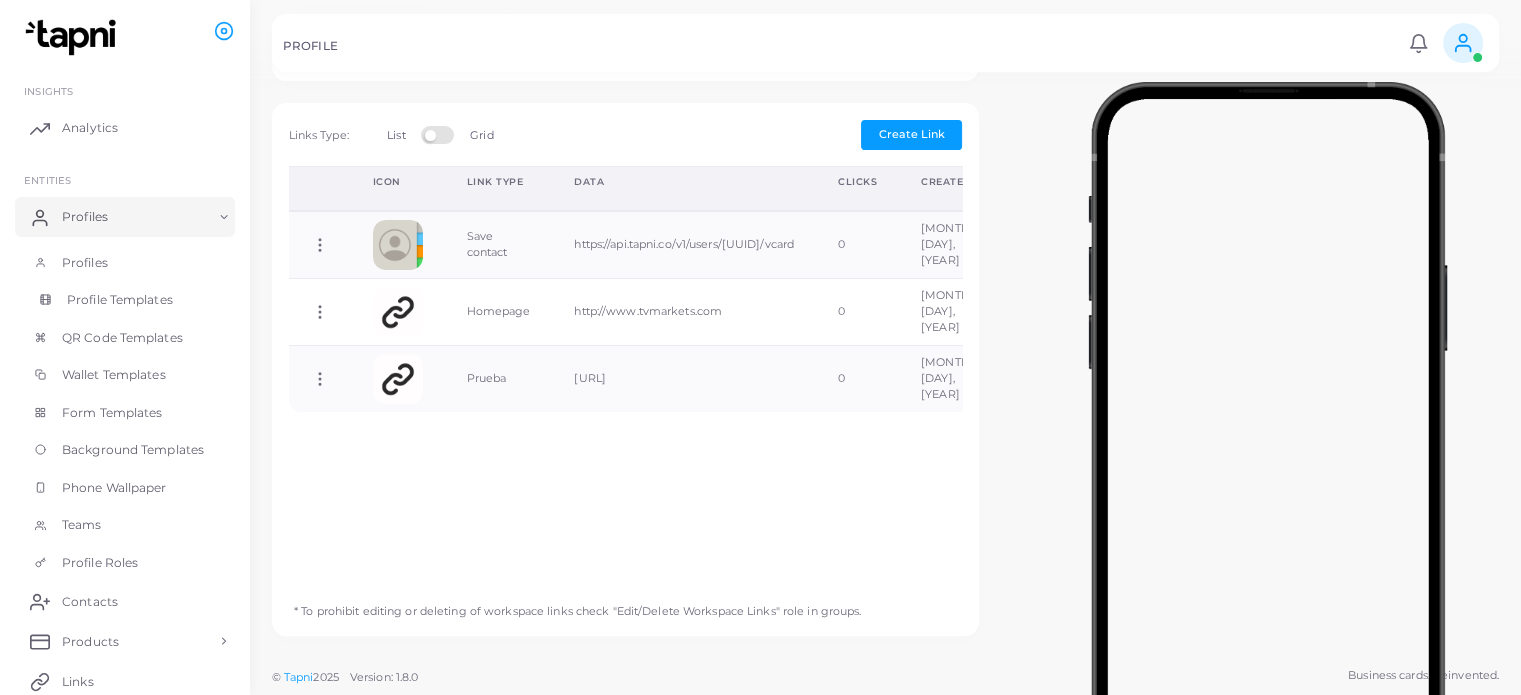 click on "Profile Templates" at bounding box center (120, 300) 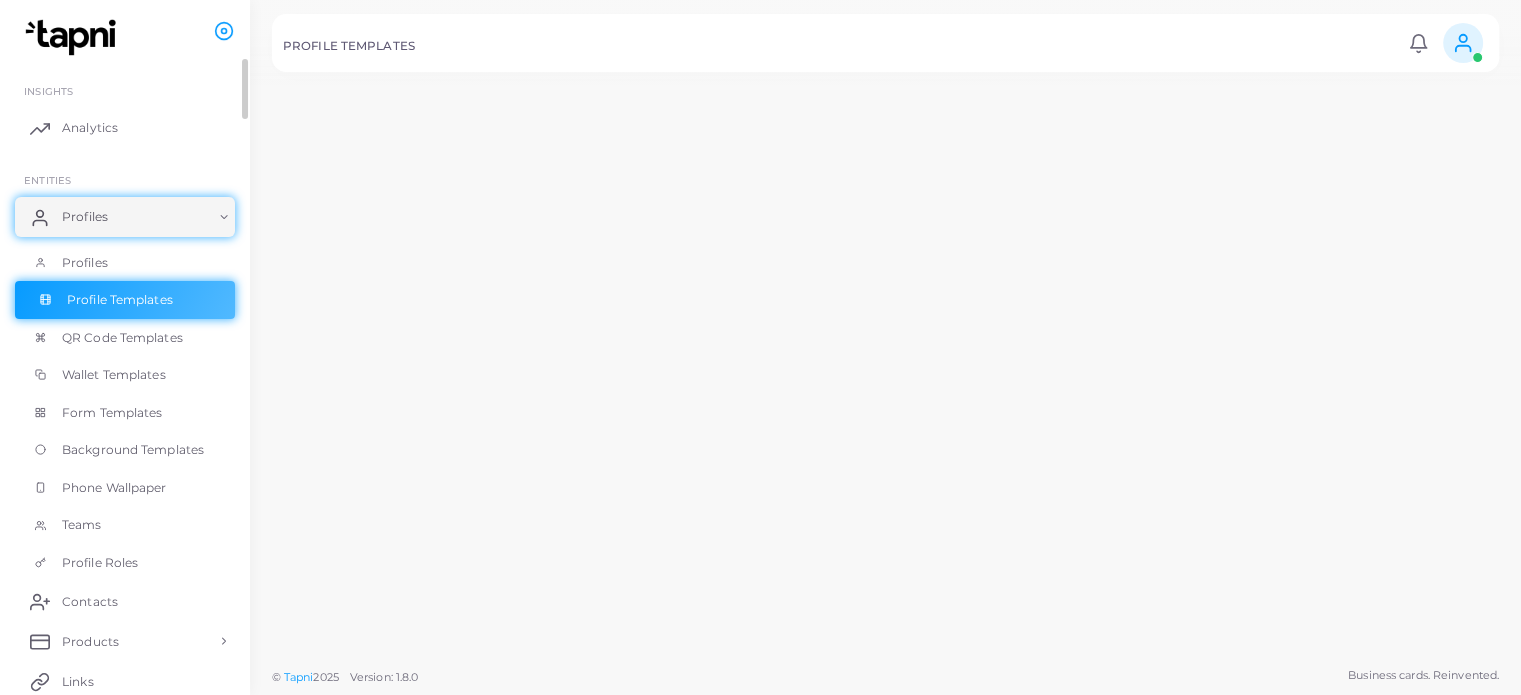 scroll, scrollTop: 0, scrollLeft: 0, axis: both 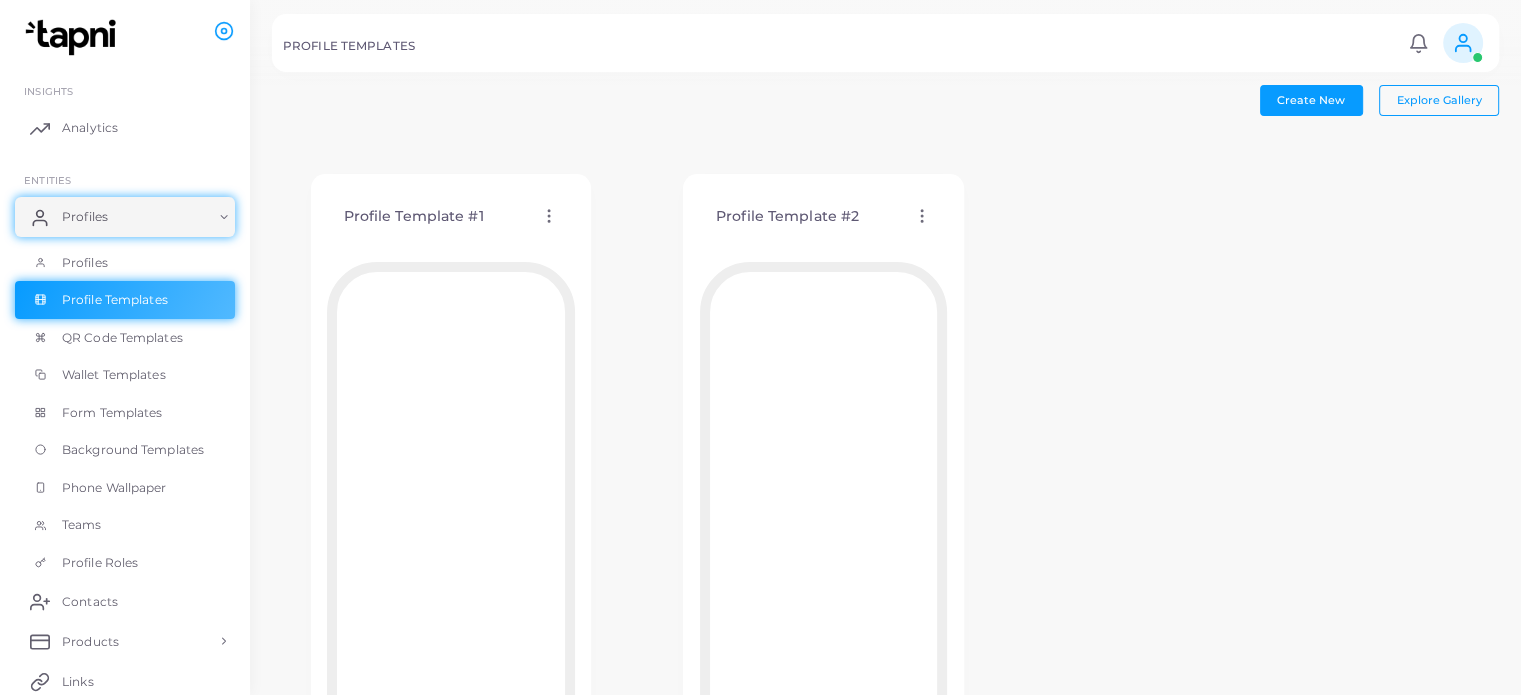 click 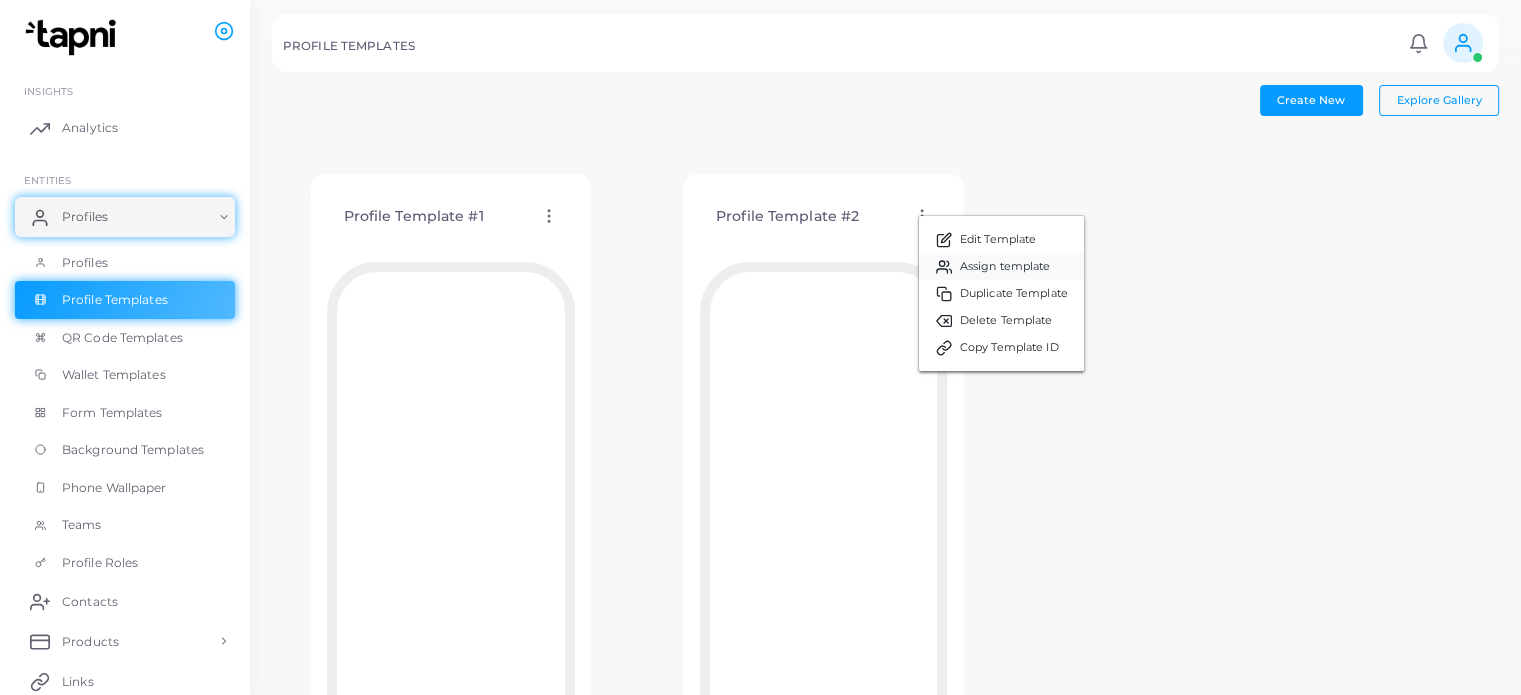 click on "Assign template" at bounding box center (1005, 267) 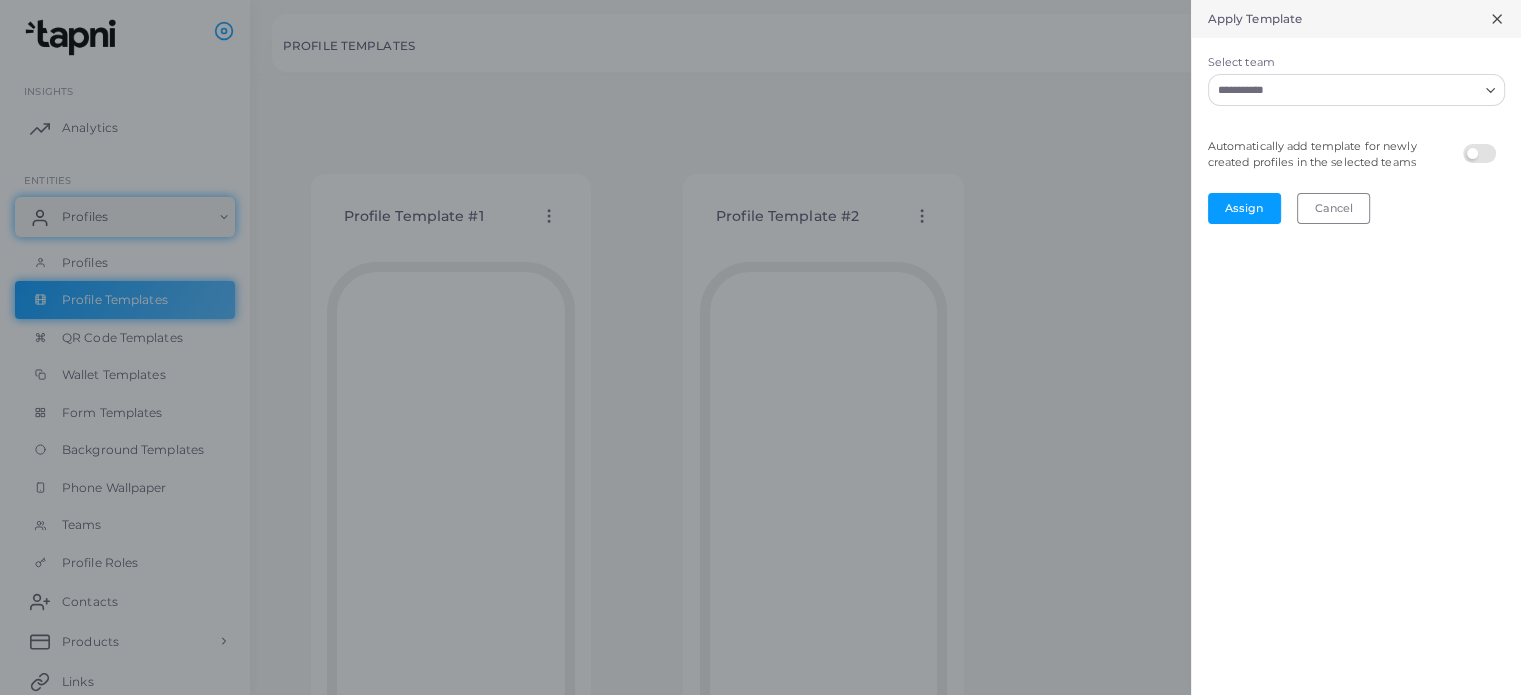 click on "Select team" at bounding box center (1344, 90) 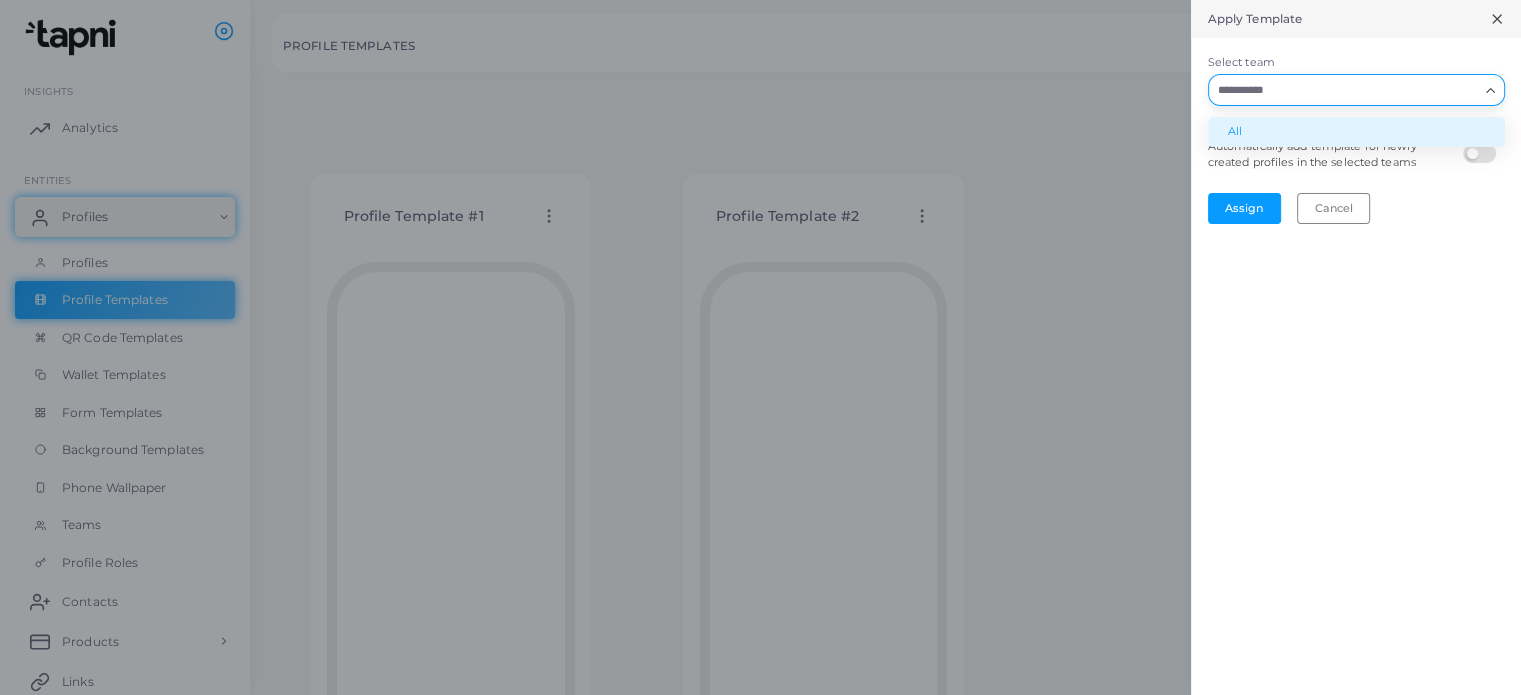 click on "All" at bounding box center [1356, 132] 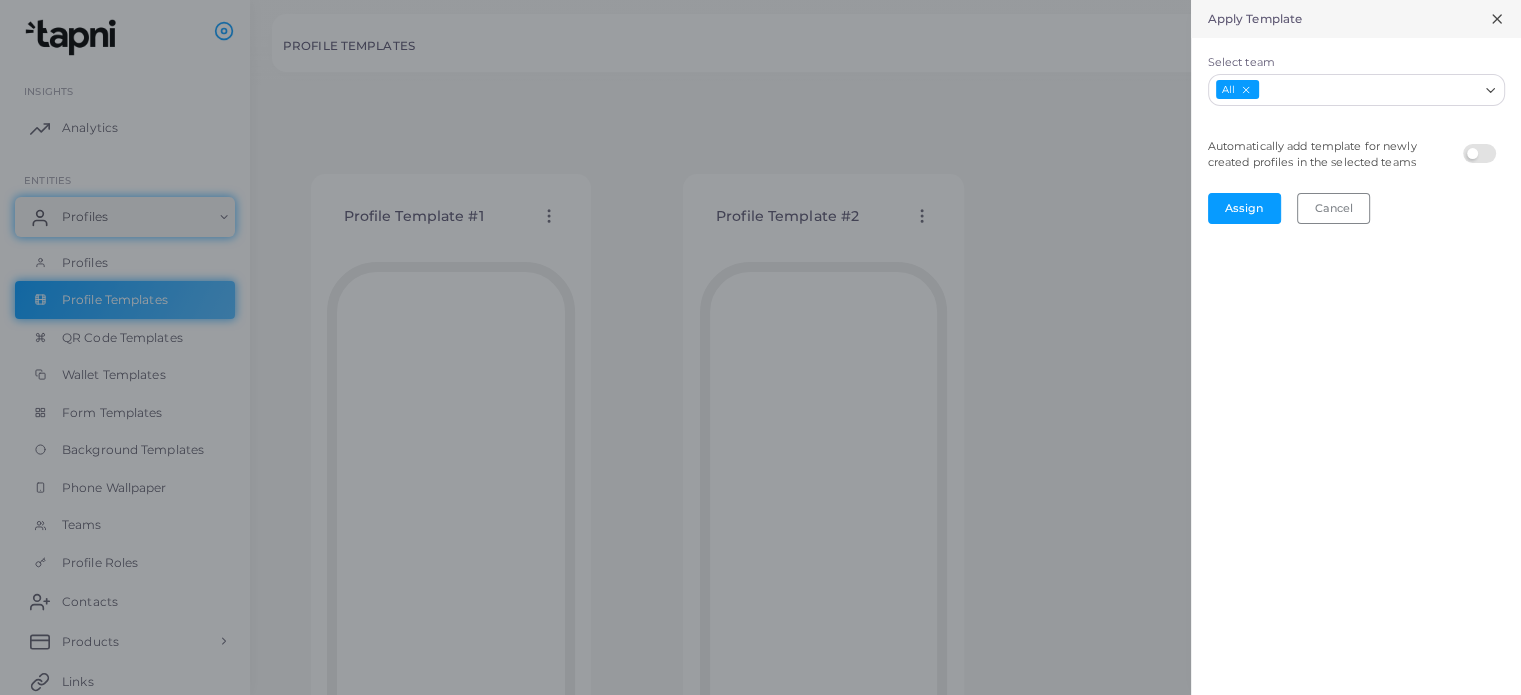 click 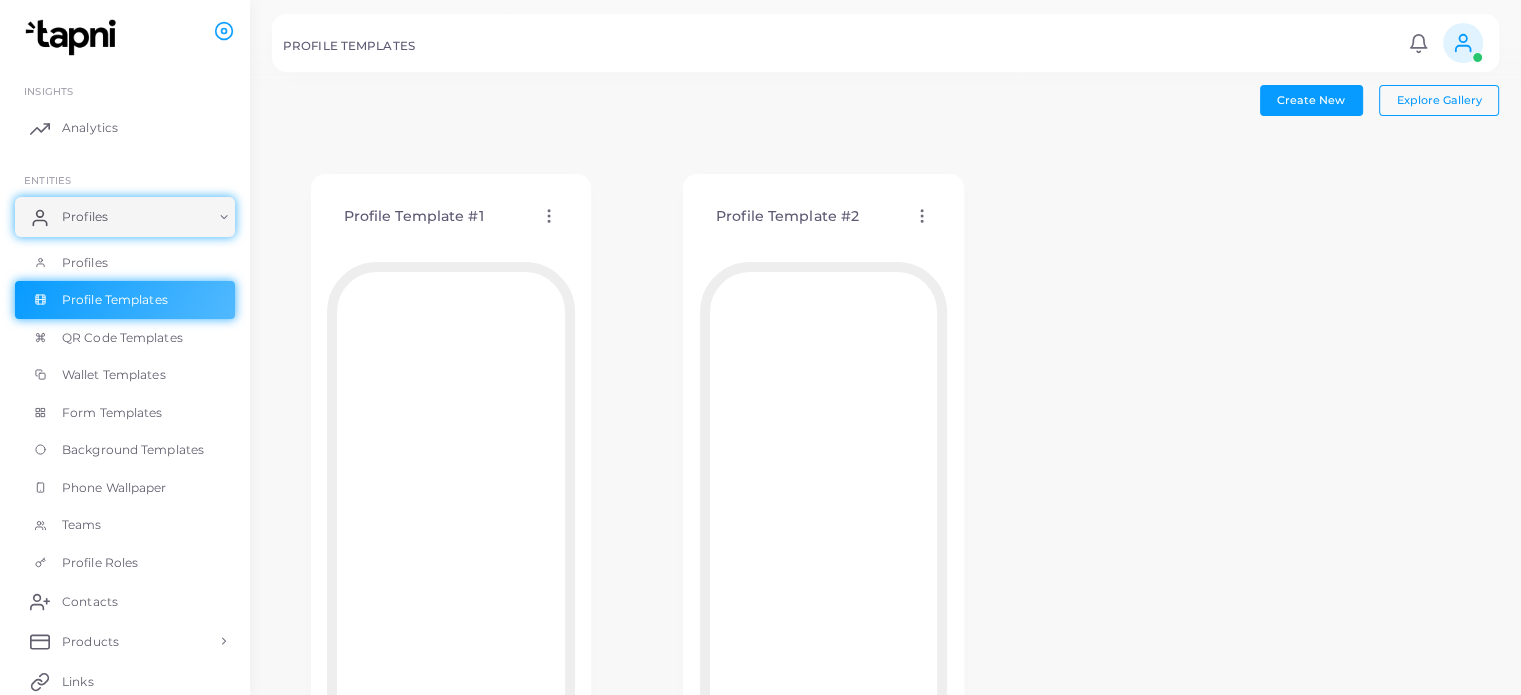 click on "Profile Template #1  Edit Template Assign template Duplicate Template Delete Template Copy Template ID  Profile Template #2  Edit Template Assign template Duplicate Template Delete Template Copy Template ID" at bounding box center [885, 486] 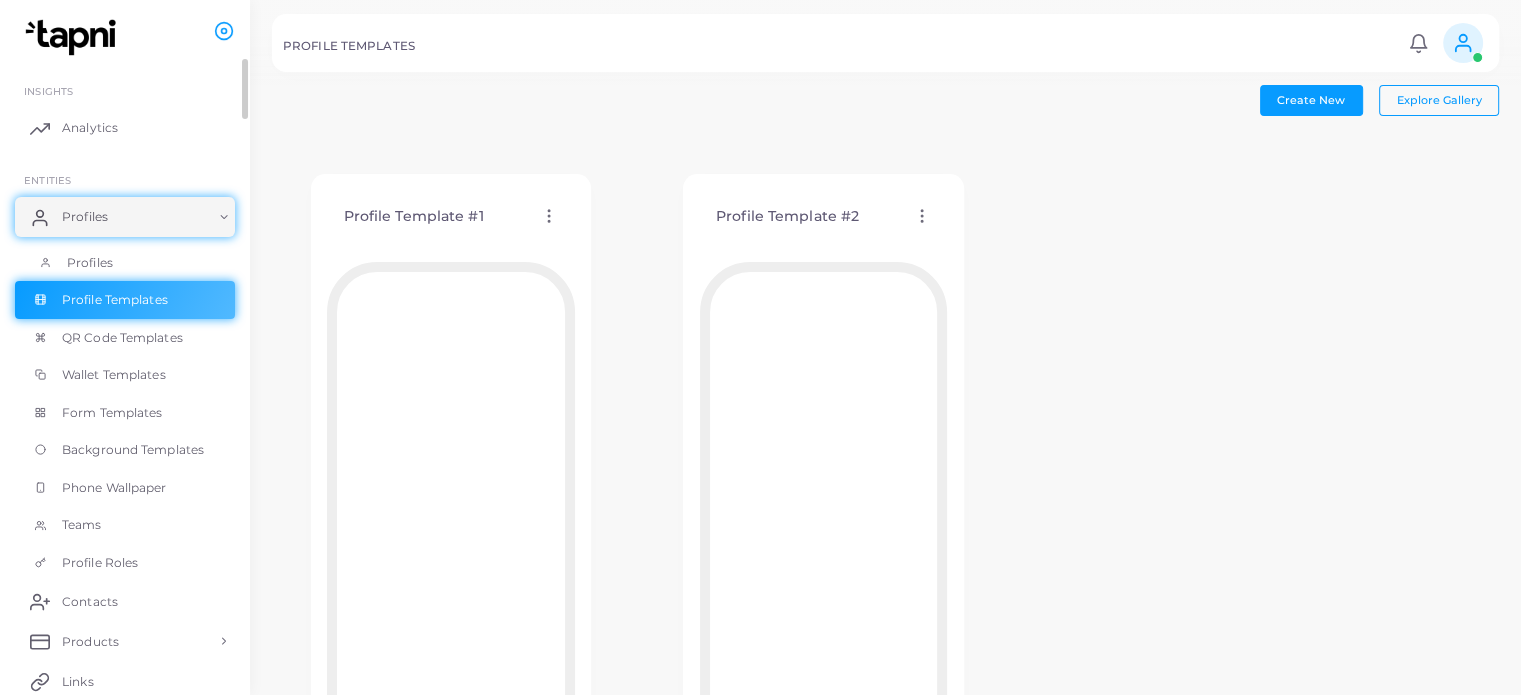 click on "Profiles" at bounding box center [90, 263] 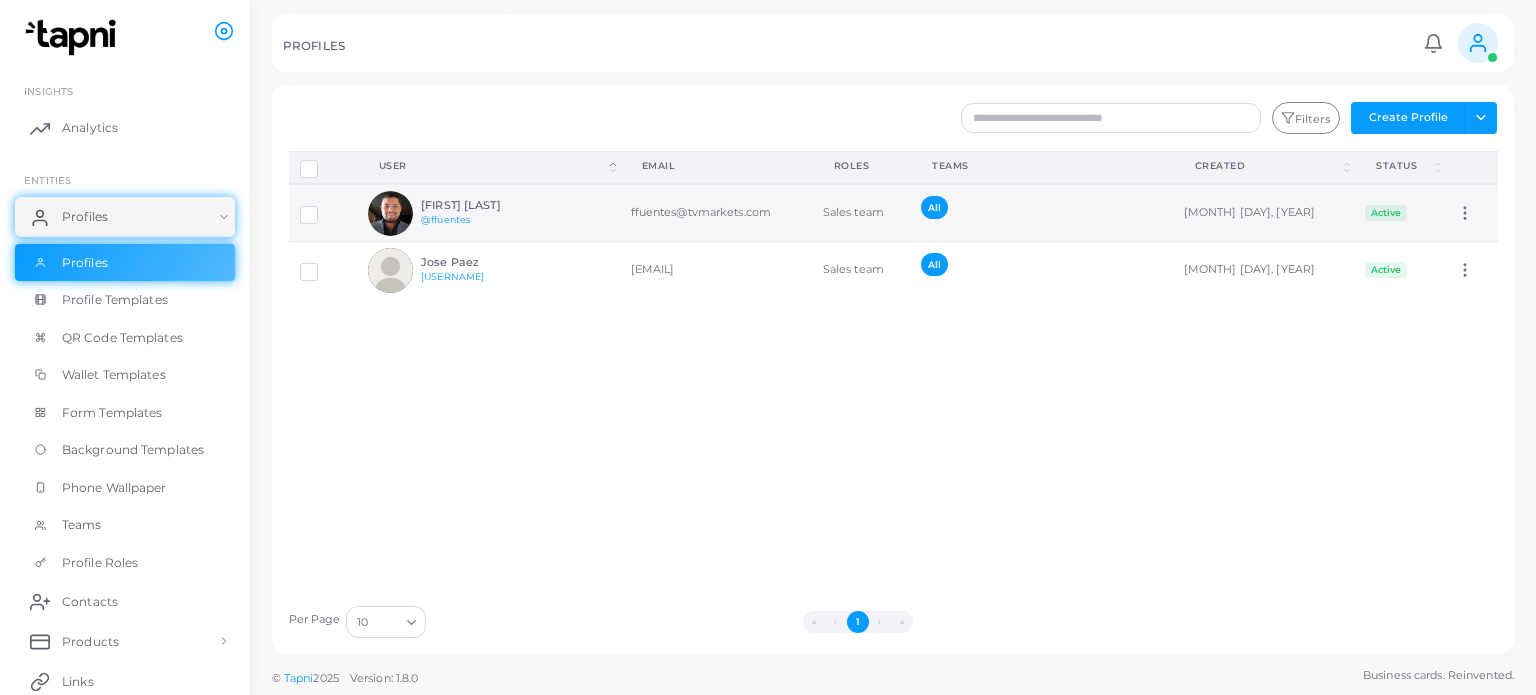 click 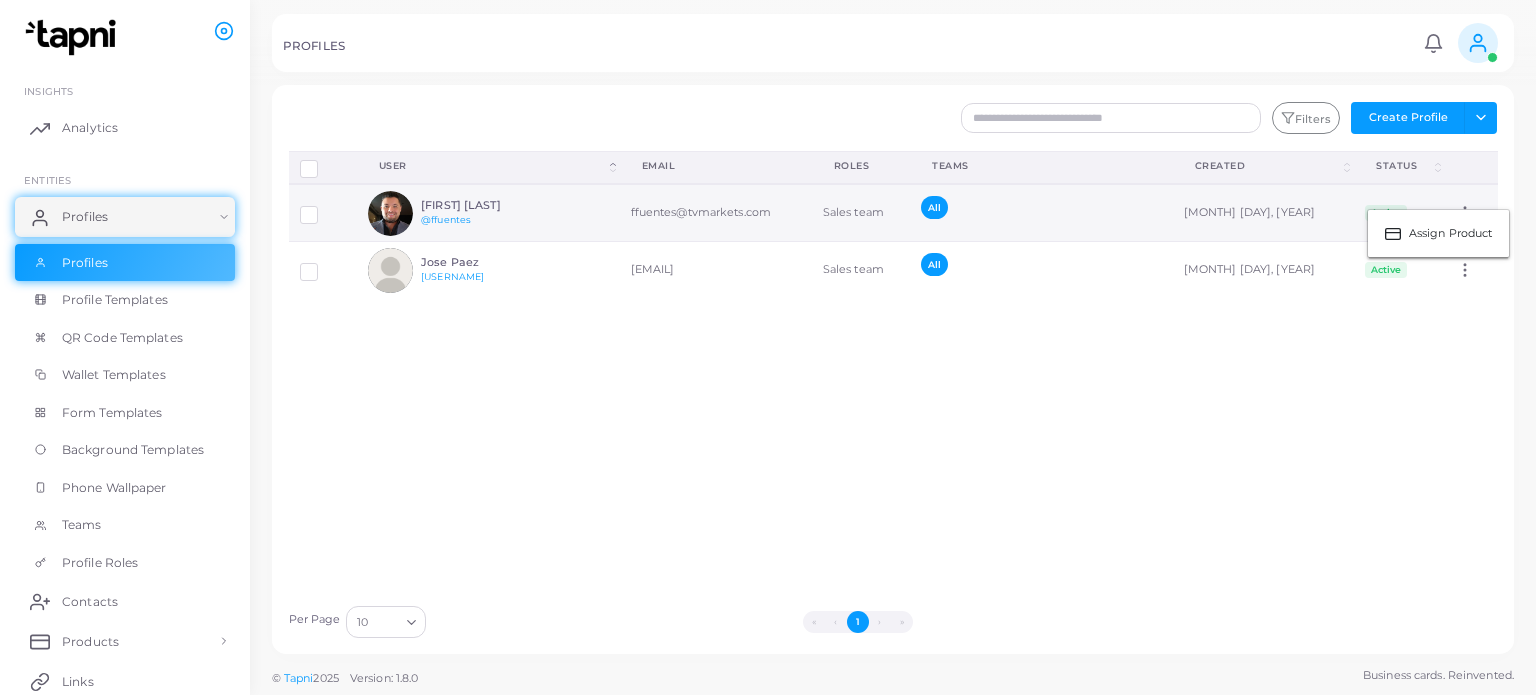 click on "Assign Product" at bounding box center [1471, 213] 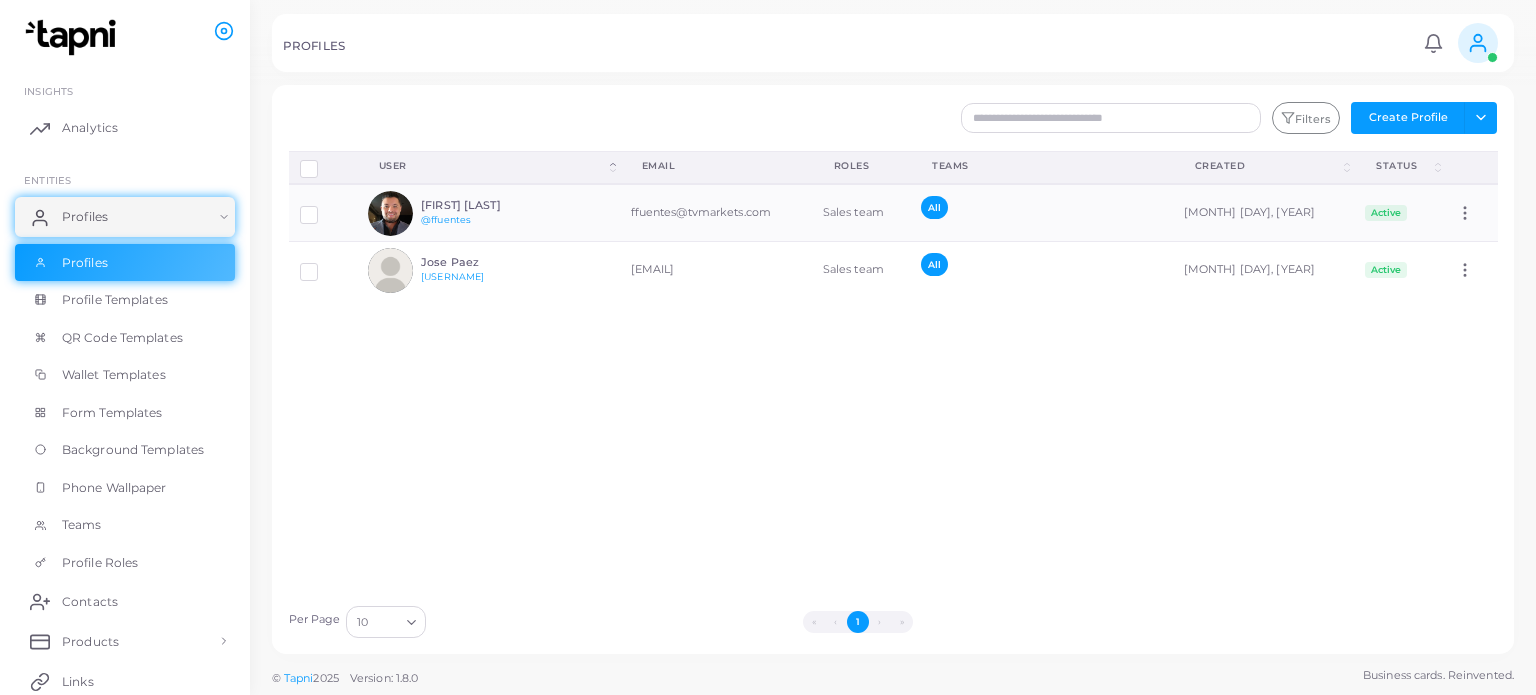 click on "[NAME]  @[USERNAME] [EMAIL]  Sales team  All  August 4th, 2025   Active  Assign Product  [NAME]  @[USERNAME] [EMAIL]  Sales team  All  August 4th, 2025   Active  Assign Product" at bounding box center (893, 373) 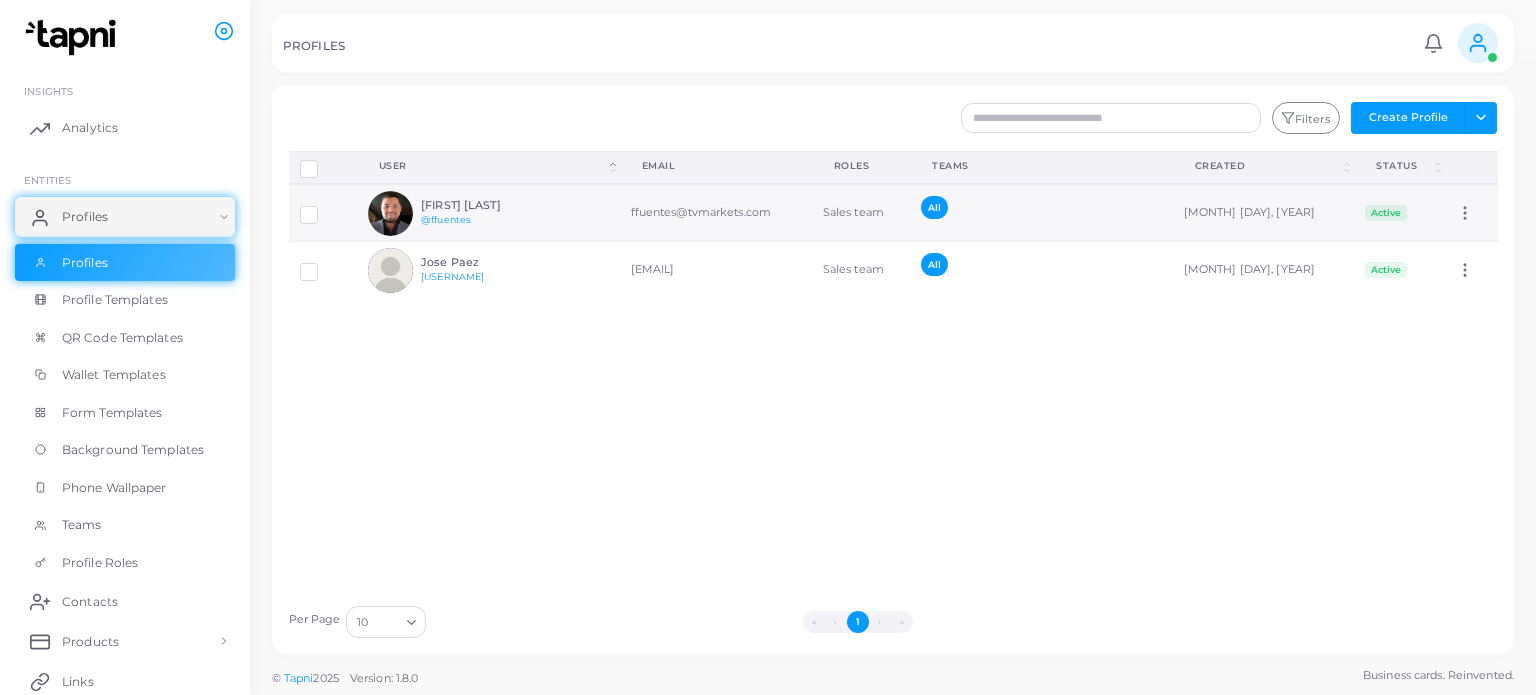click on "[FIRST] [LAST]  @[USERNAME]" at bounding box center (494, 213) 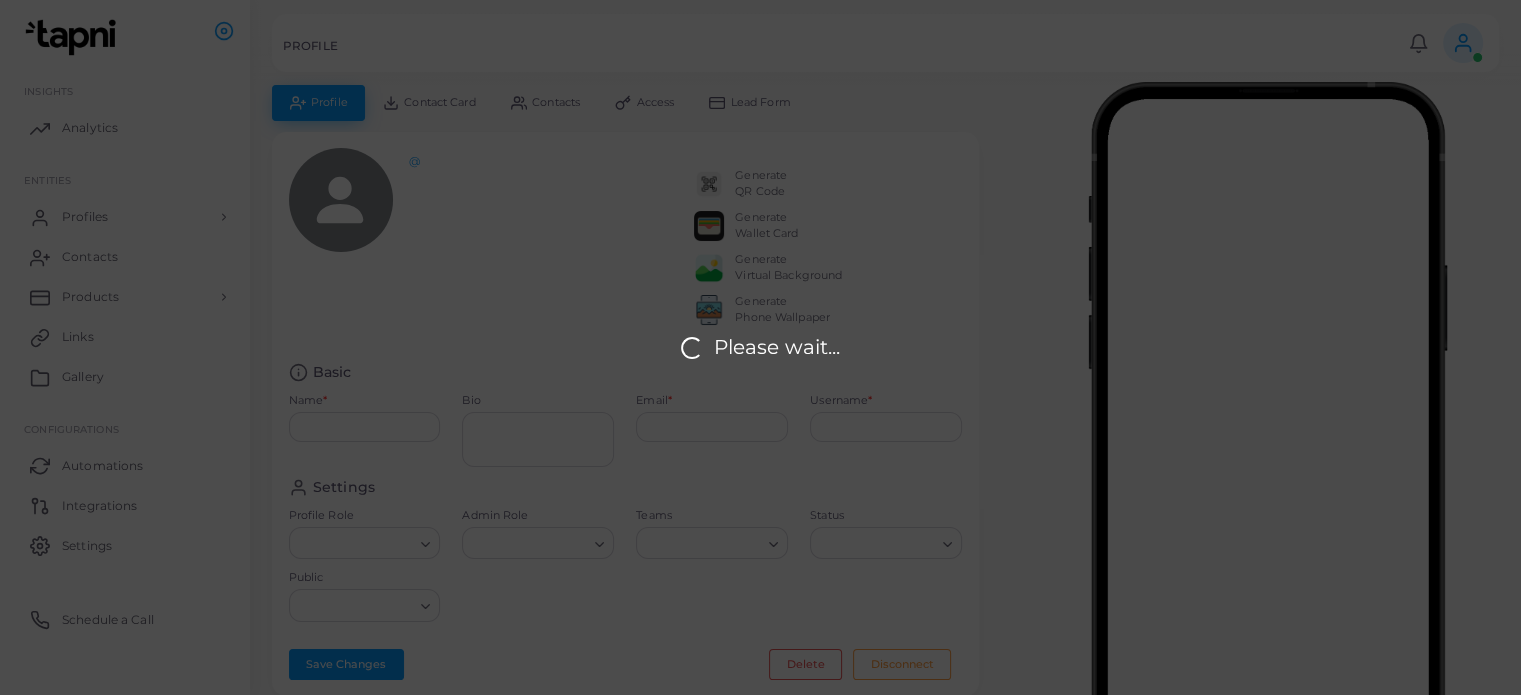 type on "**********" 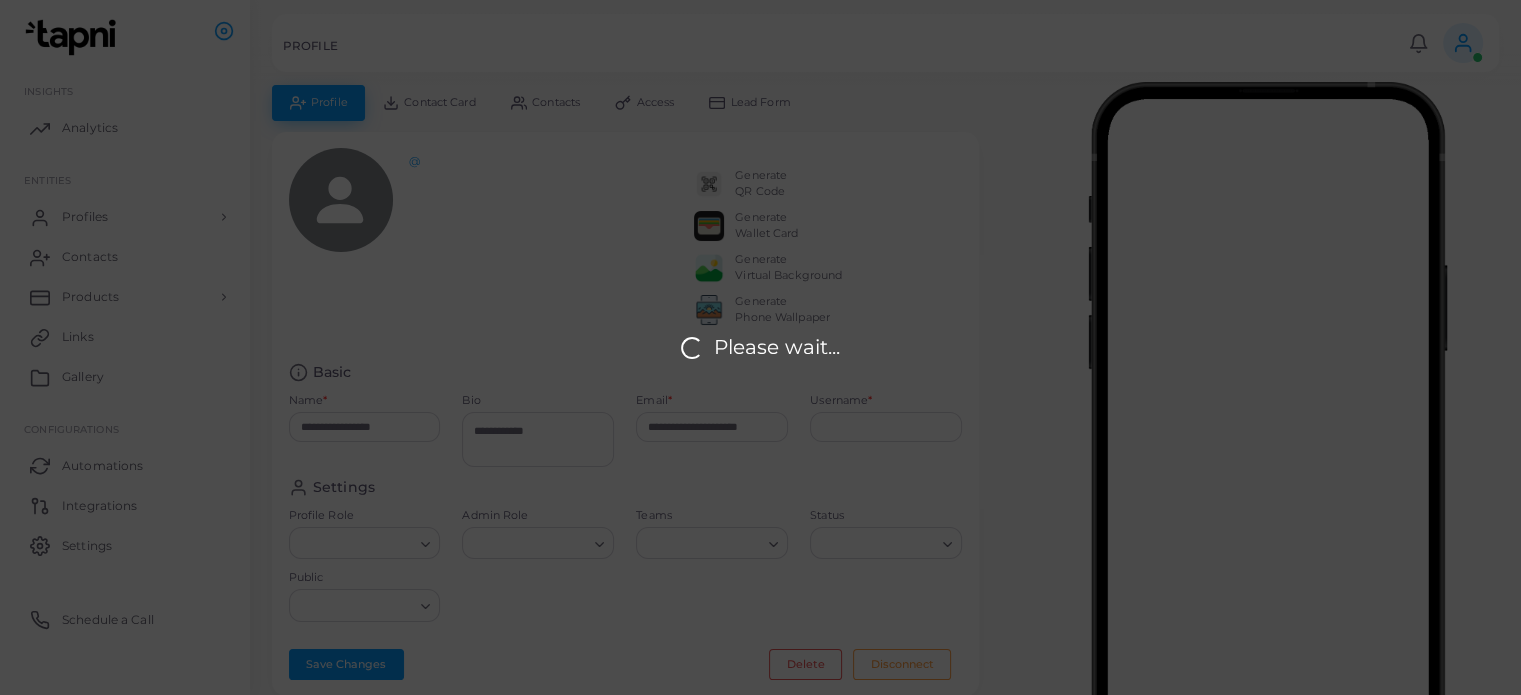 type on "********" 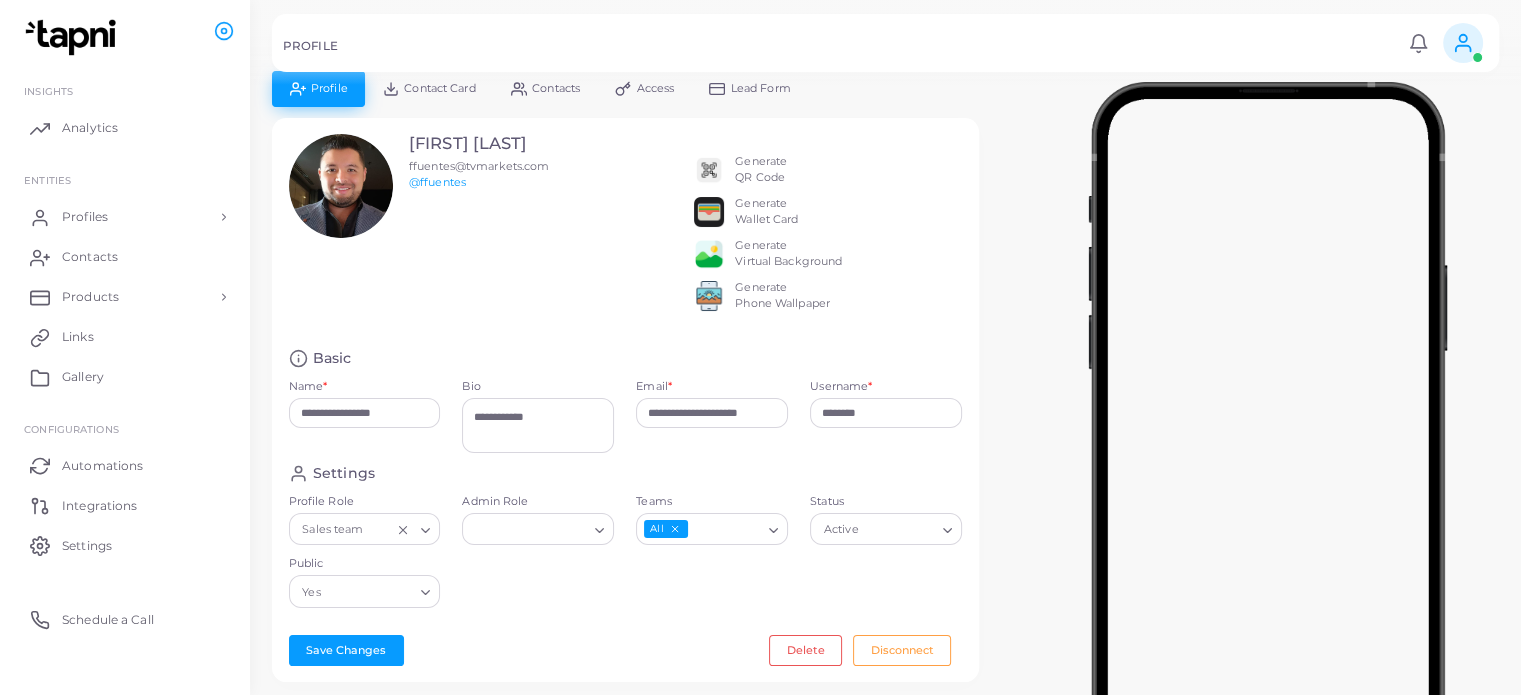 scroll, scrollTop: 0, scrollLeft: 0, axis: both 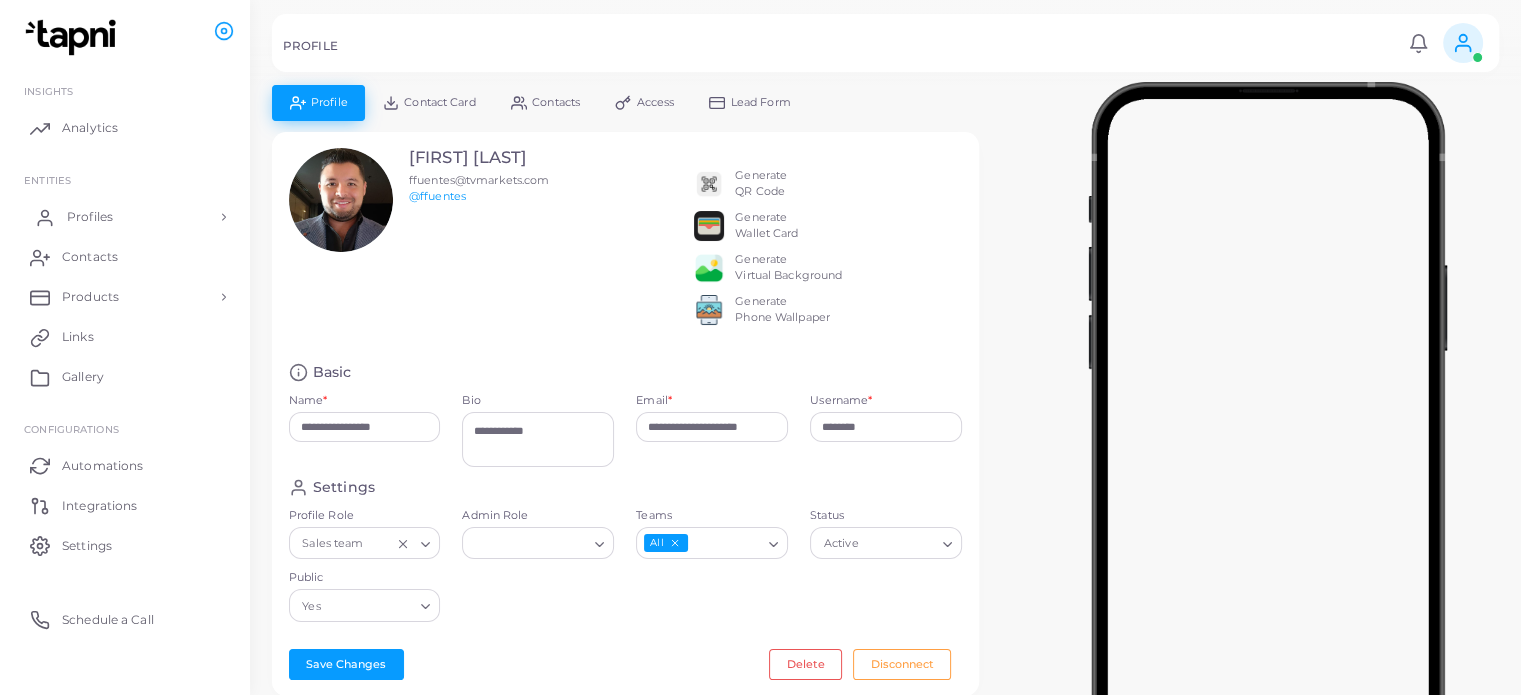 click on "Profiles" at bounding box center [125, 217] 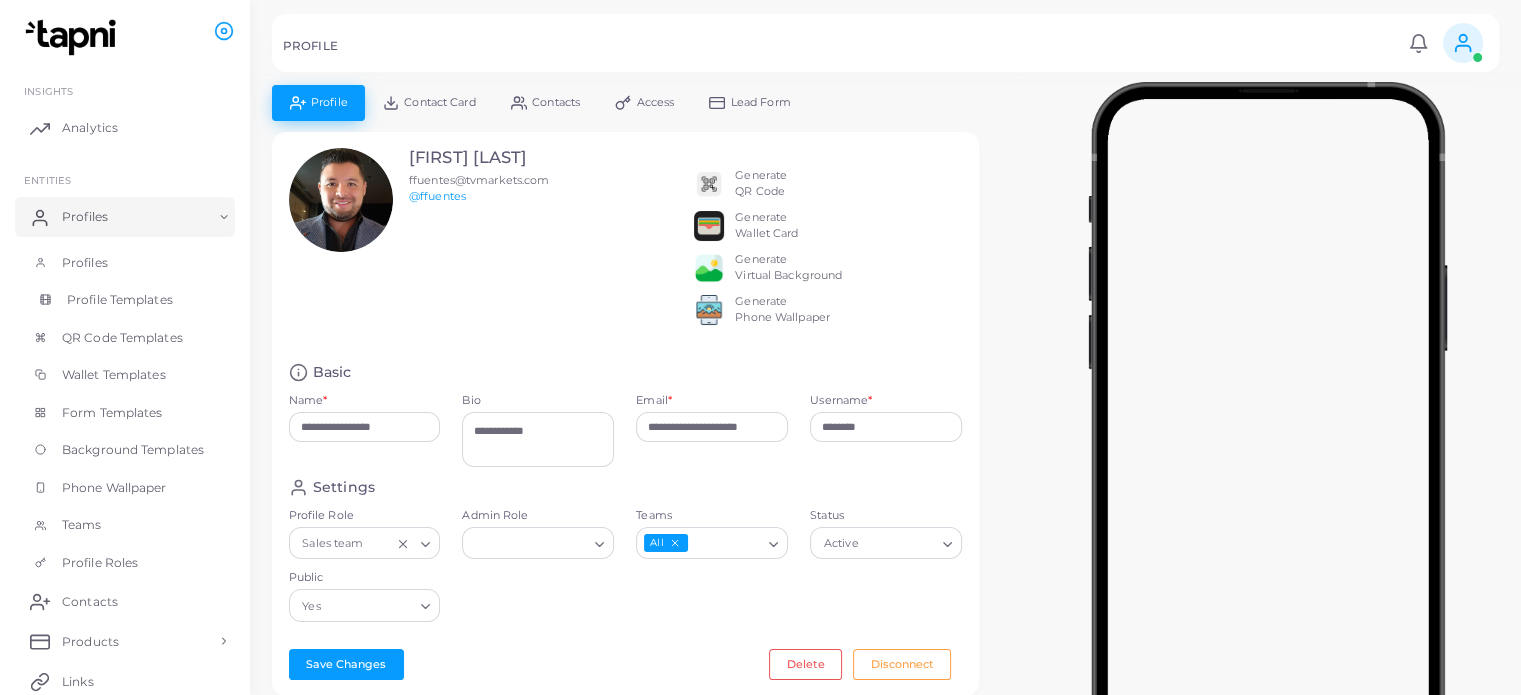 click on "Profile Templates" at bounding box center [120, 300] 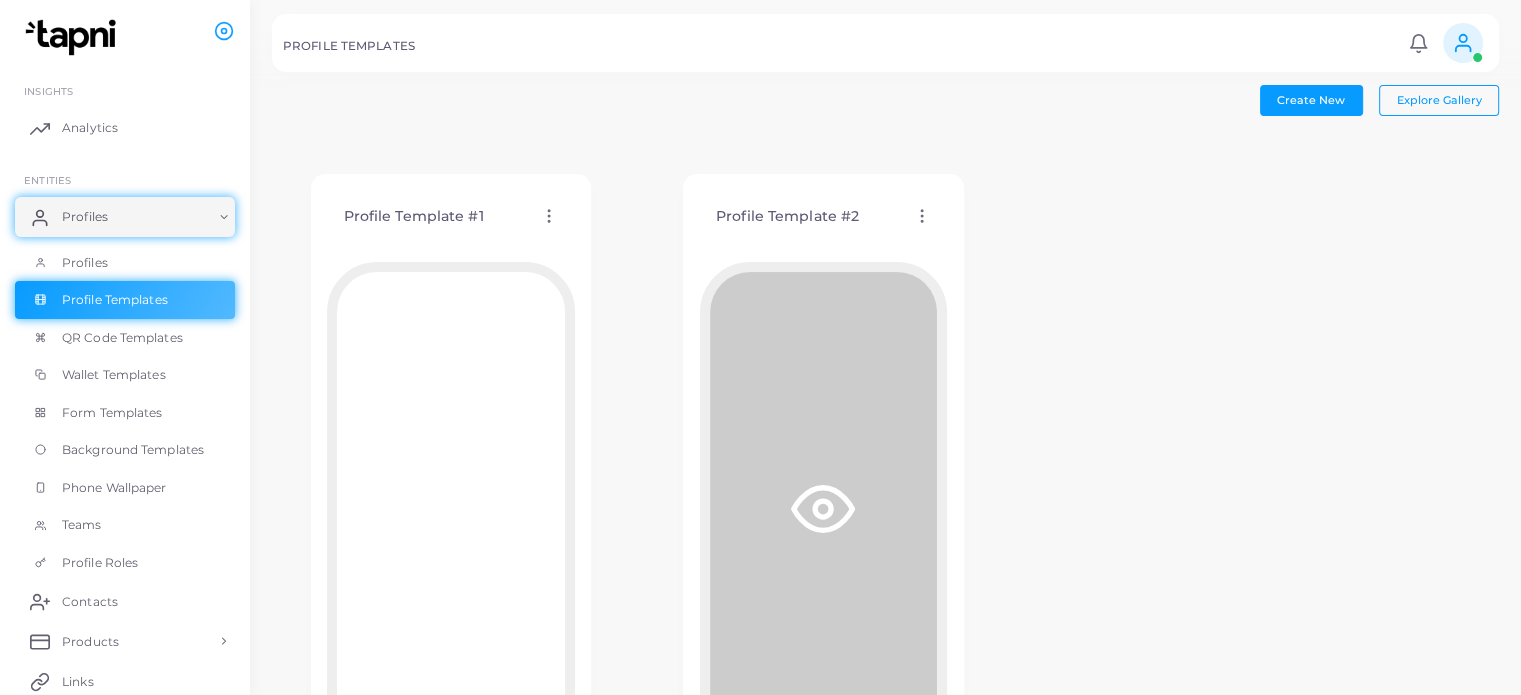 click 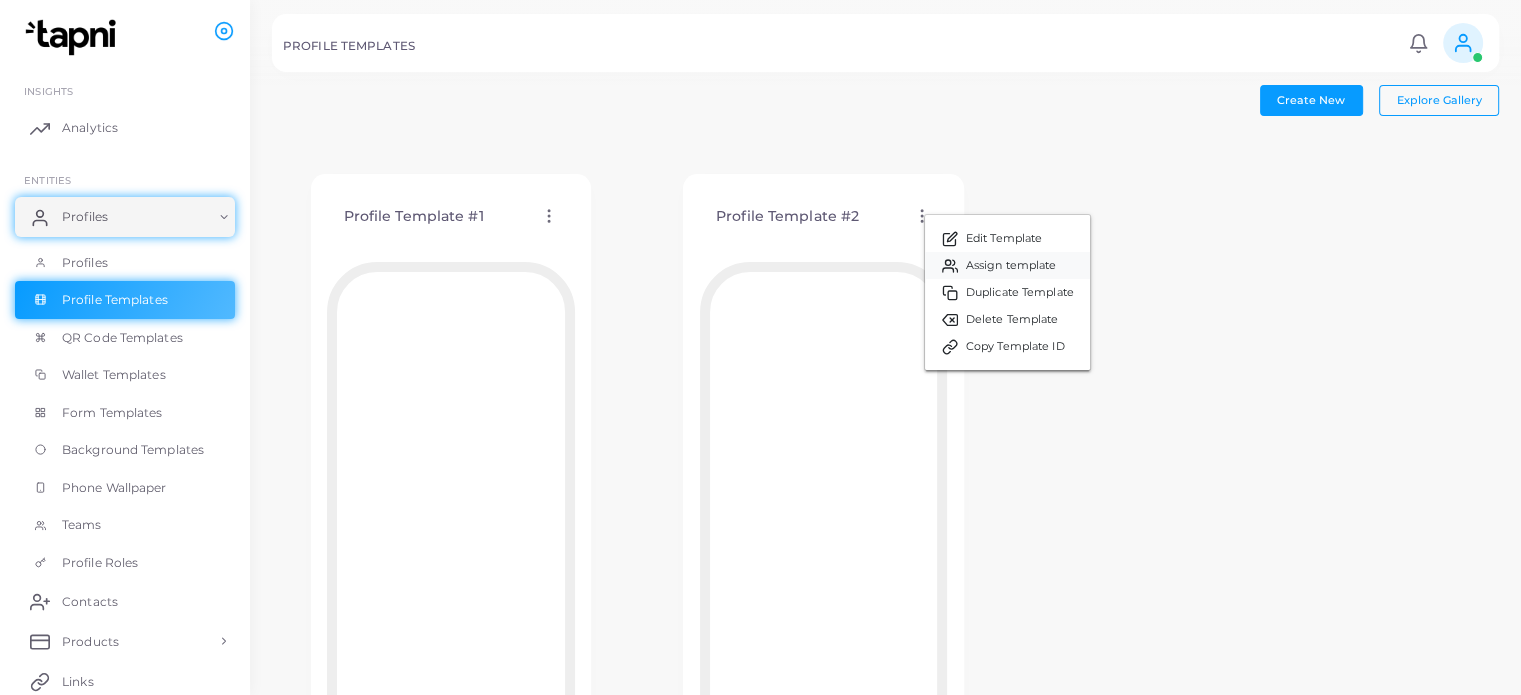 click on "Assign template" at bounding box center (1011, 266) 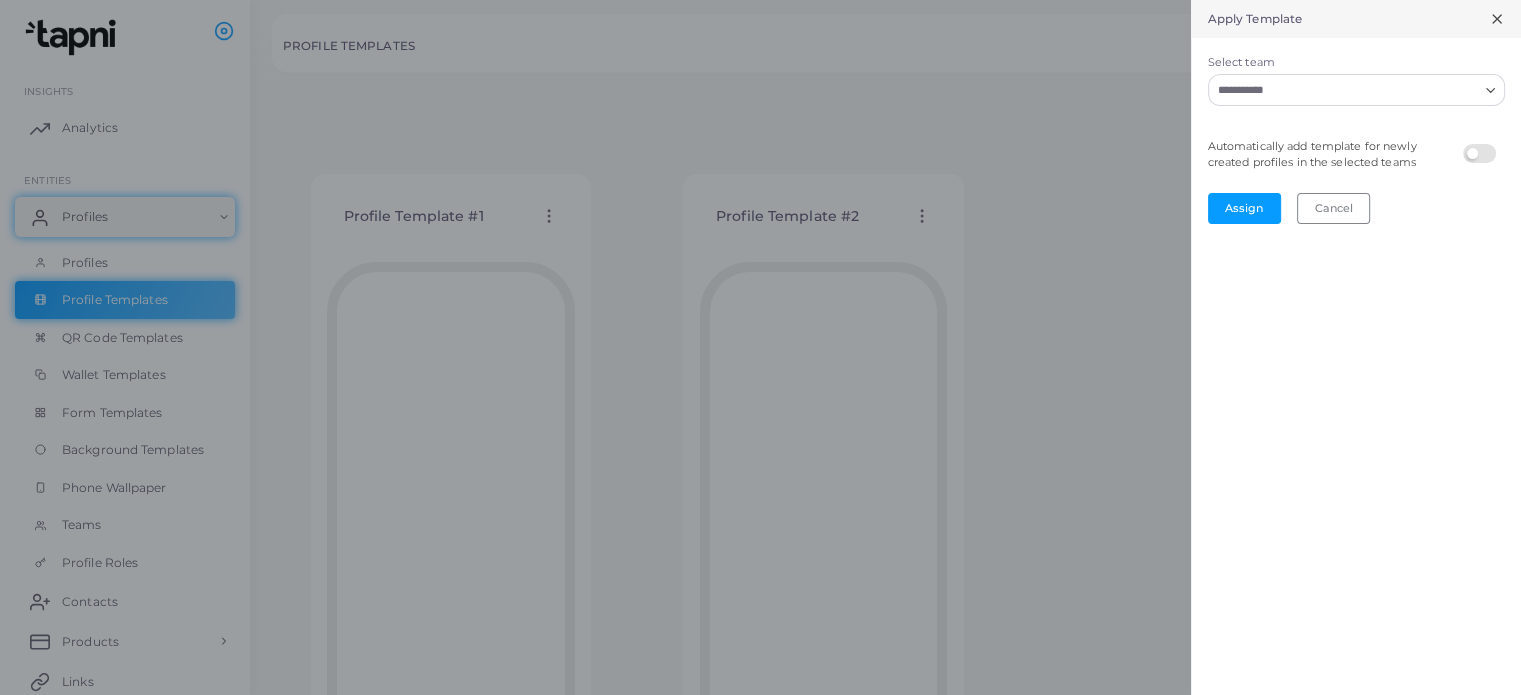 click on "Select team" at bounding box center (1344, 90) 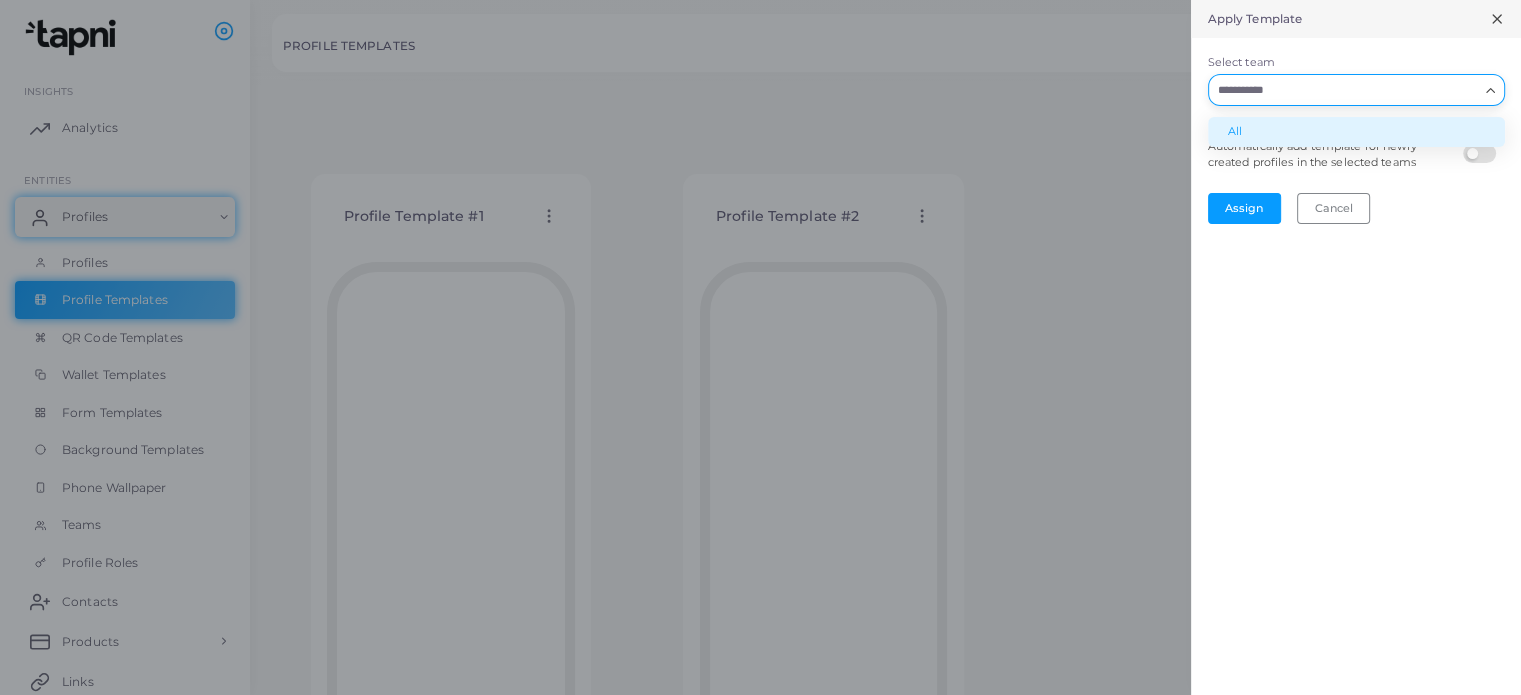 click on "All" at bounding box center (1356, 132) 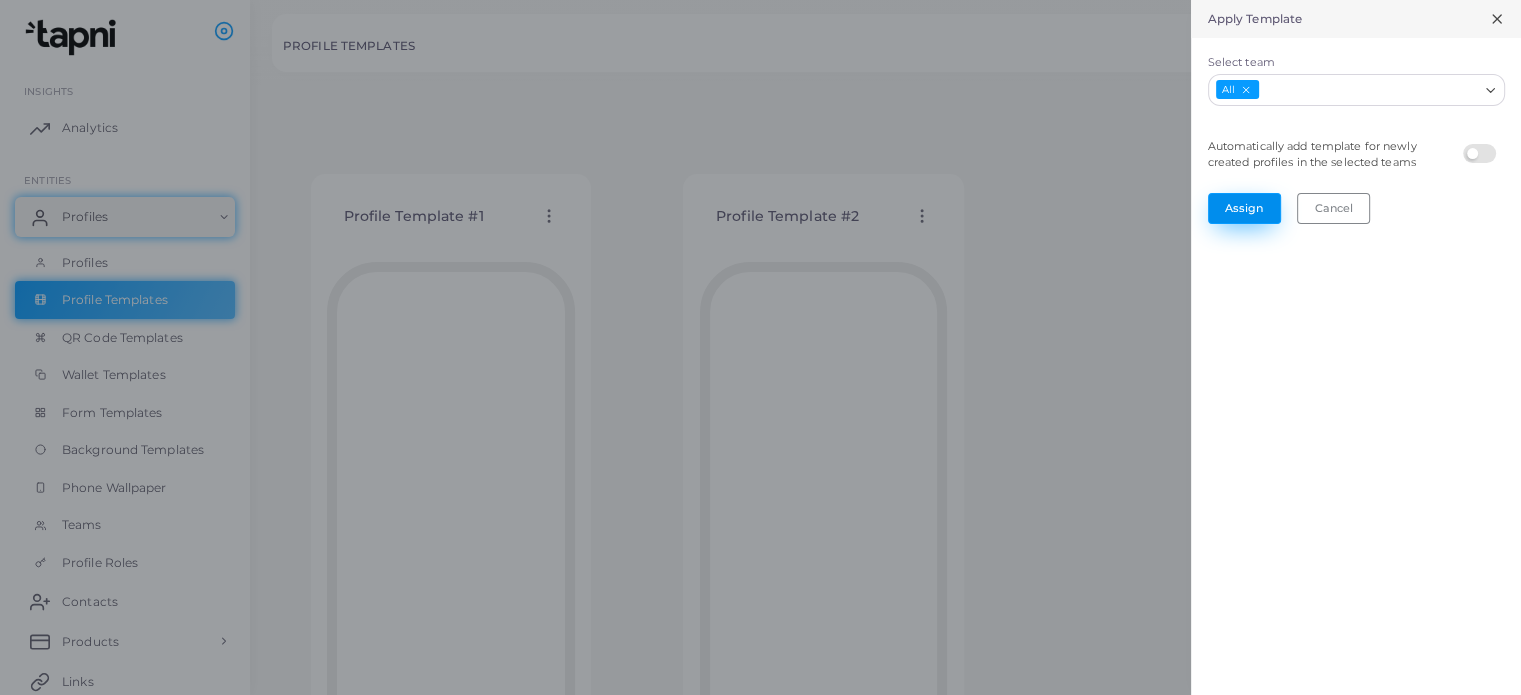 click on "Assign" at bounding box center [1244, 208] 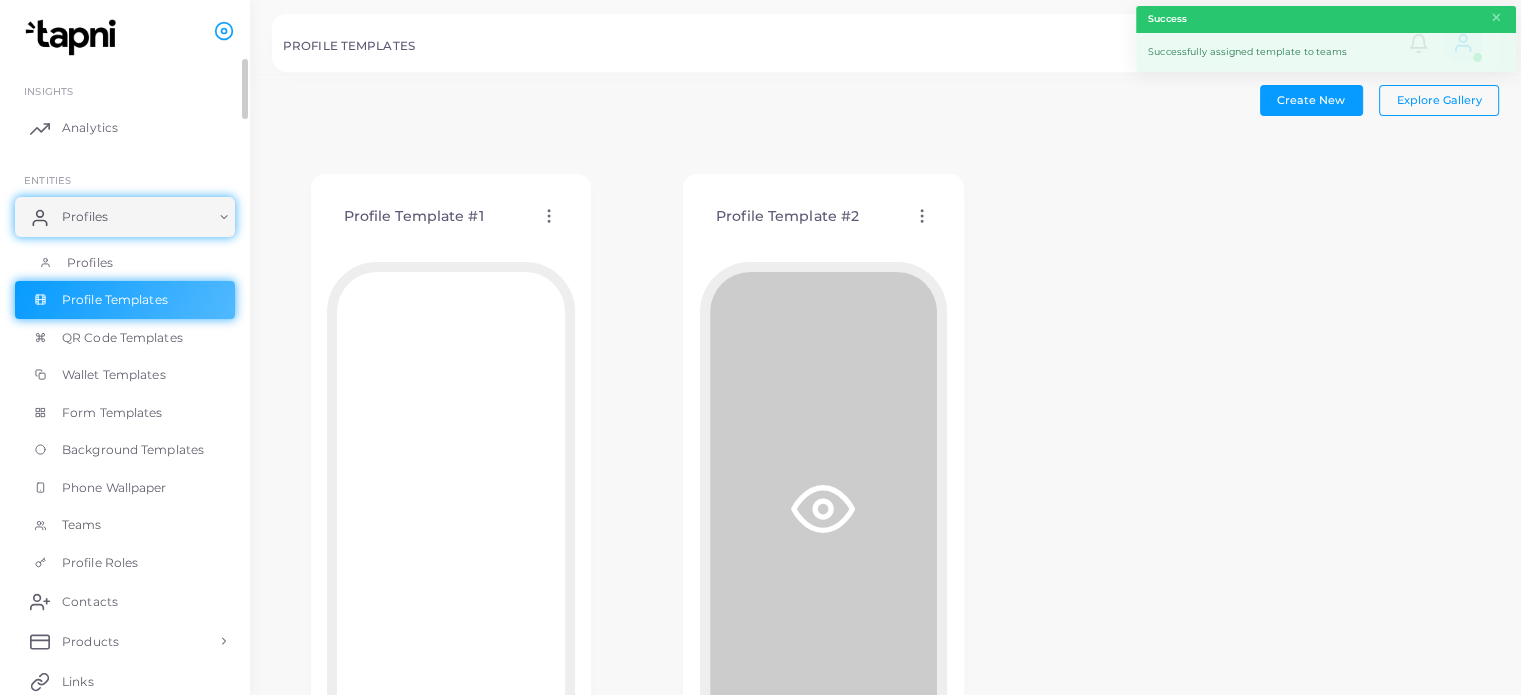 click on "Profiles" at bounding box center (90, 263) 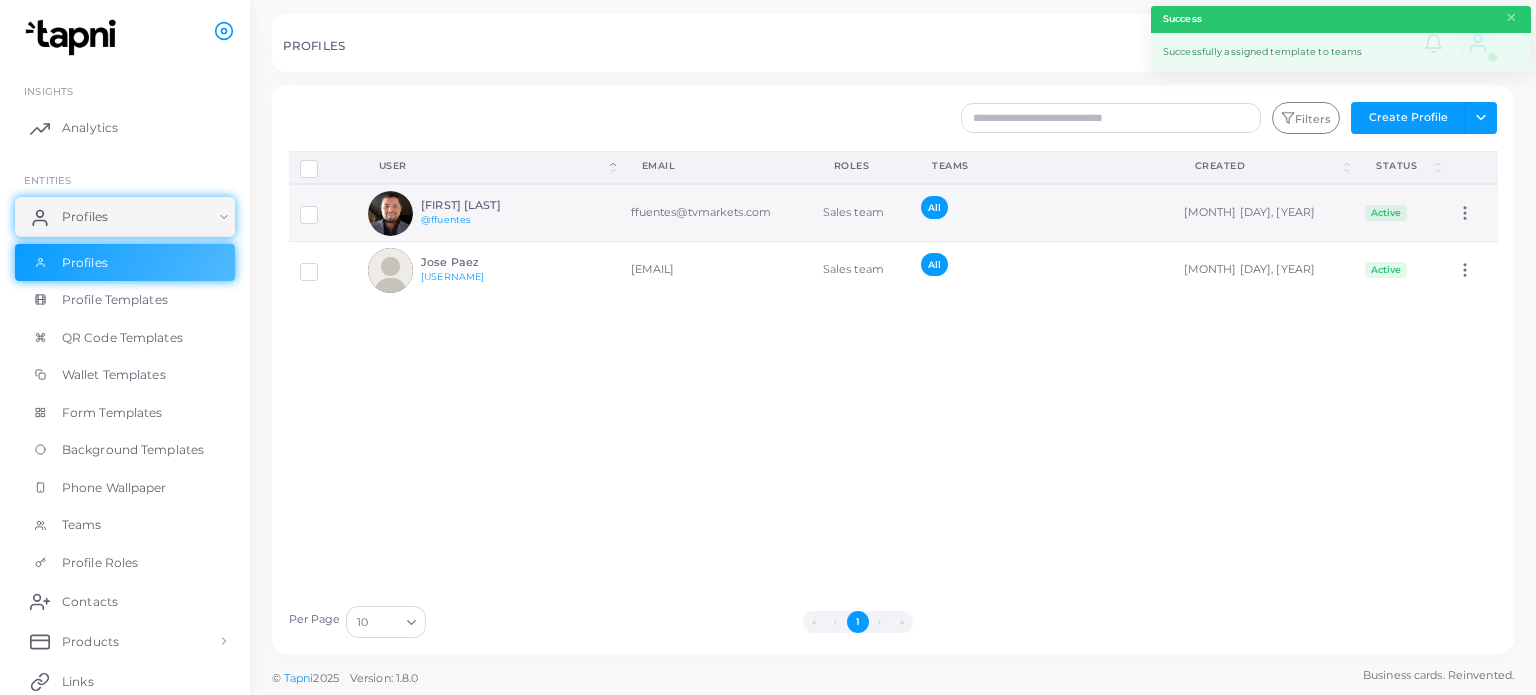 click on "[FIRST] [LAST]  @[USERNAME]" at bounding box center [494, 213] 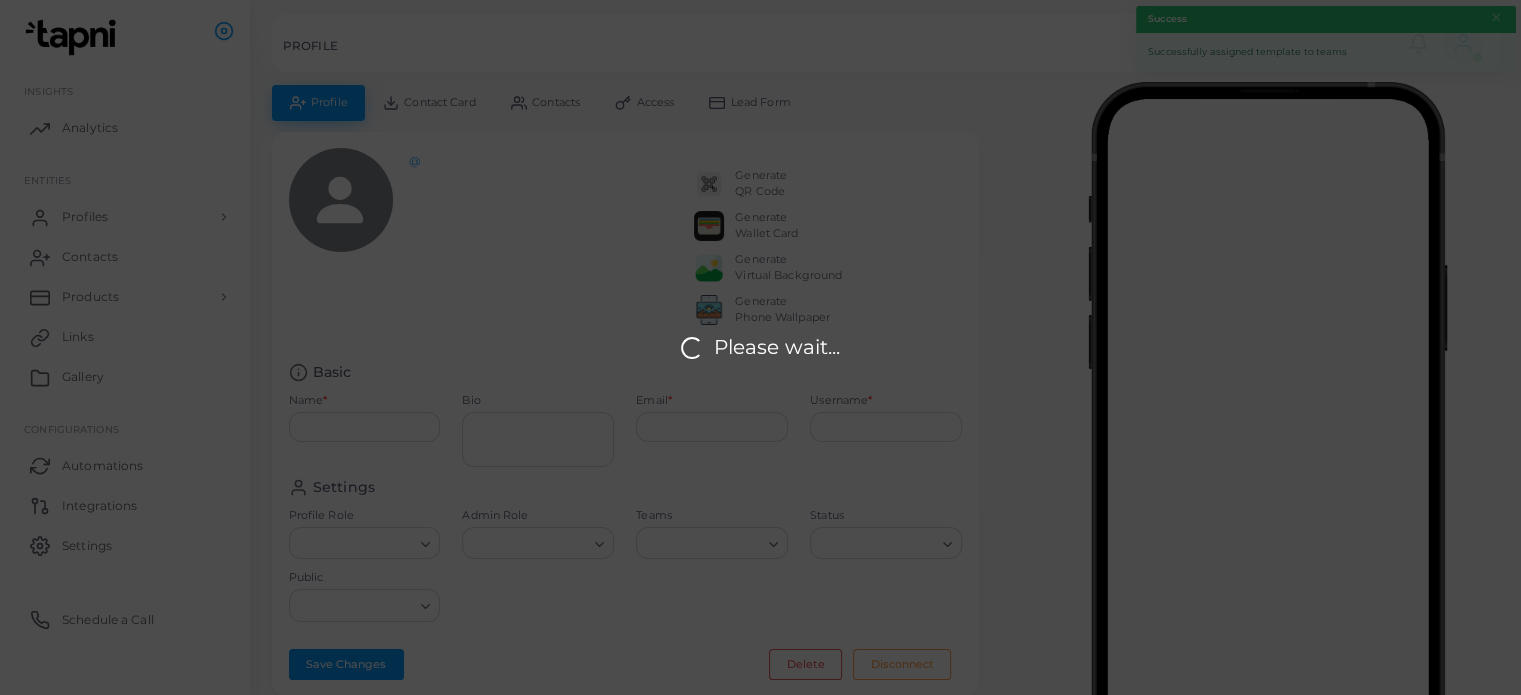 type on "**********" 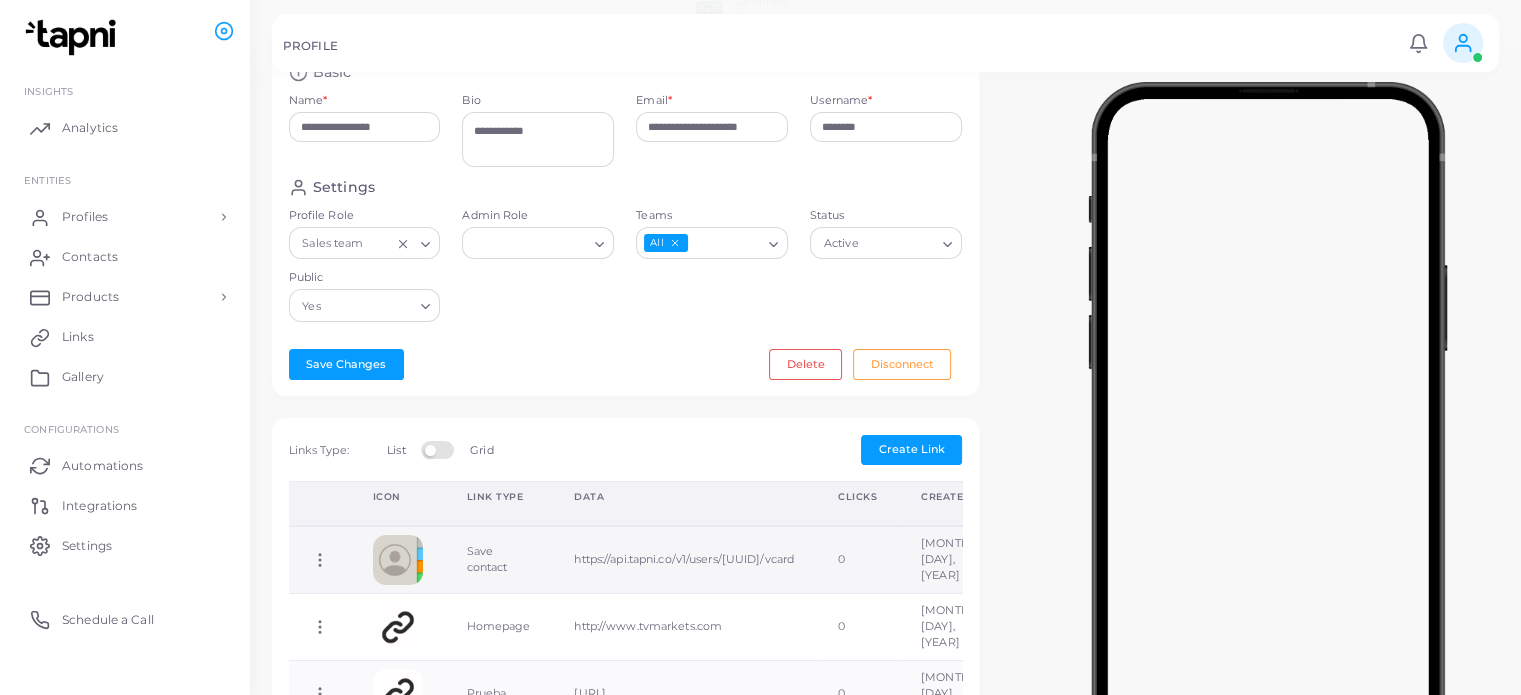 scroll, scrollTop: 400, scrollLeft: 0, axis: vertical 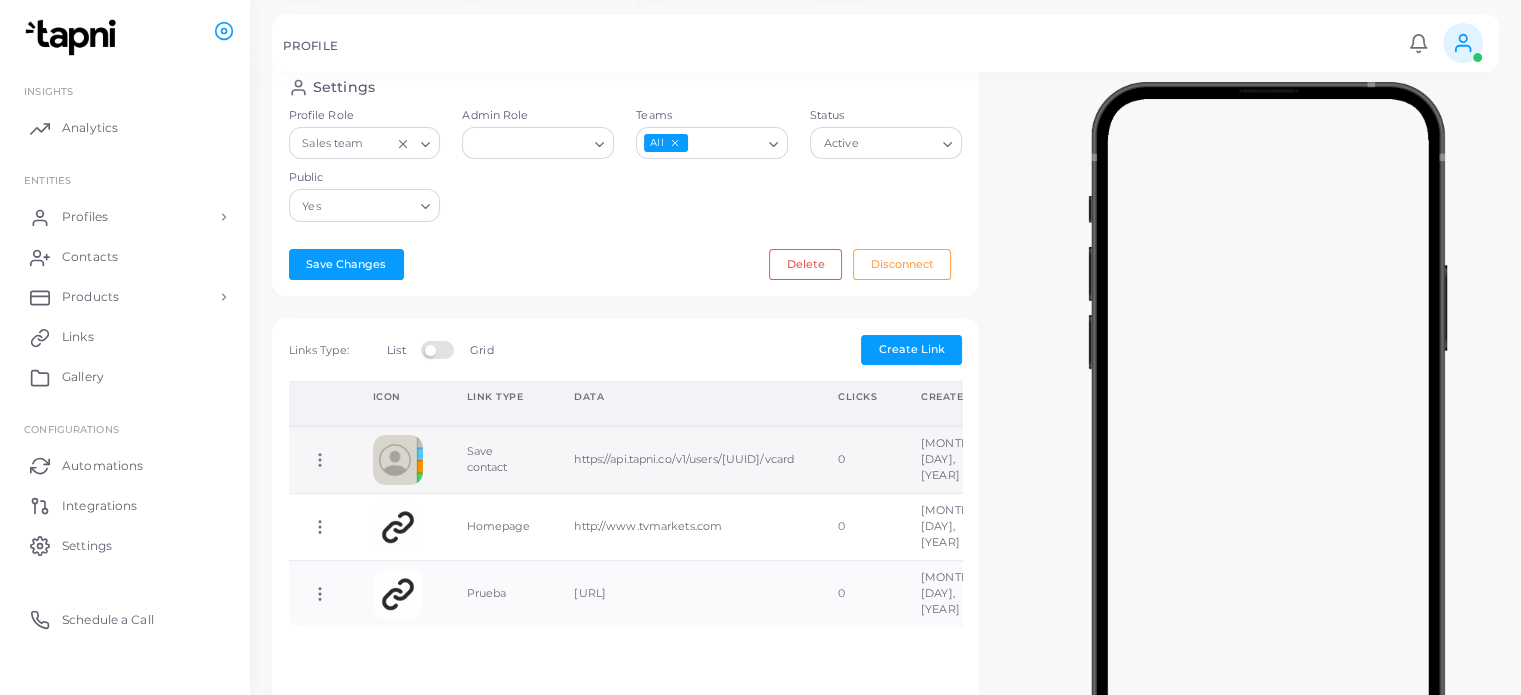 click 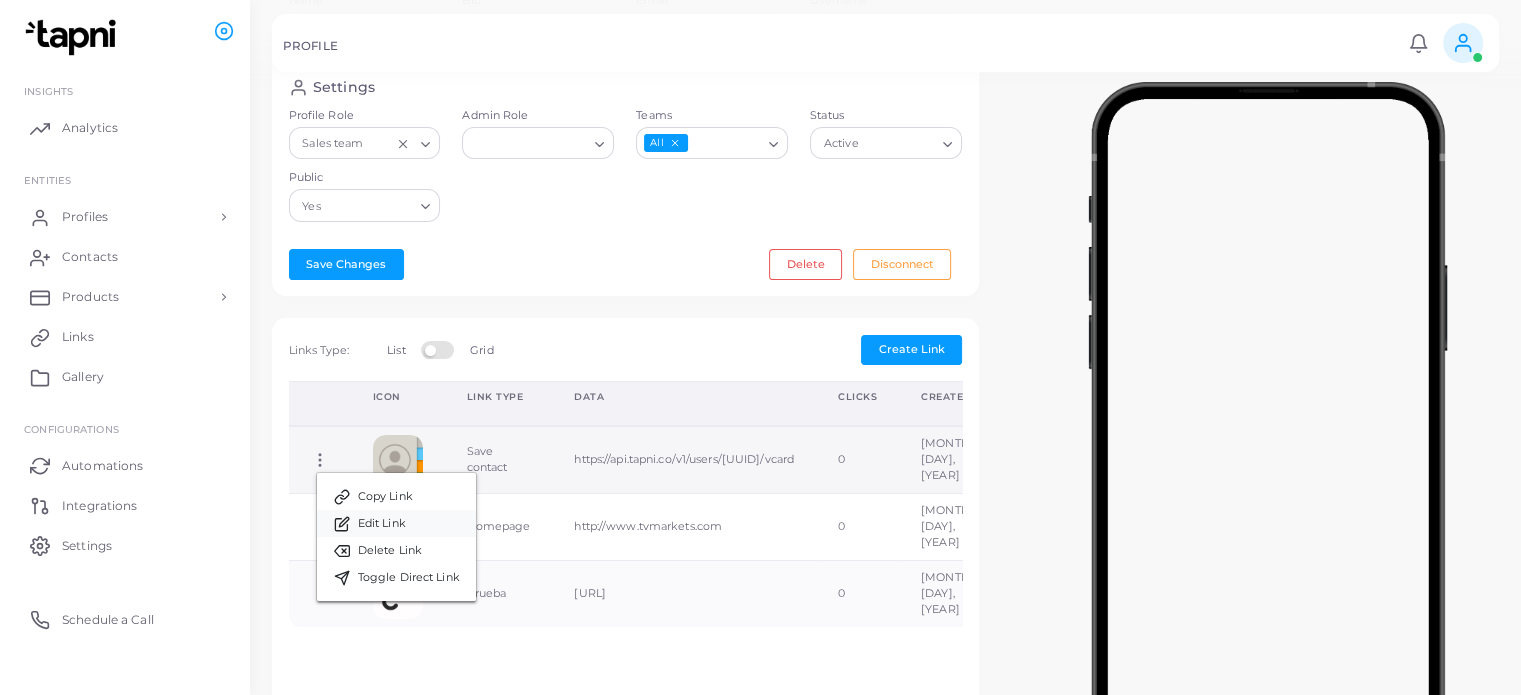 click on "Edit Link" at bounding box center (382, 524) 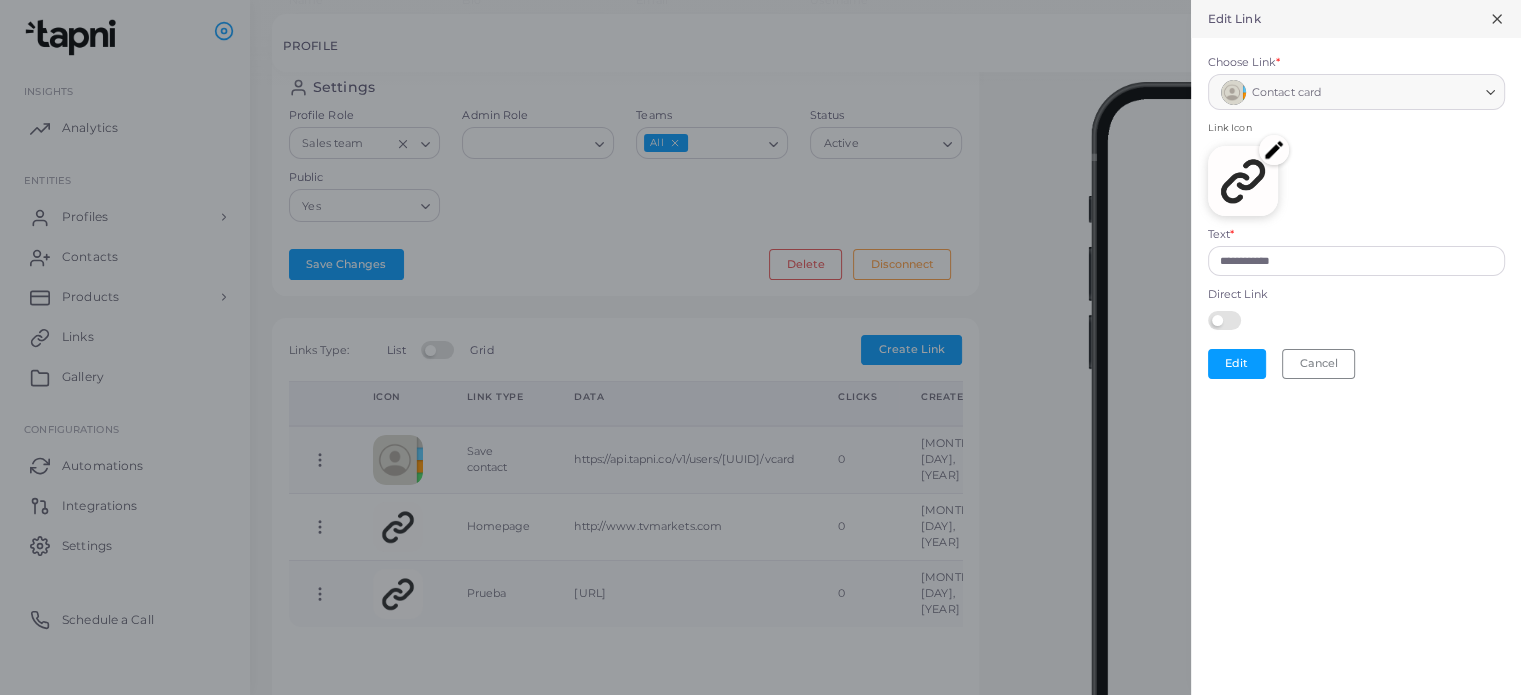 click at bounding box center (1274, 150) 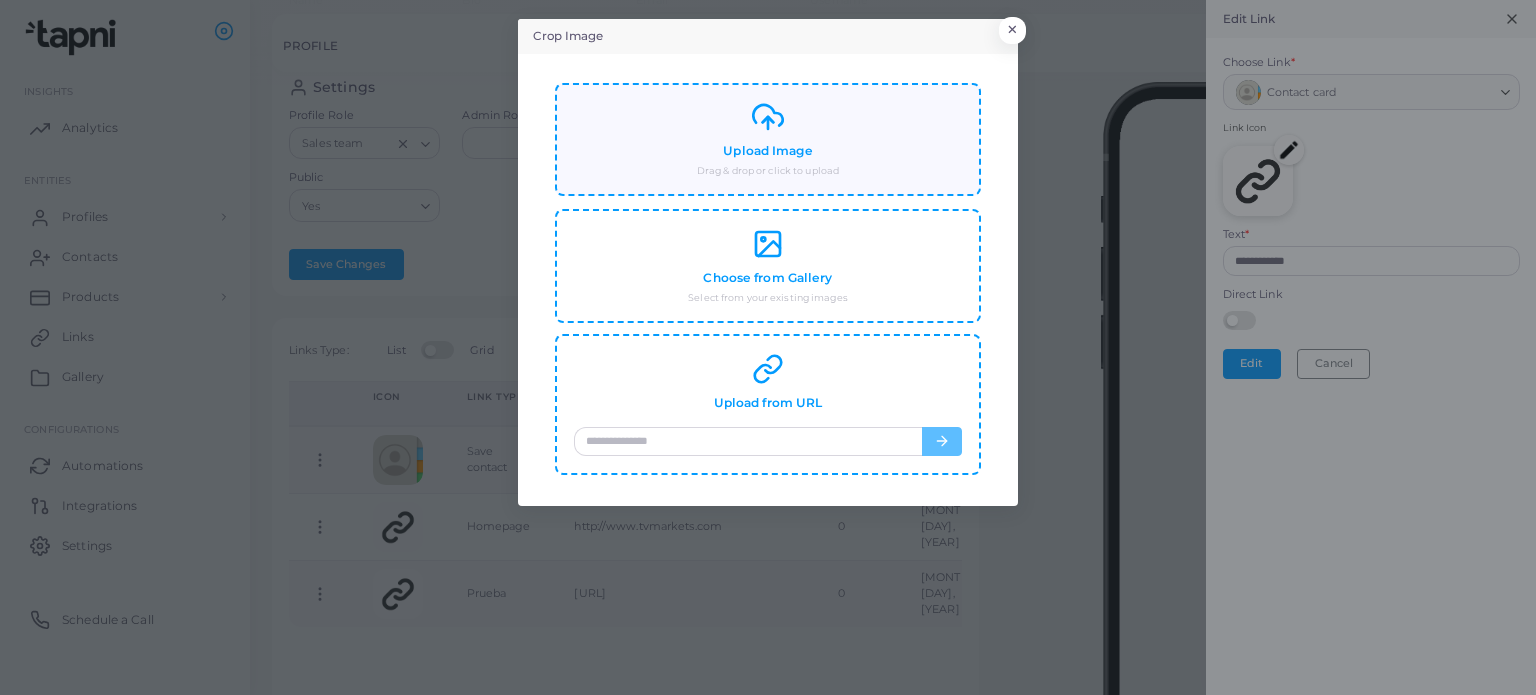 click on "Upload Image" at bounding box center [767, 151] 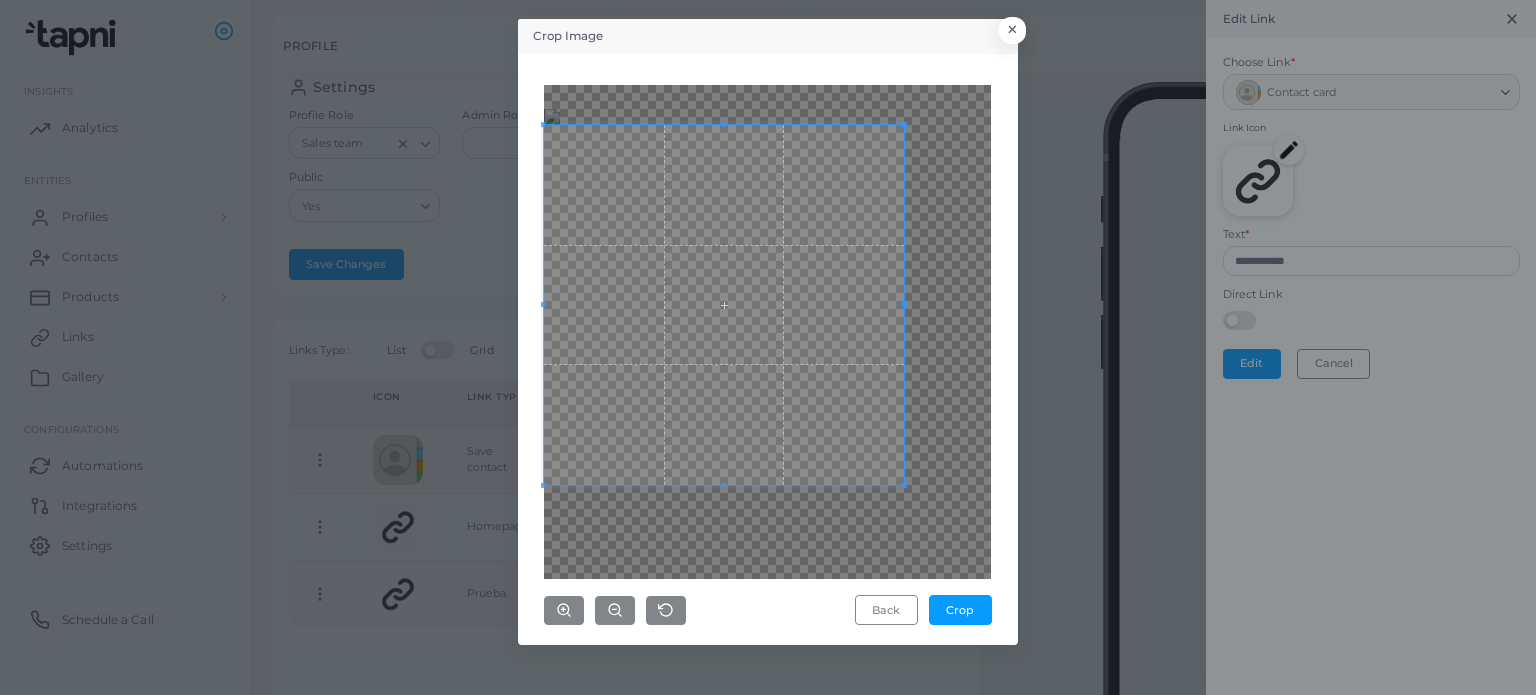 click on "Crop Image ×  Back   Crop" at bounding box center [768, 347] 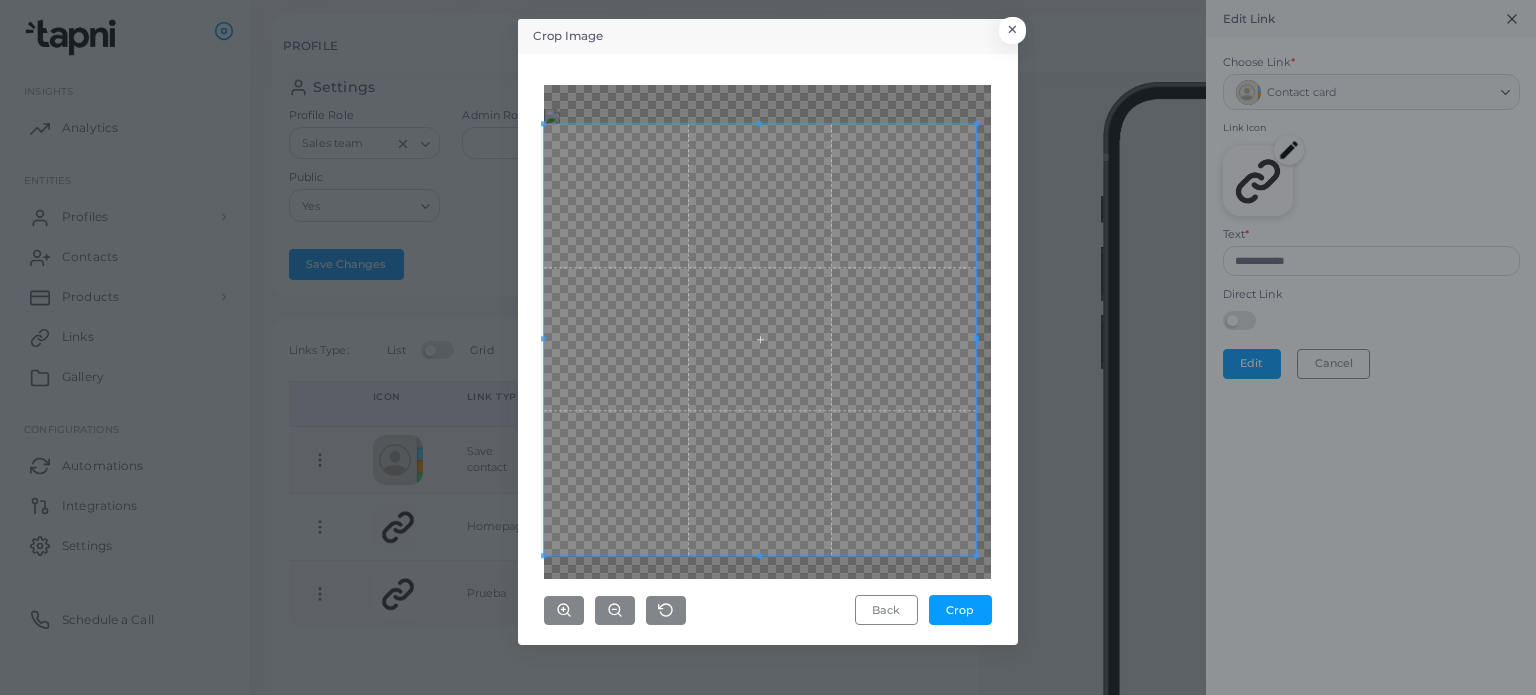 click on "Back   Crop" at bounding box center [768, 349] 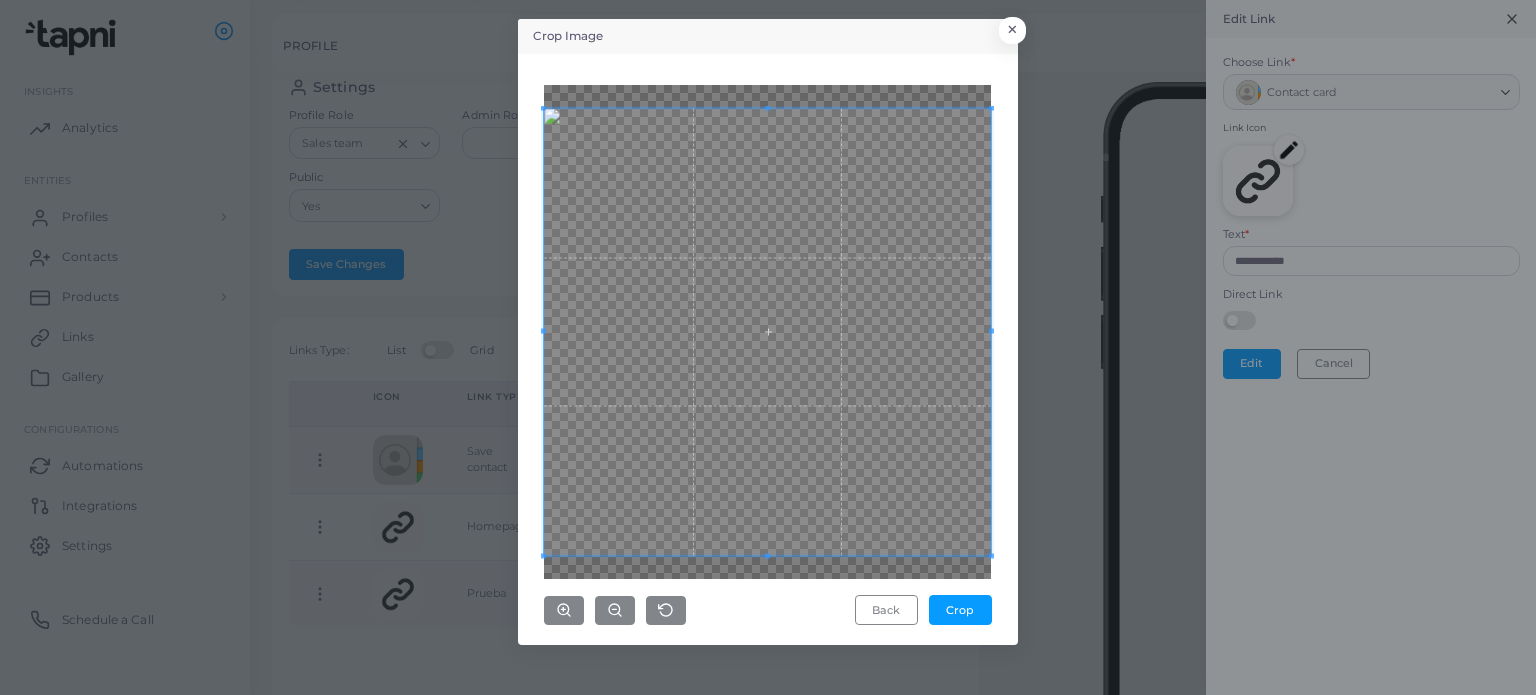 click on "Back   Crop" at bounding box center [768, 349] 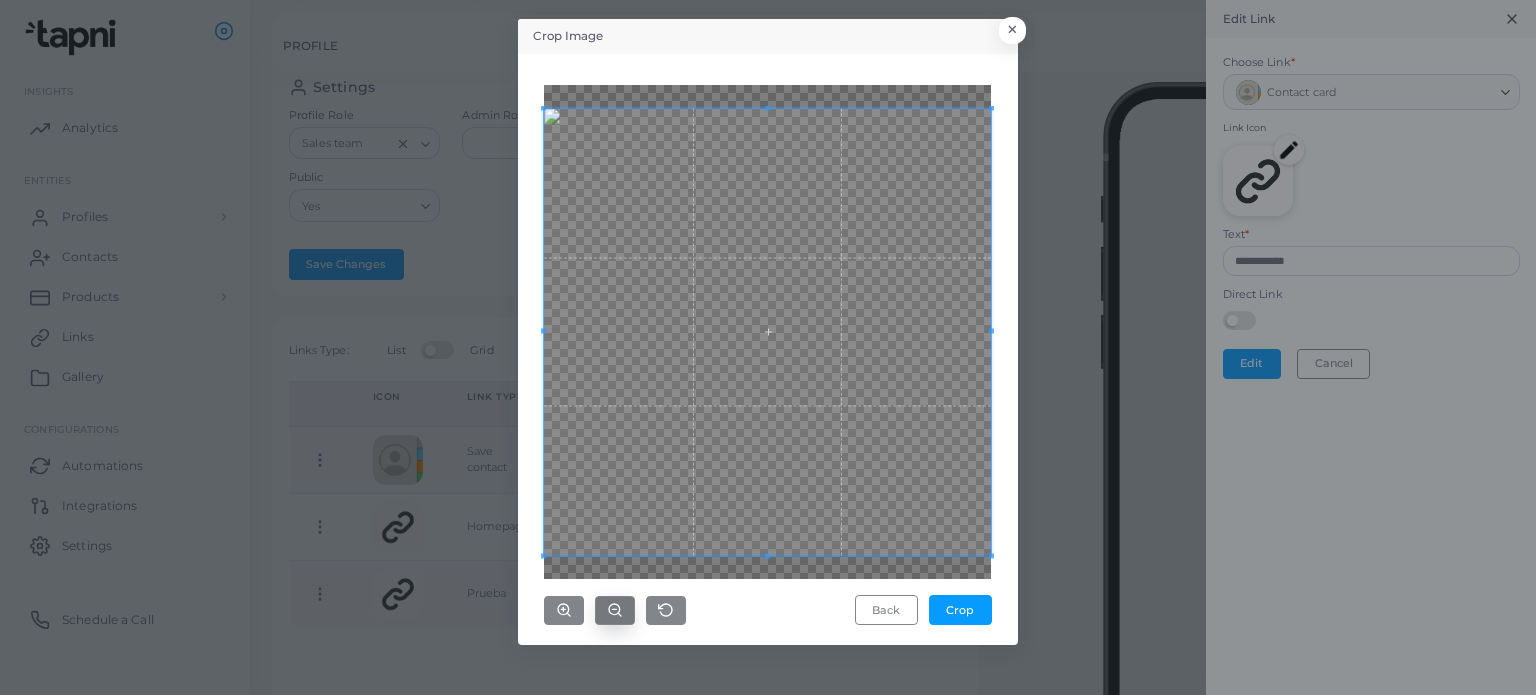 click at bounding box center [615, 610] 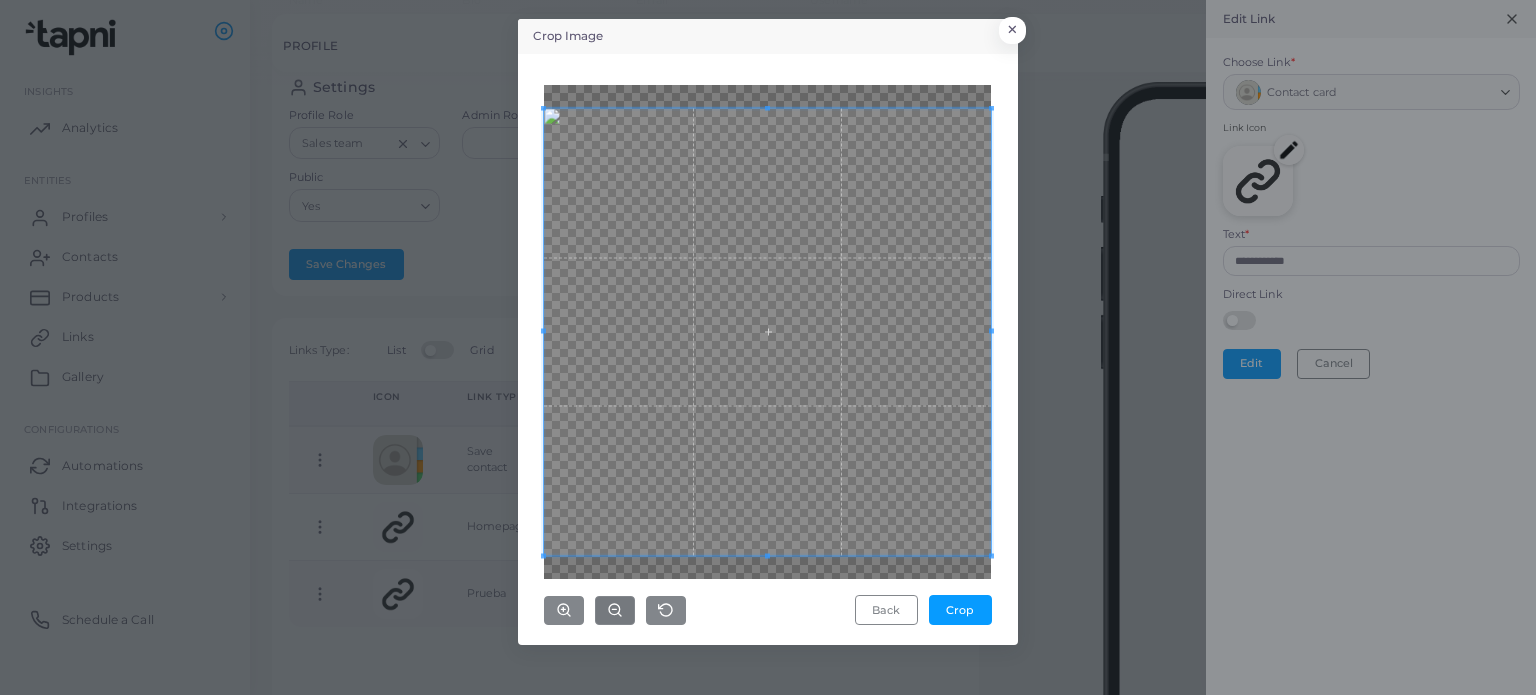 click at bounding box center [767, 331] 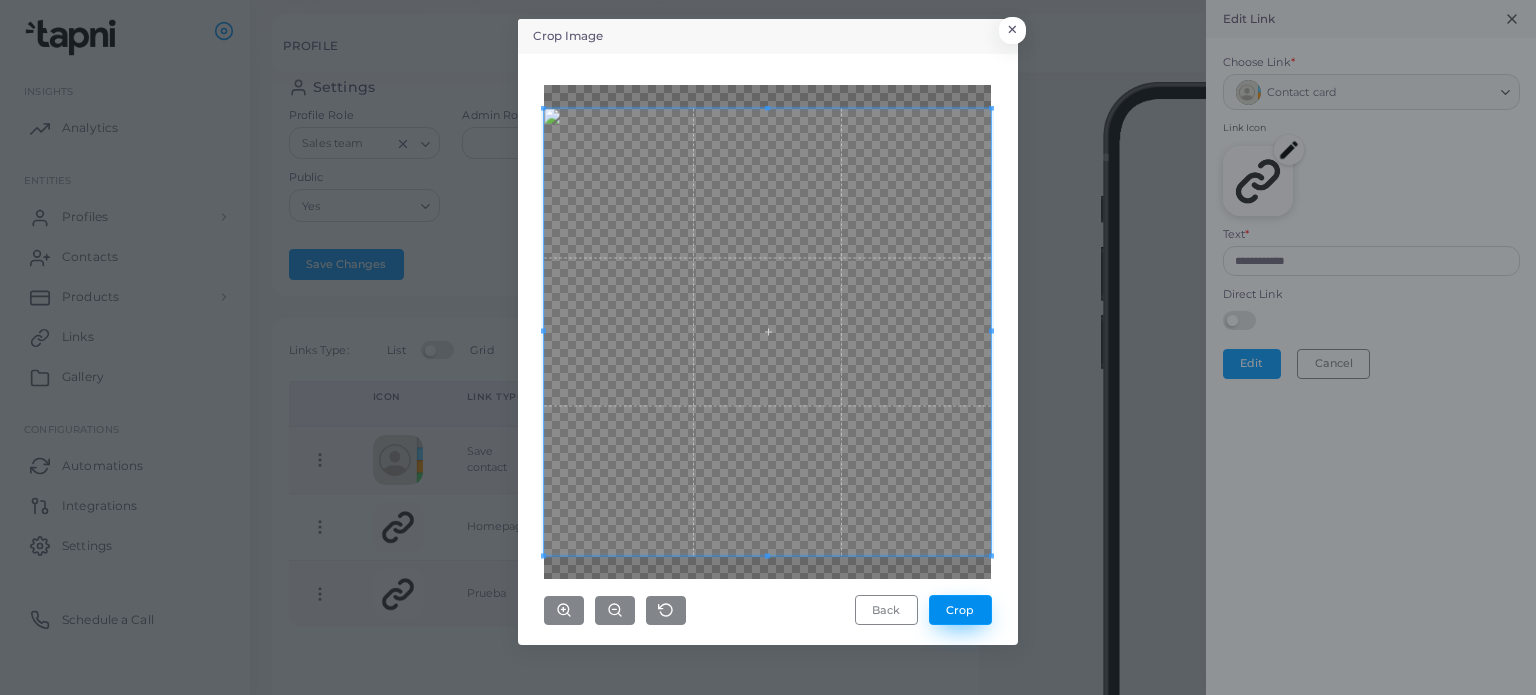 click on "Crop" at bounding box center [960, 610] 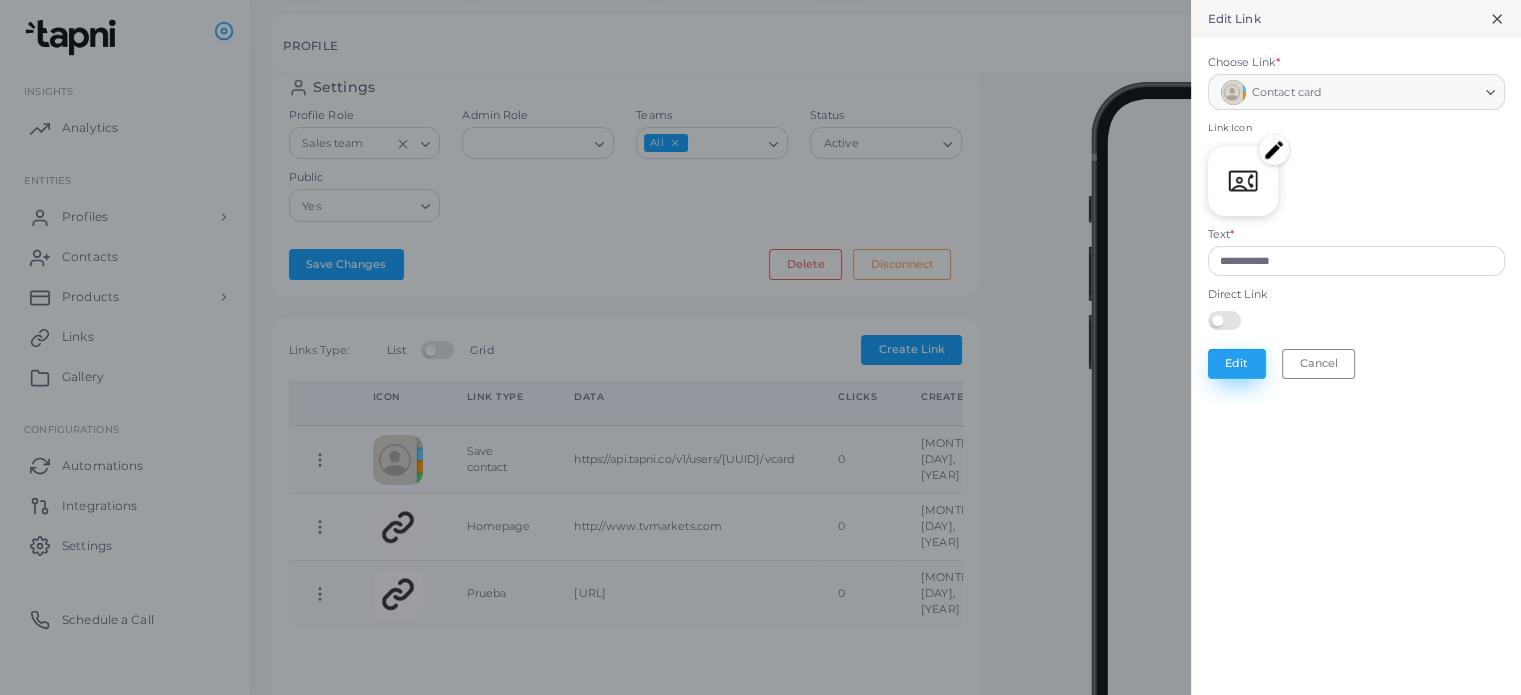 click on "Edit" at bounding box center [1237, 364] 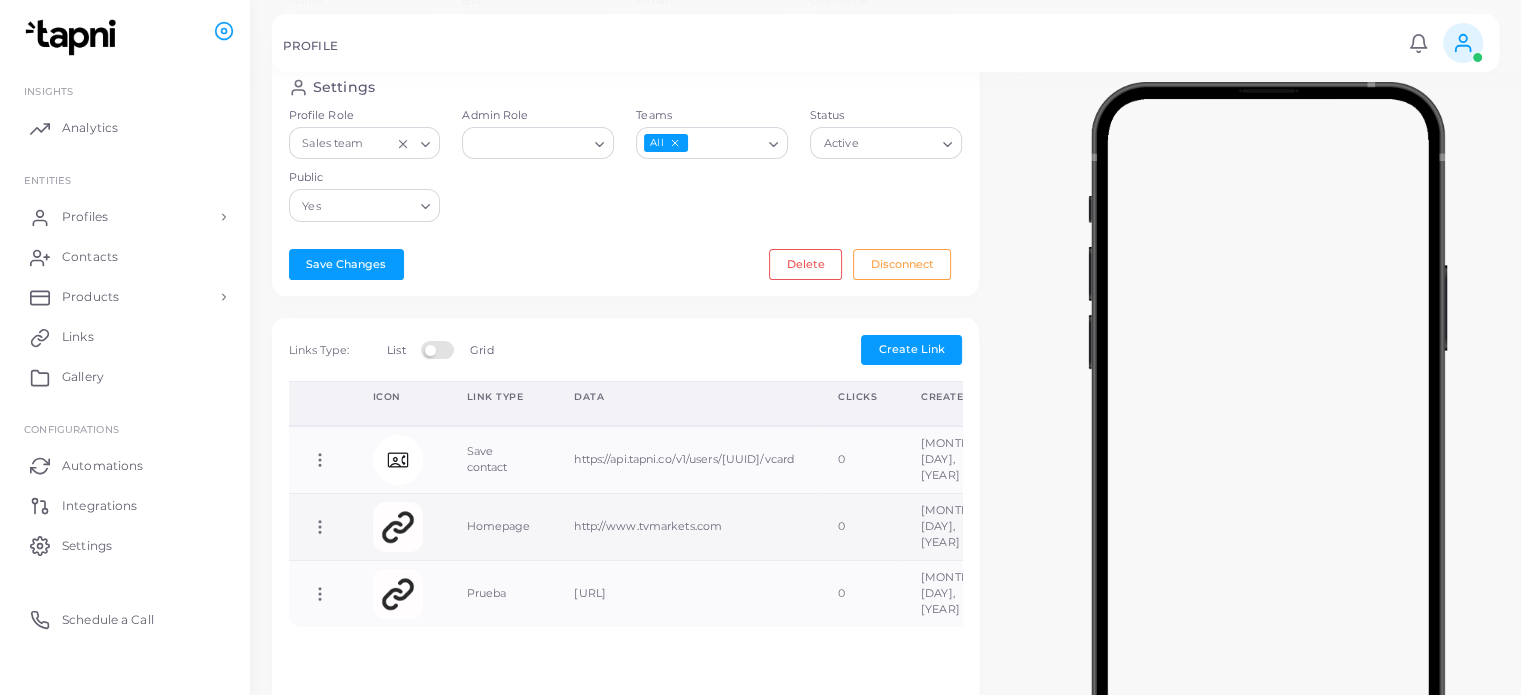 click 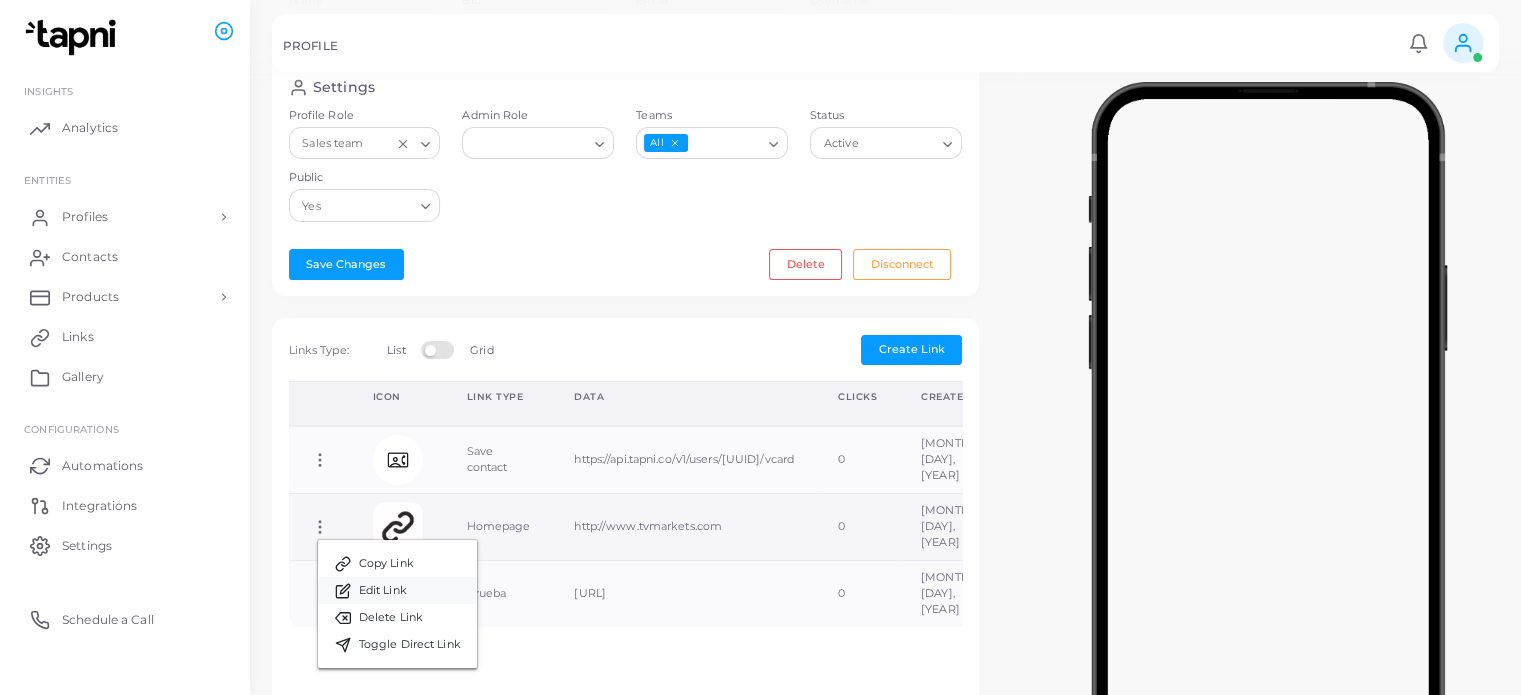 click on "Edit Link" at bounding box center [383, 591] 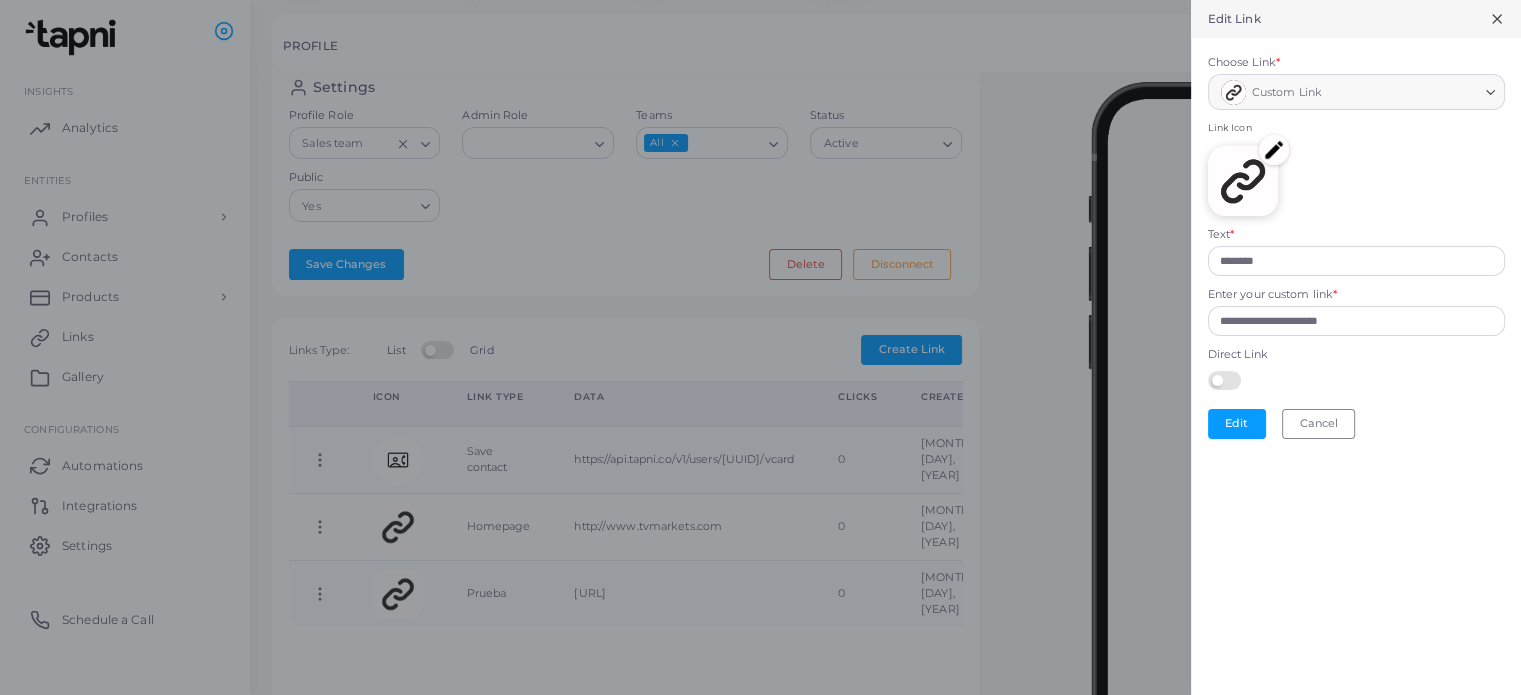 click at bounding box center (1274, 150) 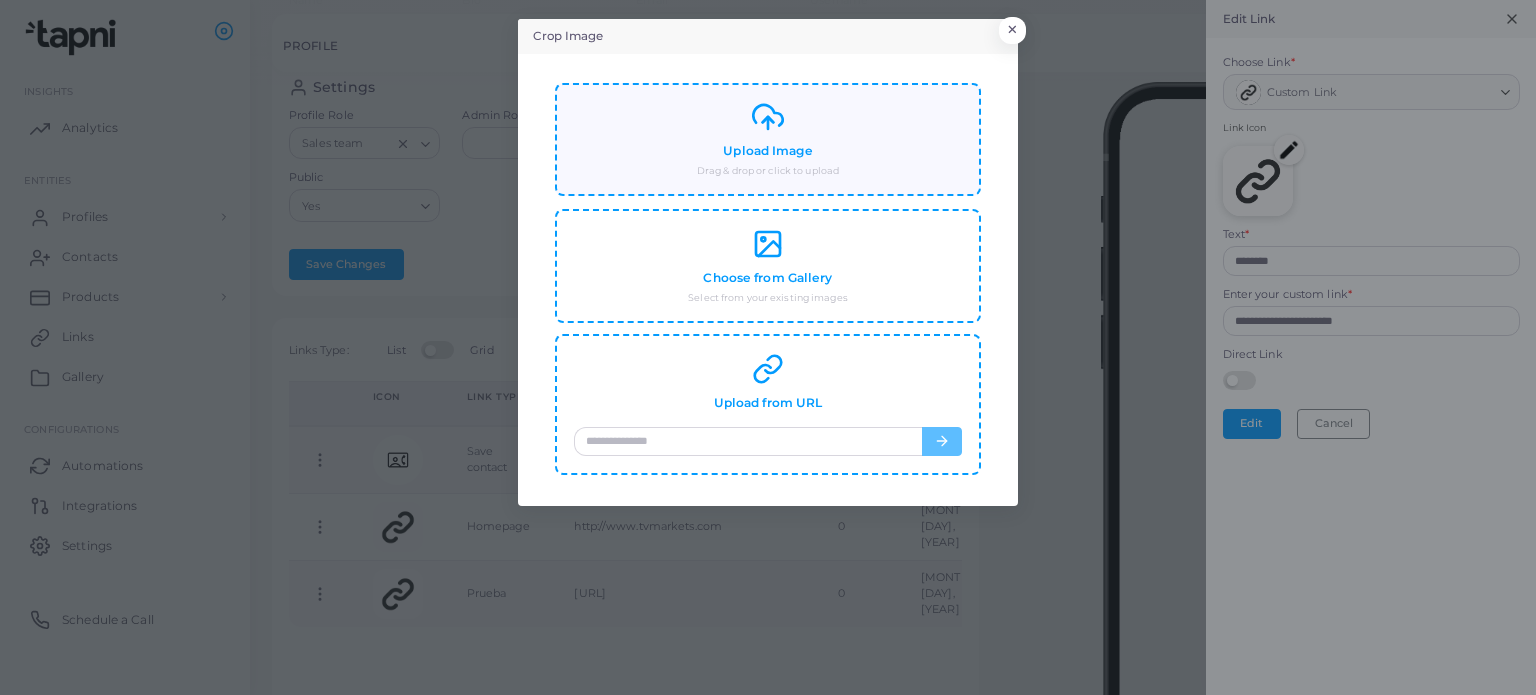 click on "Drag & drop or click to upload" at bounding box center [768, 171] 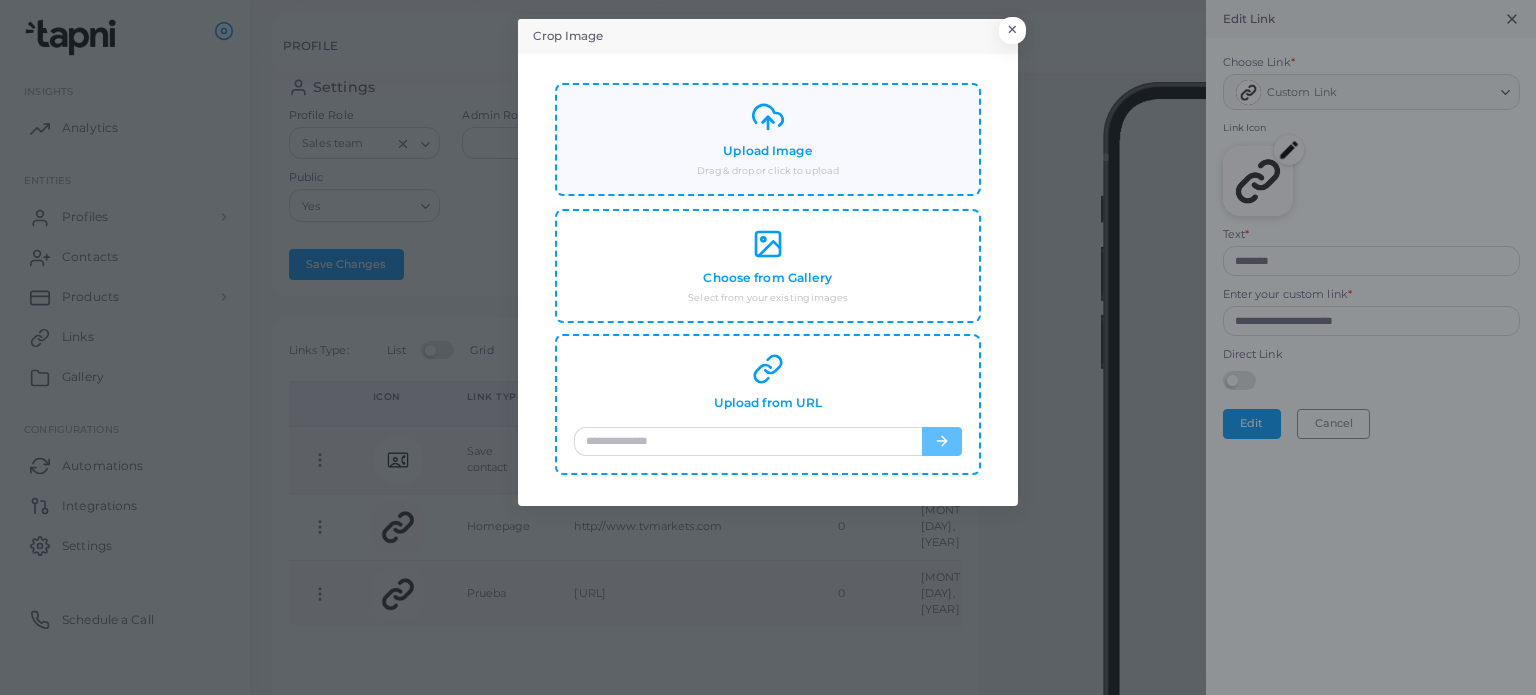click on "Upload Image Drag & drop or click to upload" at bounding box center (768, 139) 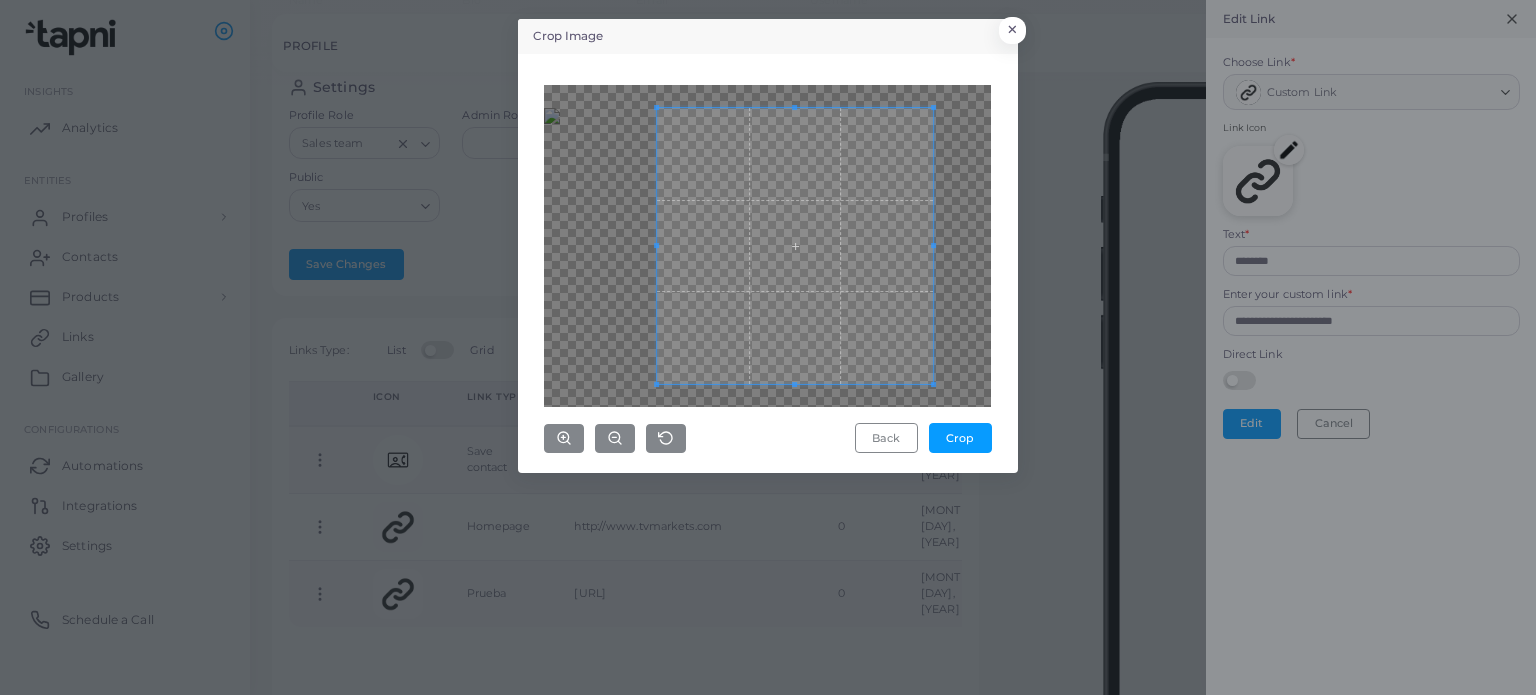 click on "Back   Crop" at bounding box center (767, 269) 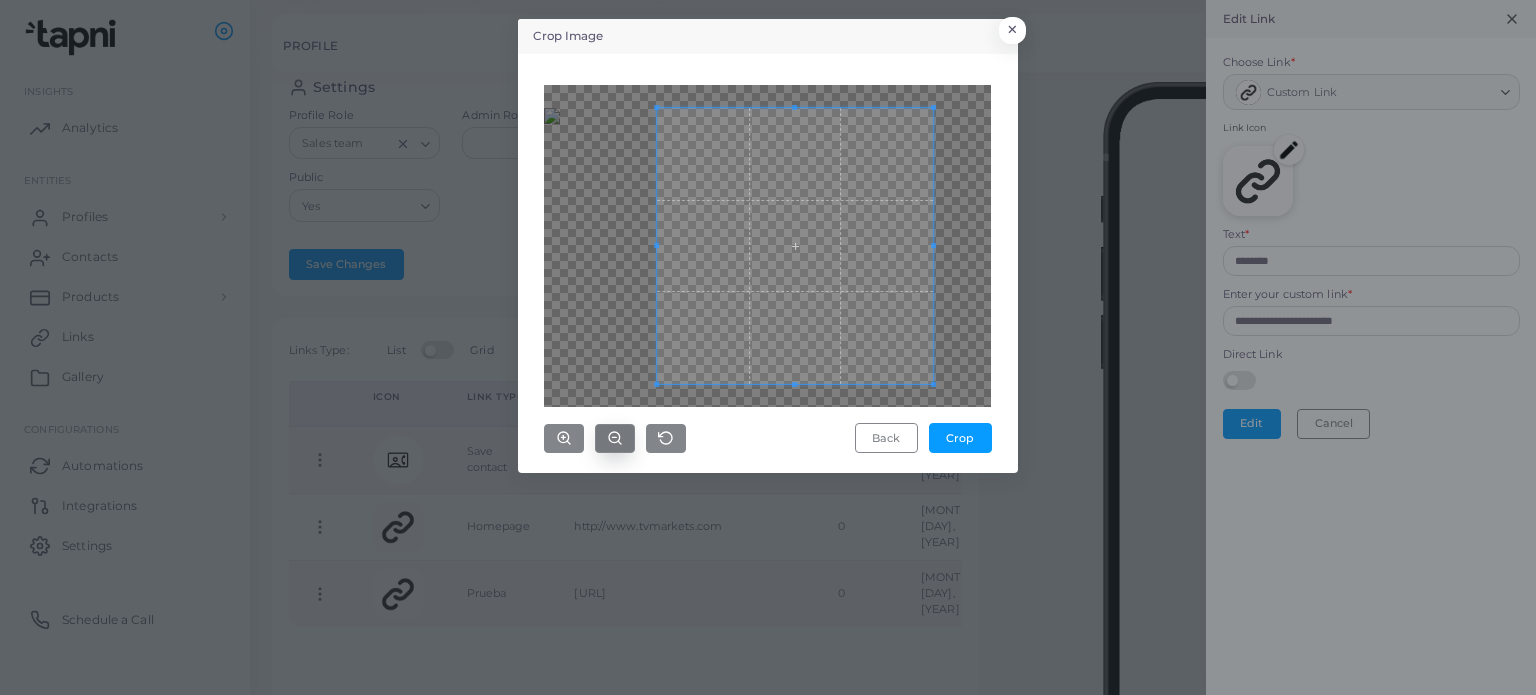 click at bounding box center (615, 438) 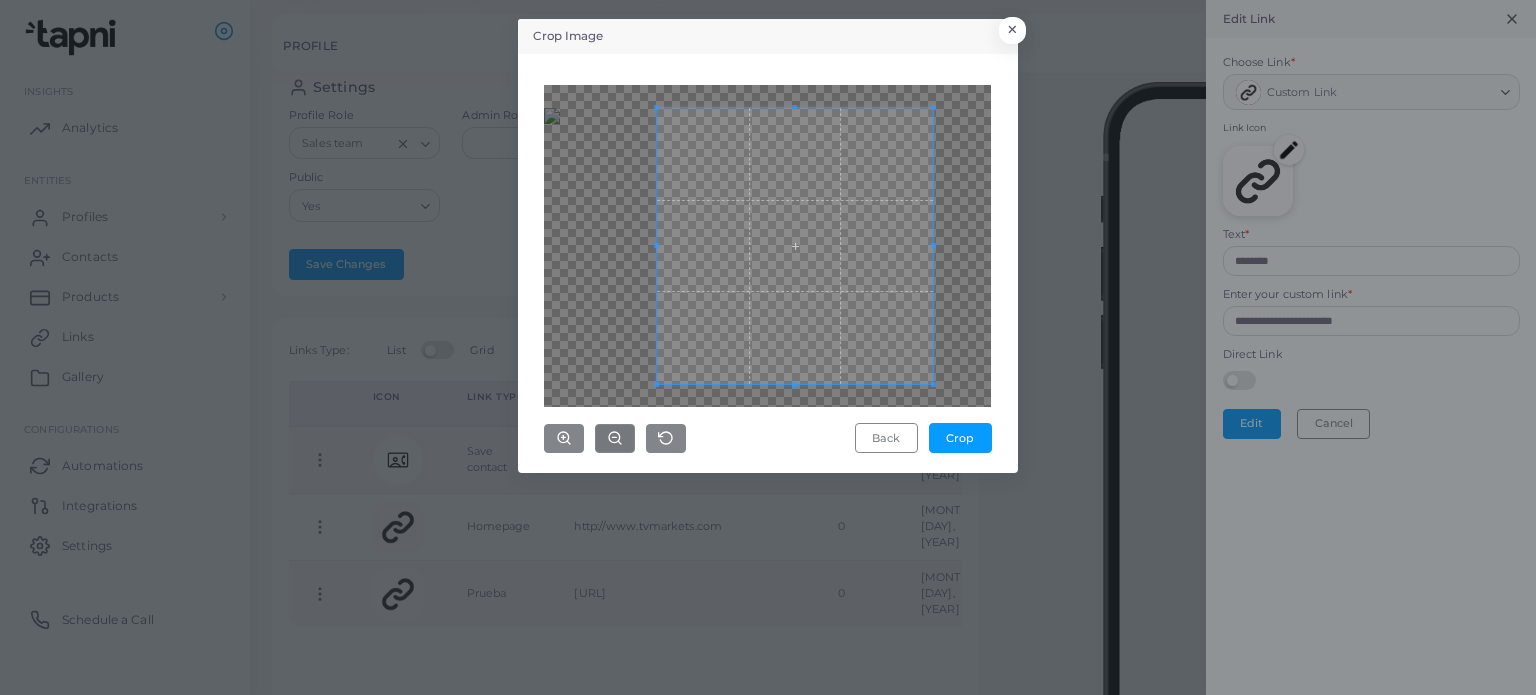 click at bounding box center (767, 246) 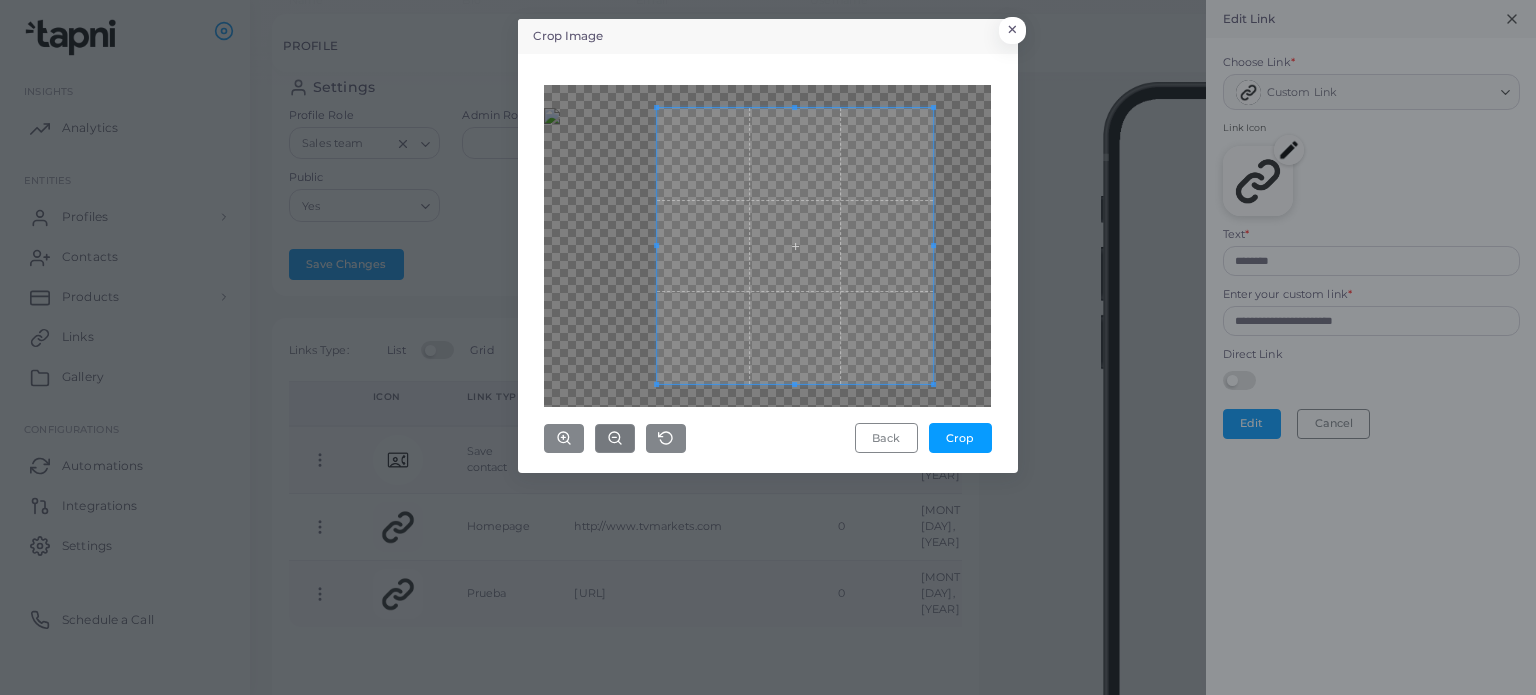 type 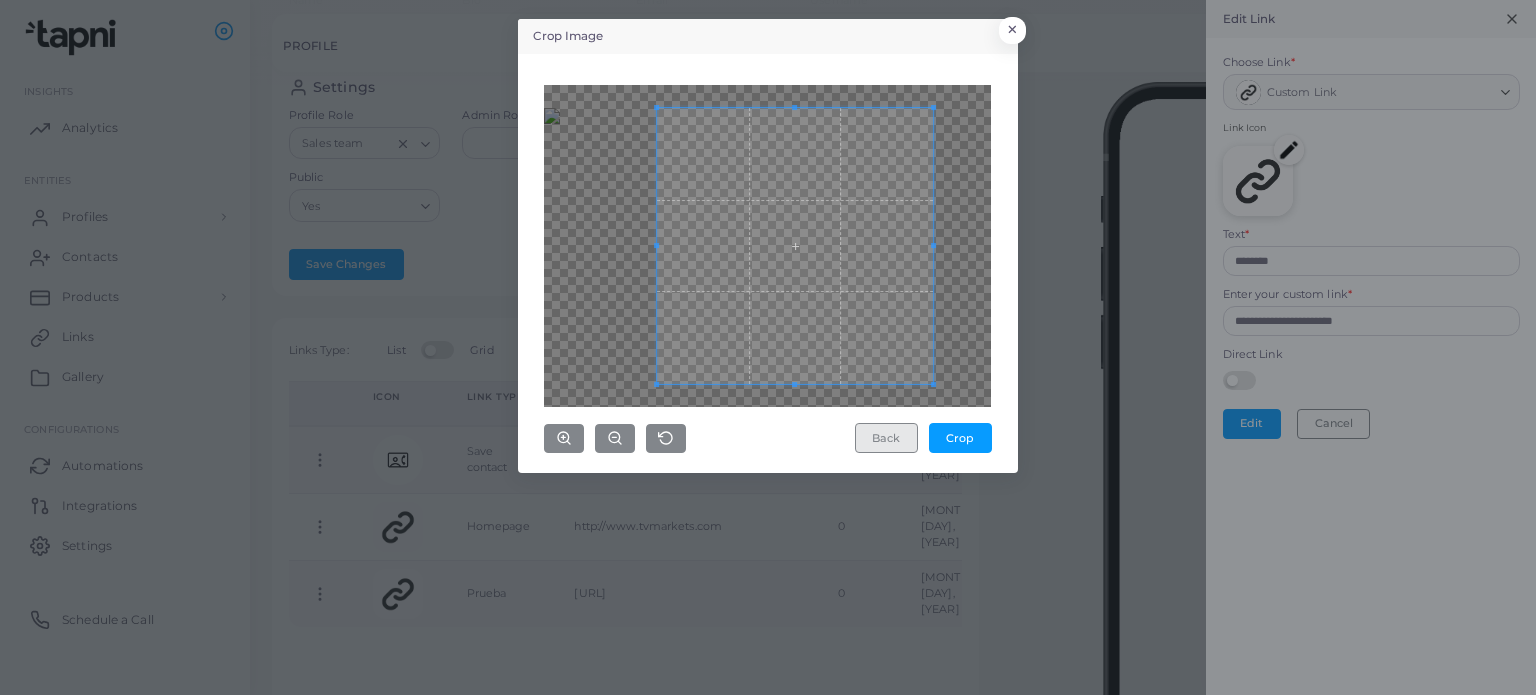 click on "Back" at bounding box center [886, 438] 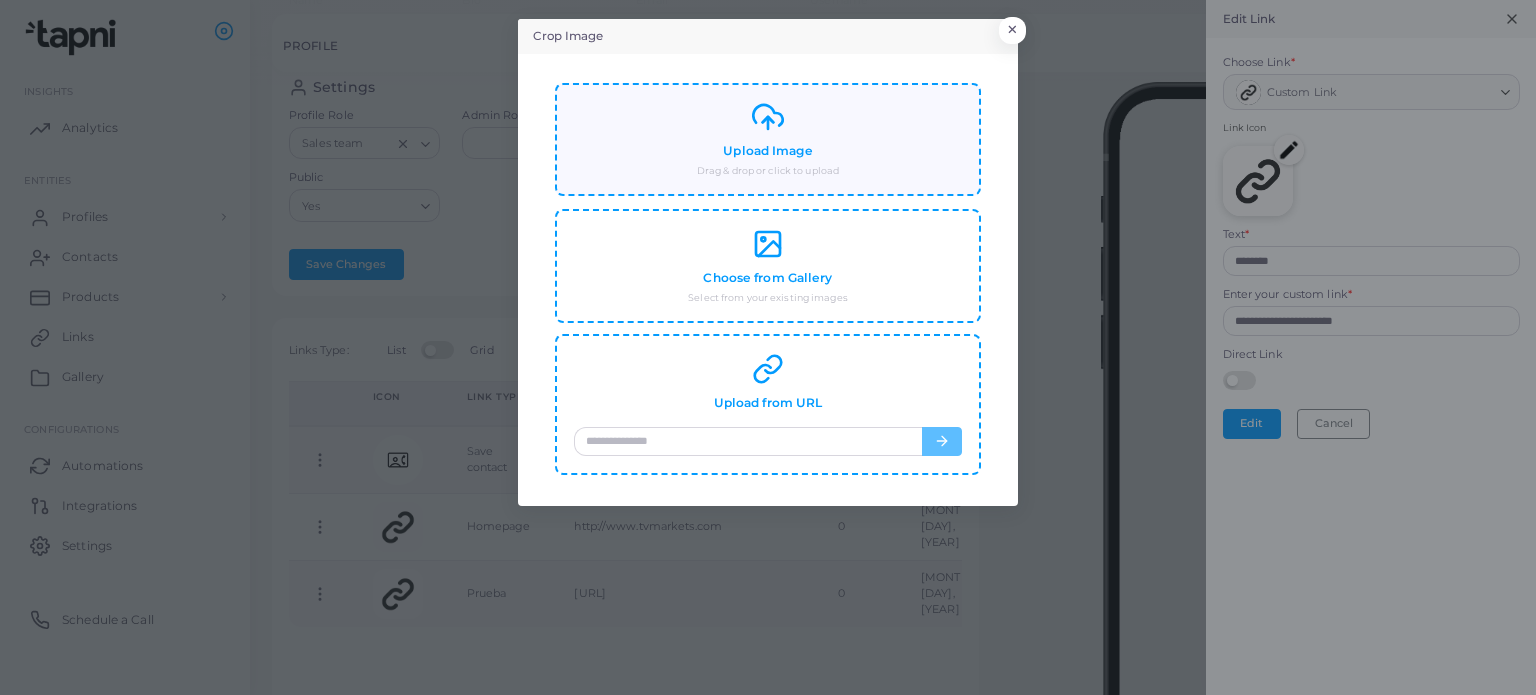 click on "Upload Image" at bounding box center (767, 151) 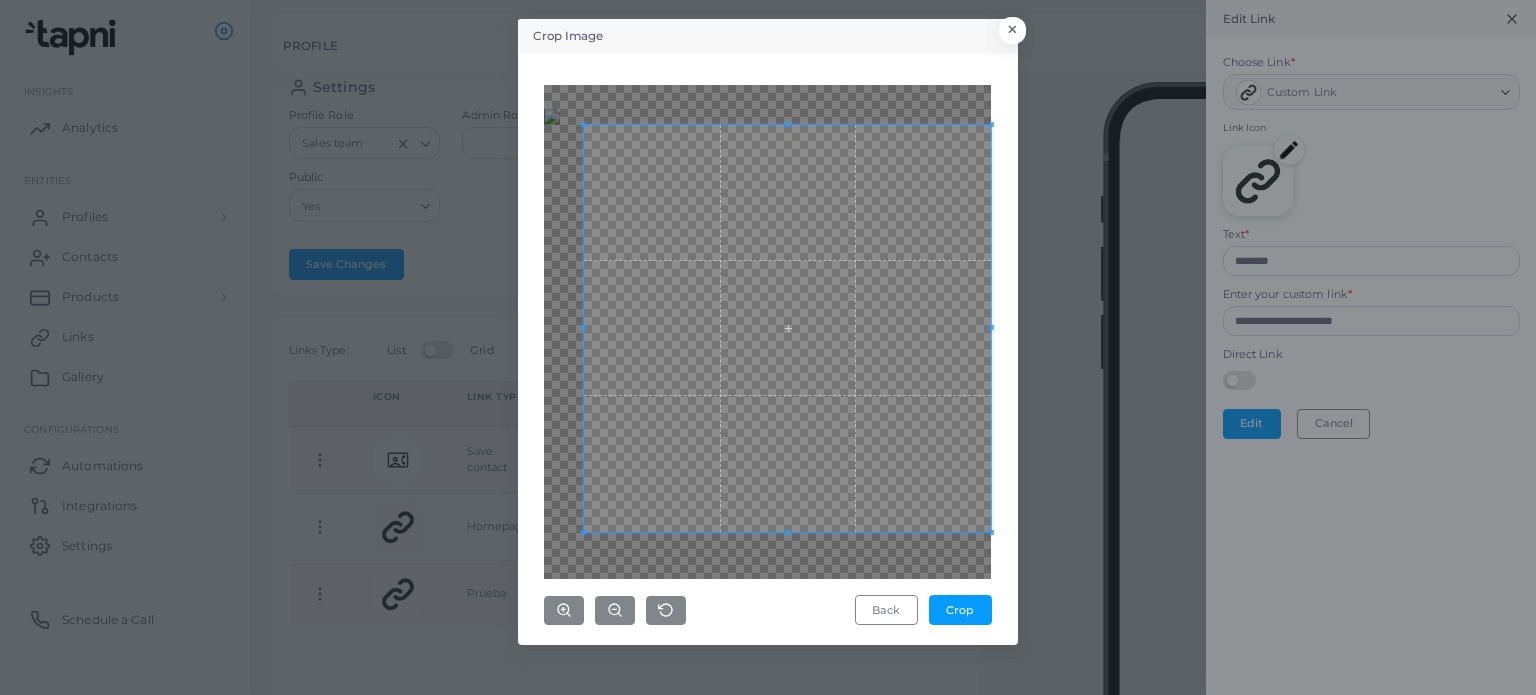 click on "Back   Crop" at bounding box center [768, 349] 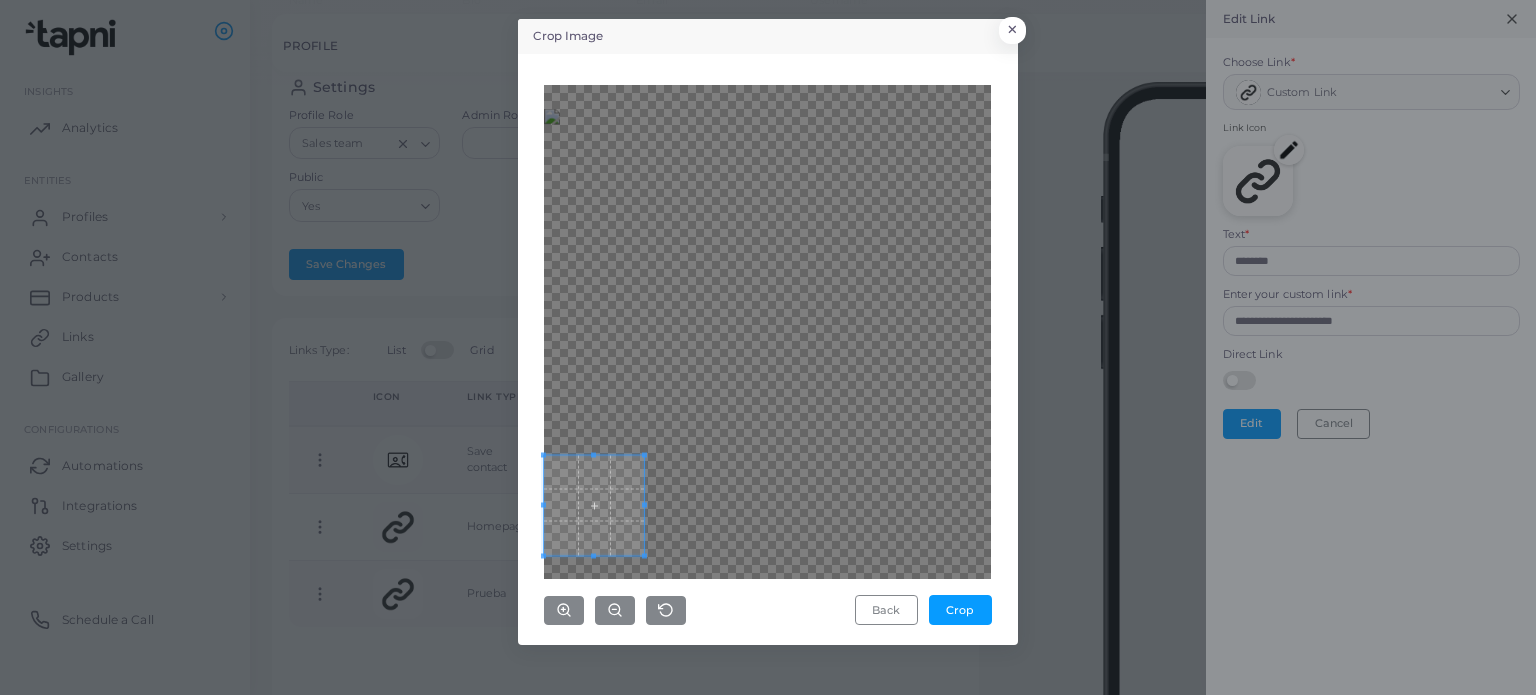 click on "Back   Crop" at bounding box center [768, 349] 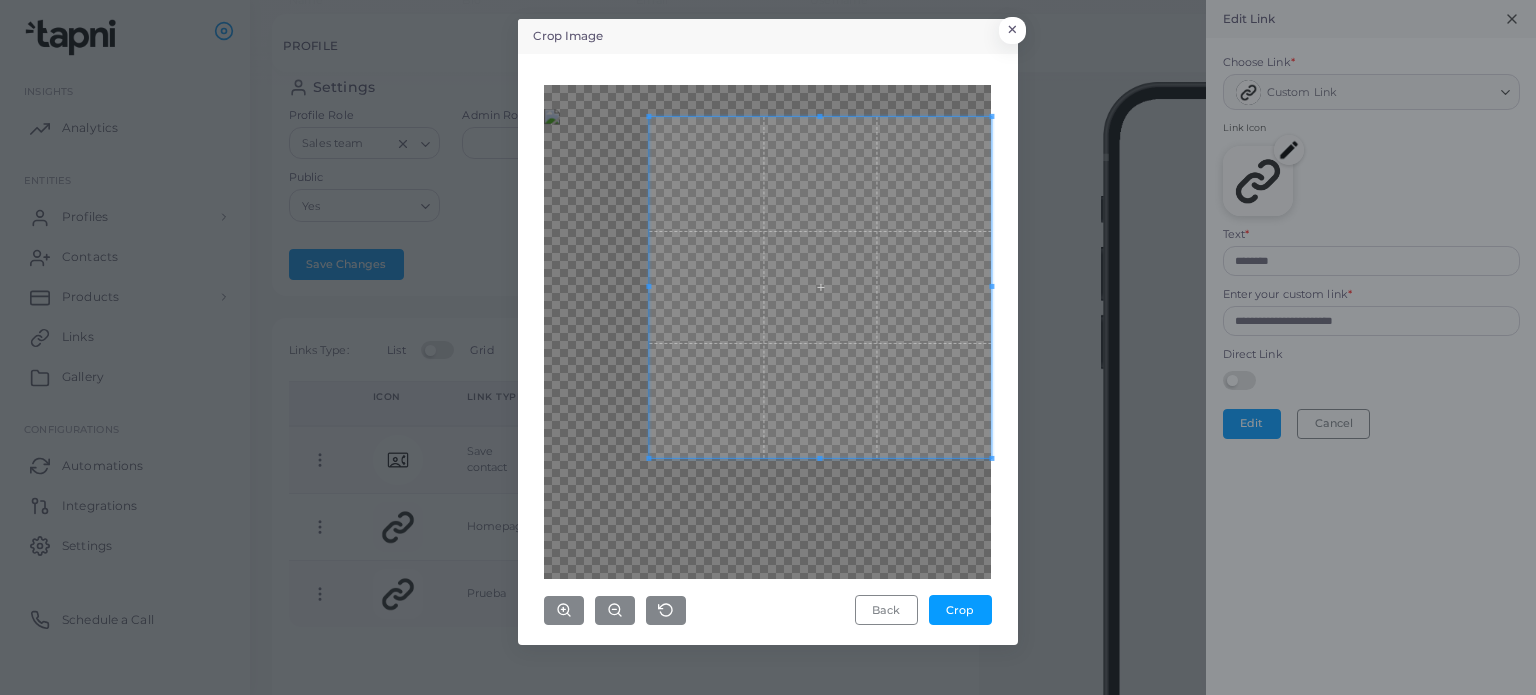 click on "Crop Image ×  Back   Crop" at bounding box center [768, 347] 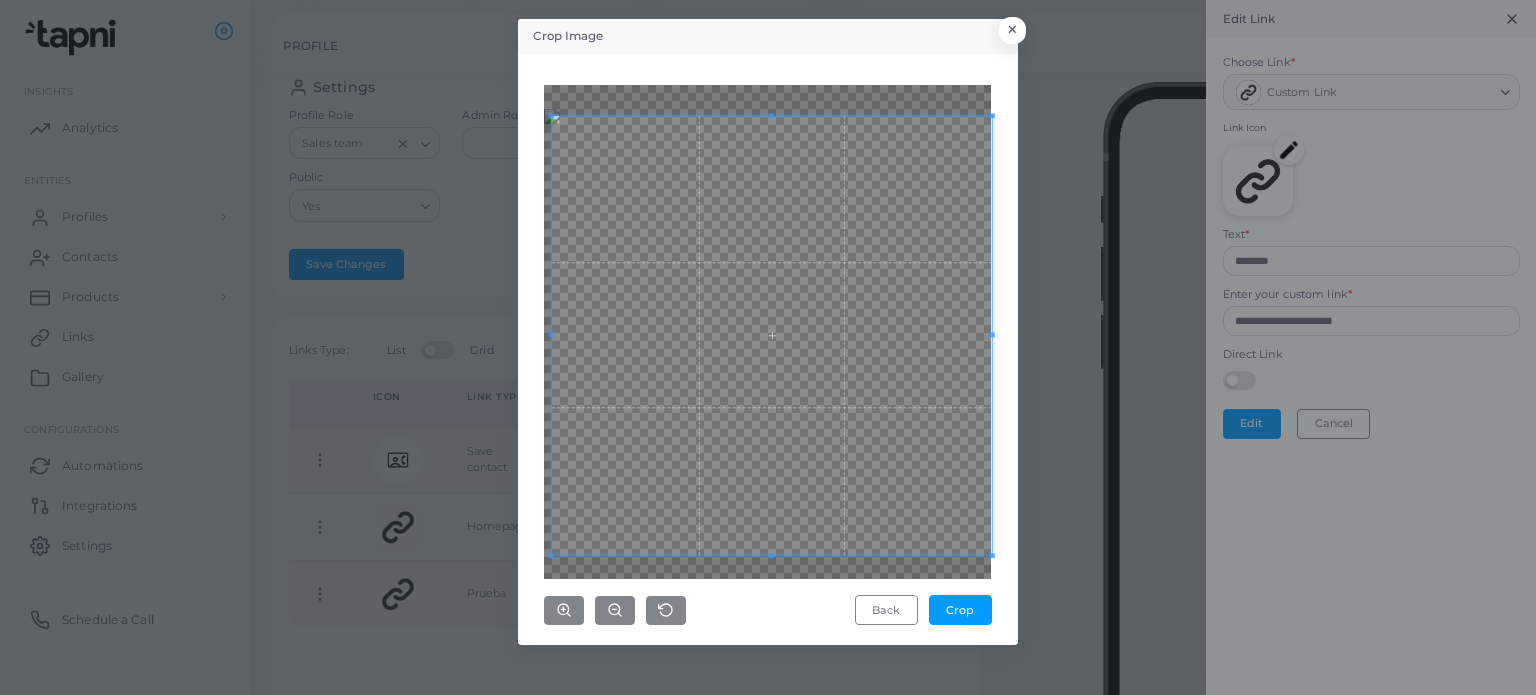 click on "Crop Image ×  Back   Crop" at bounding box center (768, 347) 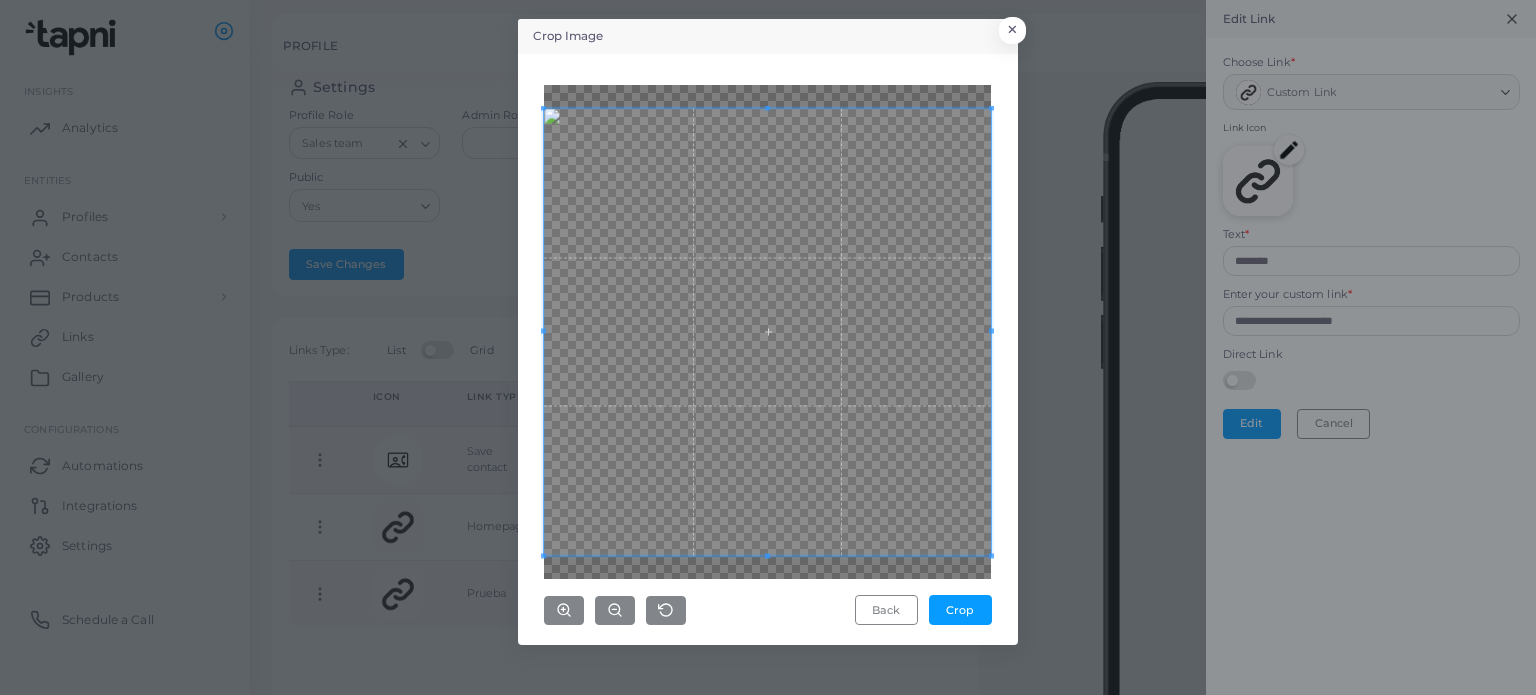 click on "Crop Image ×  Back   Crop" at bounding box center (768, 347) 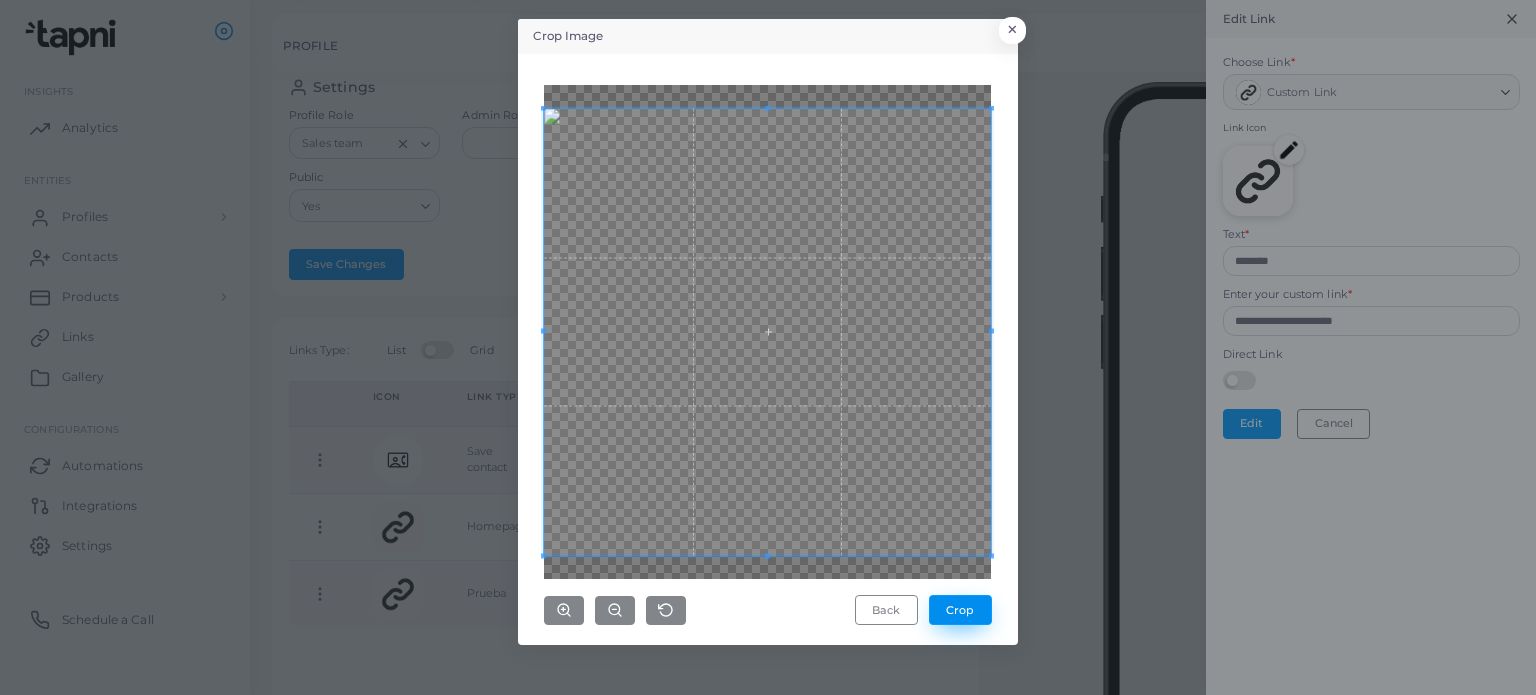 click on "Crop" at bounding box center [960, 610] 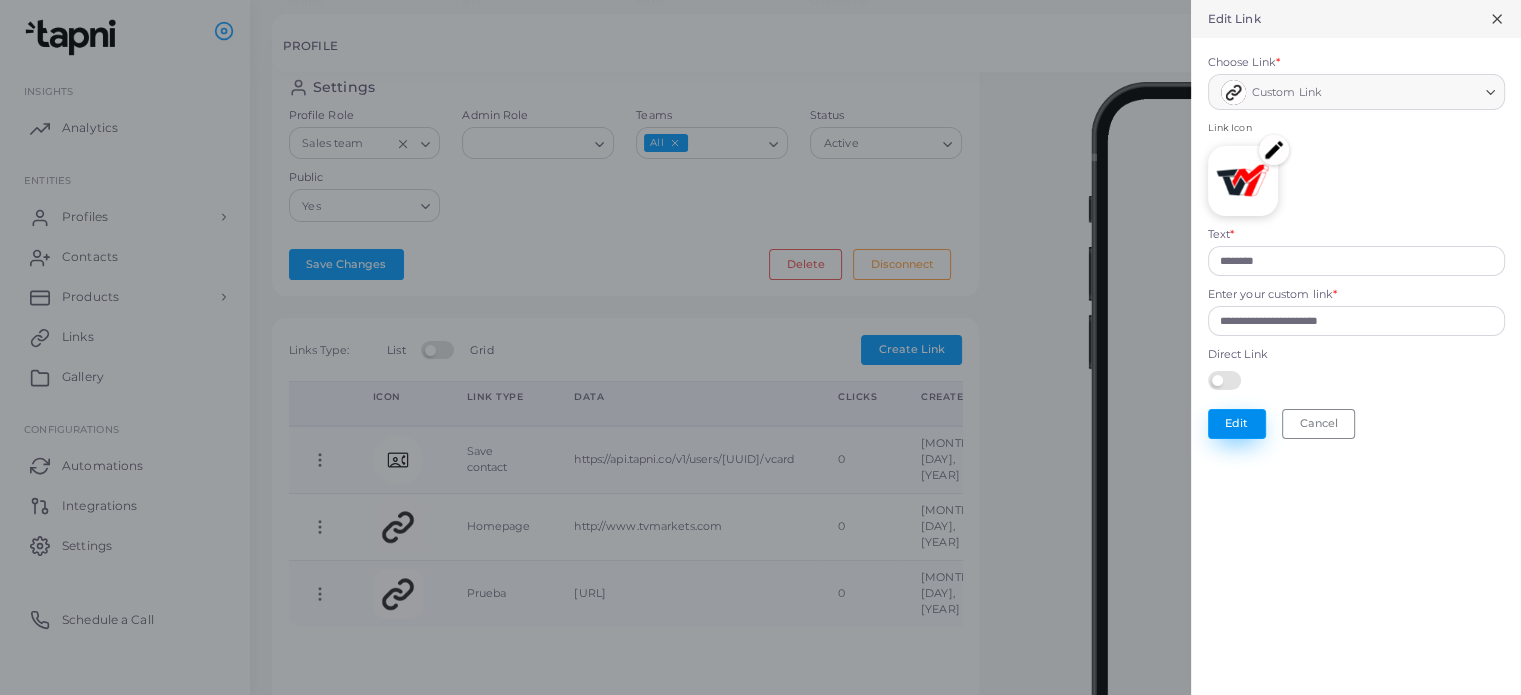 click on "Edit" at bounding box center (1237, 424) 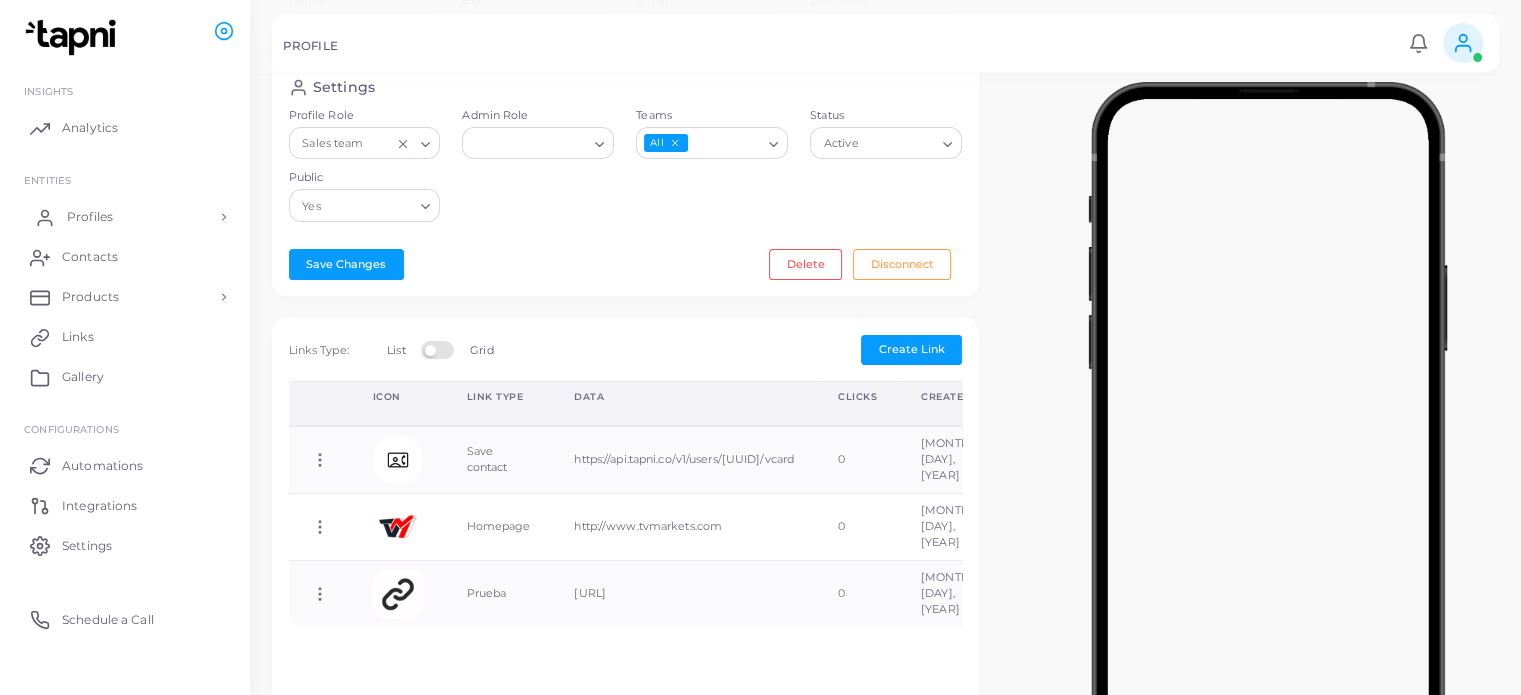 click on "Profiles" at bounding box center [90, 217] 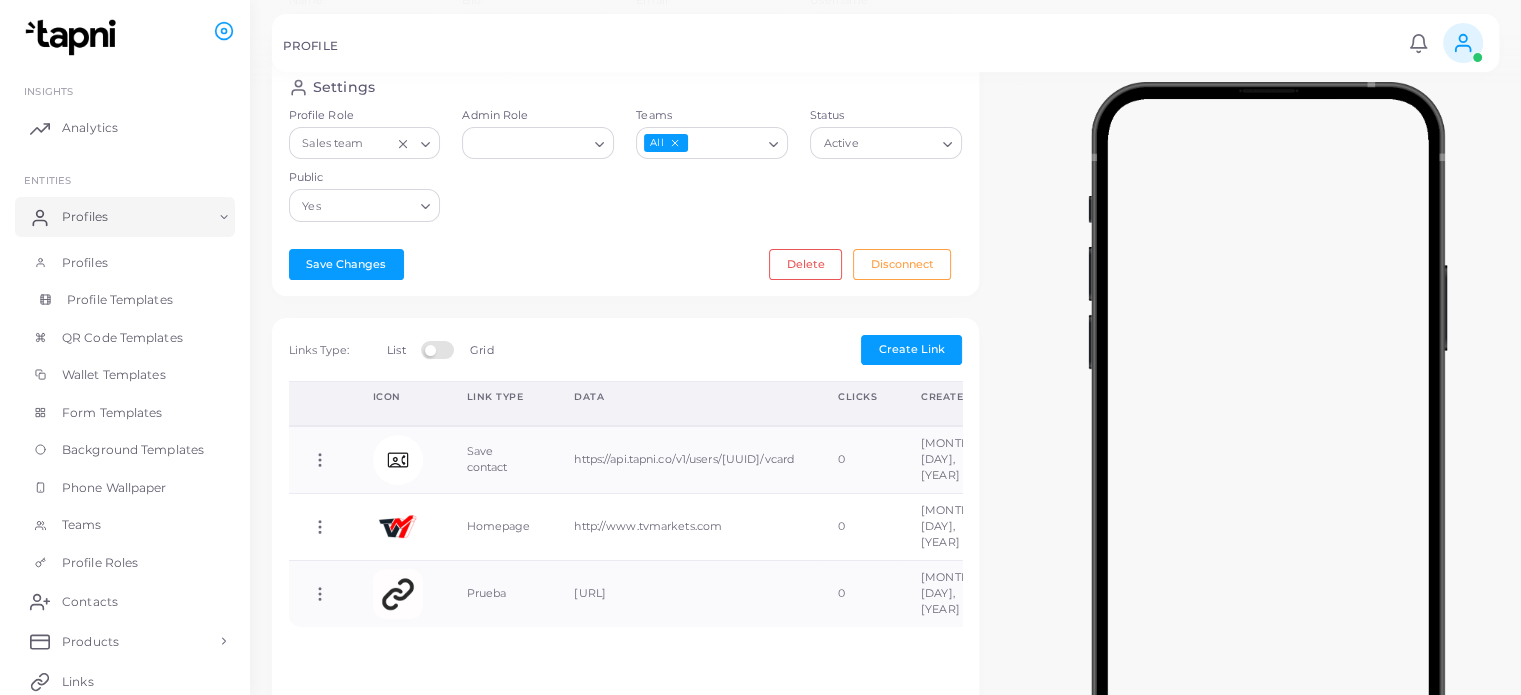 click on "Profile Templates" at bounding box center (120, 300) 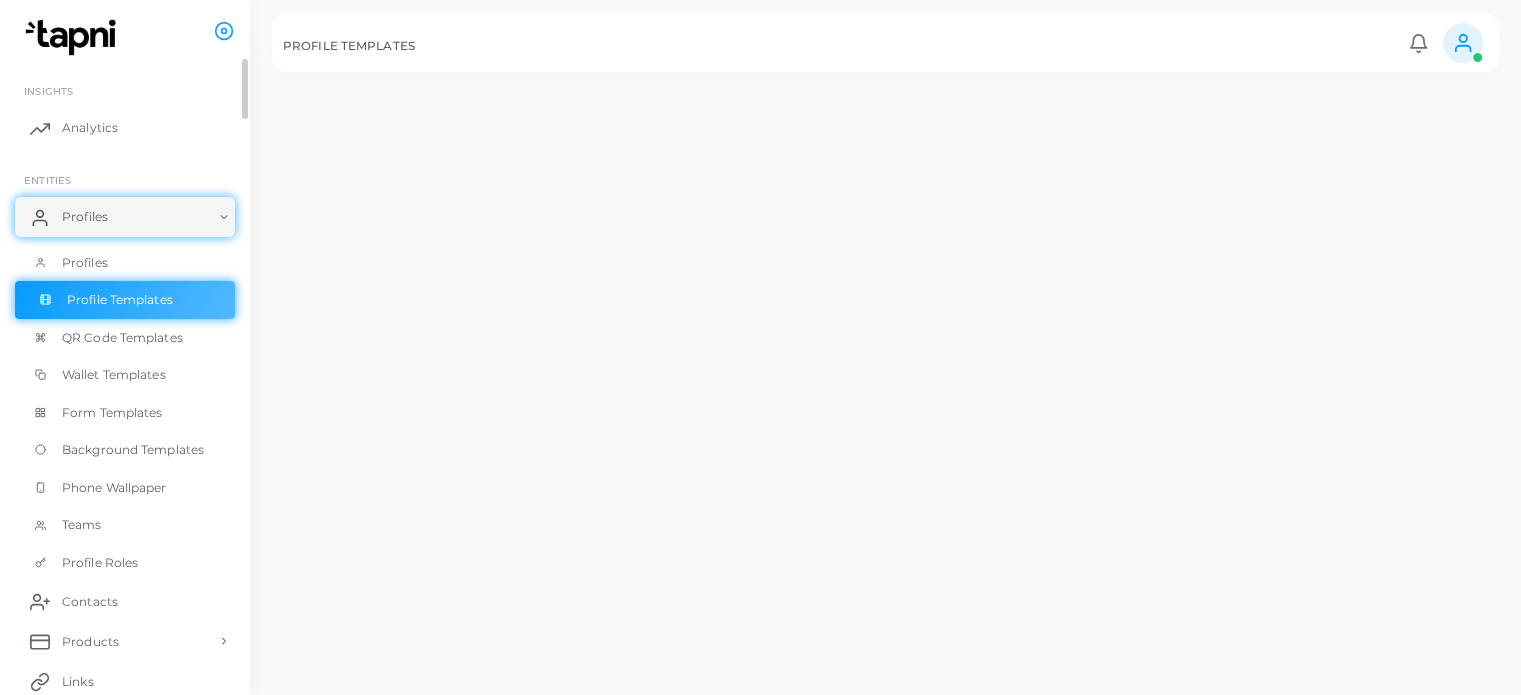 scroll, scrollTop: 0, scrollLeft: 0, axis: both 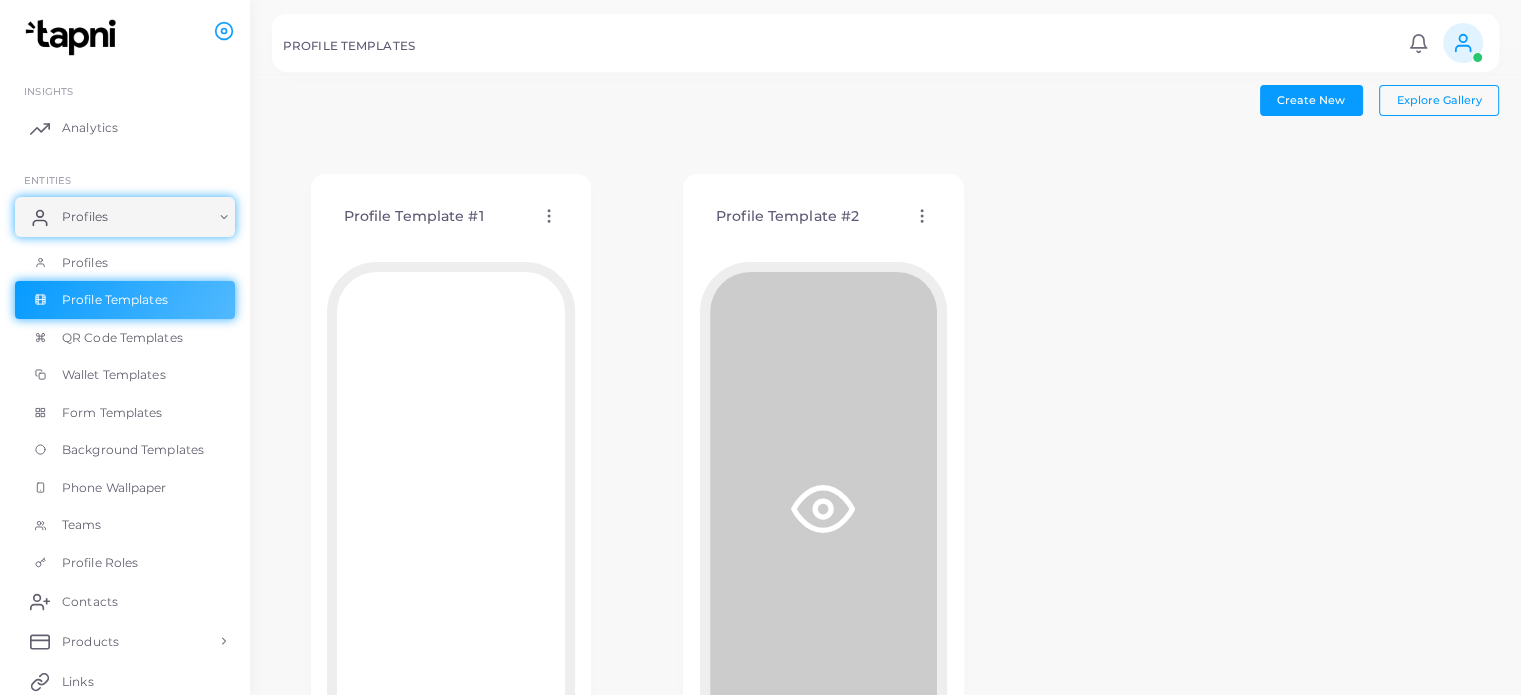 click 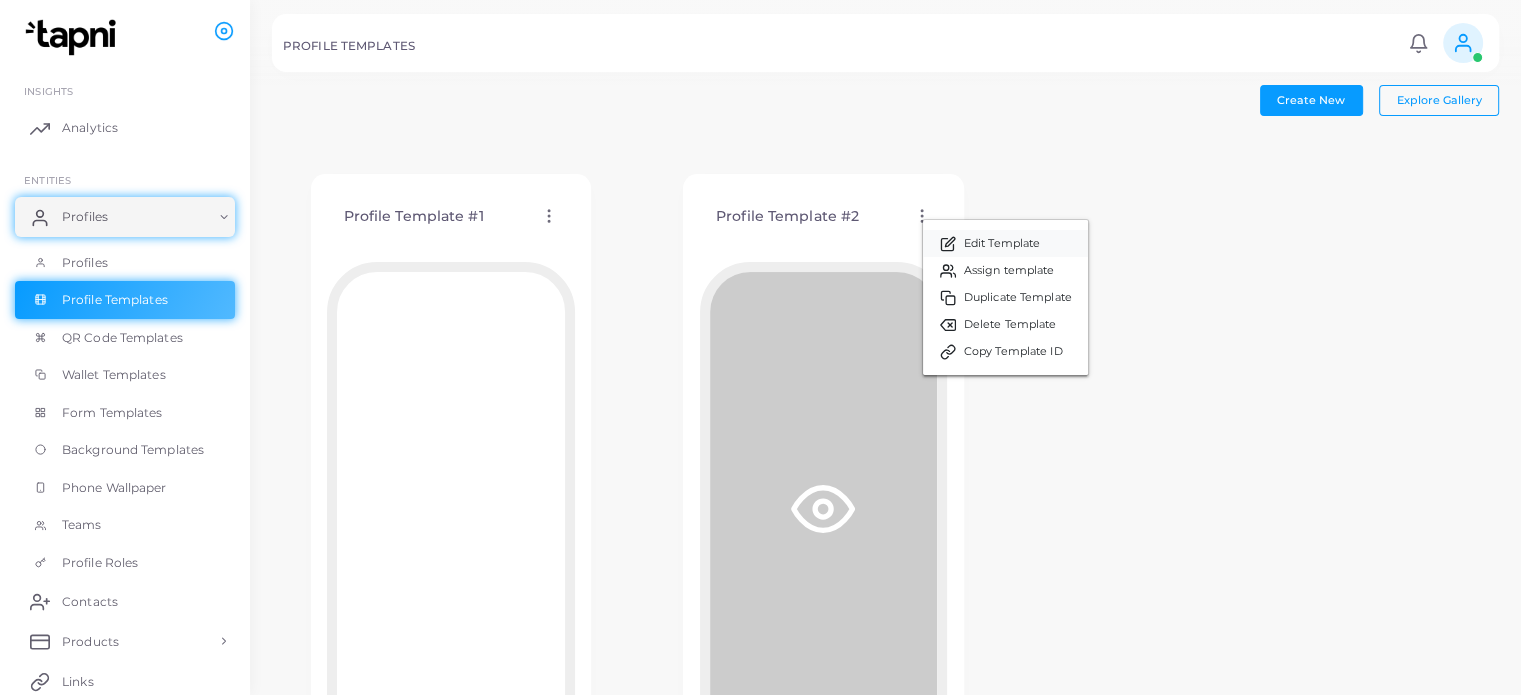 click 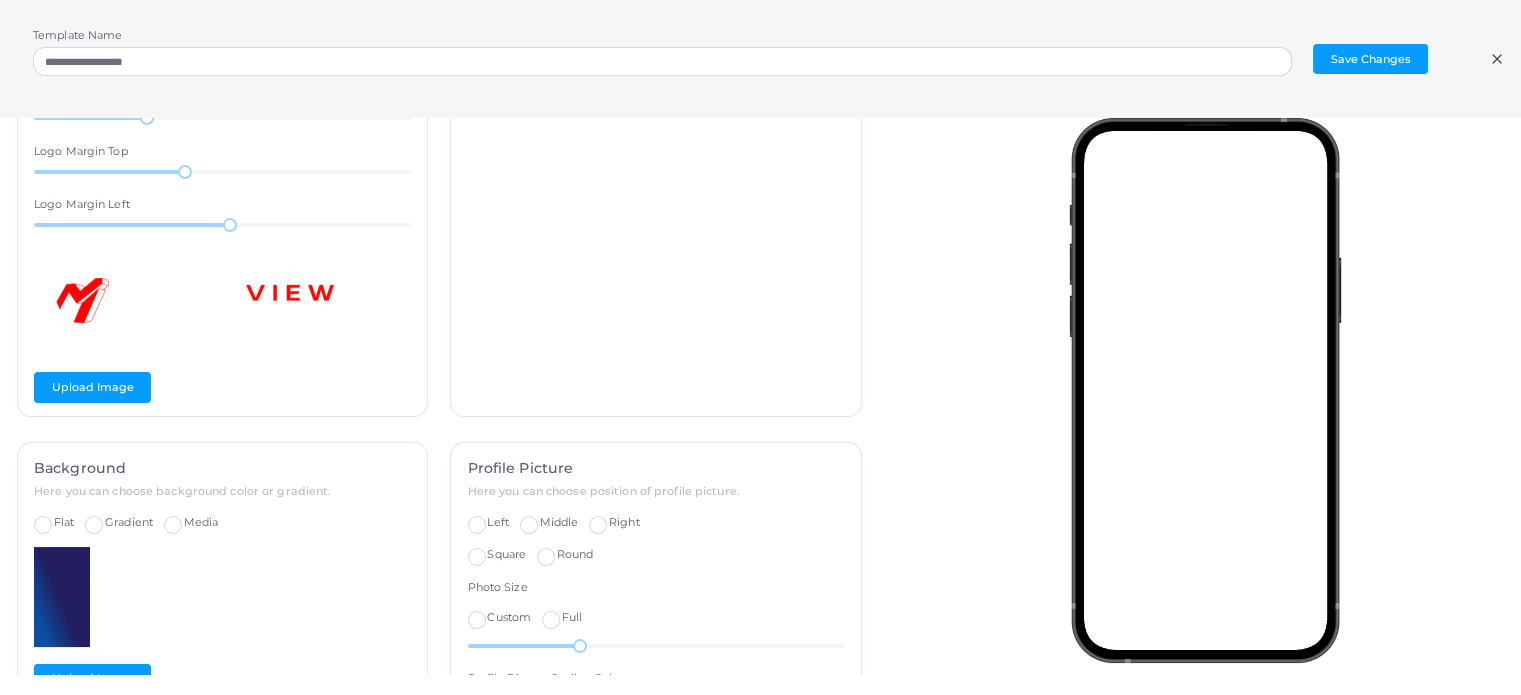 scroll, scrollTop: 300, scrollLeft: 0, axis: vertical 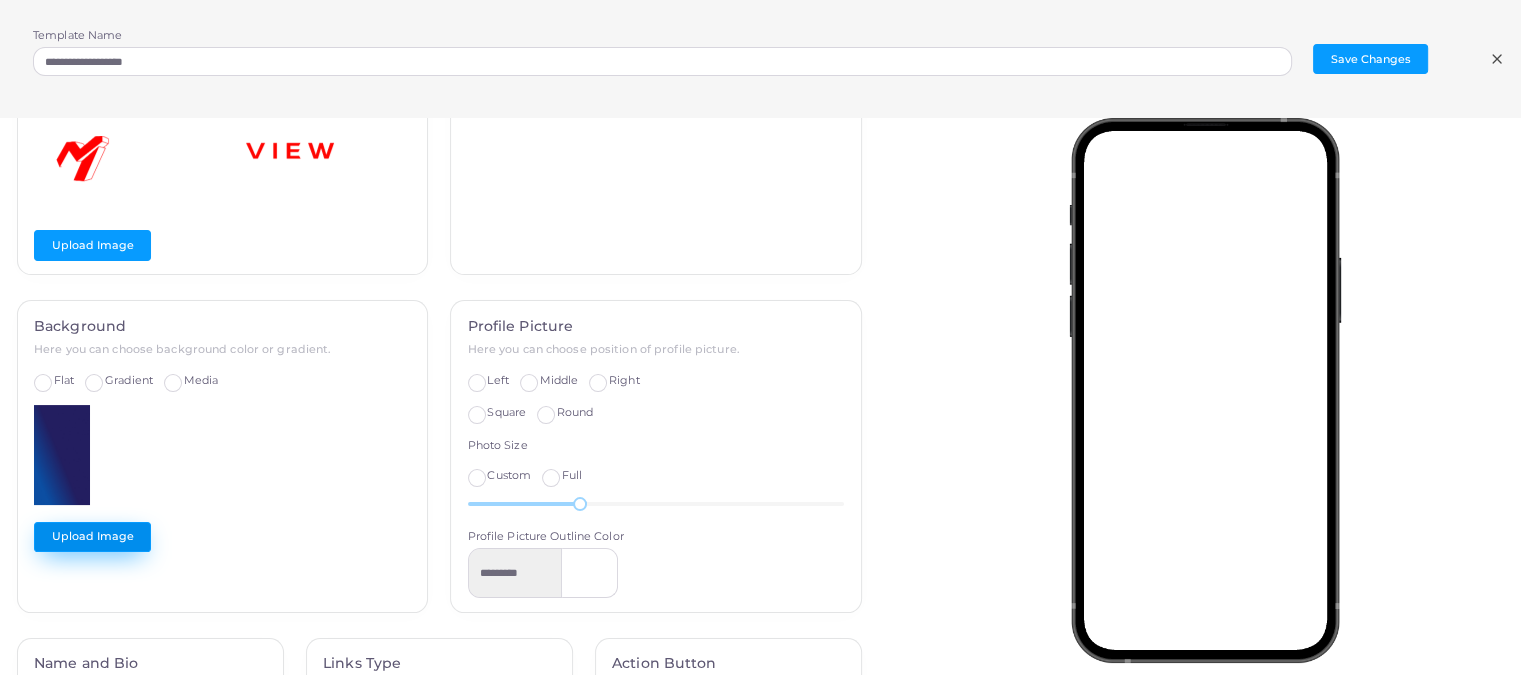 click on "Upload Image" at bounding box center (92, 537) 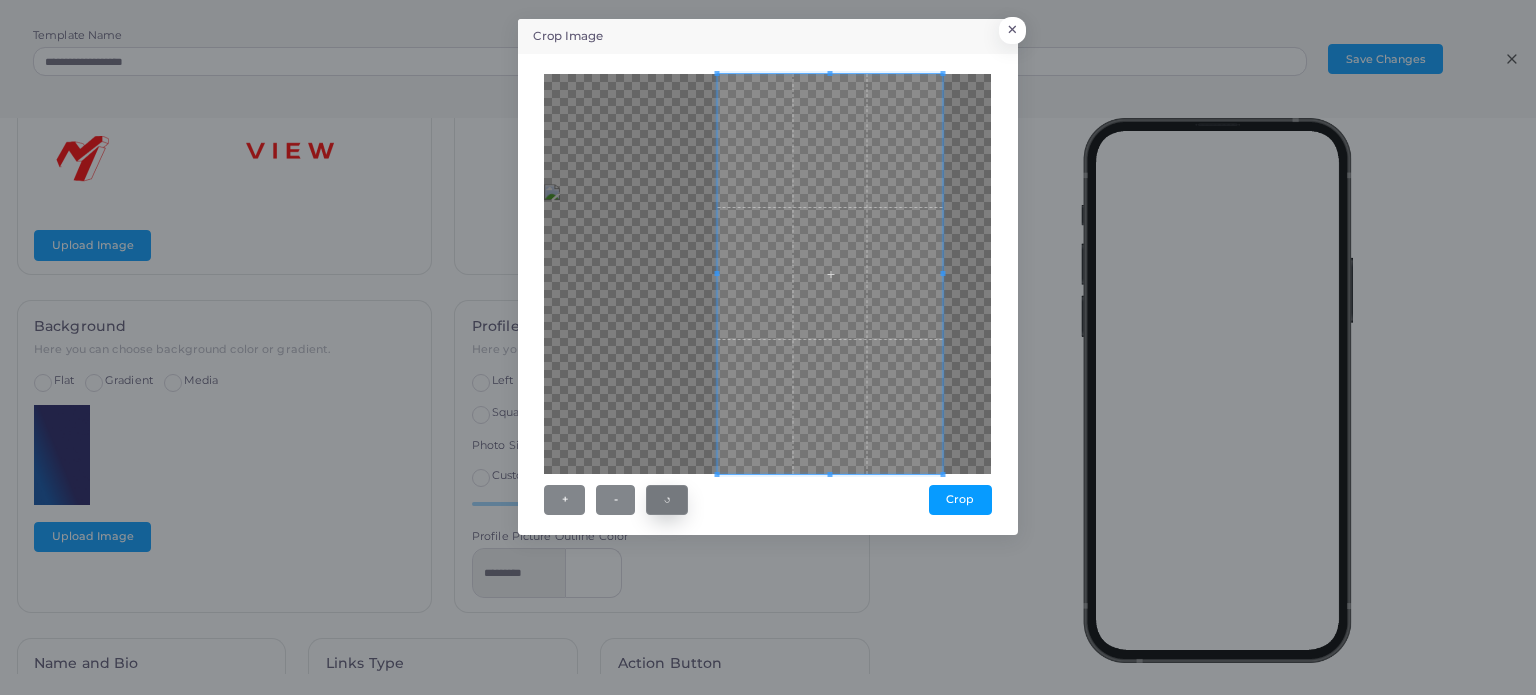click on "↺" at bounding box center [667, 500] 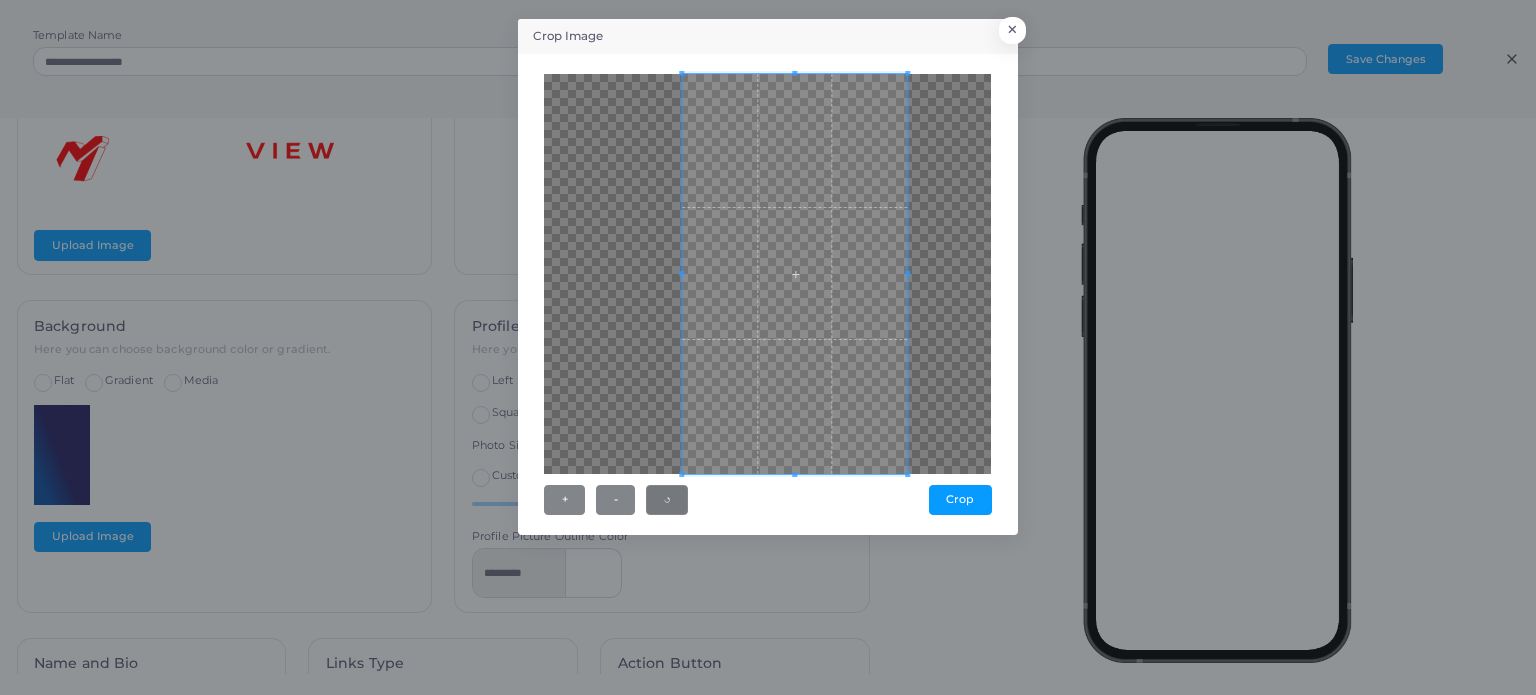 click at bounding box center (795, 274) 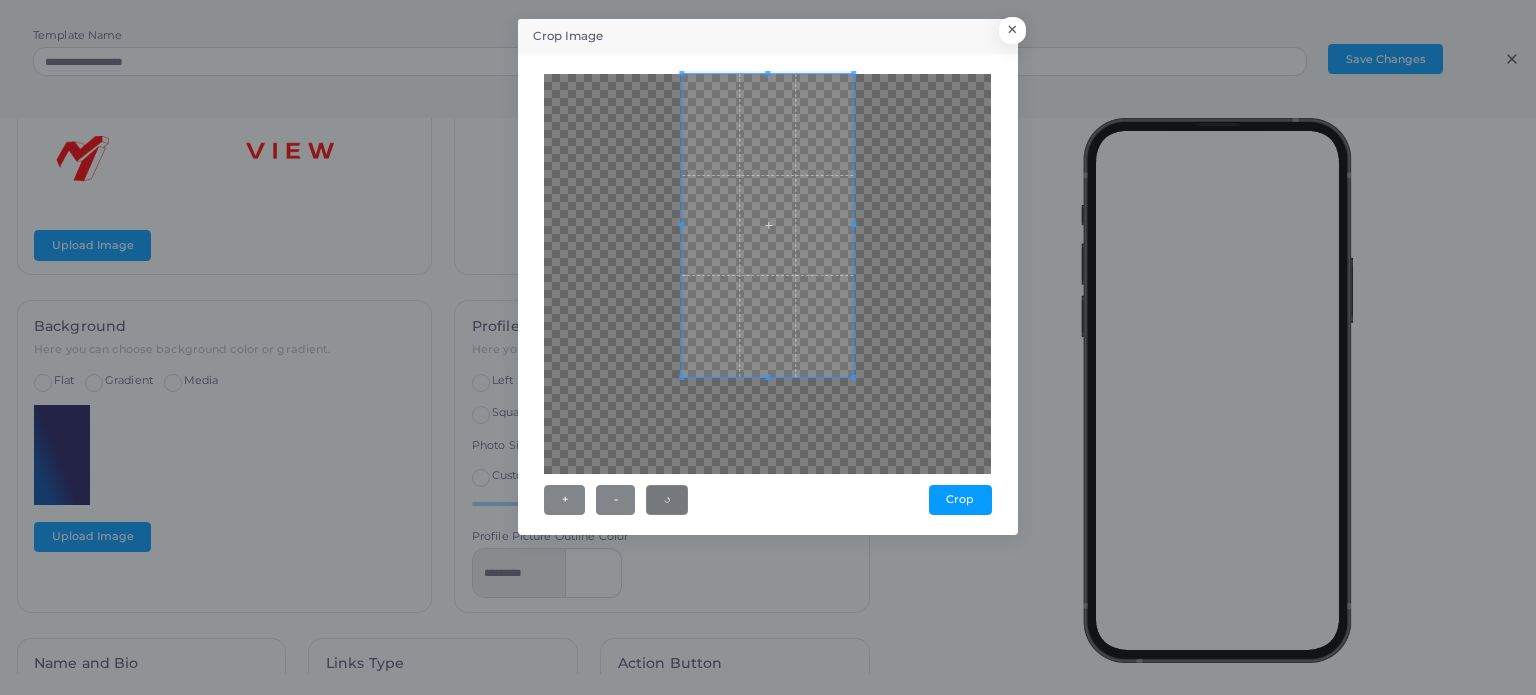 click at bounding box center [767, 274] 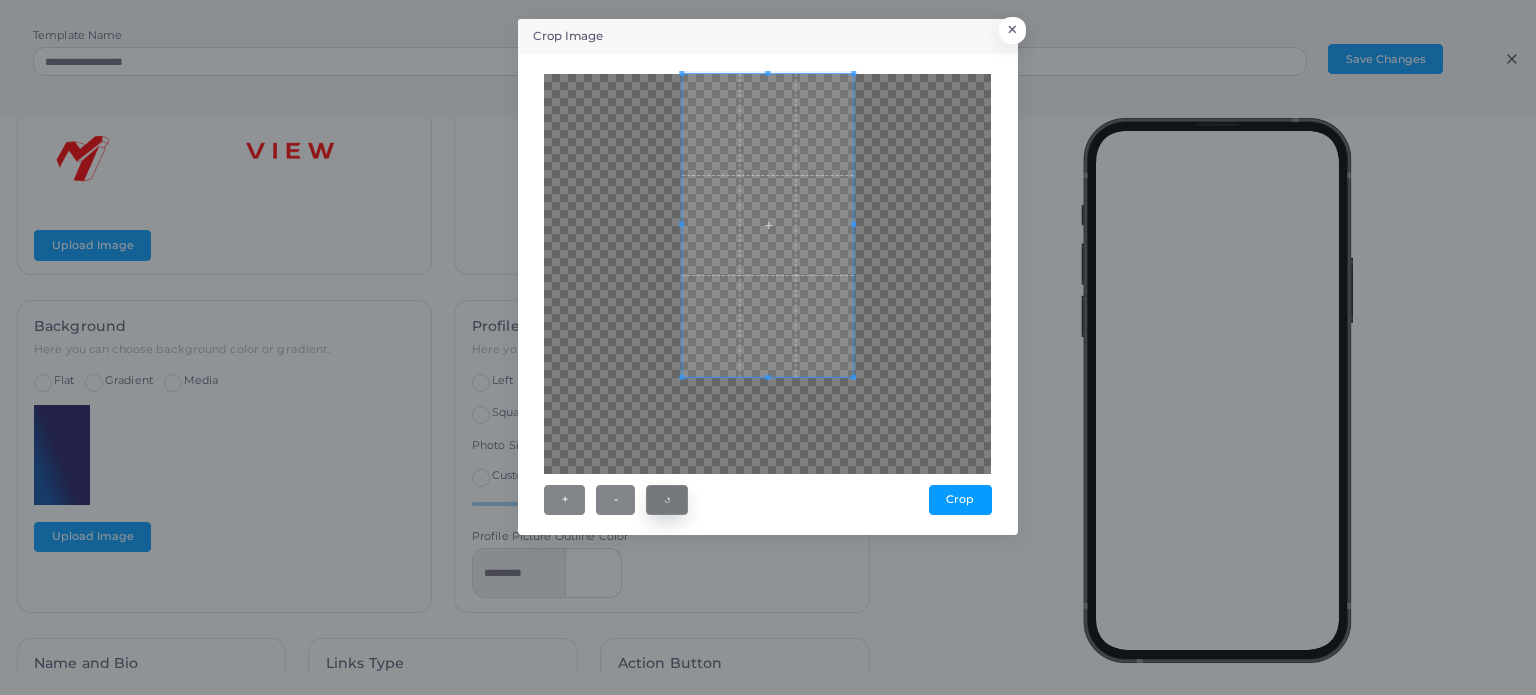 click on "↺" at bounding box center (667, 500) 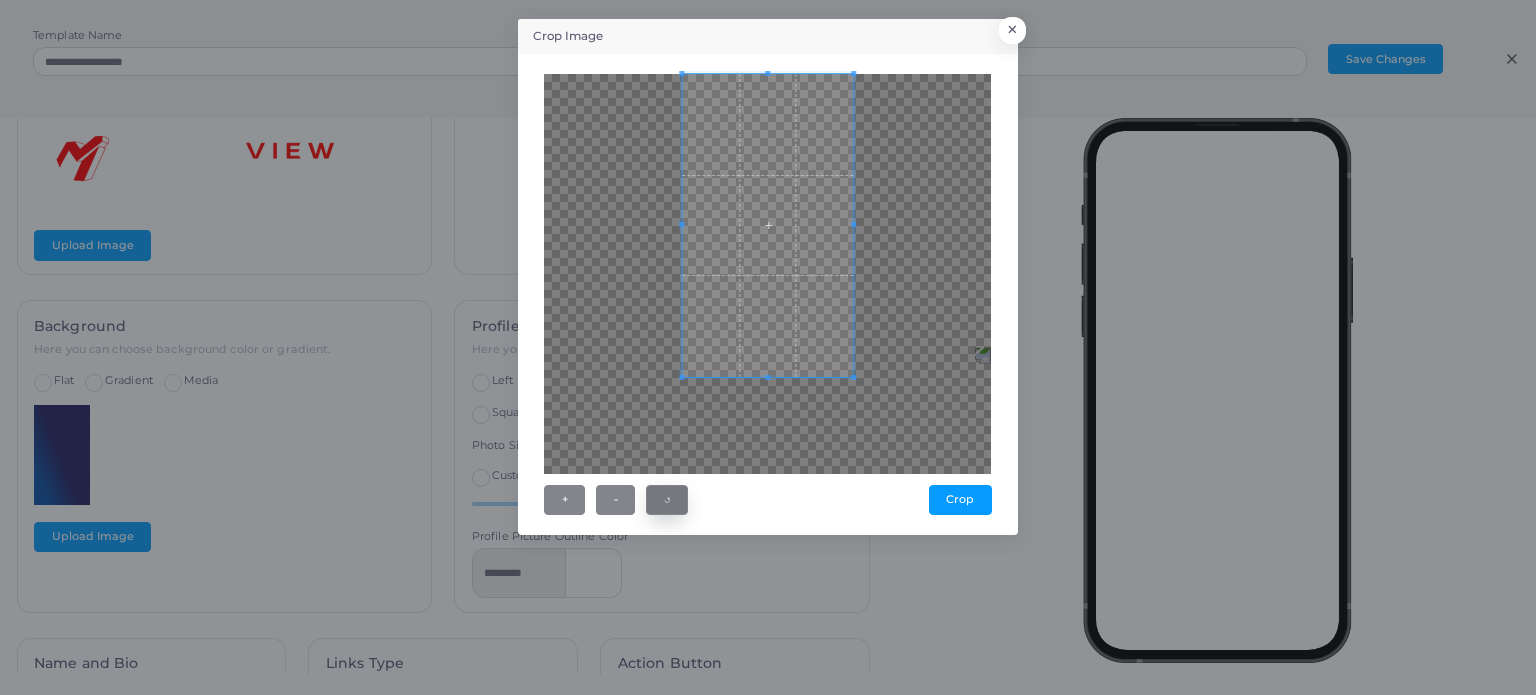 click on "↺" at bounding box center [667, 500] 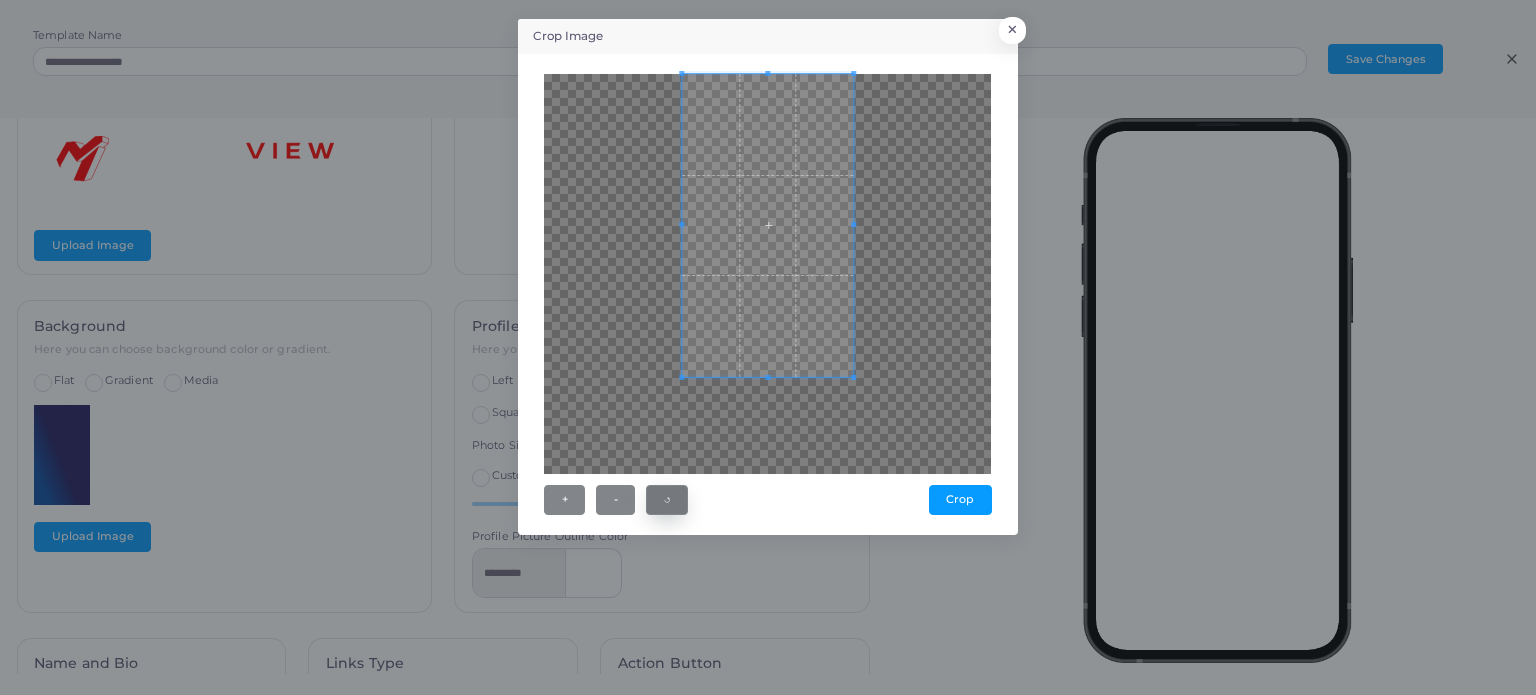 click on "↺" at bounding box center (667, 500) 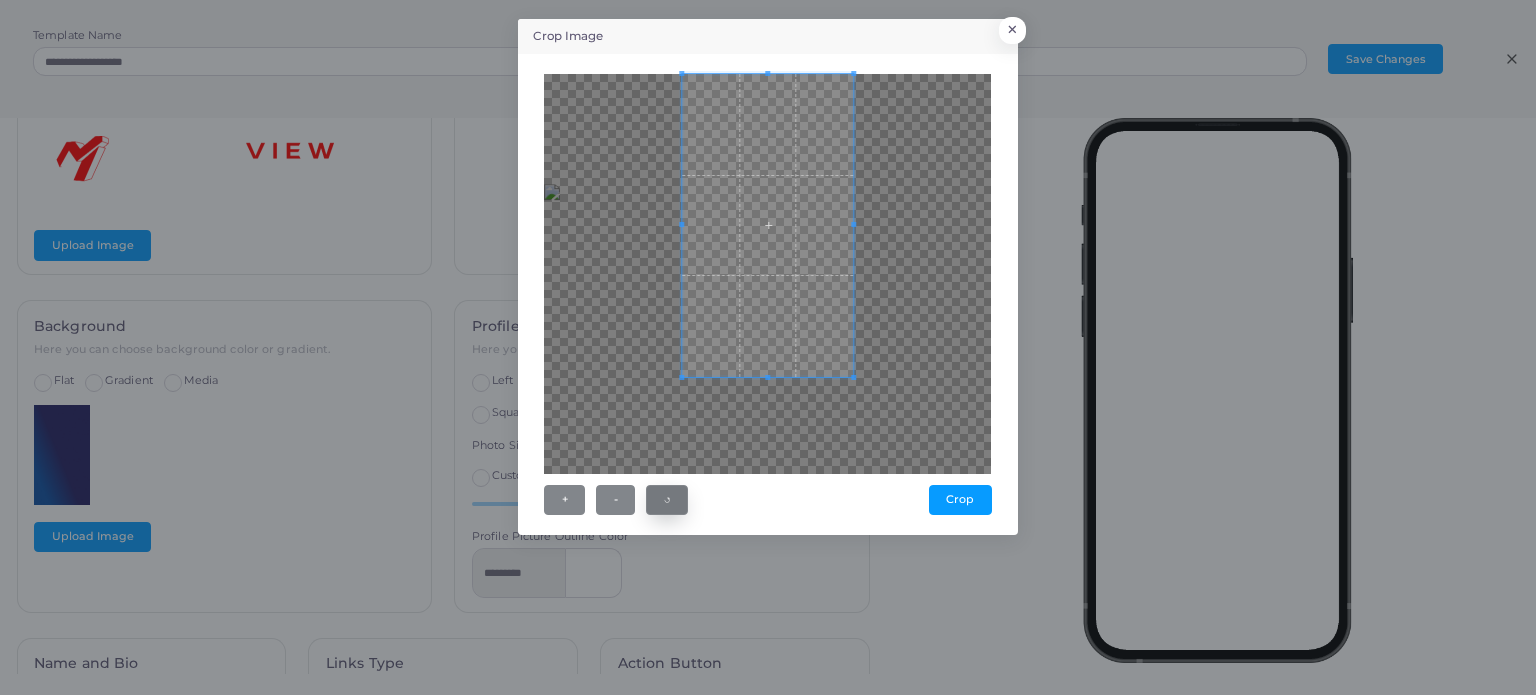 click on "↺" at bounding box center [667, 500] 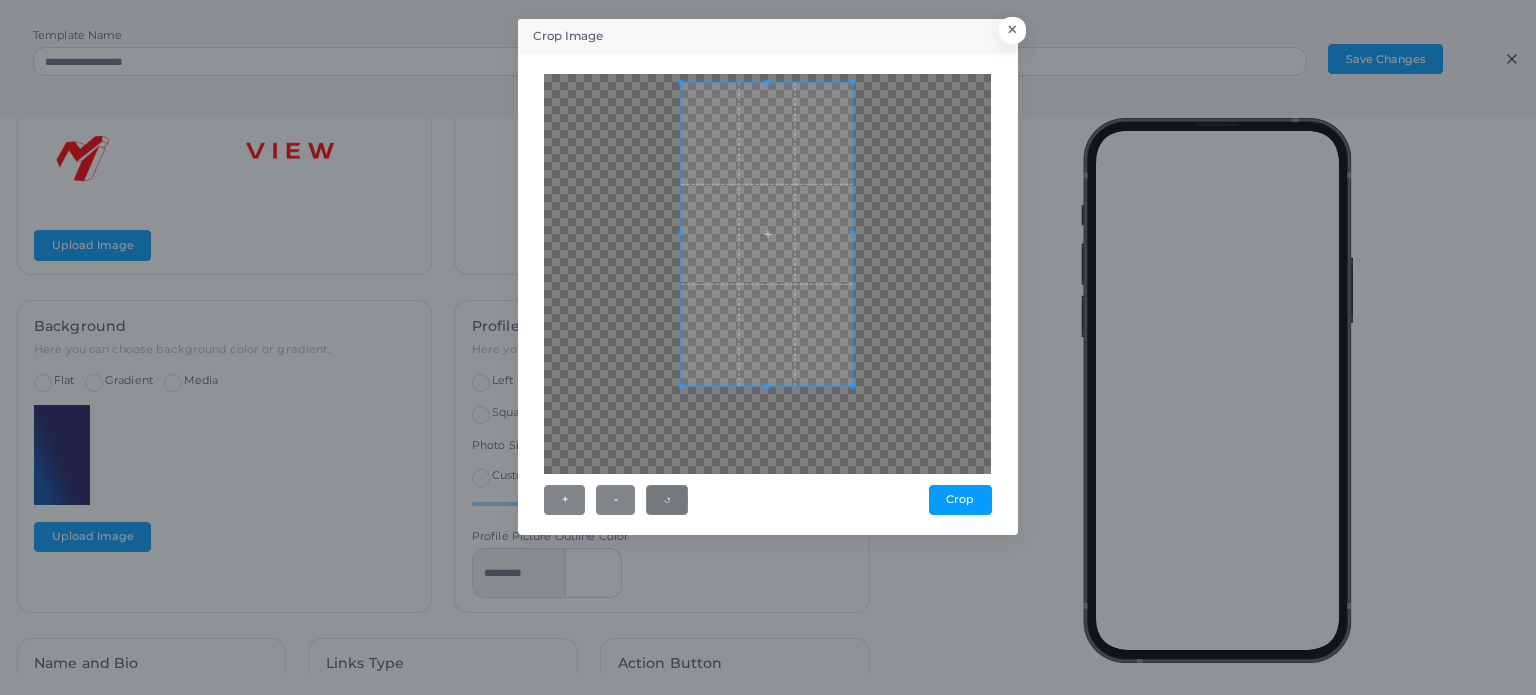 click at bounding box center (767, 233) 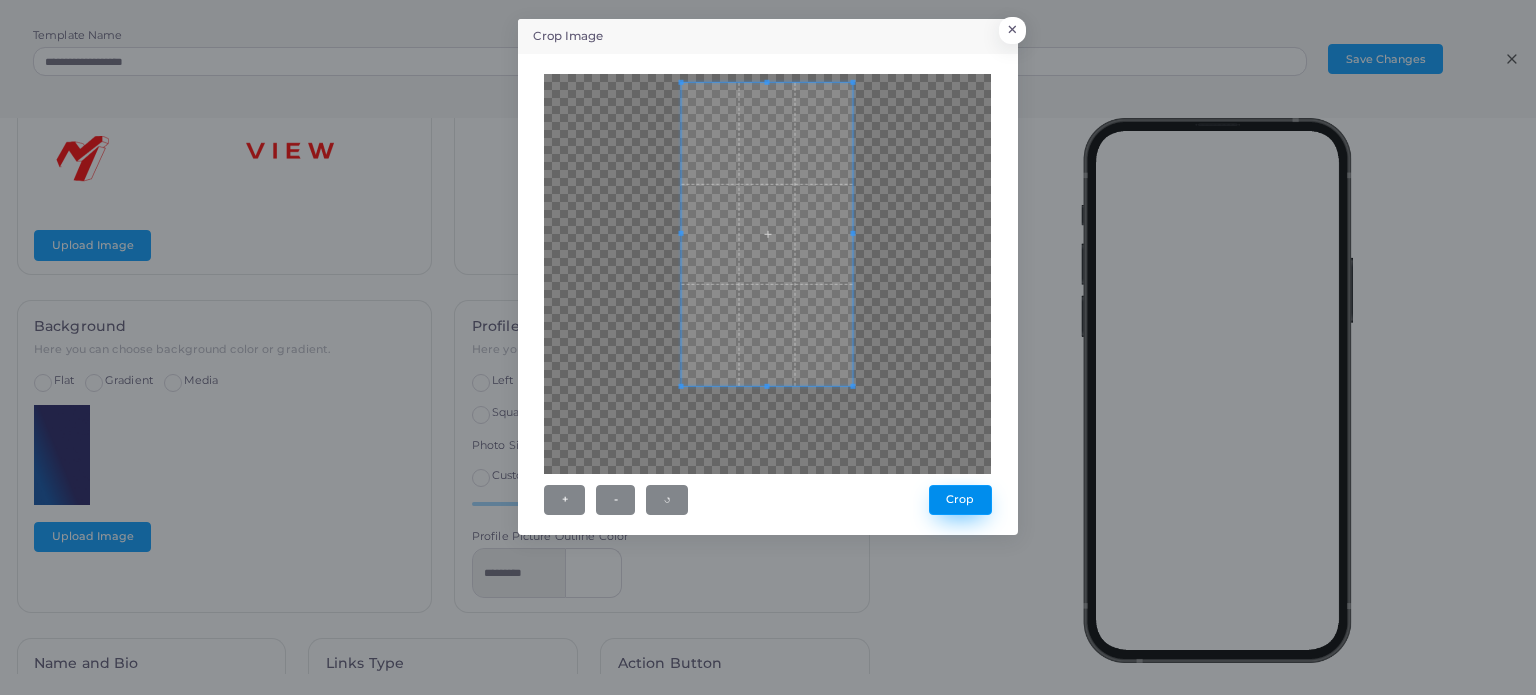 click on "Crop" at bounding box center [960, 500] 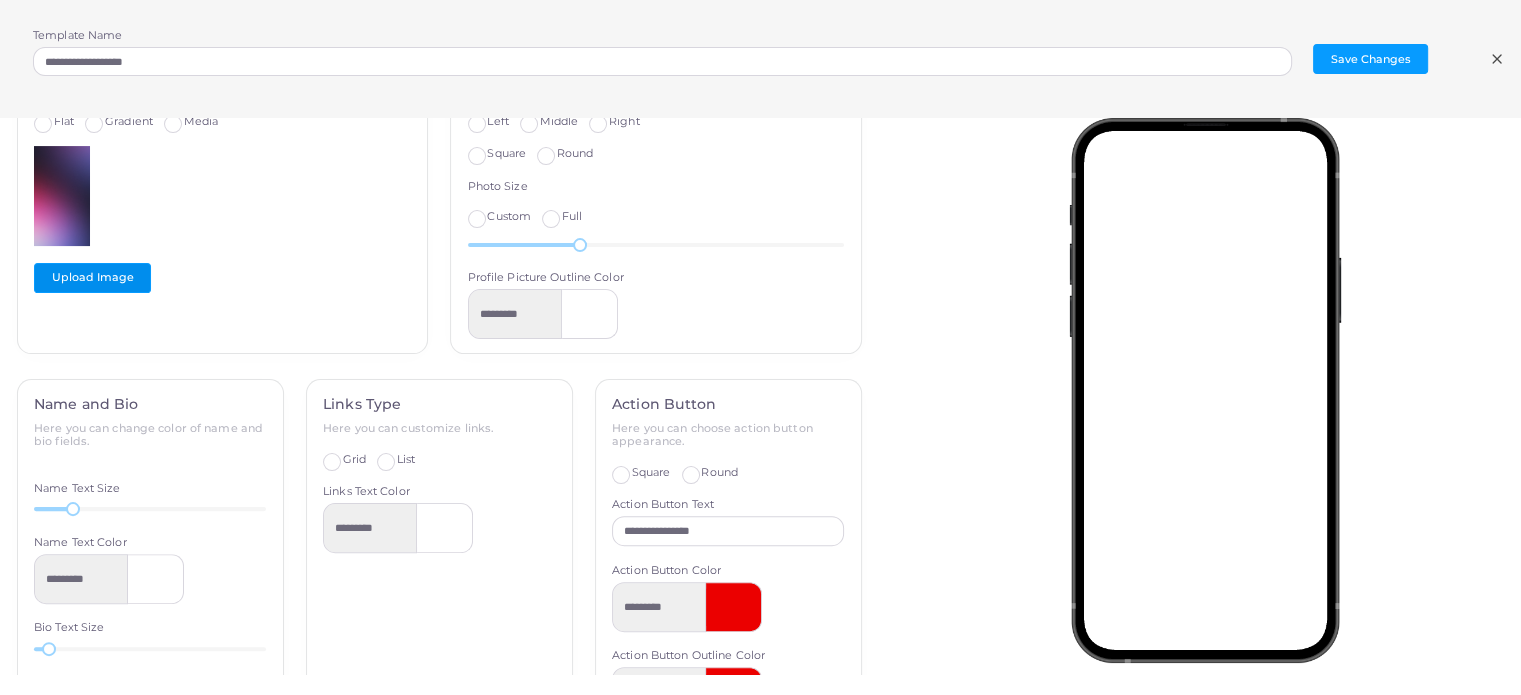 scroll, scrollTop: 741, scrollLeft: 0, axis: vertical 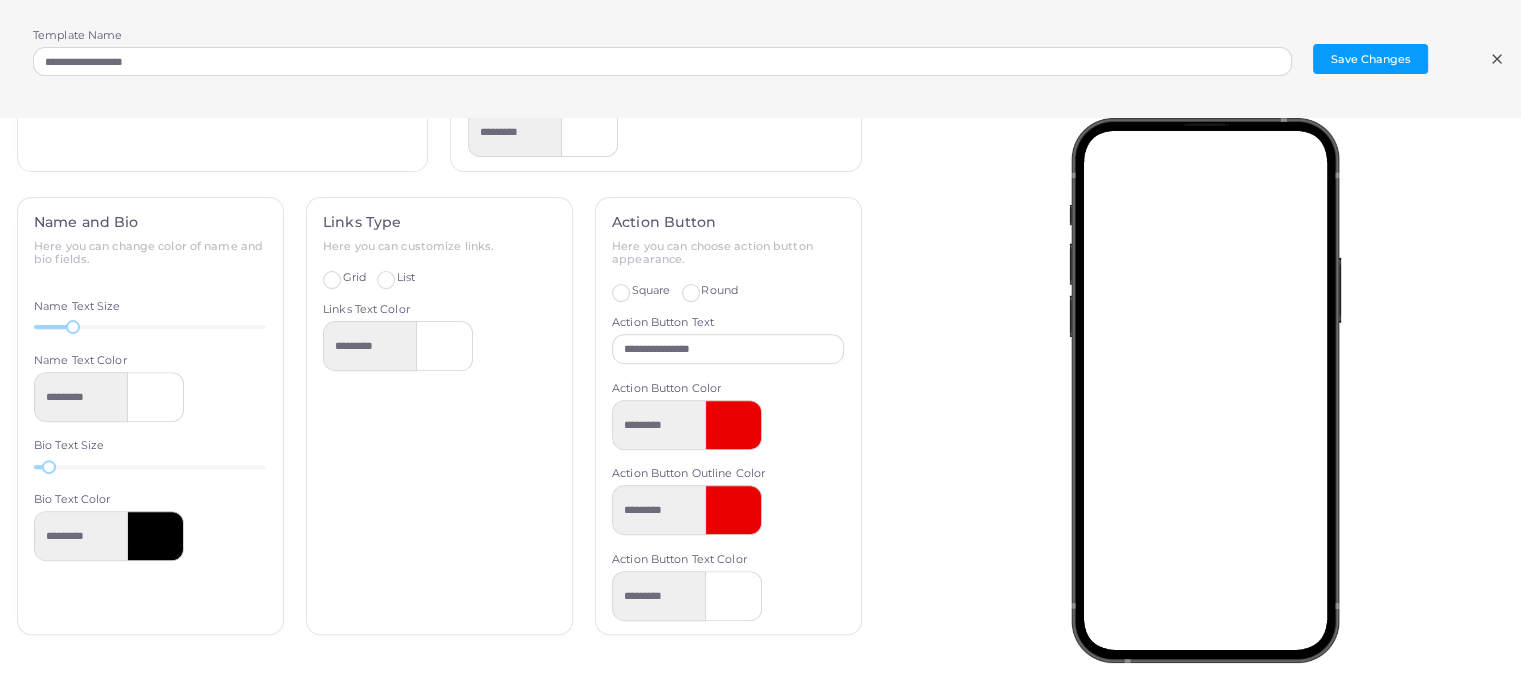 click at bounding box center [156, 536] 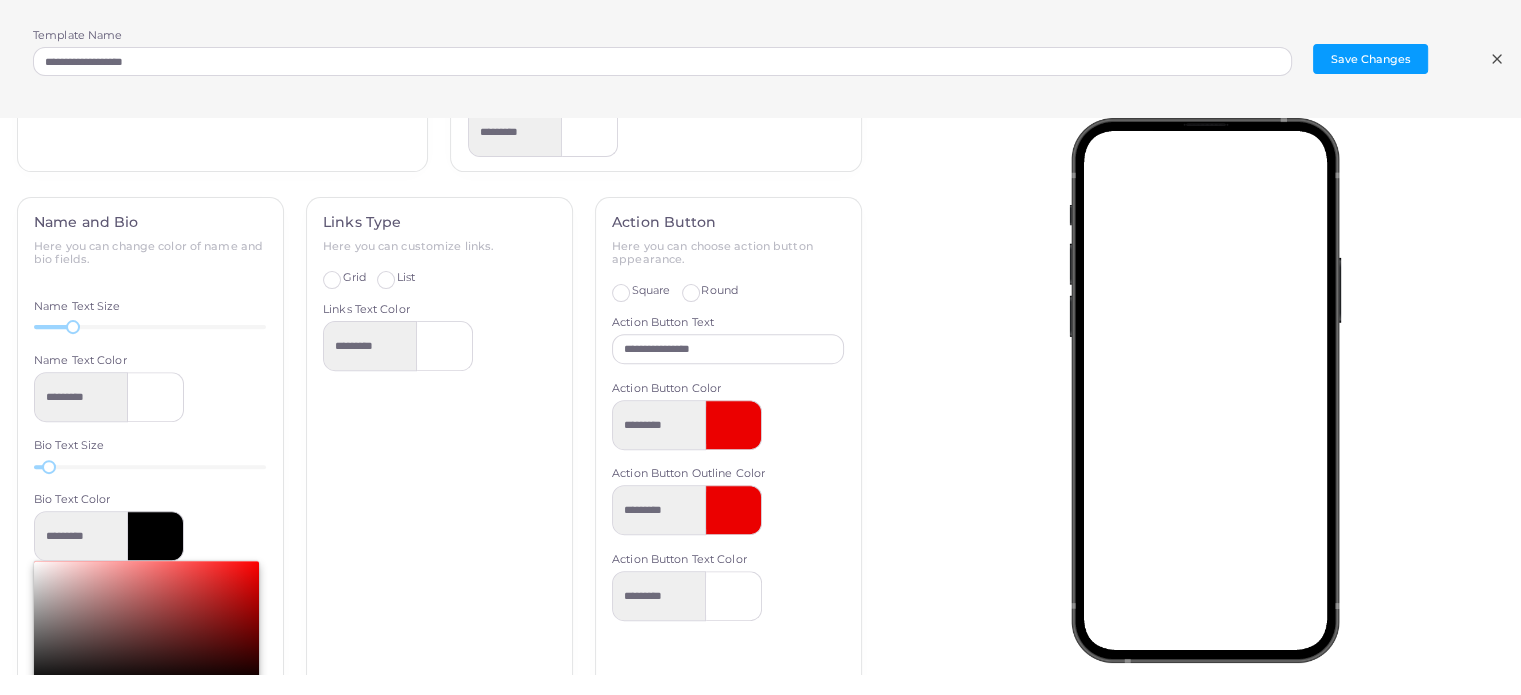type on "*********" 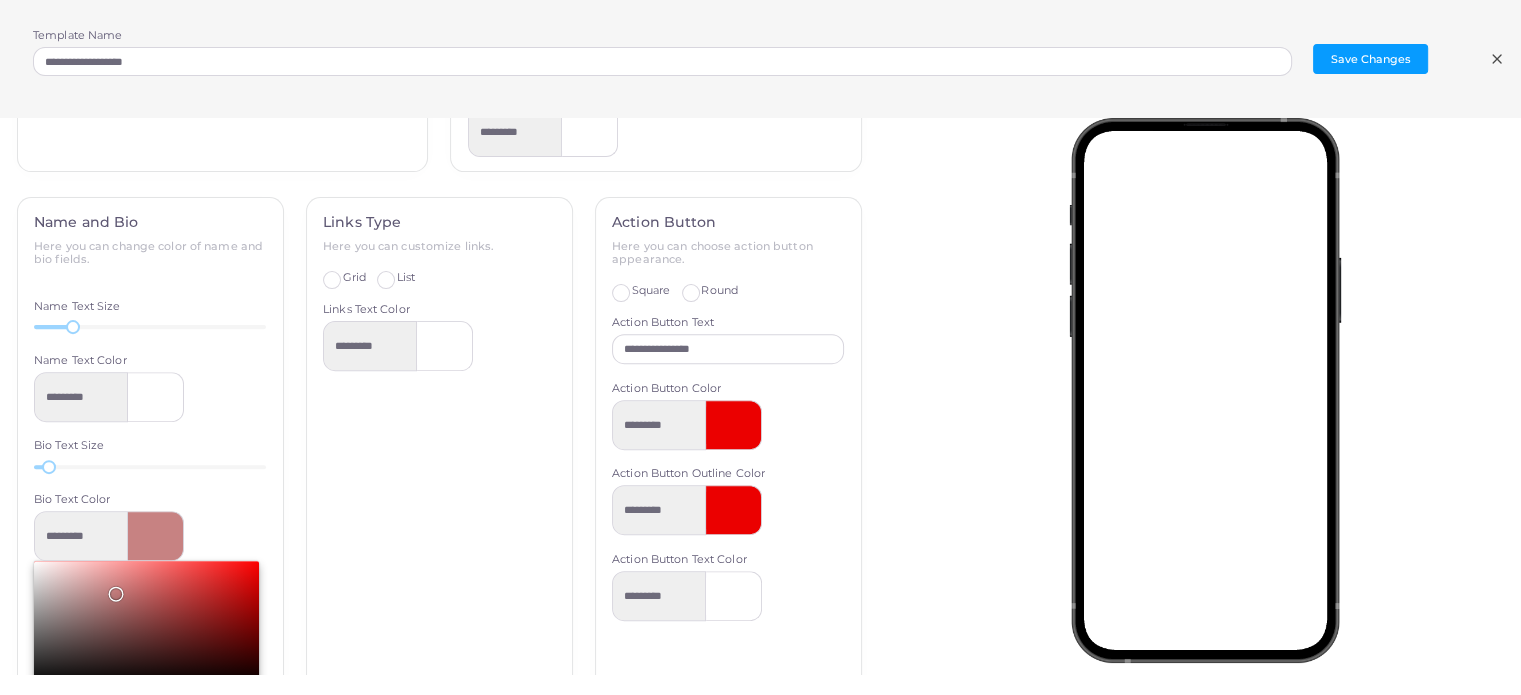 type on "*********" 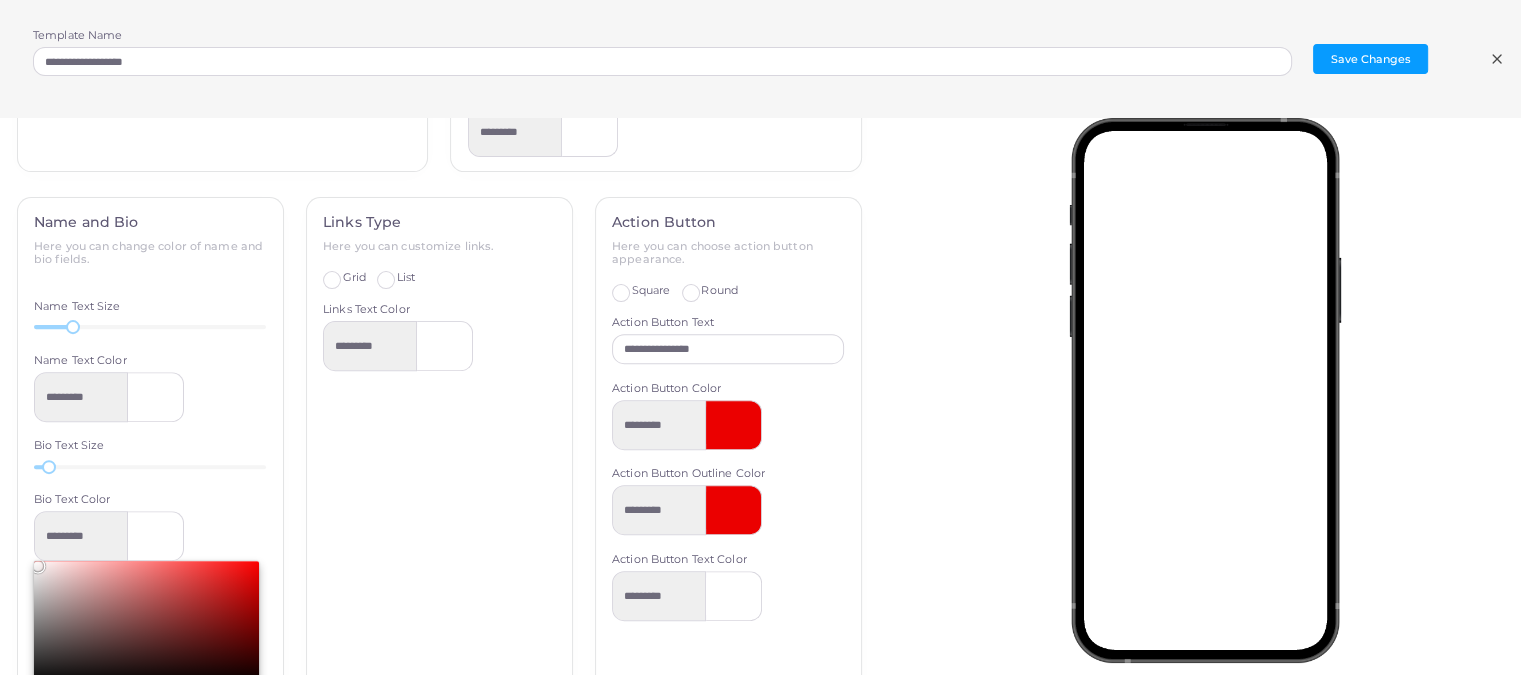 drag, startPoint x: 113, startPoint y: 586, endPoint x: 0, endPoint y: 549, distance: 118.90332 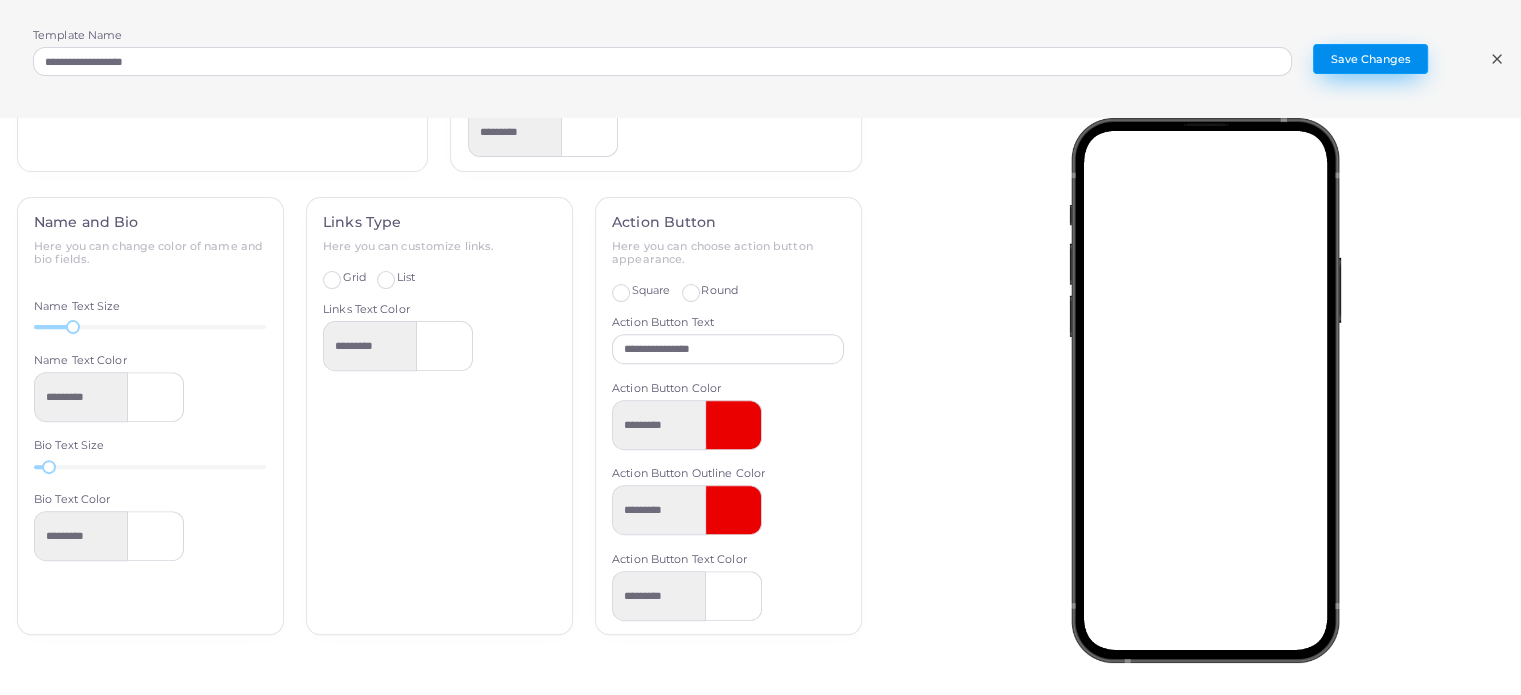 click on "Save Changes" at bounding box center (1370, 59) 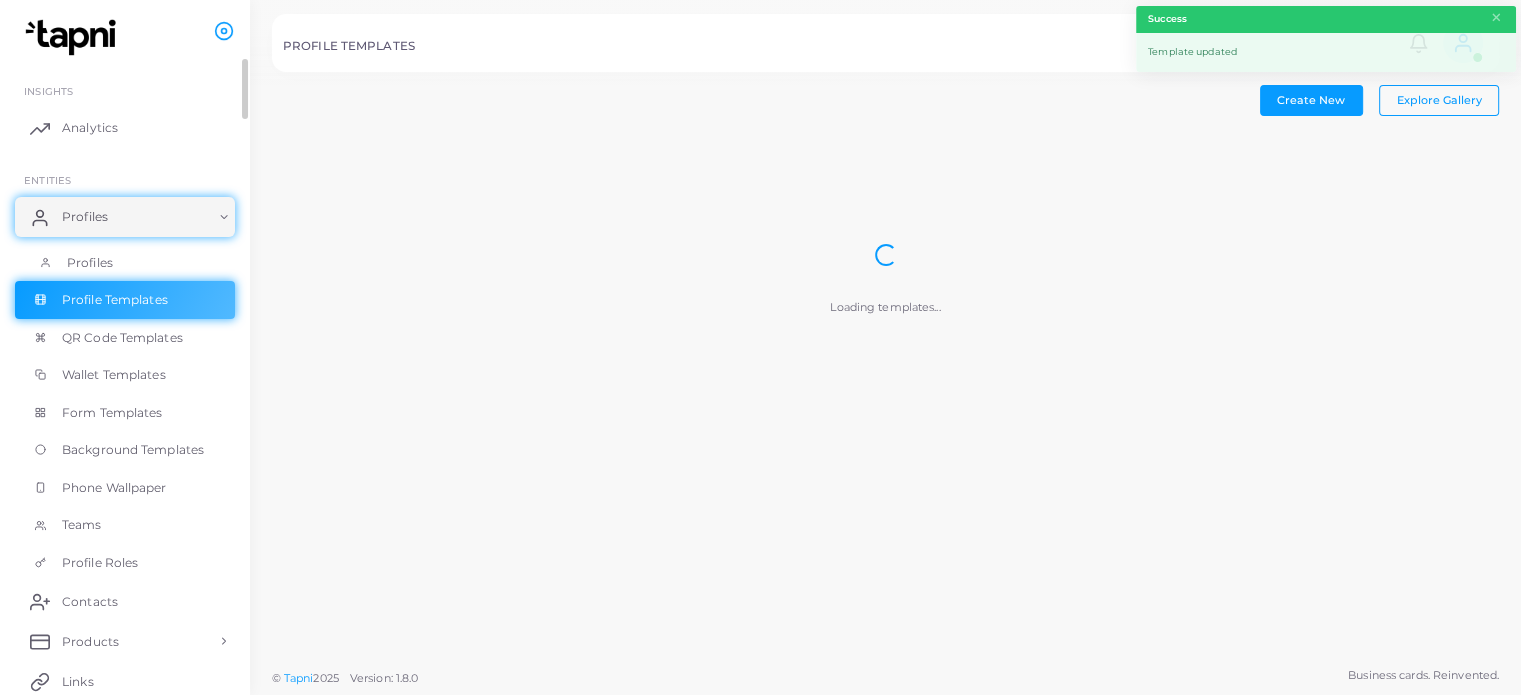 click on "Profiles" at bounding box center [90, 263] 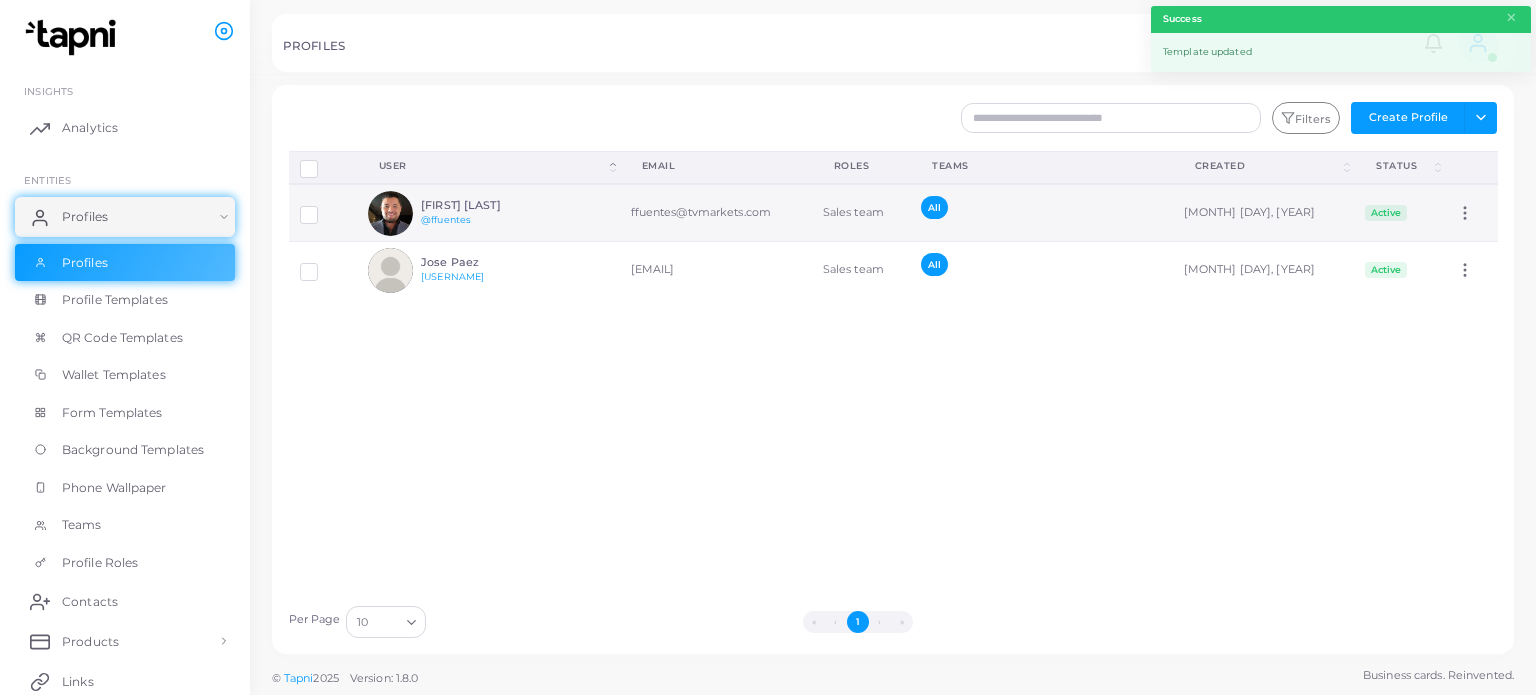 click on "[FIRST] [LAST]  @[USERNAME]" at bounding box center [468, 213] 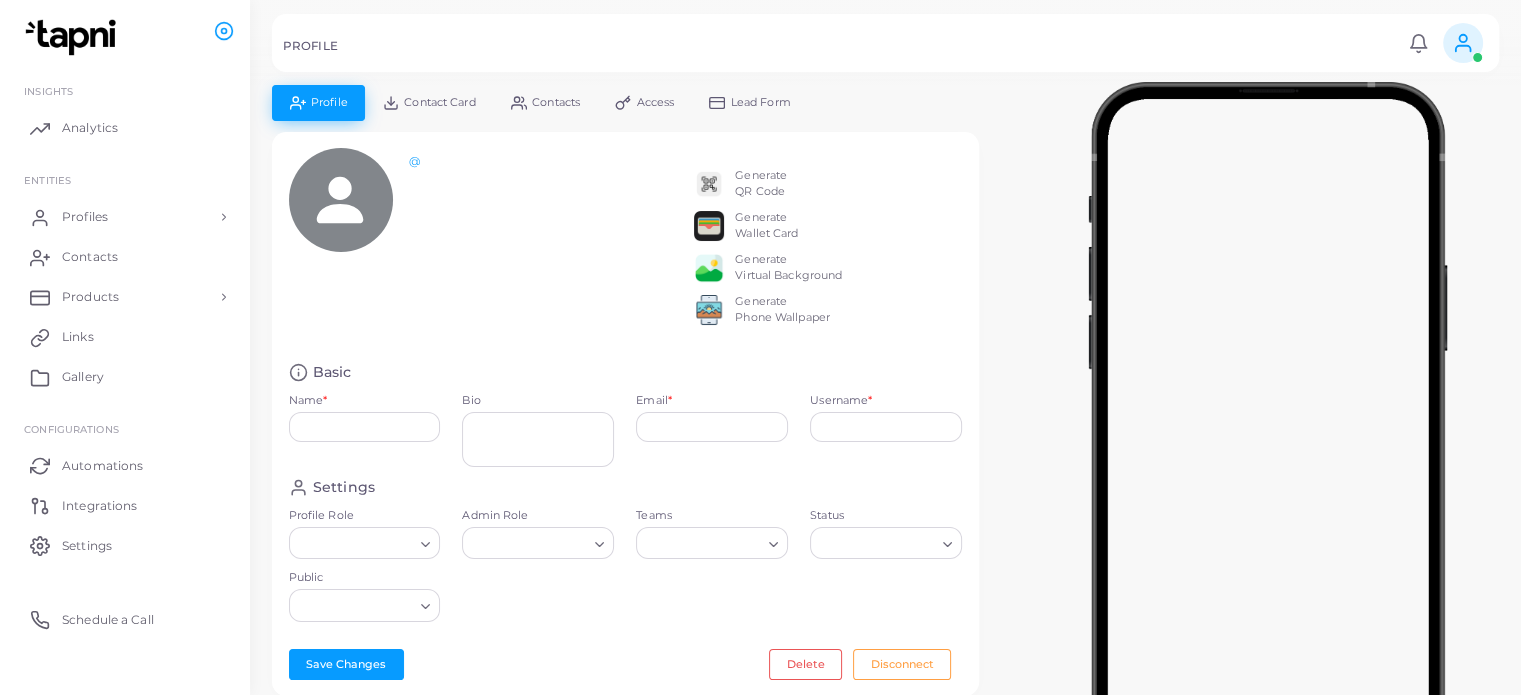 type on "**********" 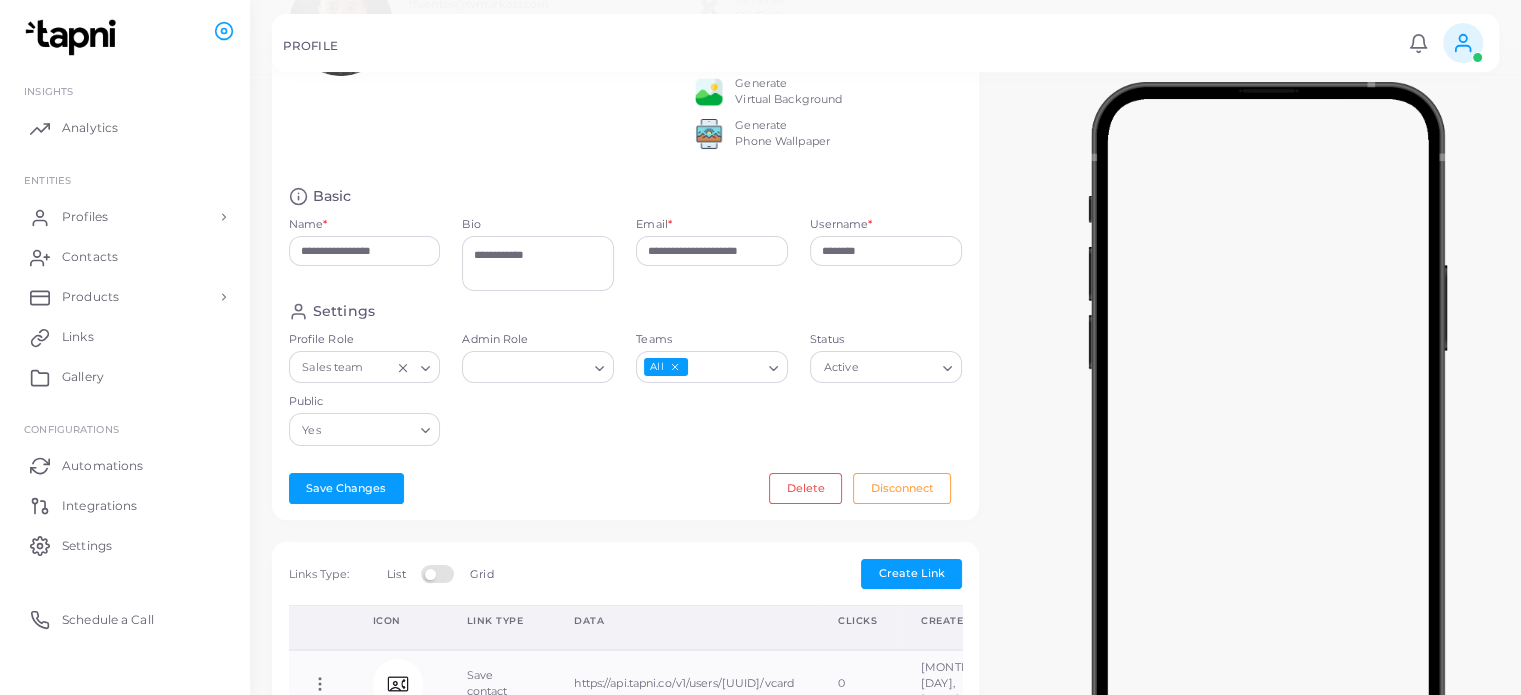 scroll, scrollTop: 200, scrollLeft: 0, axis: vertical 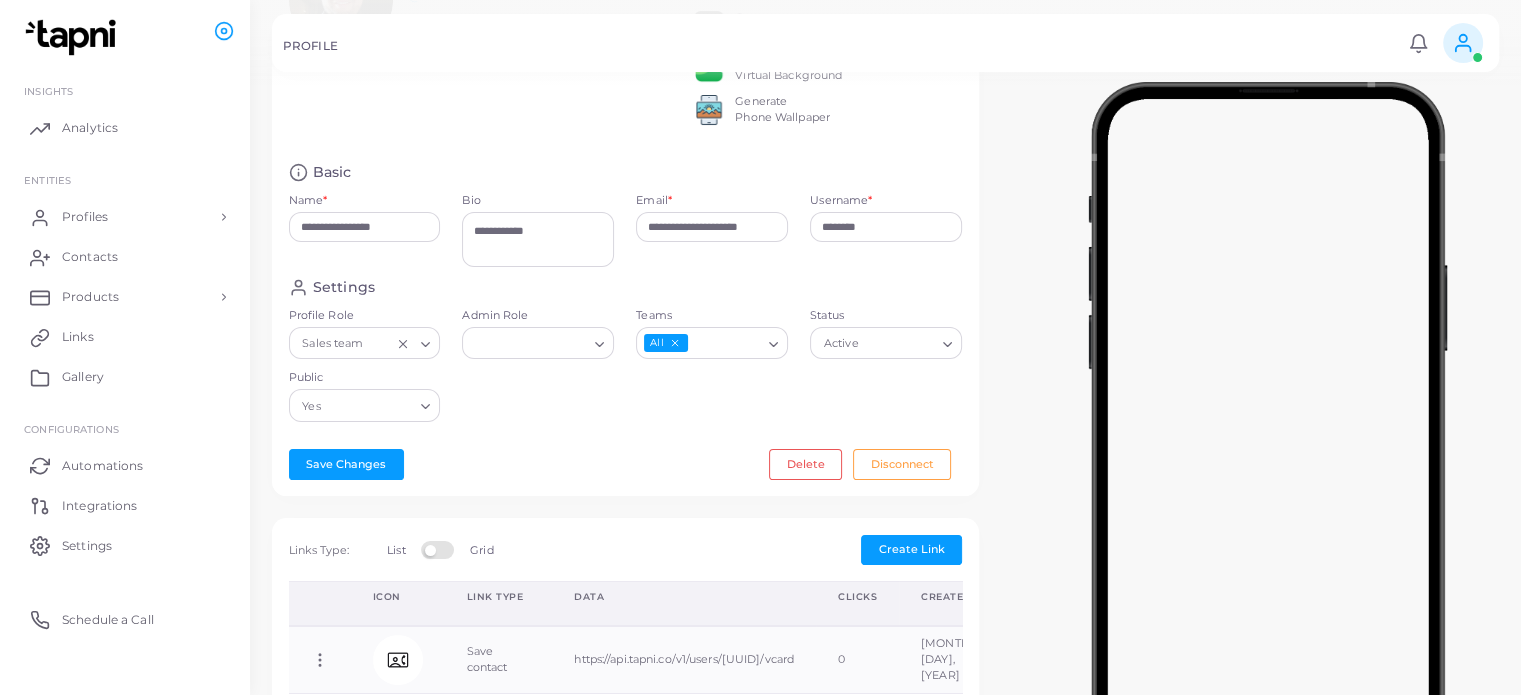click on "**********" at bounding box center [885, 479] 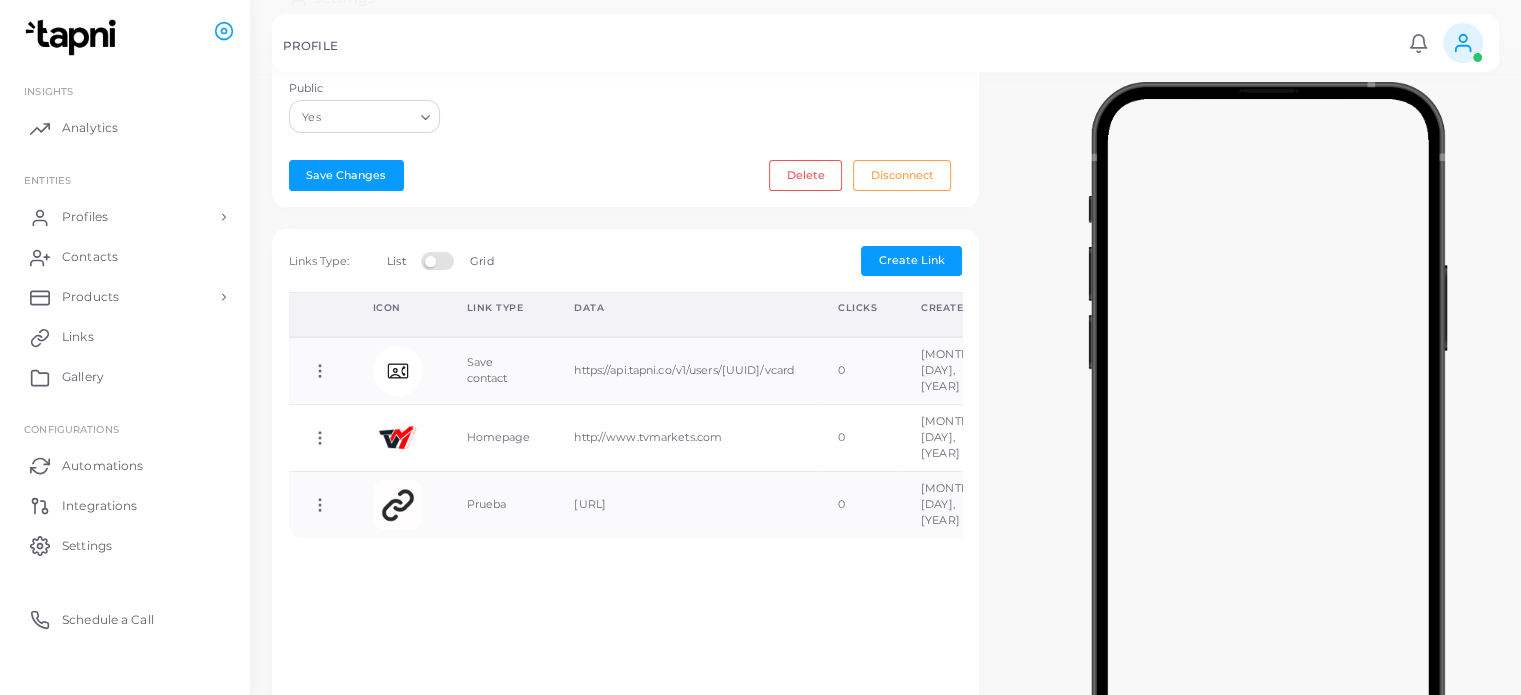 scroll, scrollTop: 500, scrollLeft: 0, axis: vertical 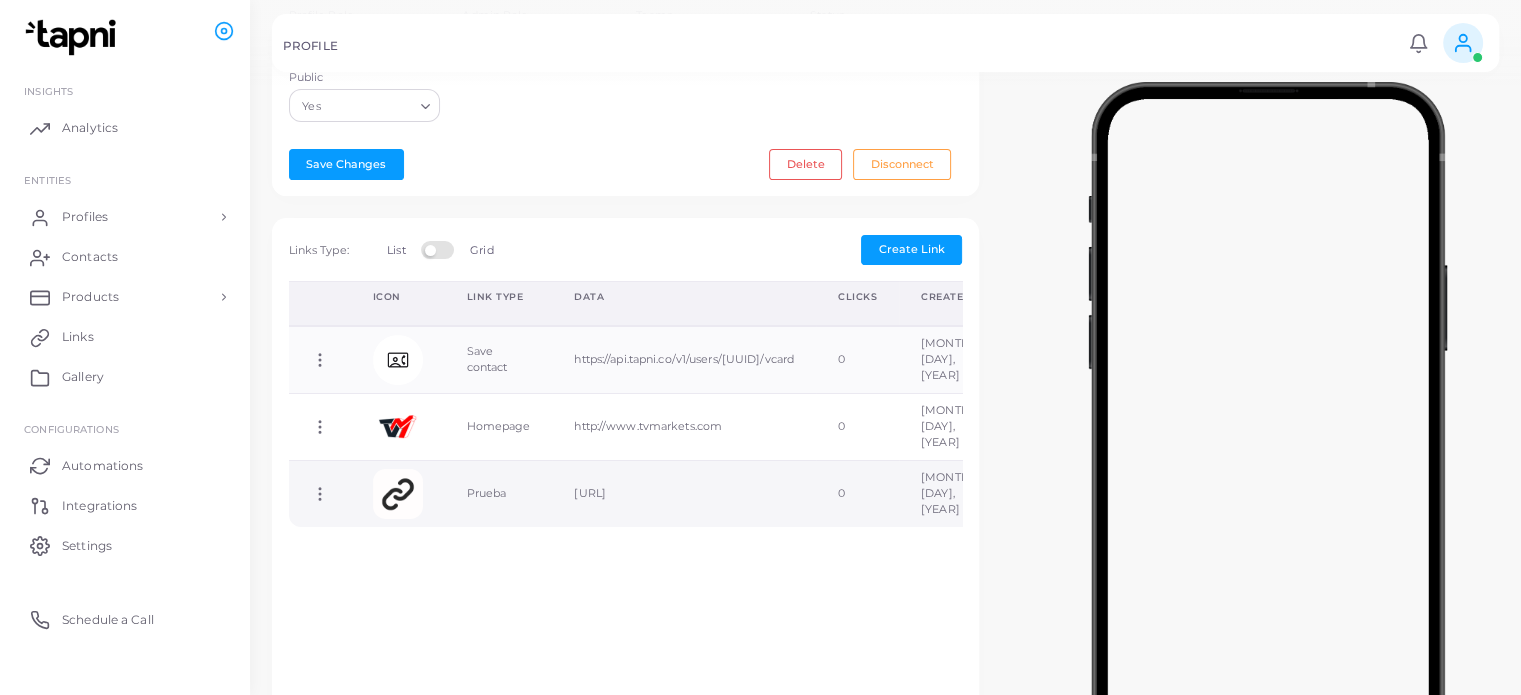 click on "Copy Link Edit Link Delete Link Toggle Direct Link" at bounding box center (320, 494) 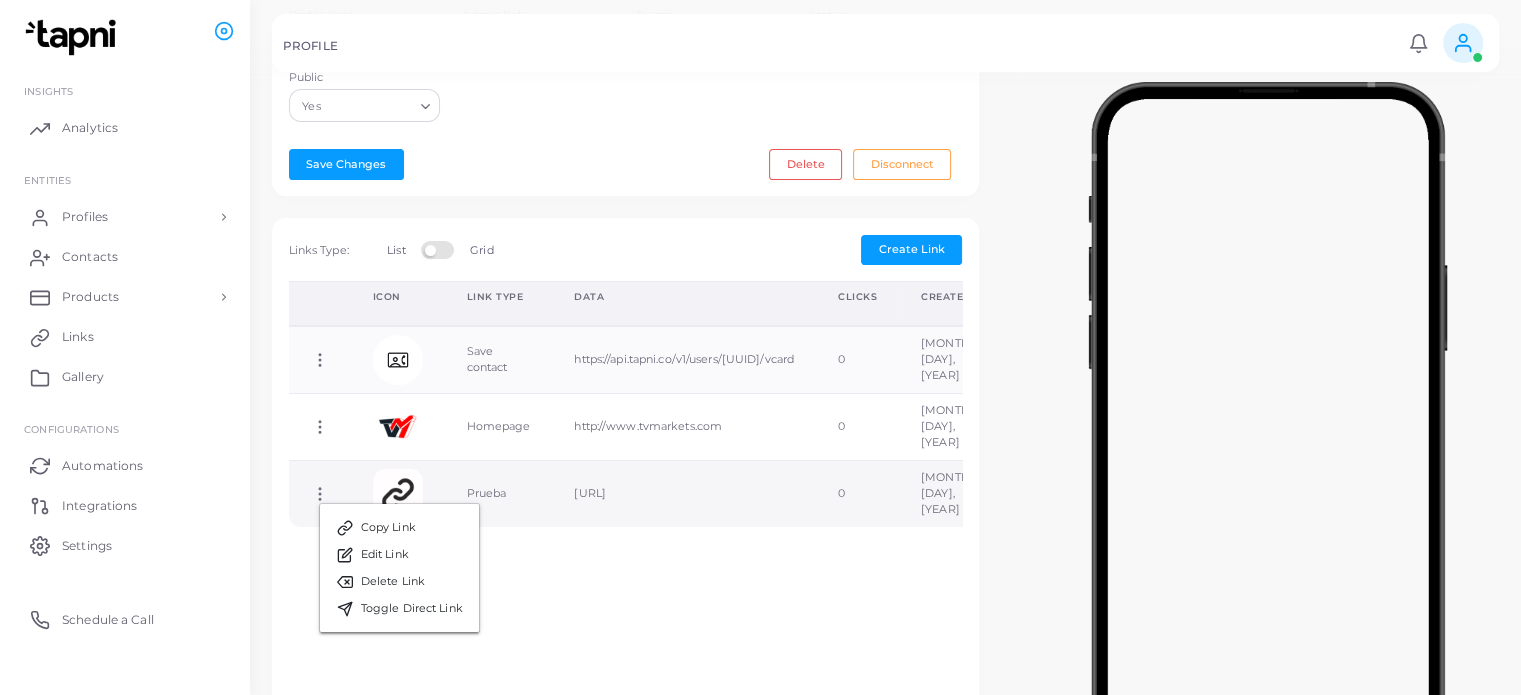 click on "[URL]" at bounding box center [684, 494] 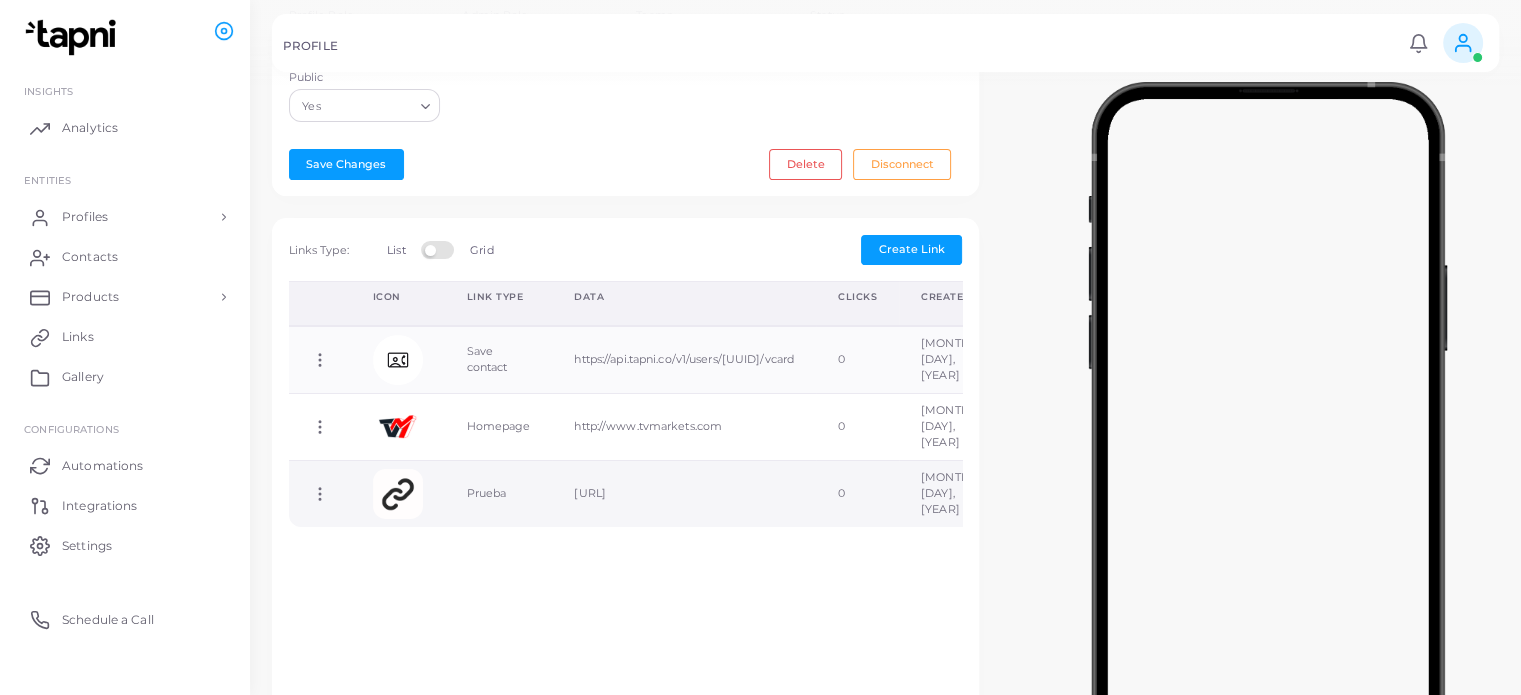 click on "[URL]" at bounding box center [684, 494] 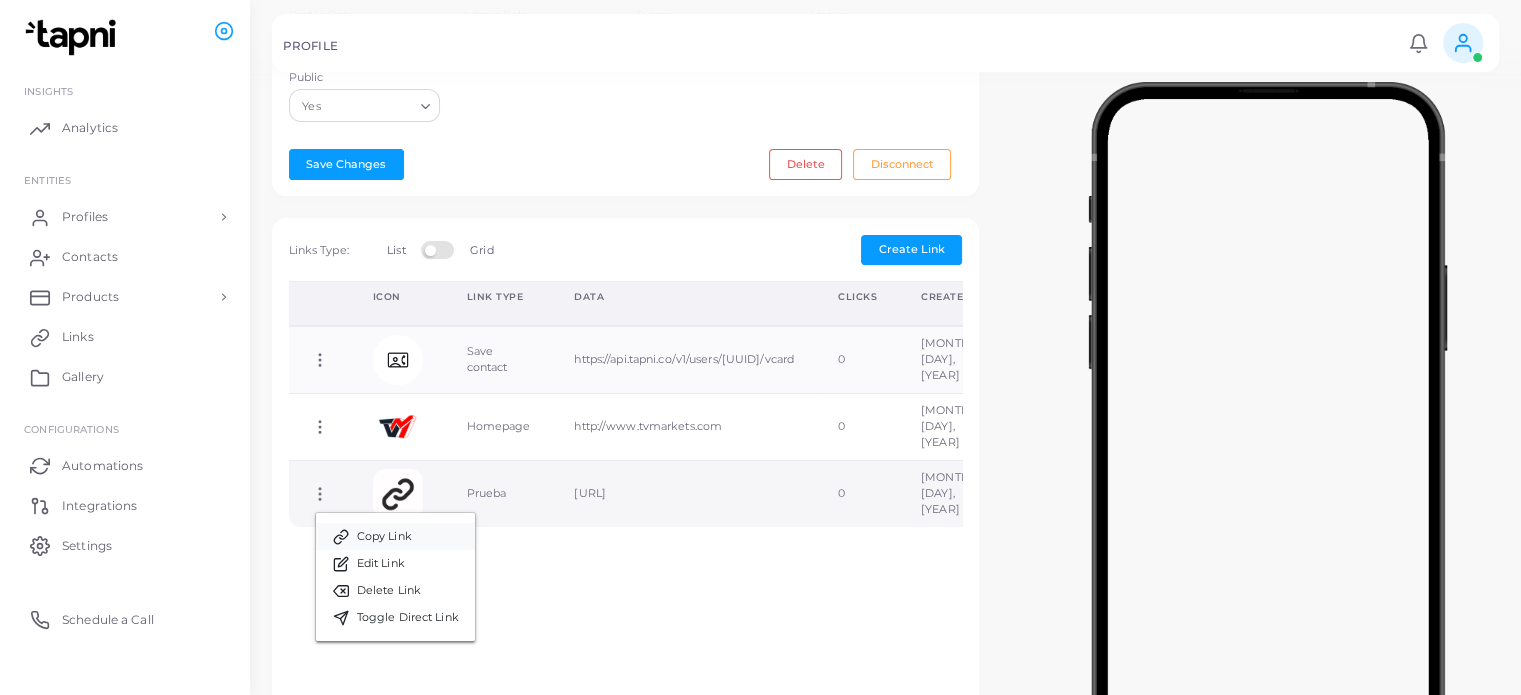 click 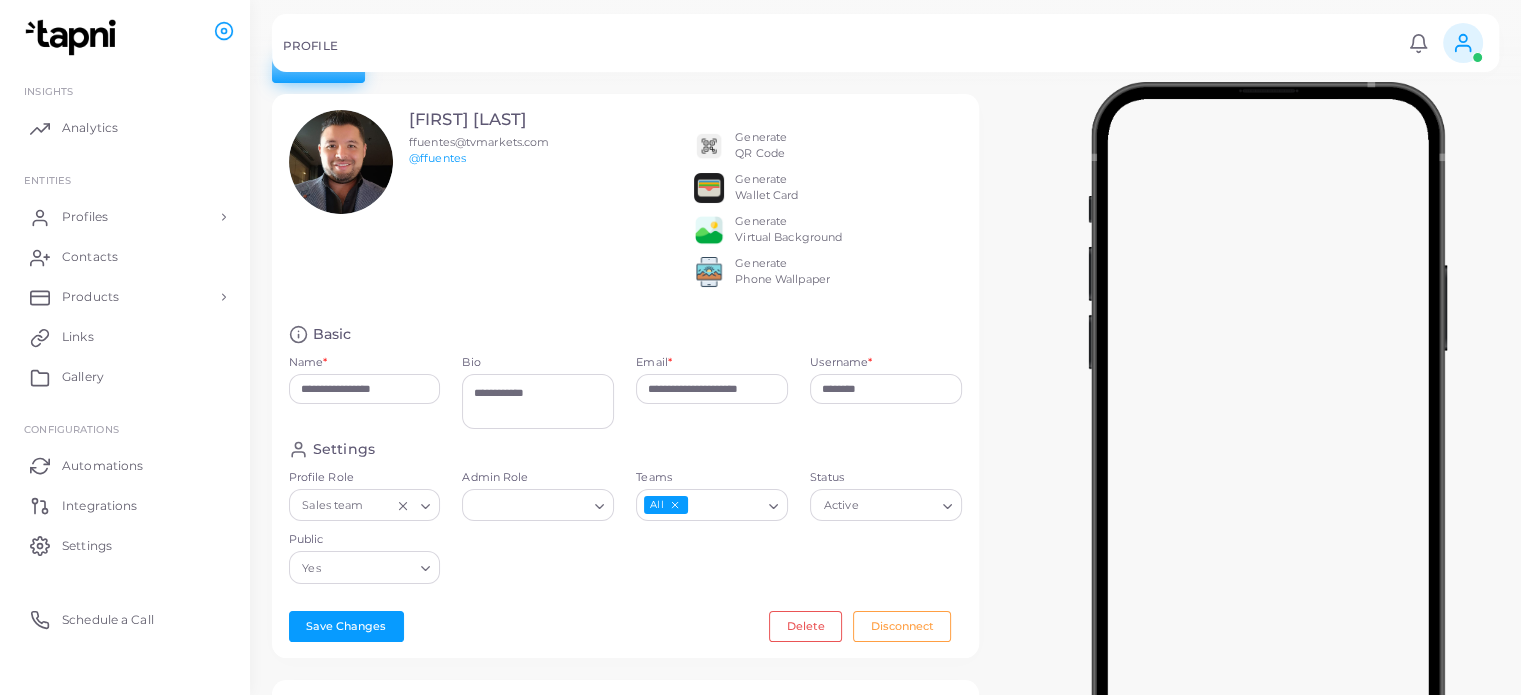 scroll, scrollTop: 28, scrollLeft: 0, axis: vertical 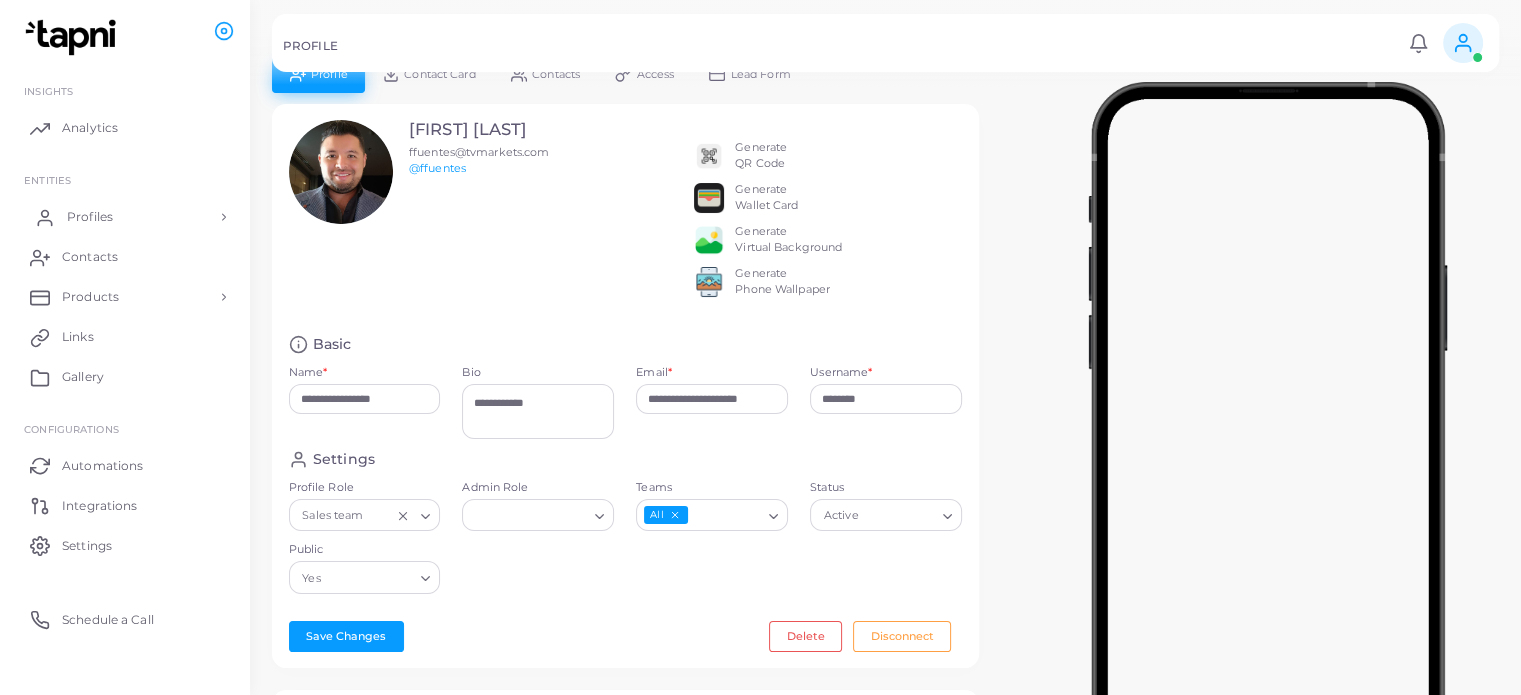 click on "Profiles" at bounding box center (90, 217) 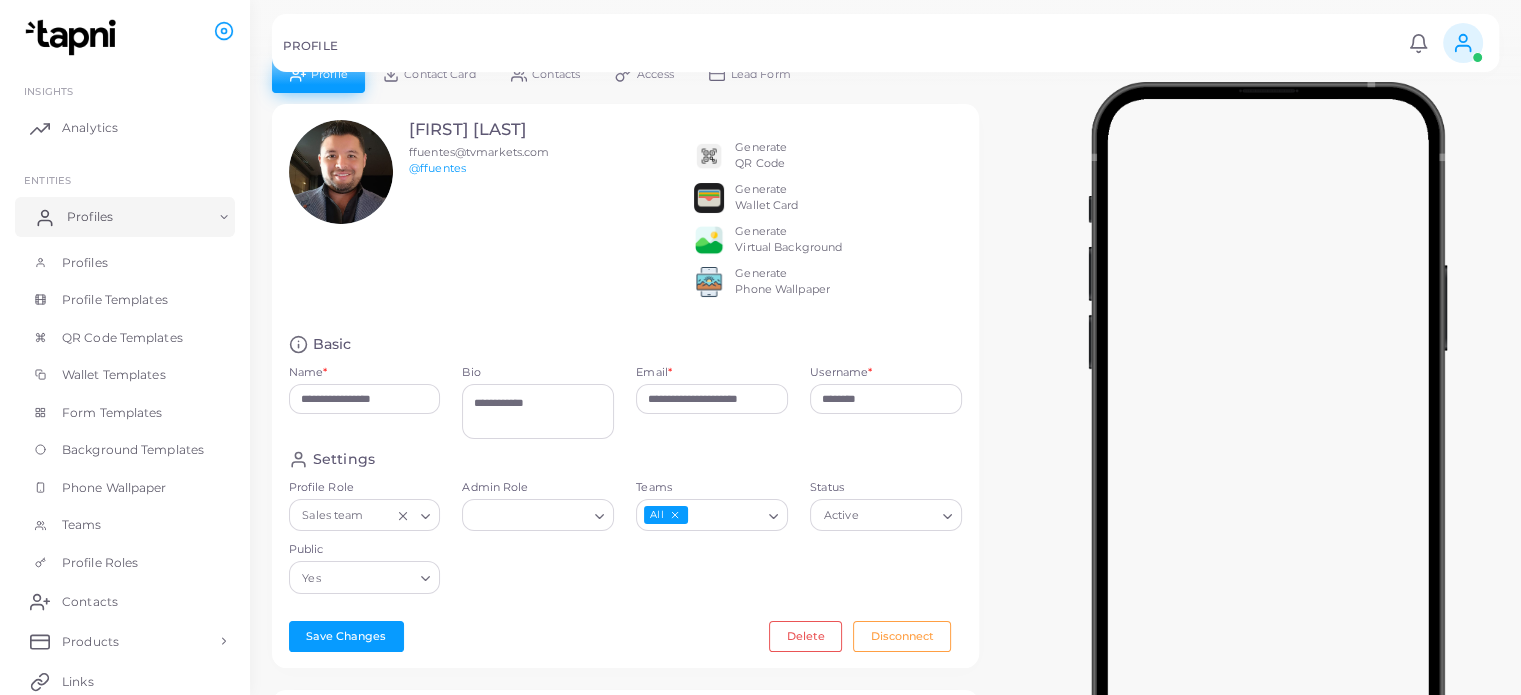 click on "Profiles" at bounding box center (90, 217) 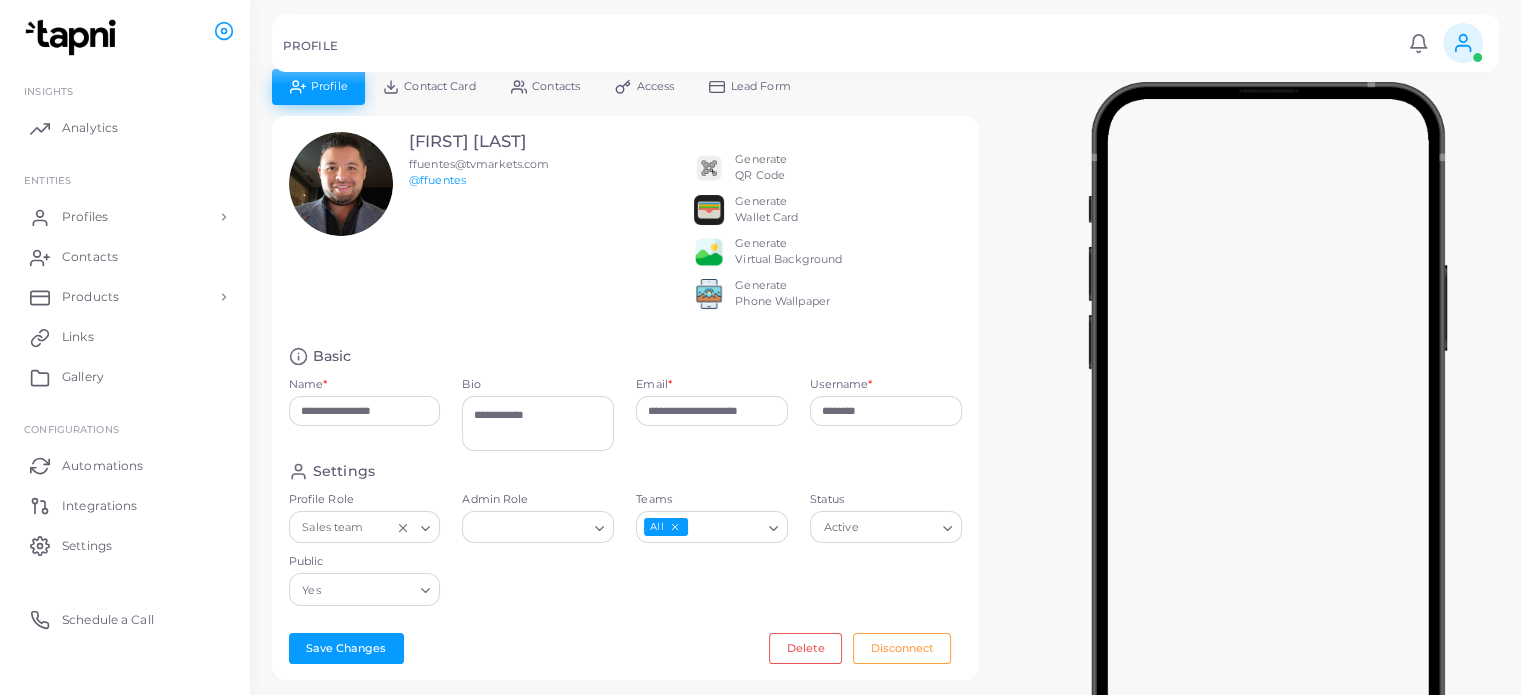scroll, scrollTop: 0, scrollLeft: 0, axis: both 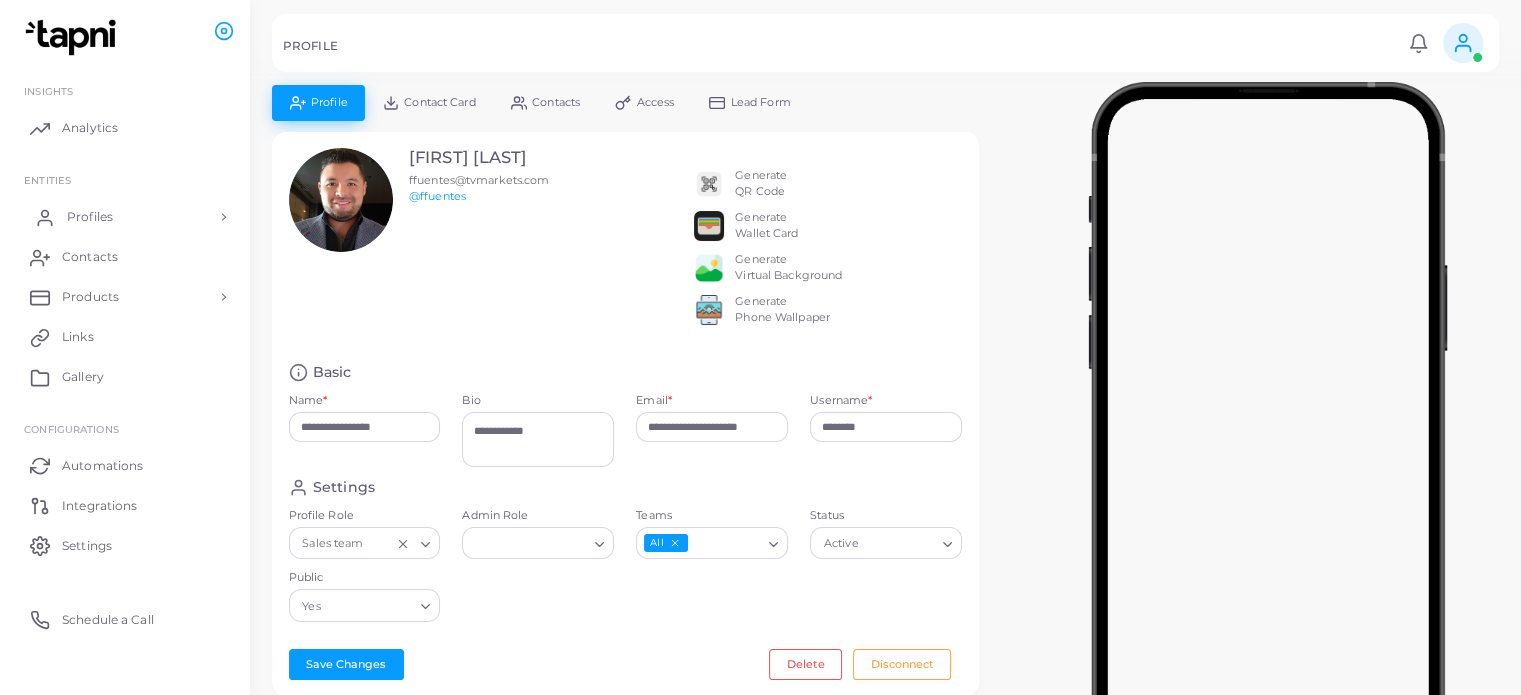 click on "Profiles" at bounding box center [125, 217] 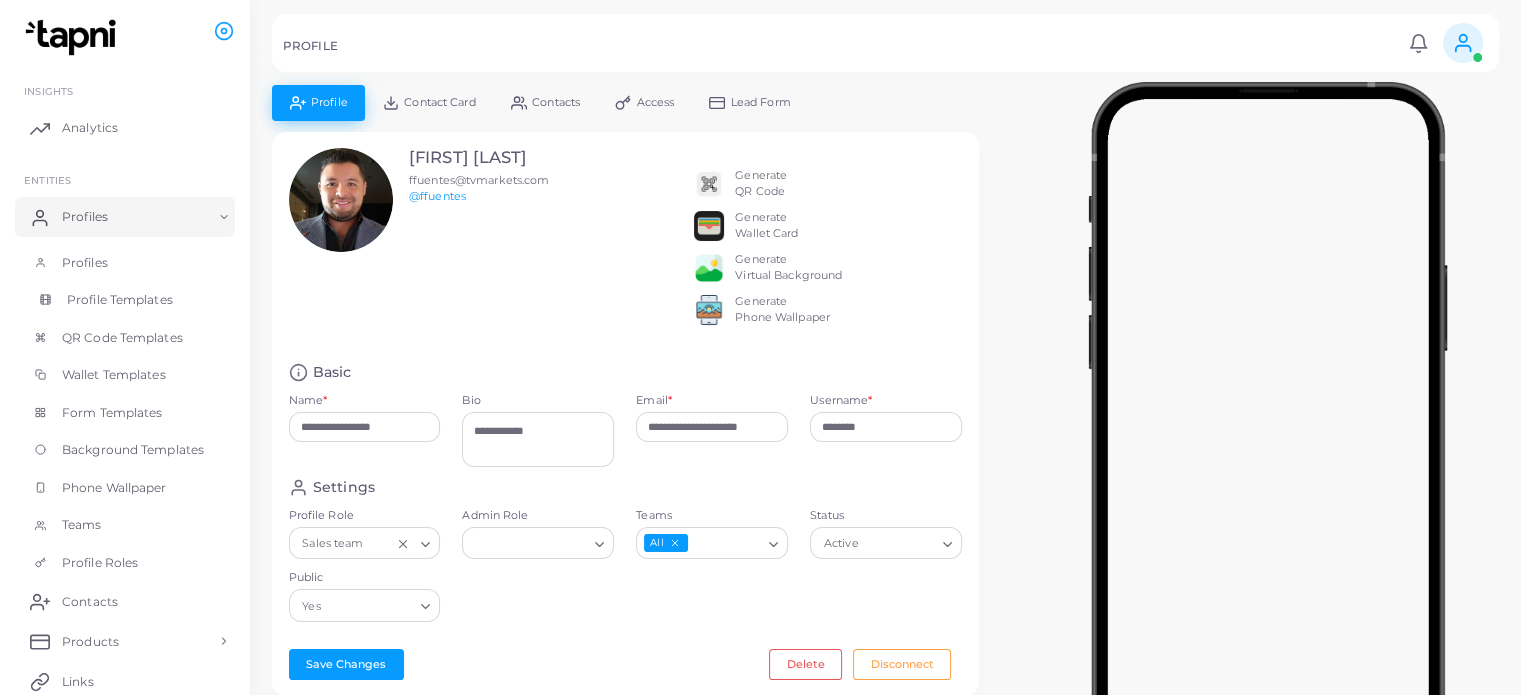 click on "Profile Templates" at bounding box center [125, 300] 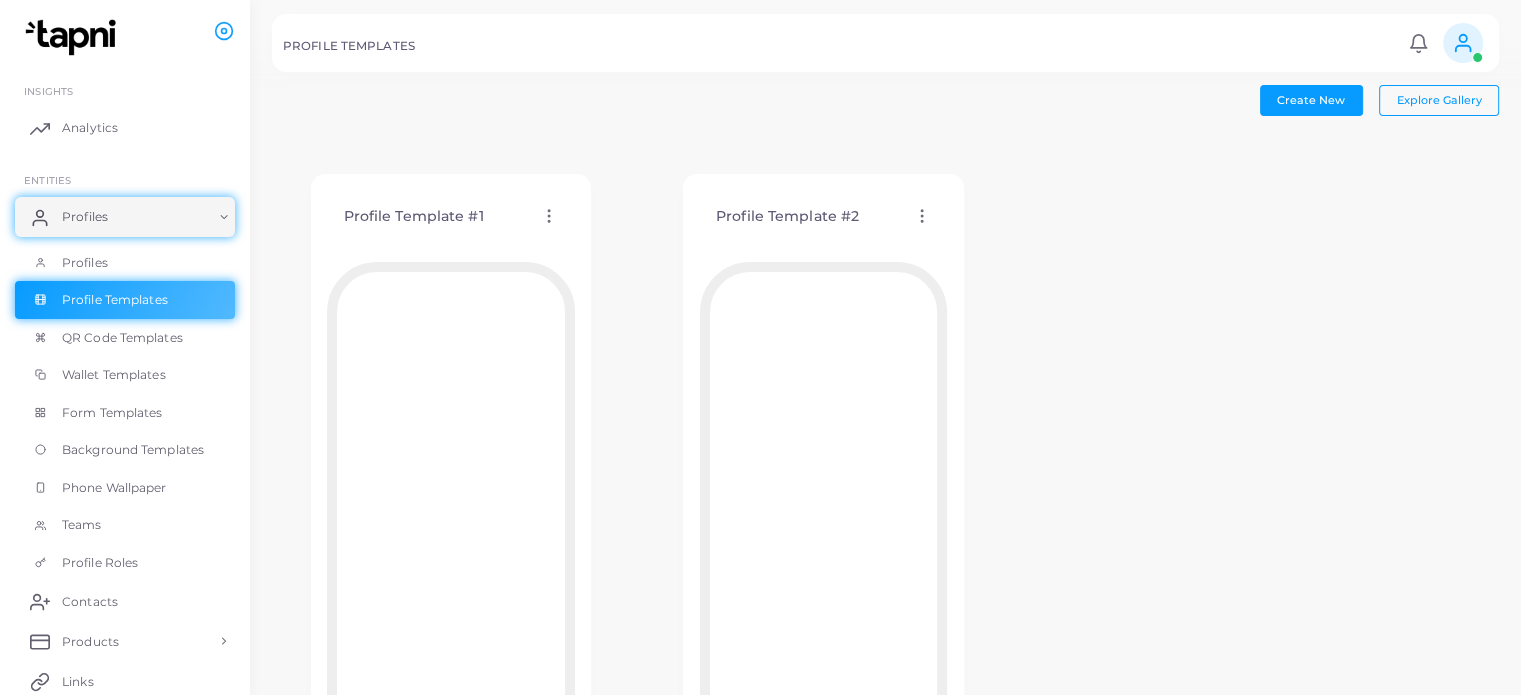 click 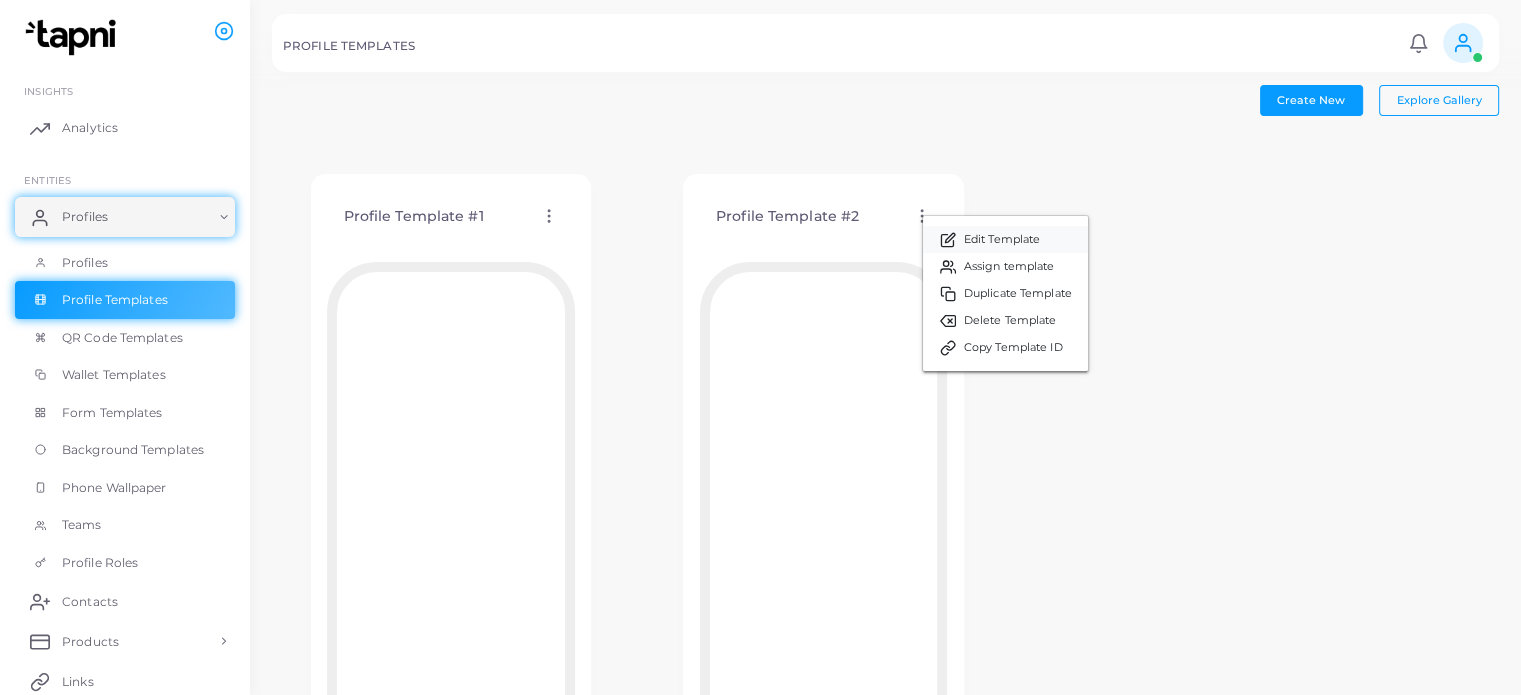 click on "Edit Template" at bounding box center (1005, 239) 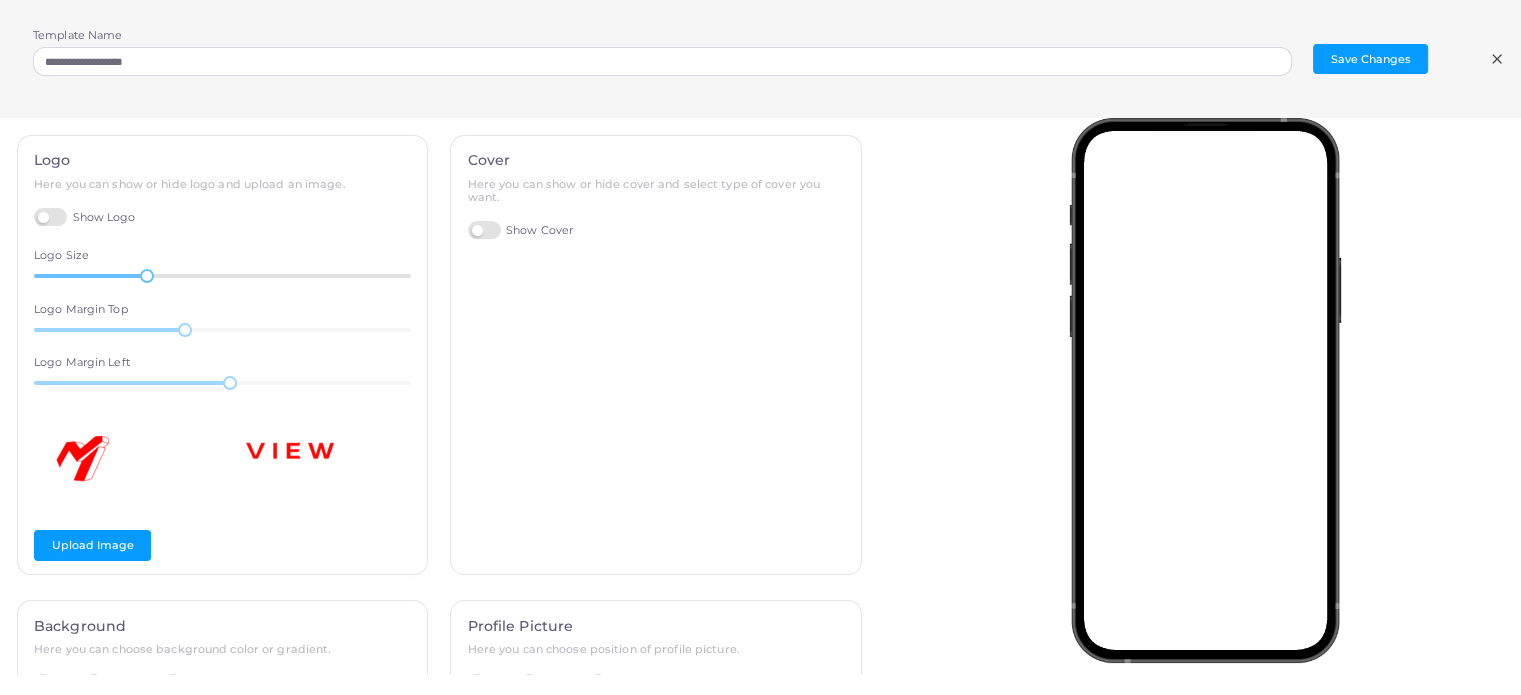 click on "37" at bounding box center [222, 276] 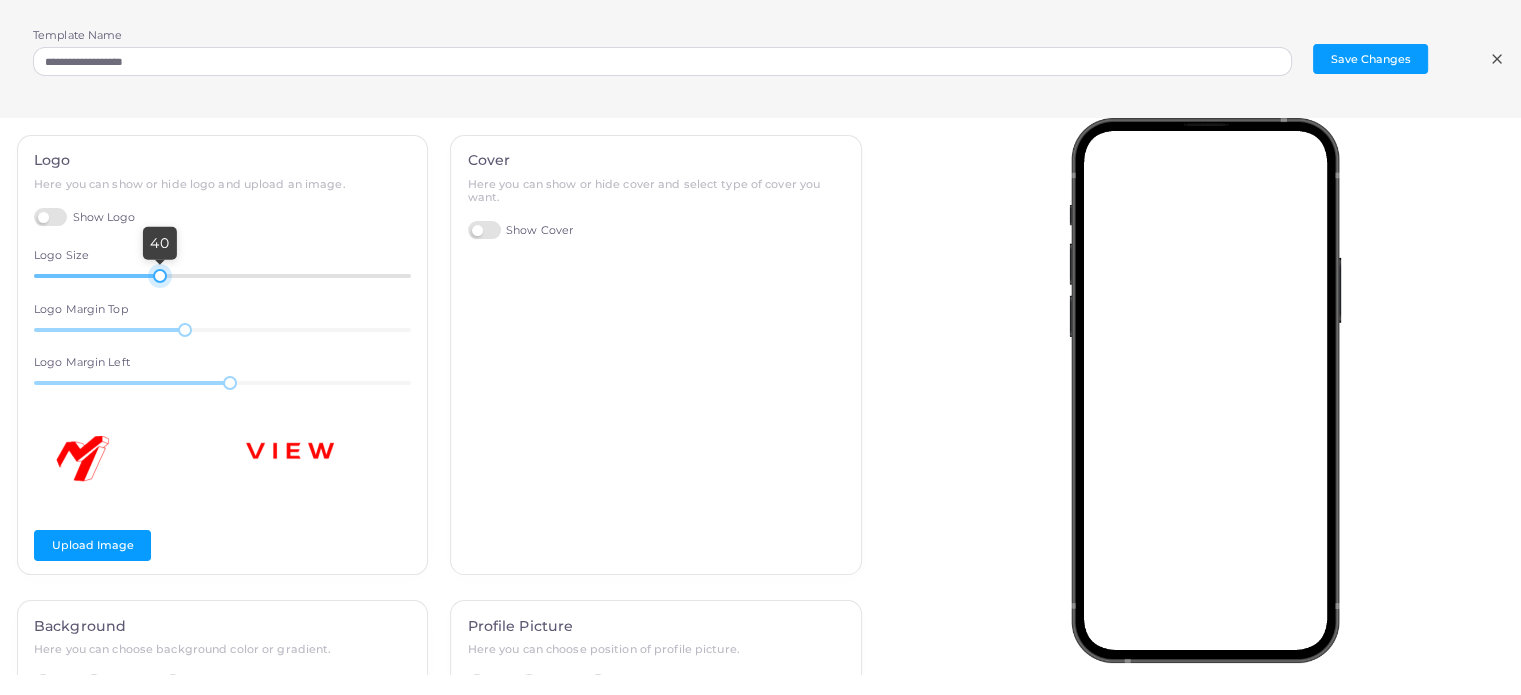click on "40" at bounding box center (222, 276) 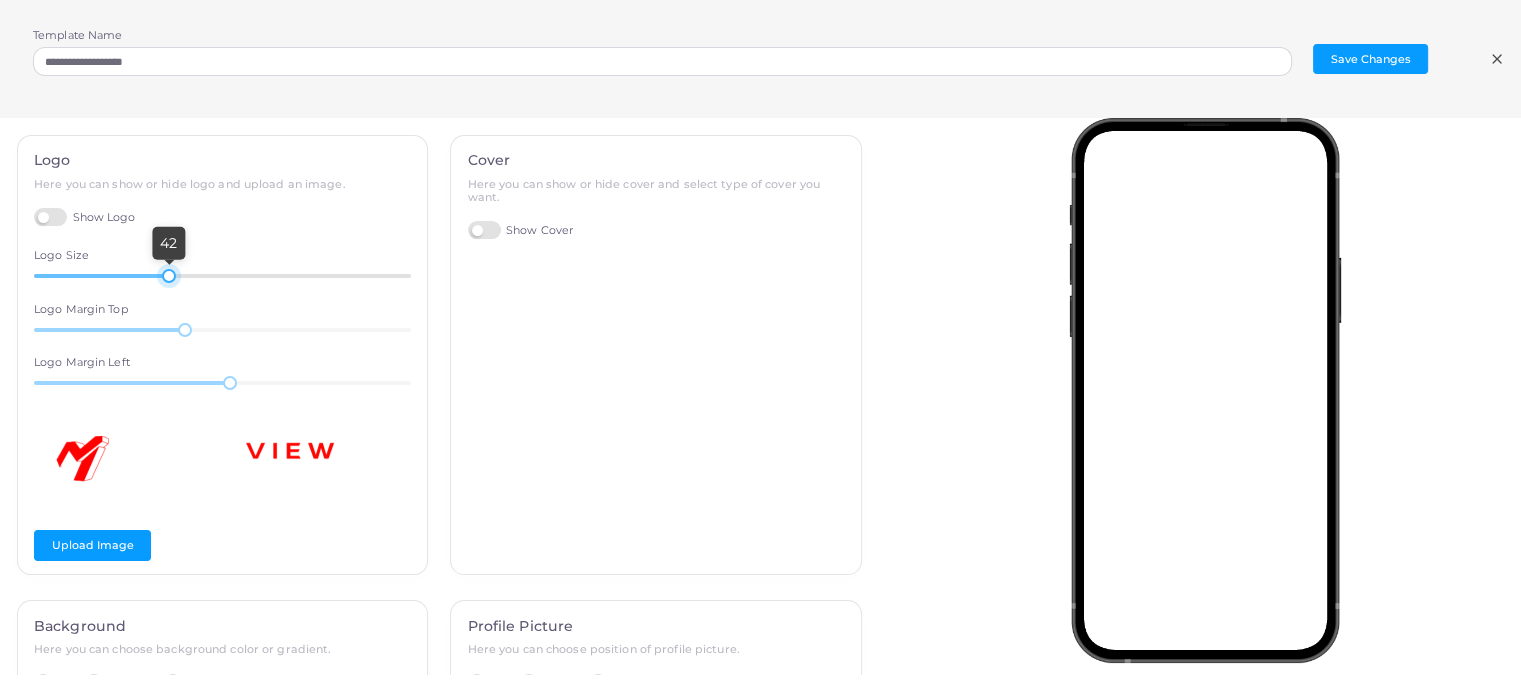 click at bounding box center [169, 276] 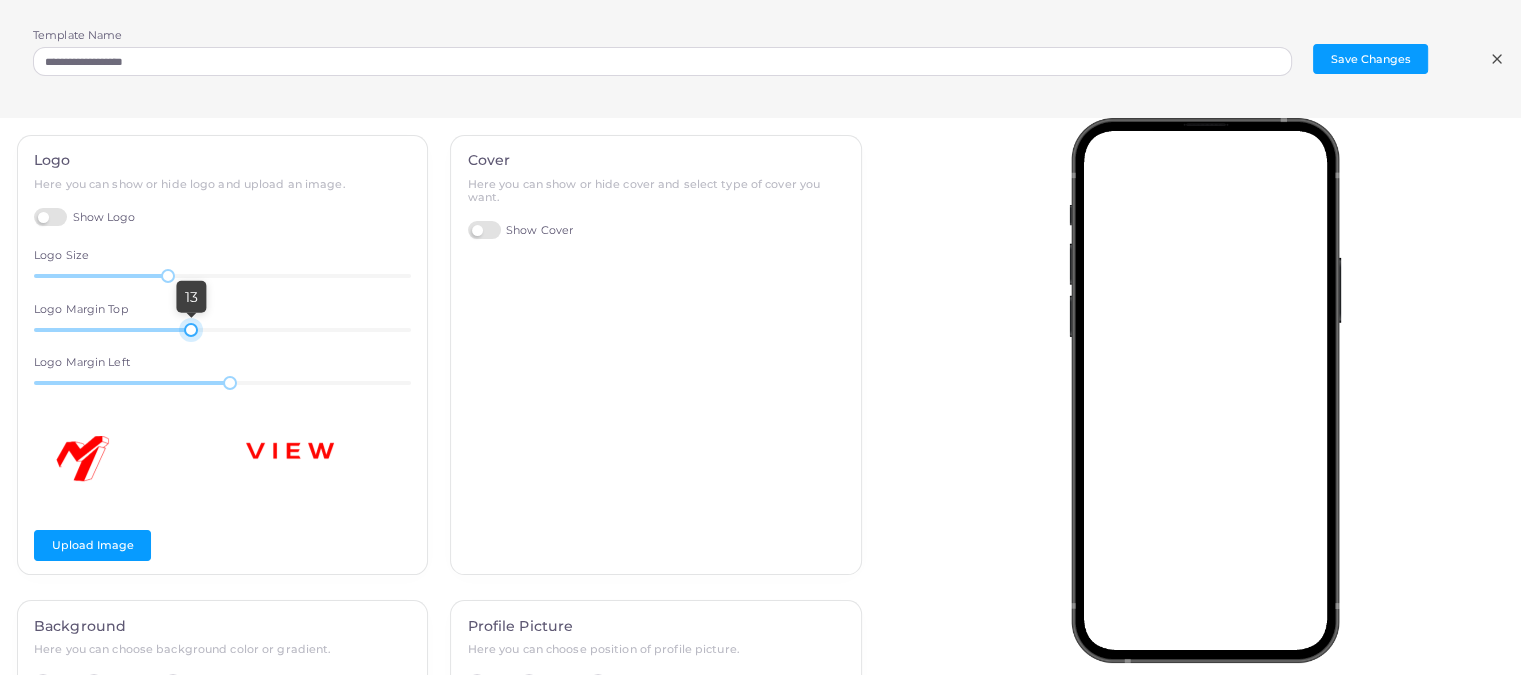 drag, startPoint x: 182, startPoint y: 331, endPoint x: 178, endPoint y: 313, distance: 18.439089 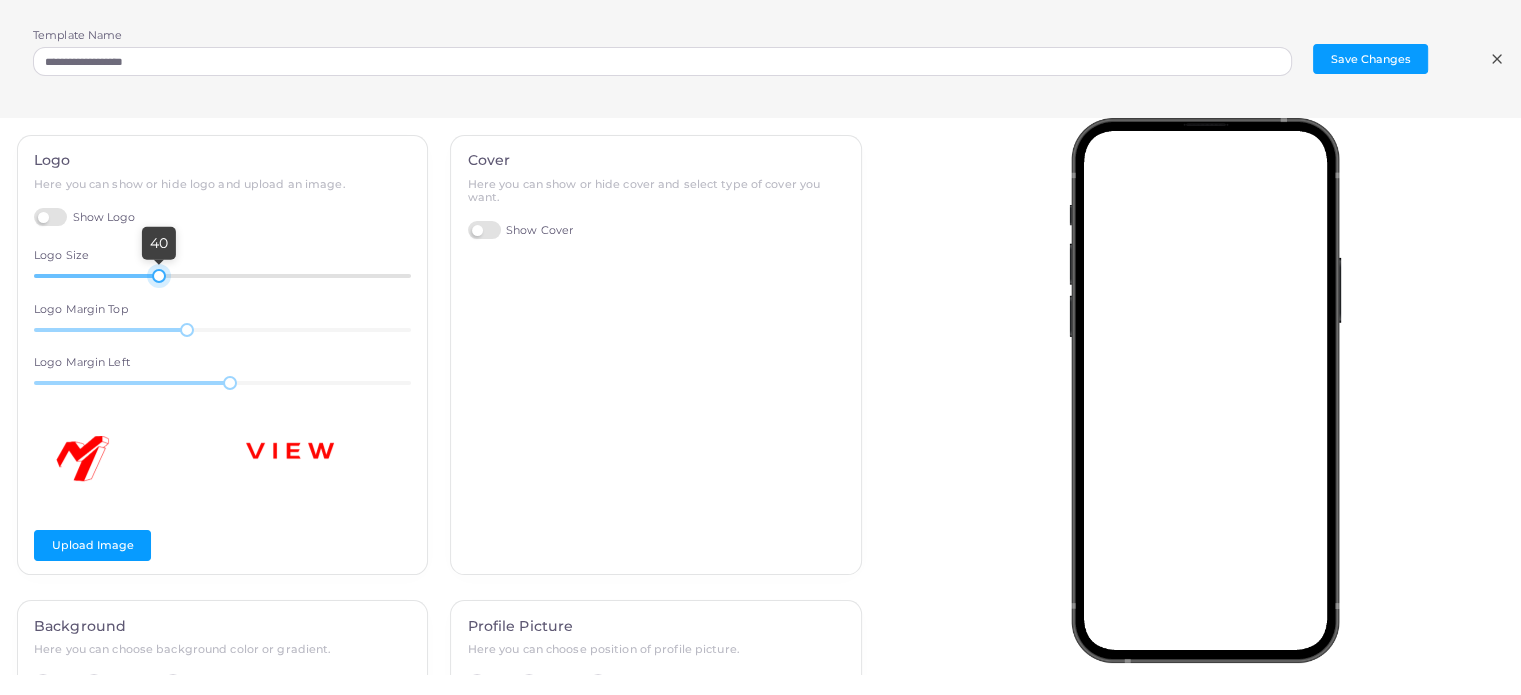 click at bounding box center (159, 276) 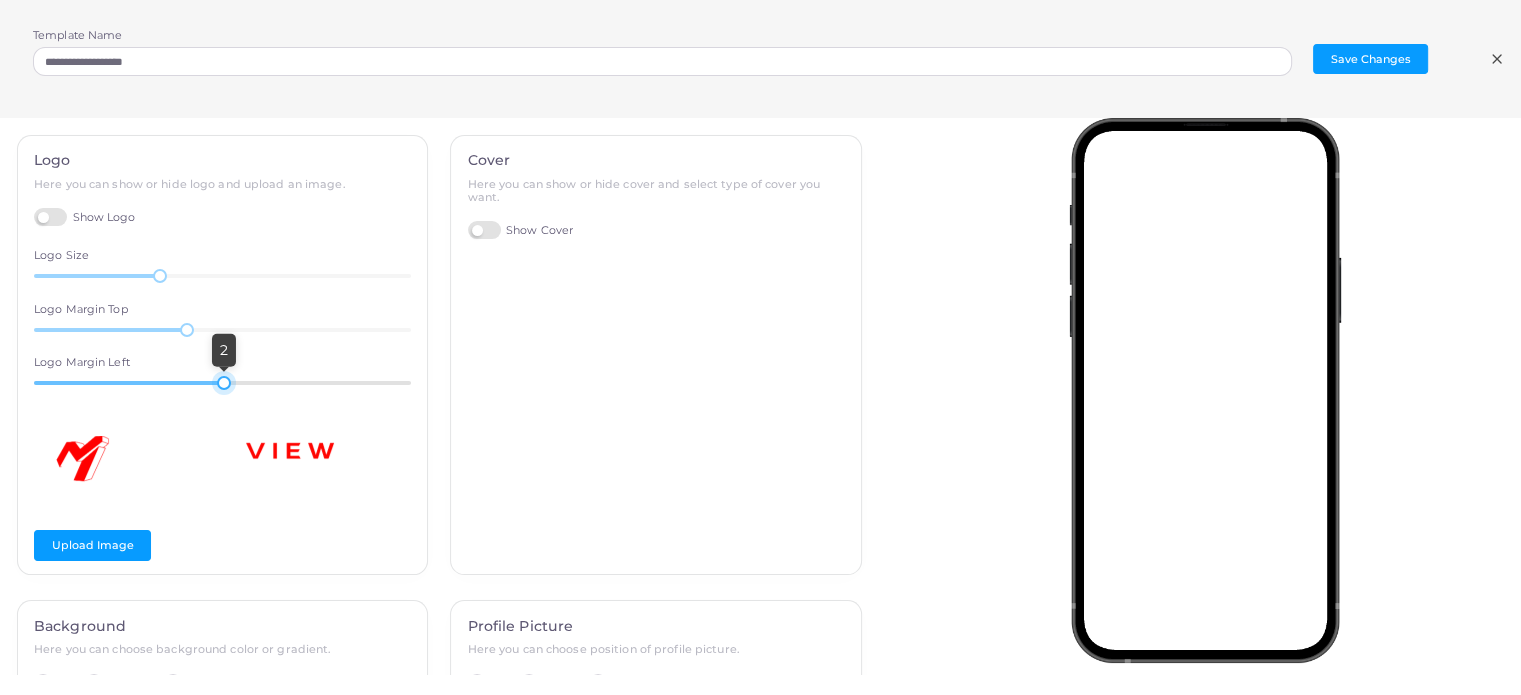 click at bounding box center (224, 383) 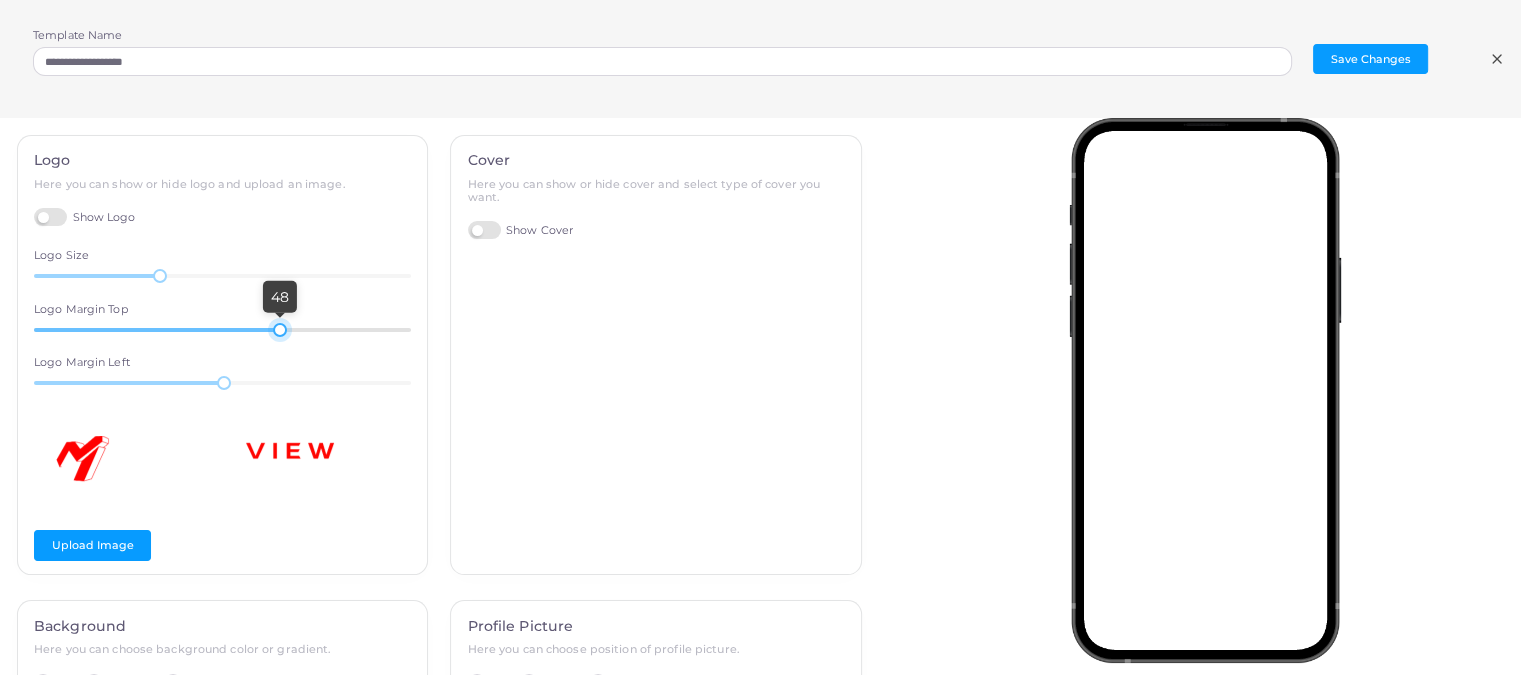 drag, startPoint x: 184, startPoint y: 328, endPoint x: 275, endPoint y: 327, distance: 91.00549 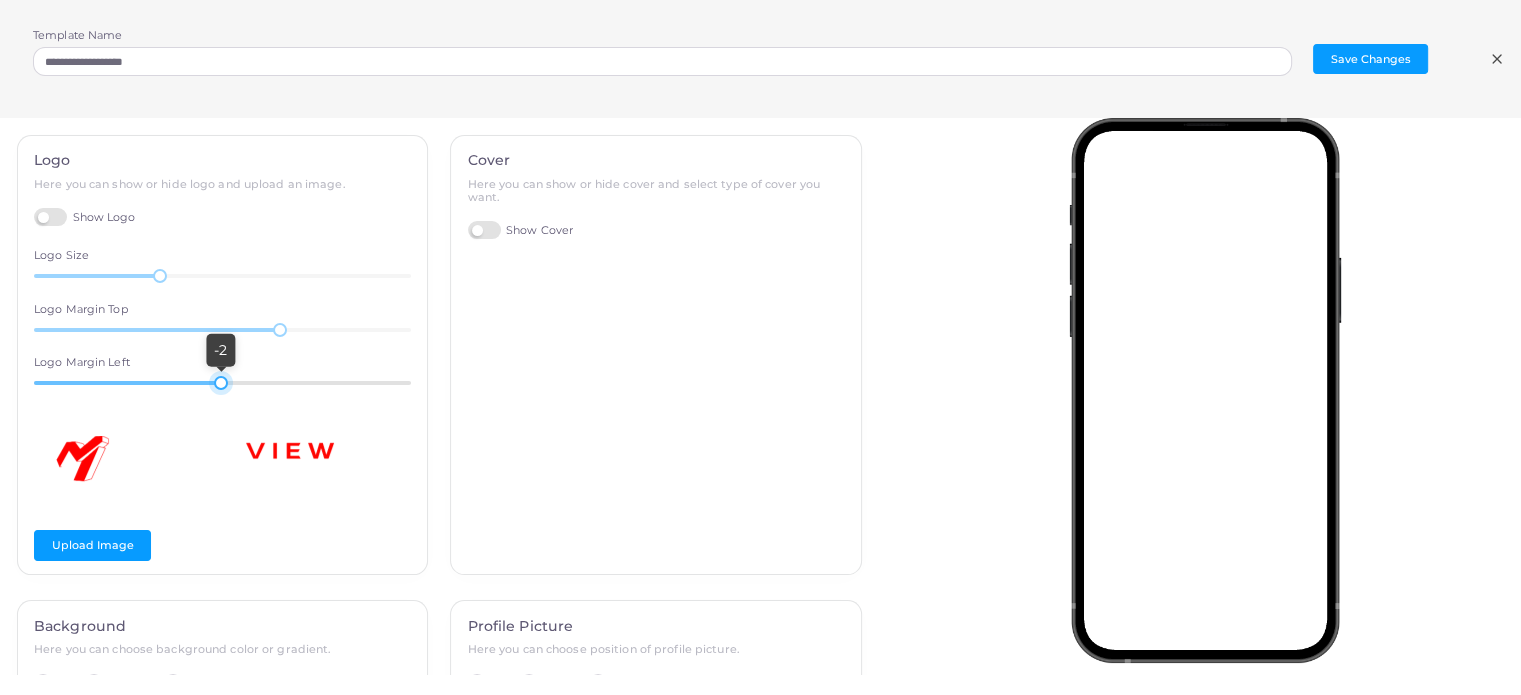 click at bounding box center [221, 383] 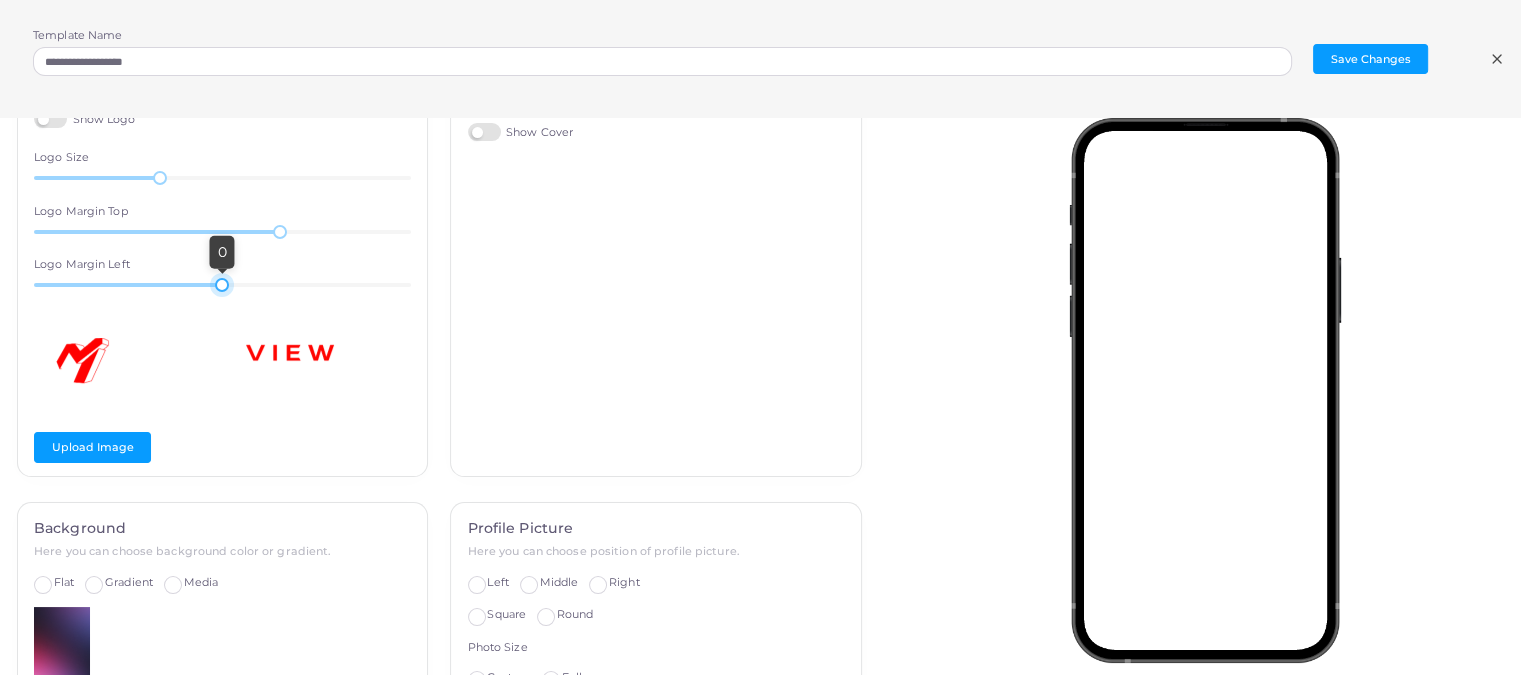 scroll, scrollTop: 100, scrollLeft: 0, axis: vertical 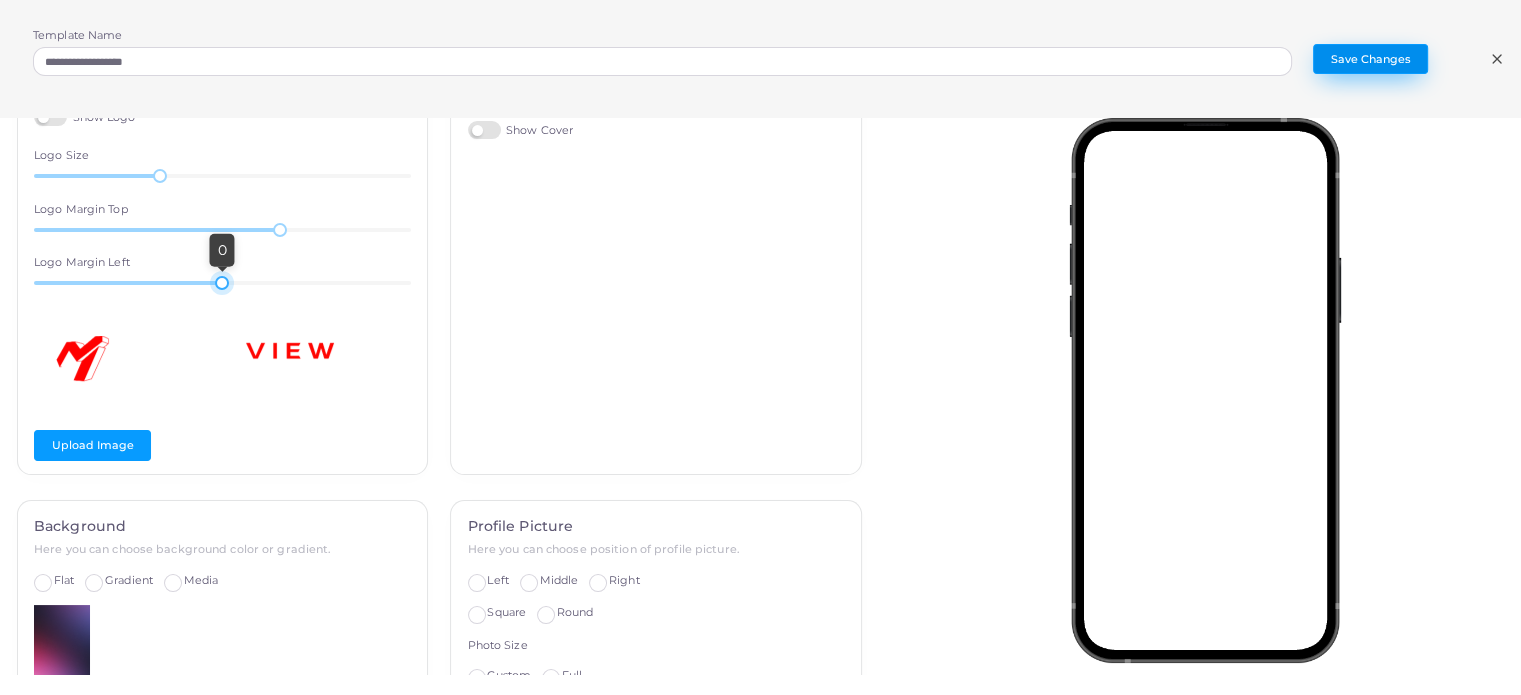 click on "Save Changes" at bounding box center (1370, 59) 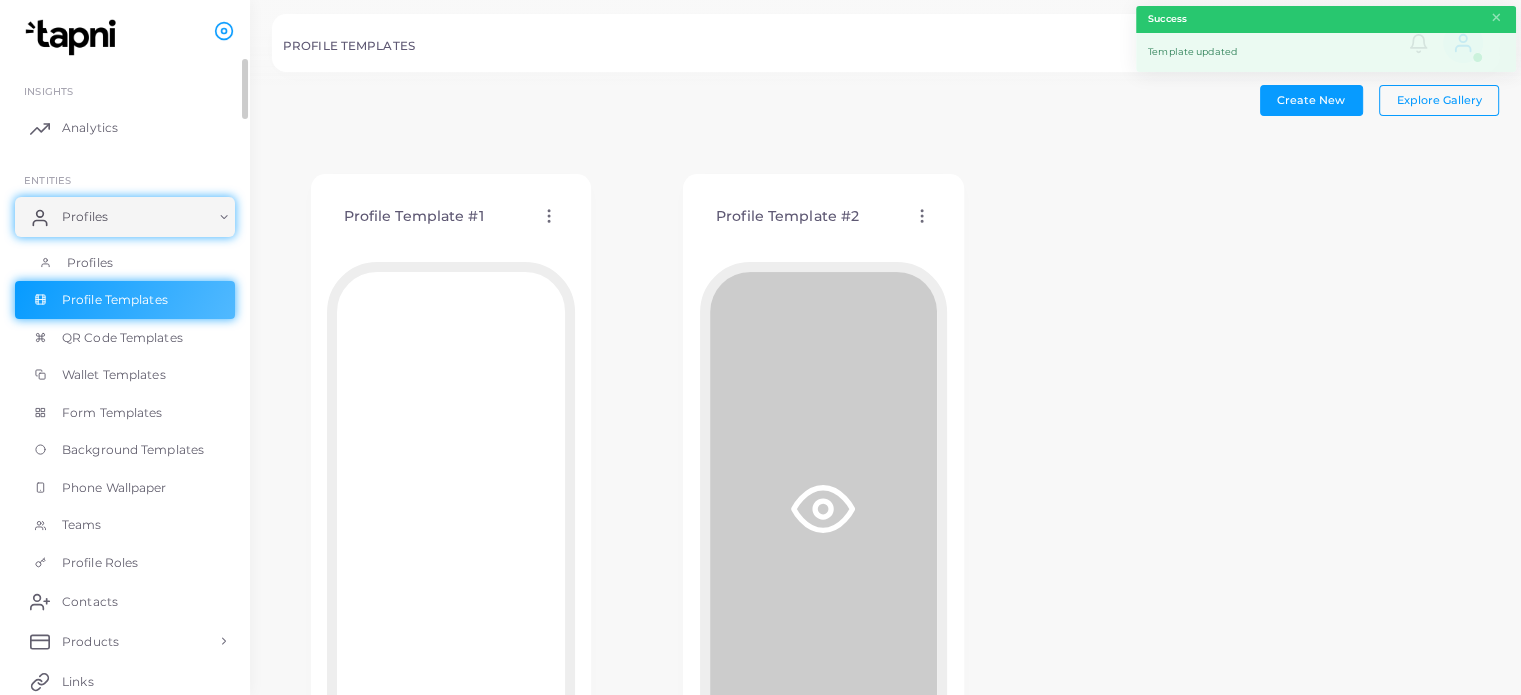 click on "Profiles" at bounding box center [125, 263] 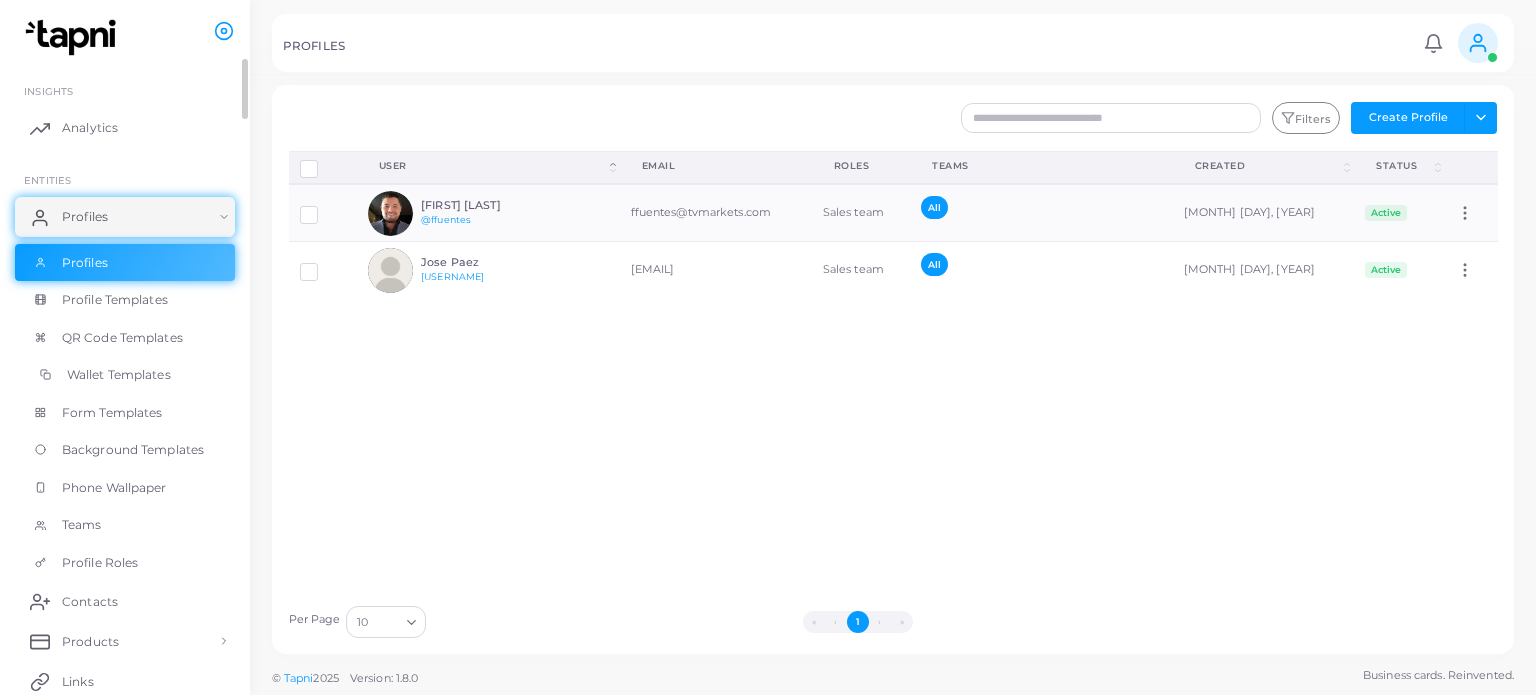click on "Wallet Templates" at bounding box center [119, 375] 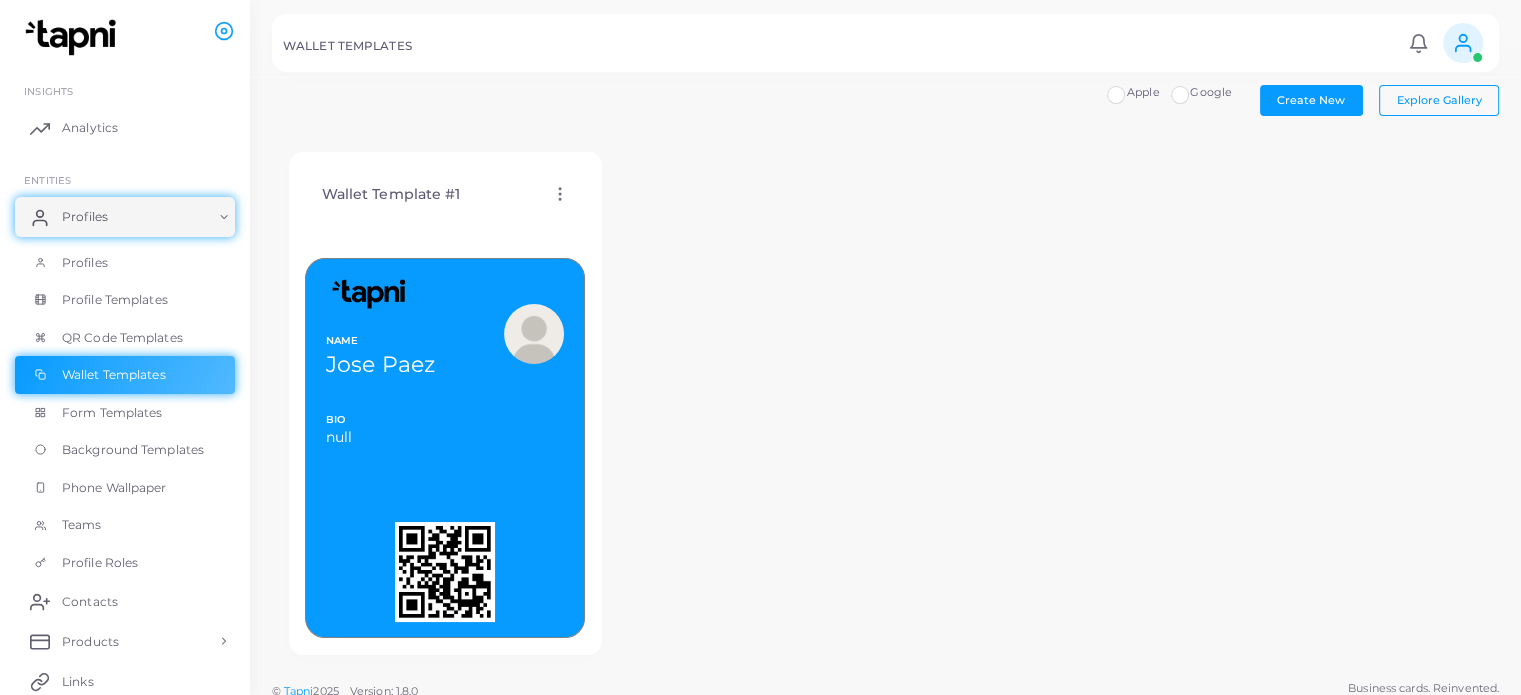 click 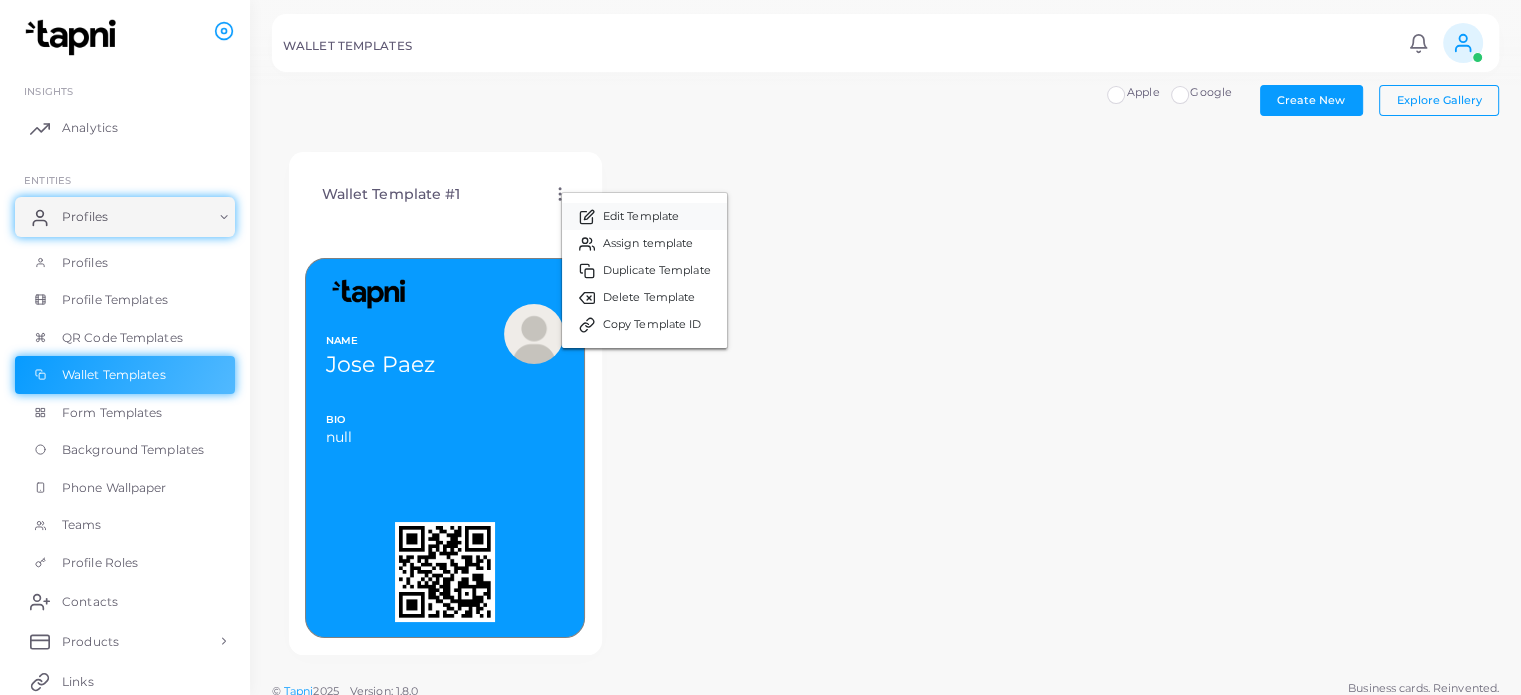 click on "Edit Template" at bounding box center [644, 216] 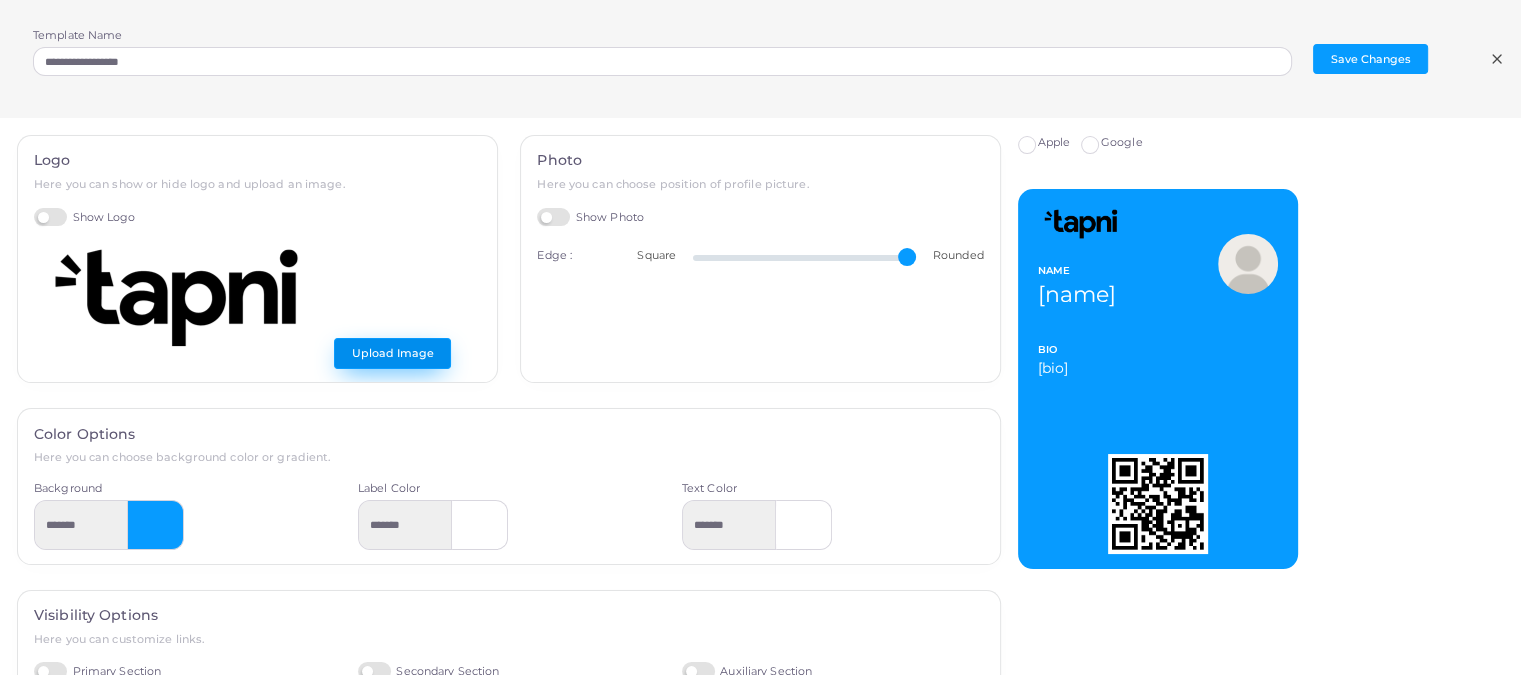 click on "Upload Image" at bounding box center [392, 353] 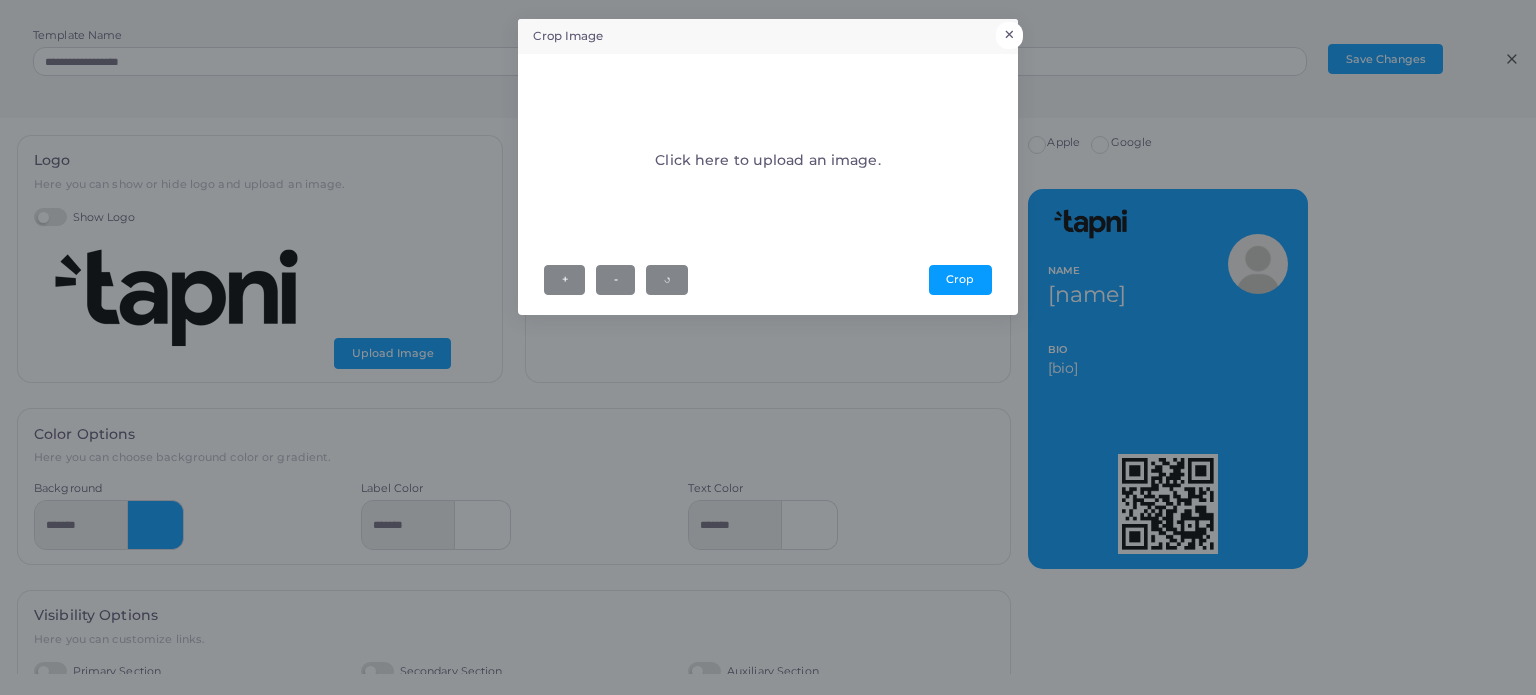 click on "×" at bounding box center (1009, 35) 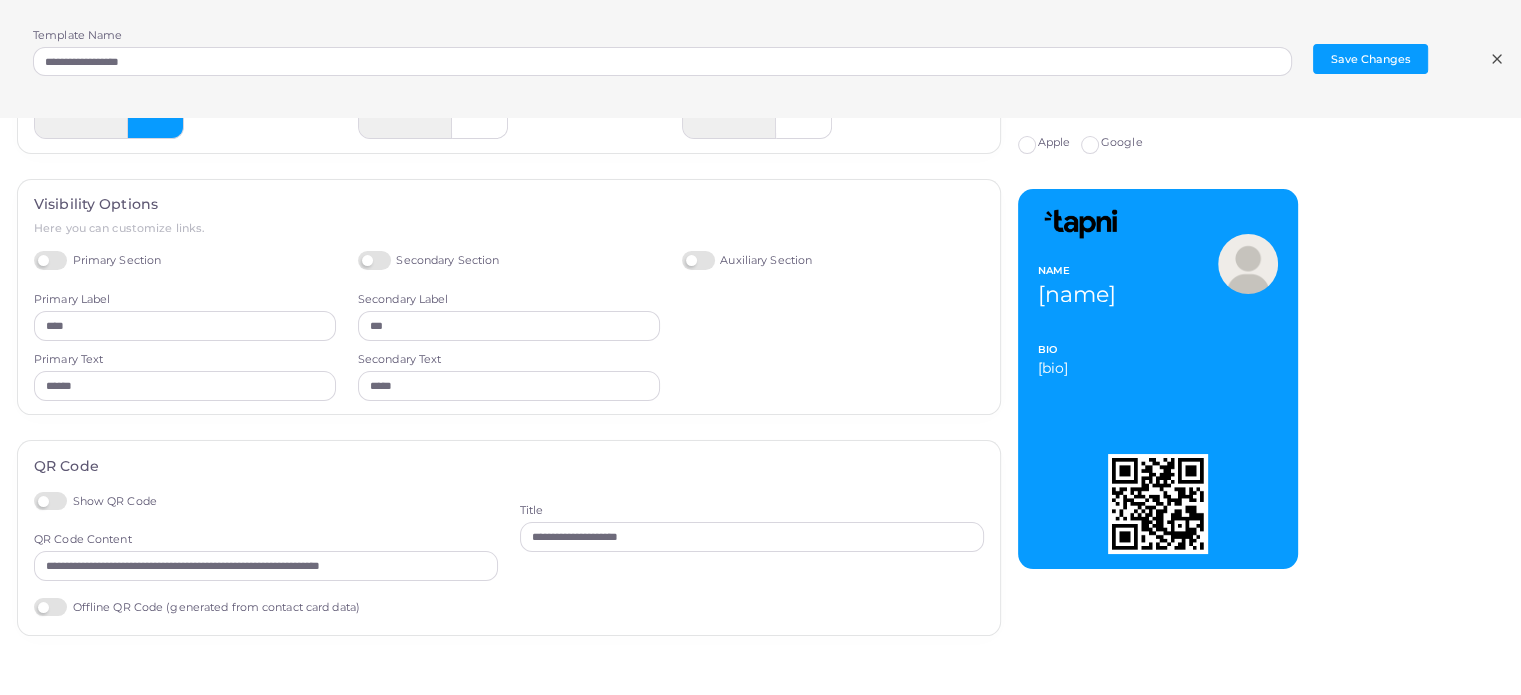 scroll, scrollTop: 412, scrollLeft: 0, axis: vertical 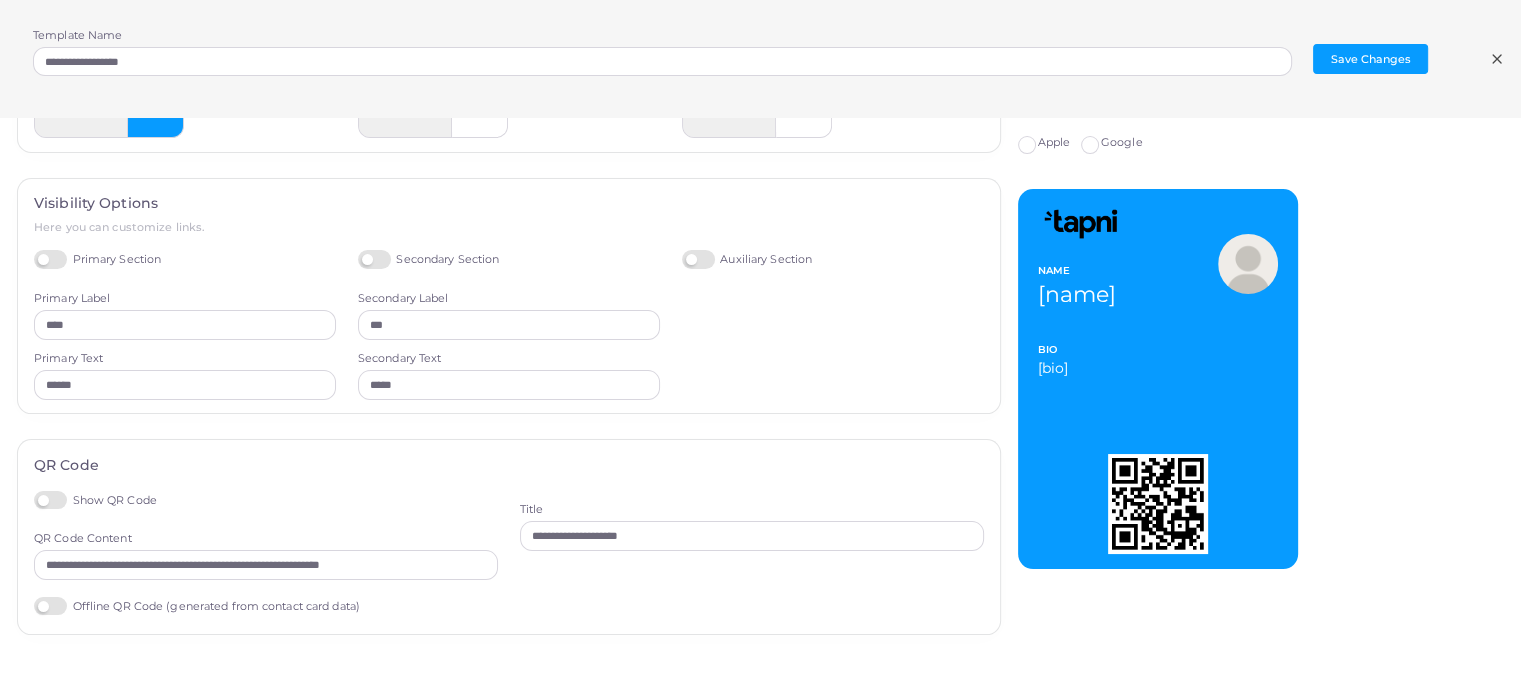 click on "Google" at bounding box center [1122, 143] 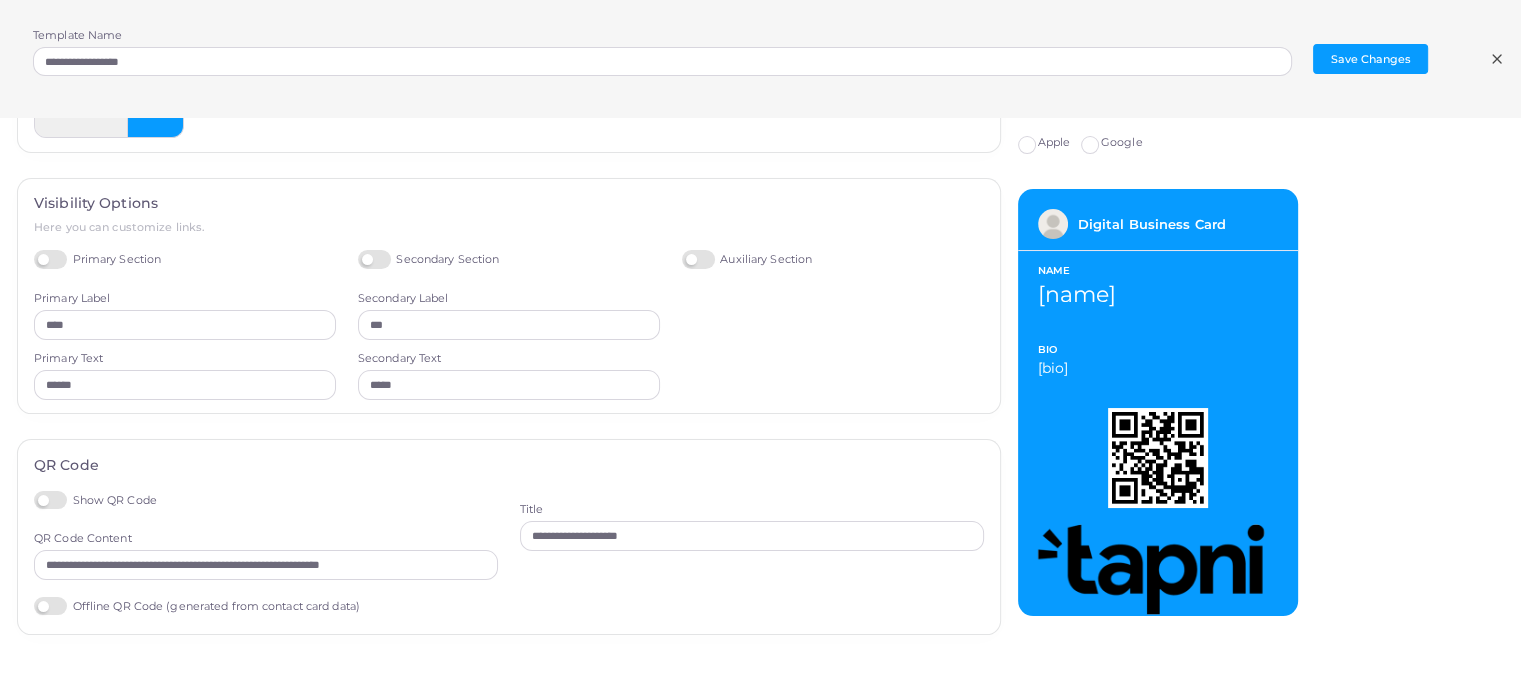 click on "Apple" at bounding box center (1053, 143) 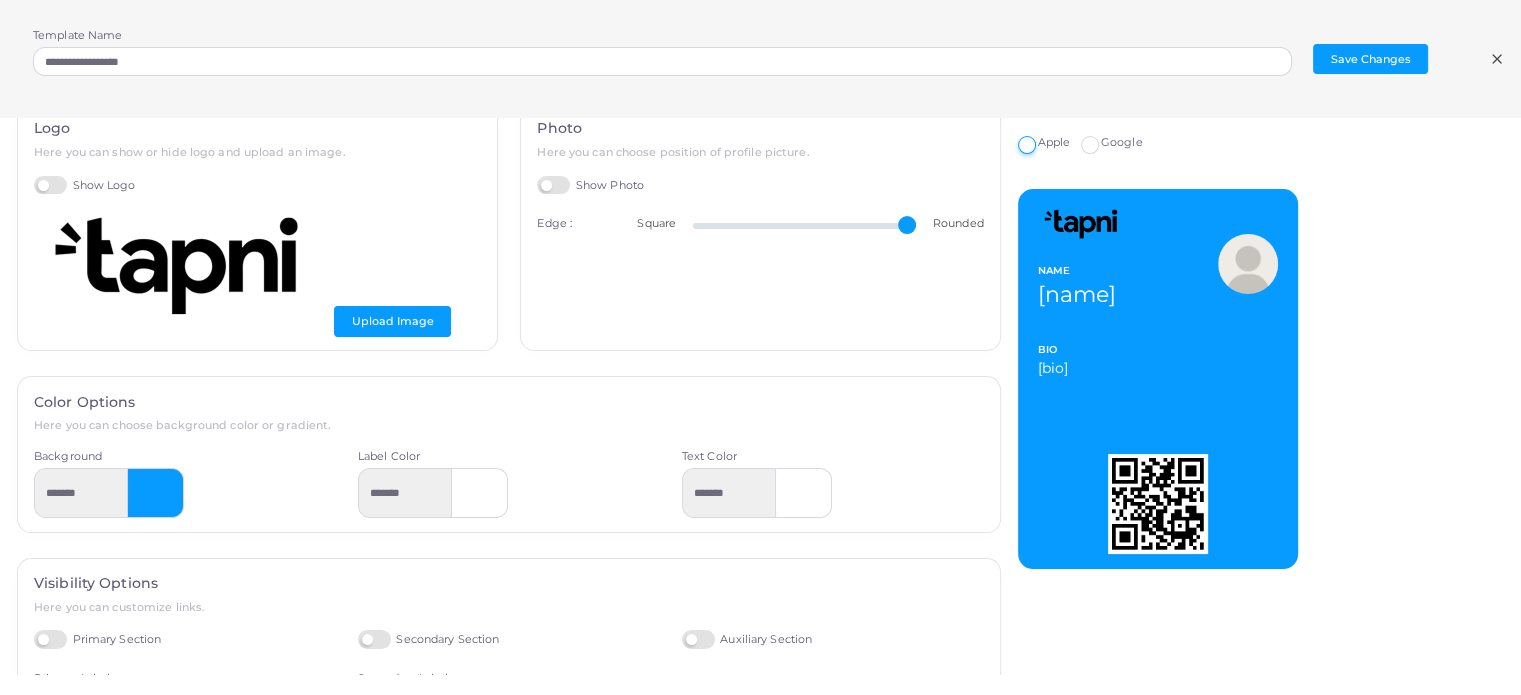 scroll, scrollTop: 12, scrollLeft: 0, axis: vertical 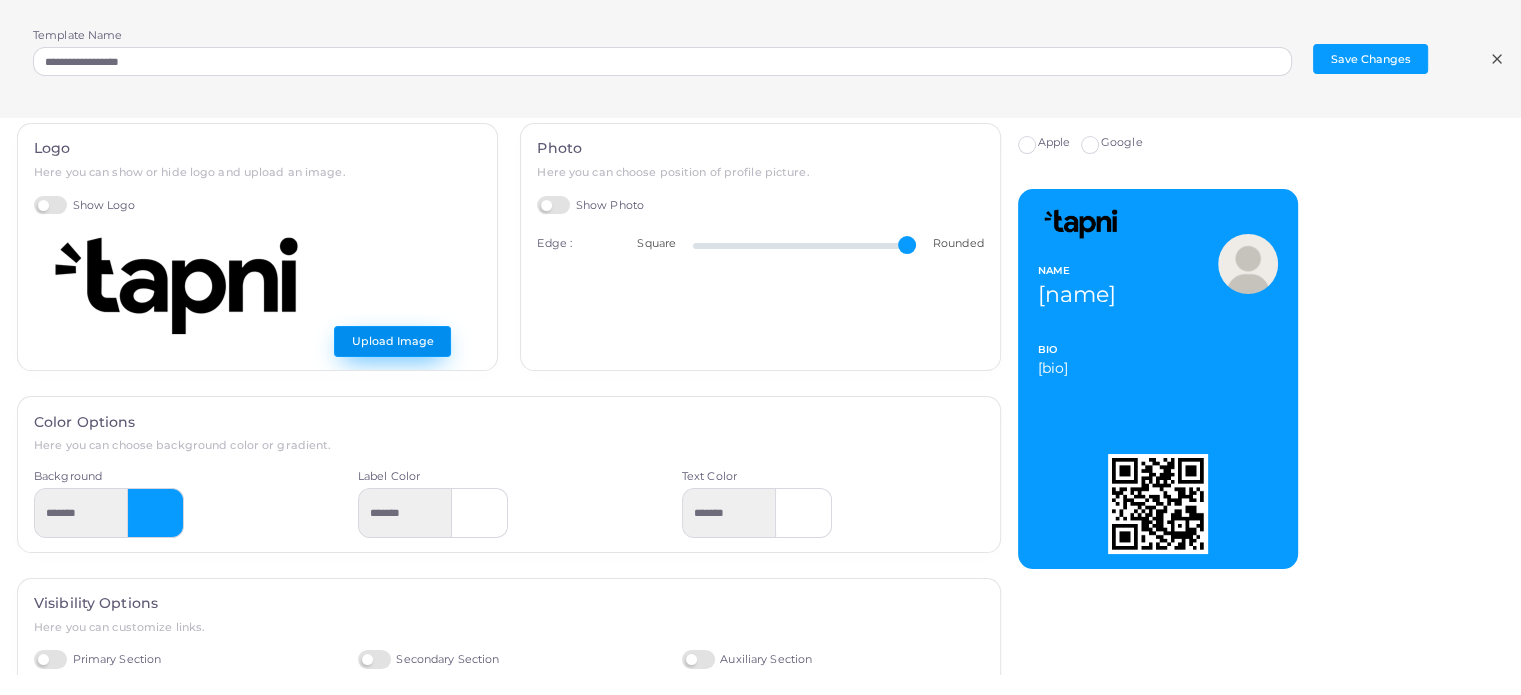 click on "Upload Image" at bounding box center (392, 341) 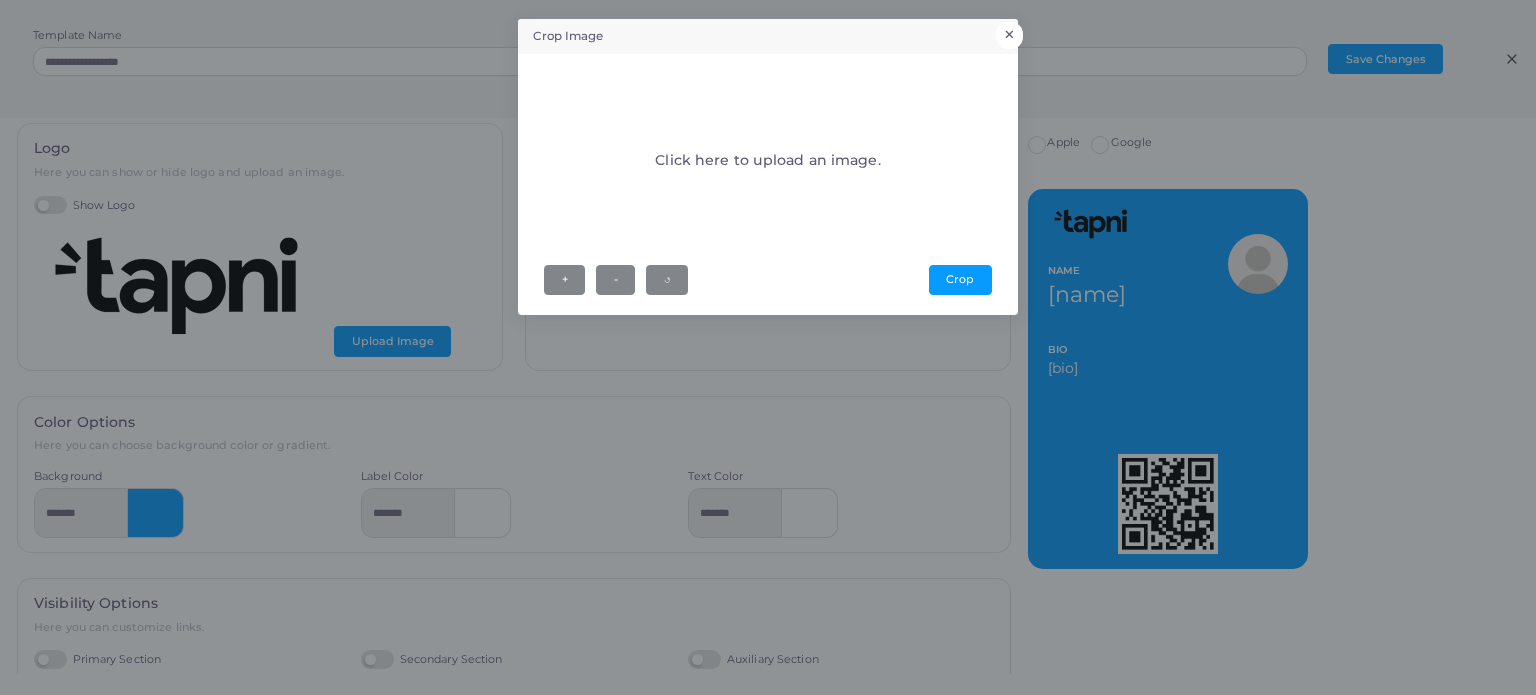 click on "×" at bounding box center (1009, 35) 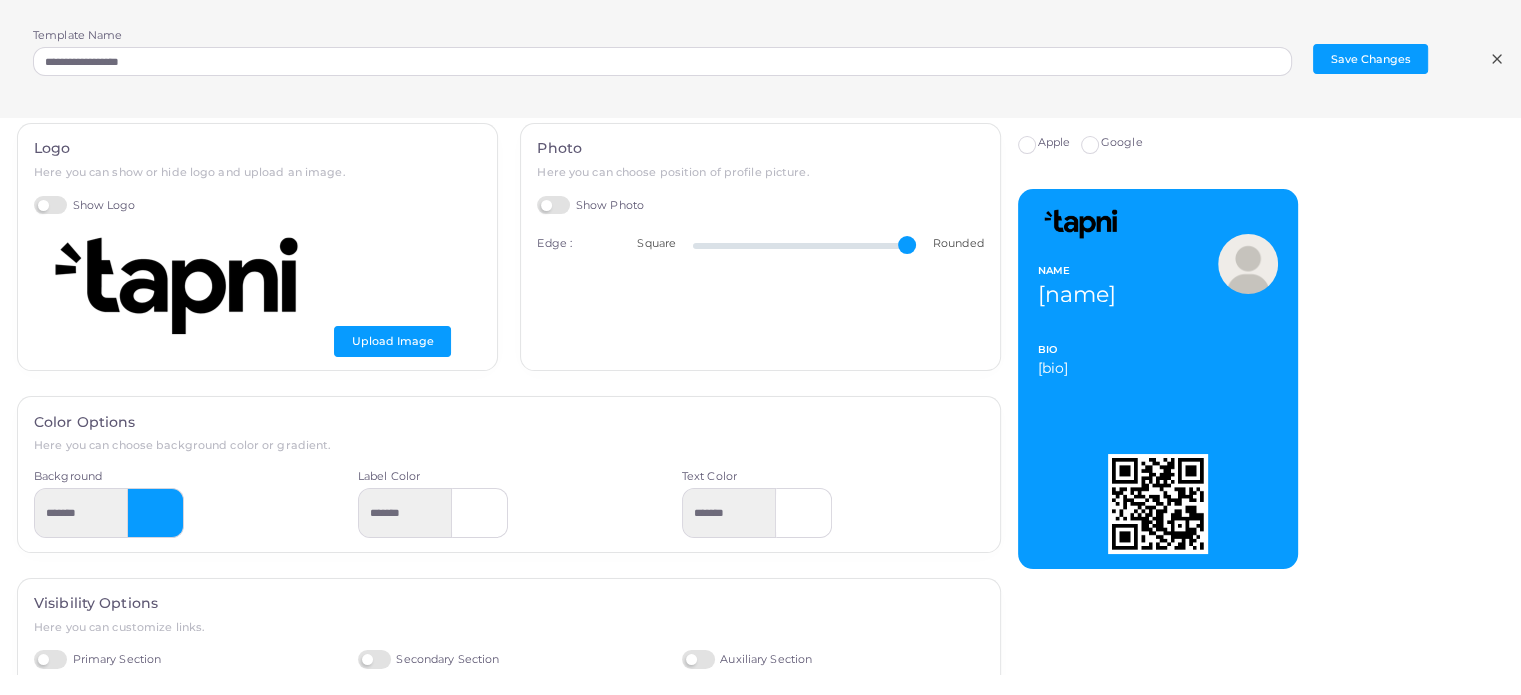 click at bounding box center (156, 513) 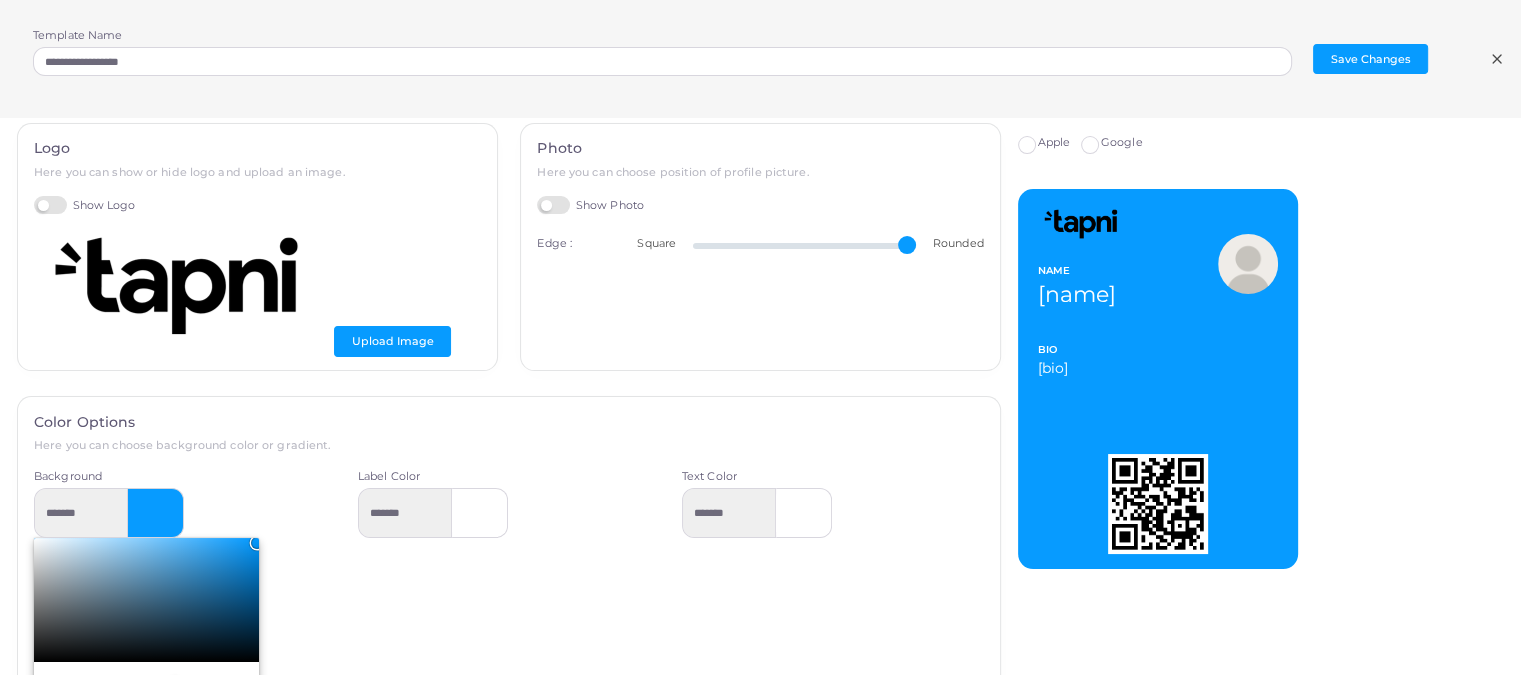 type on "*********" 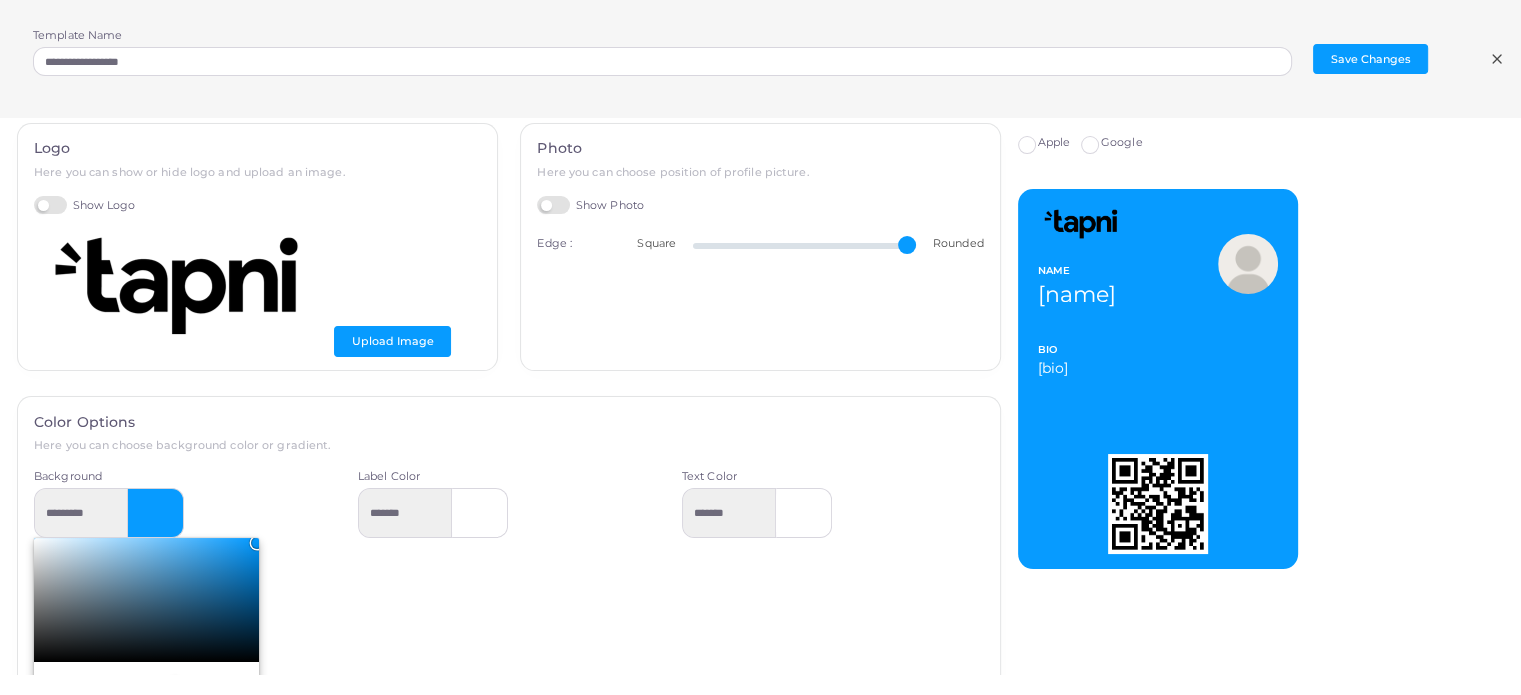 type on "*********" 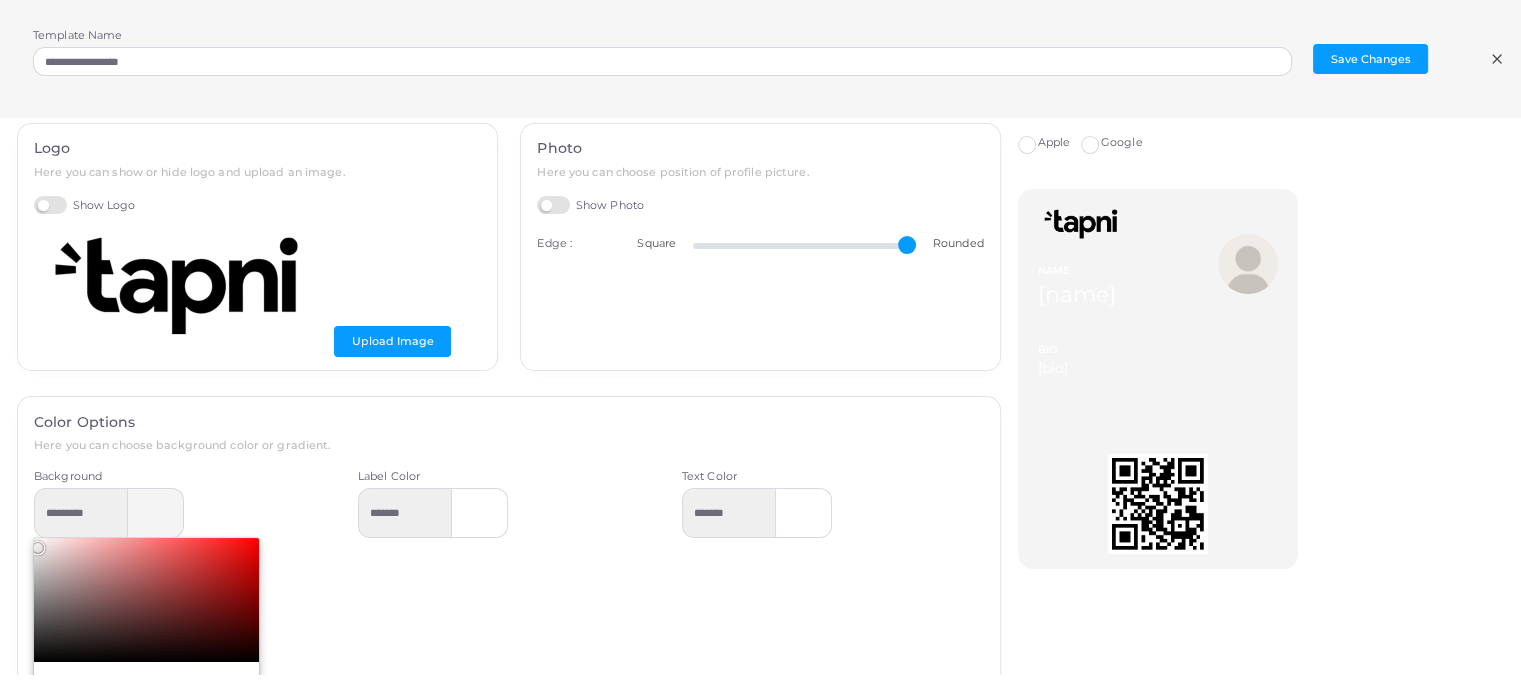drag, startPoint x: 77, startPoint y: 565, endPoint x: 20, endPoint y: 542, distance: 61.46544 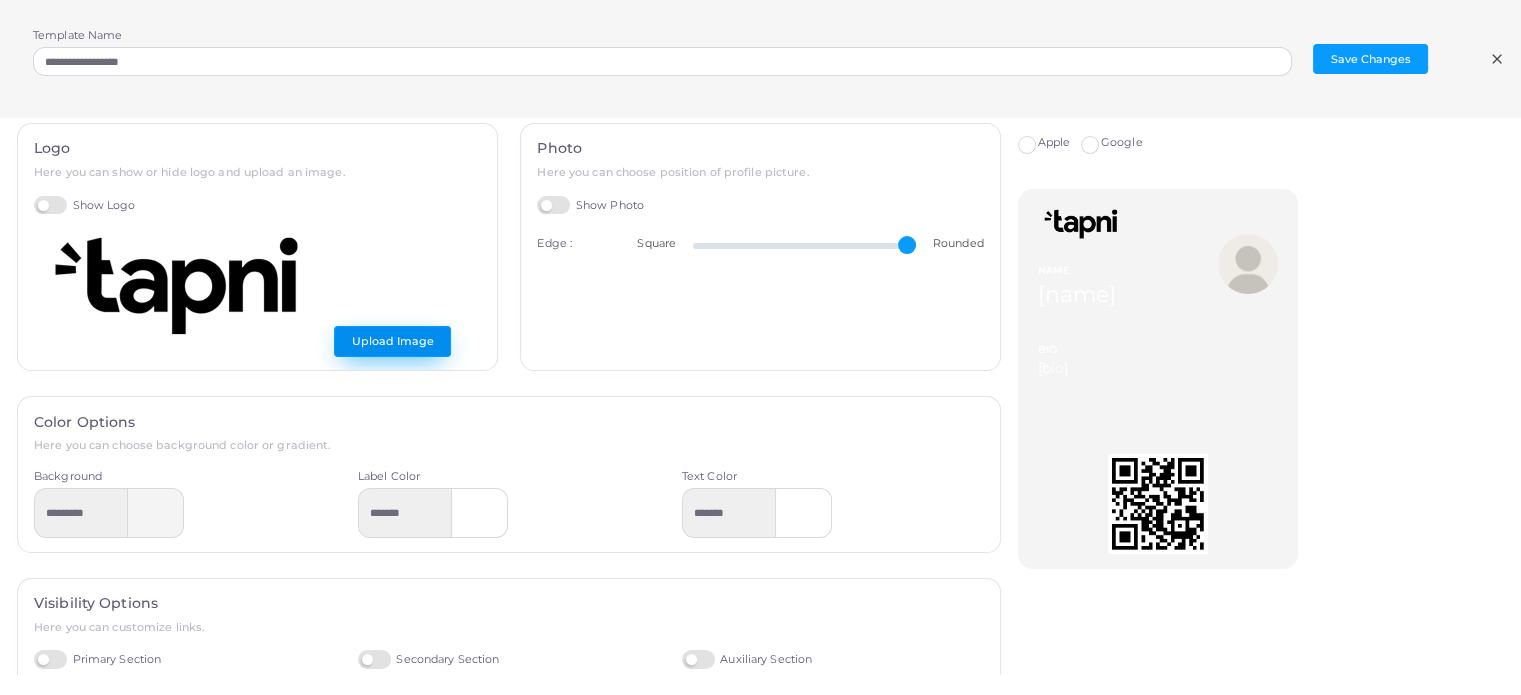 click on "Upload Image" at bounding box center (392, 341) 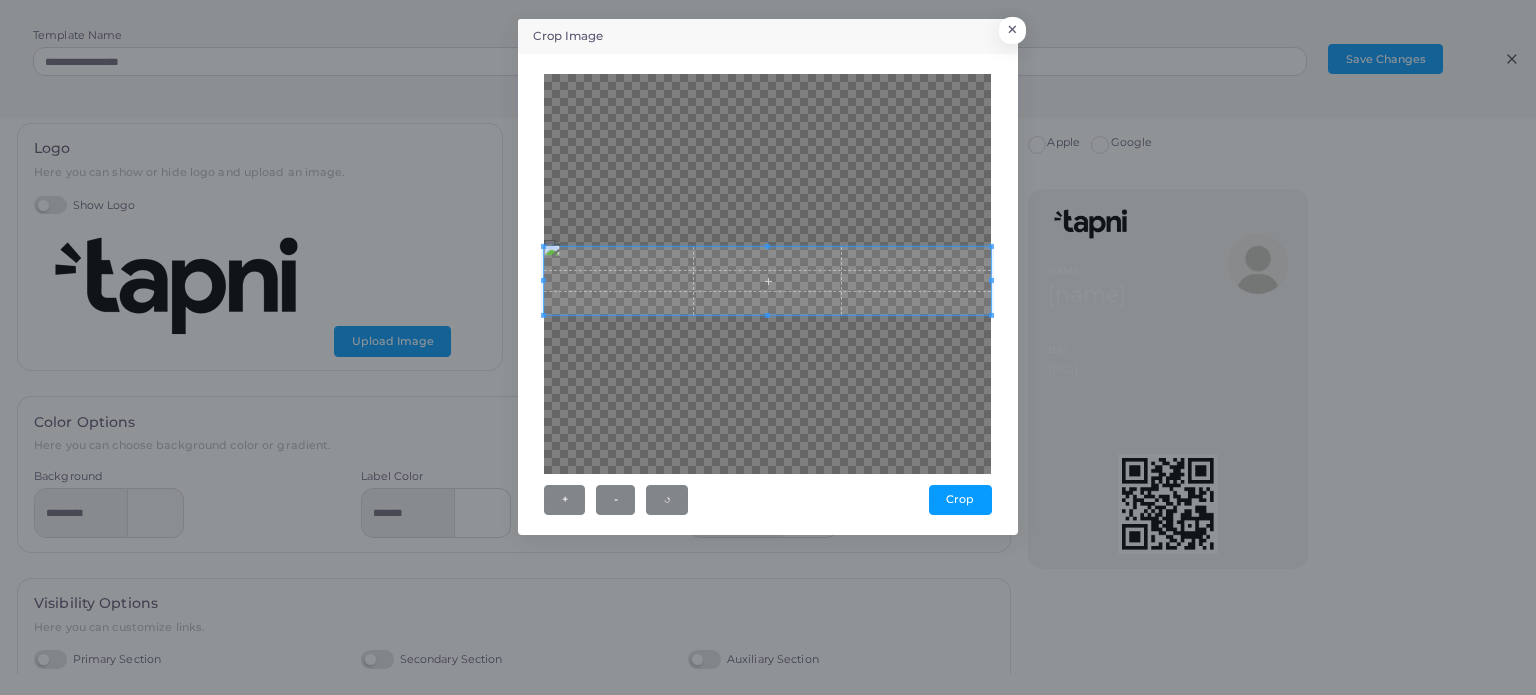 click at bounding box center (767, 315) 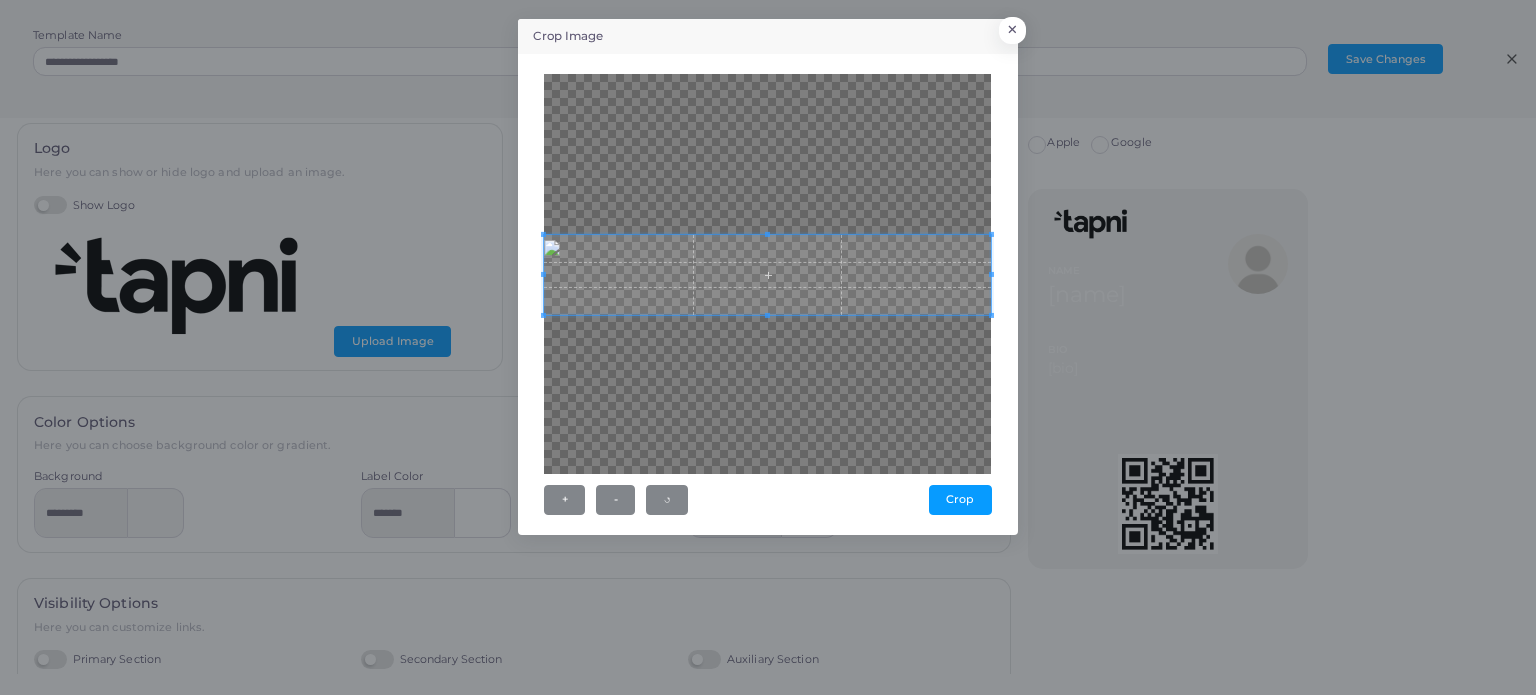 click at bounding box center (767, 234) 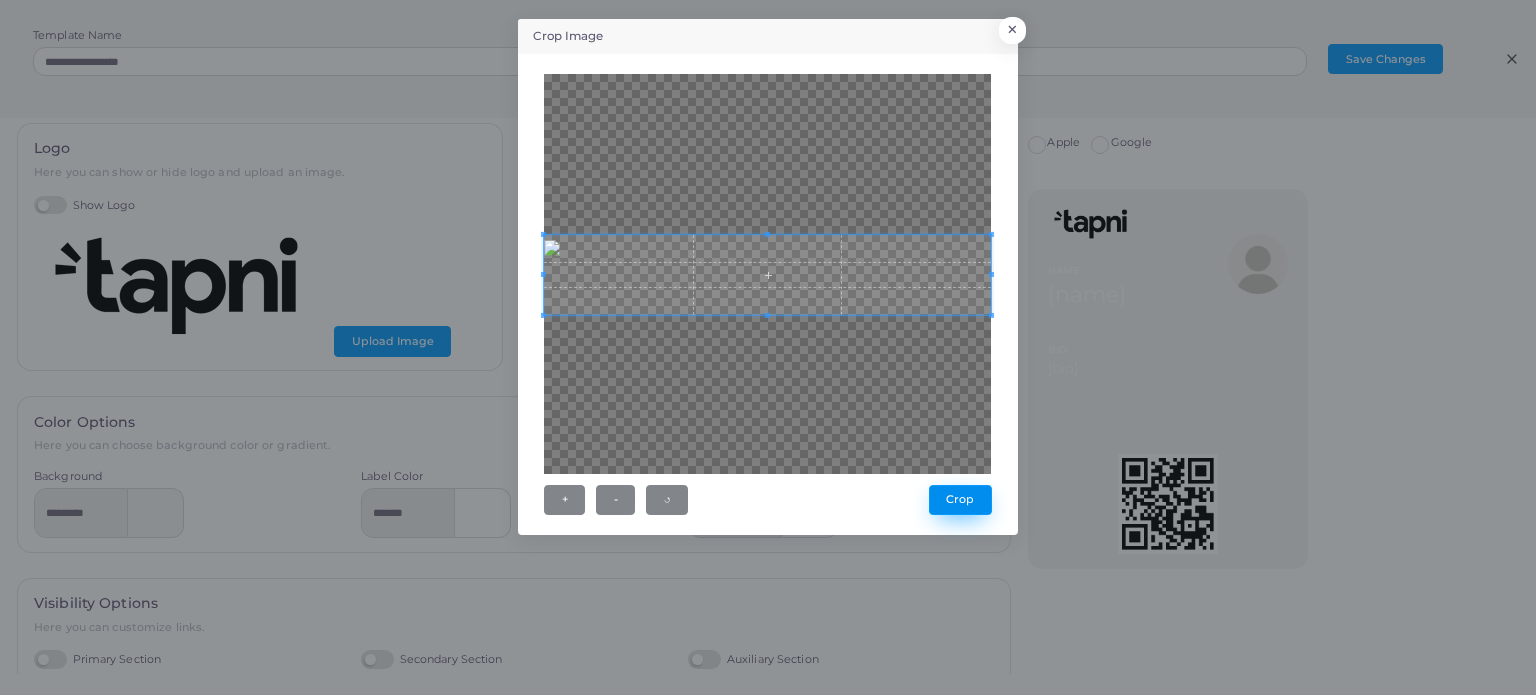click on "Crop" at bounding box center (960, 500) 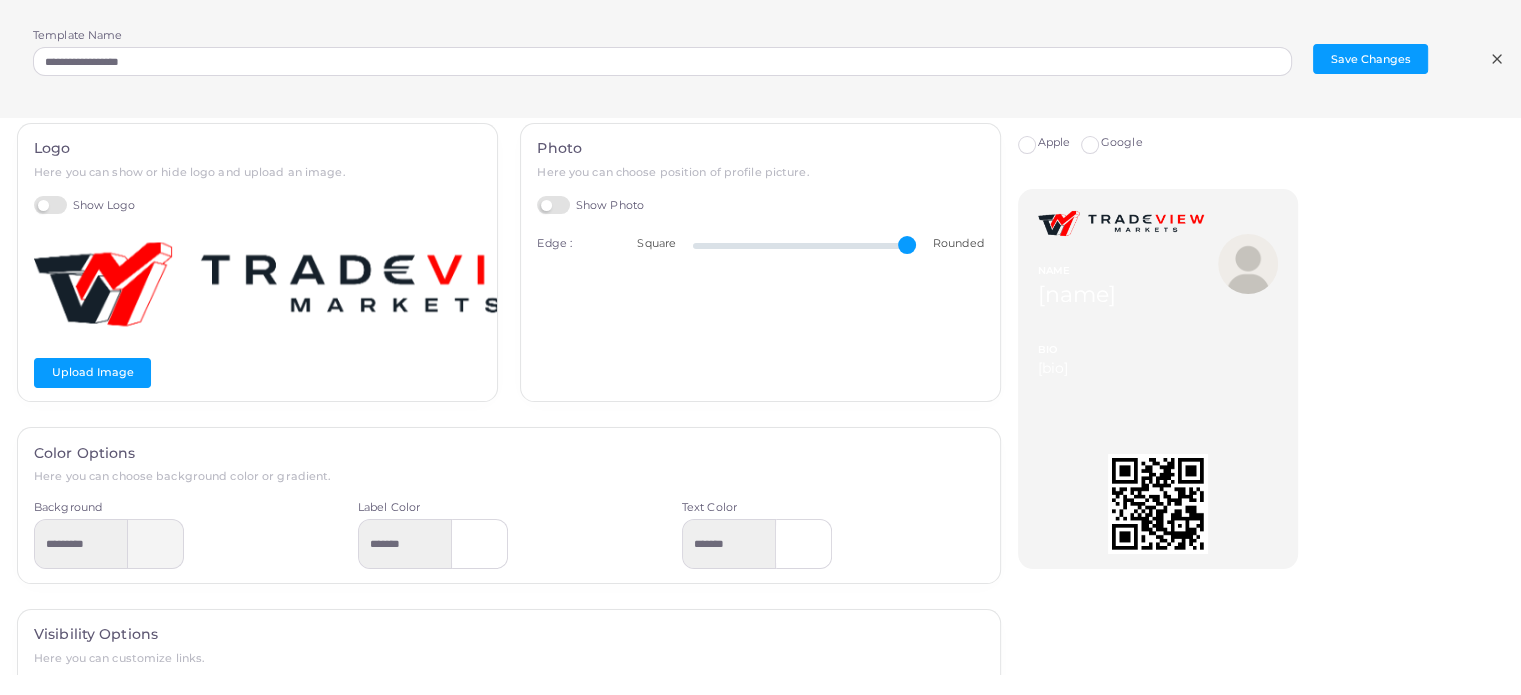 drag, startPoint x: 890, startPoint y: 245, endPoint x: 920, endPoint y: 235, distance: 31.622776 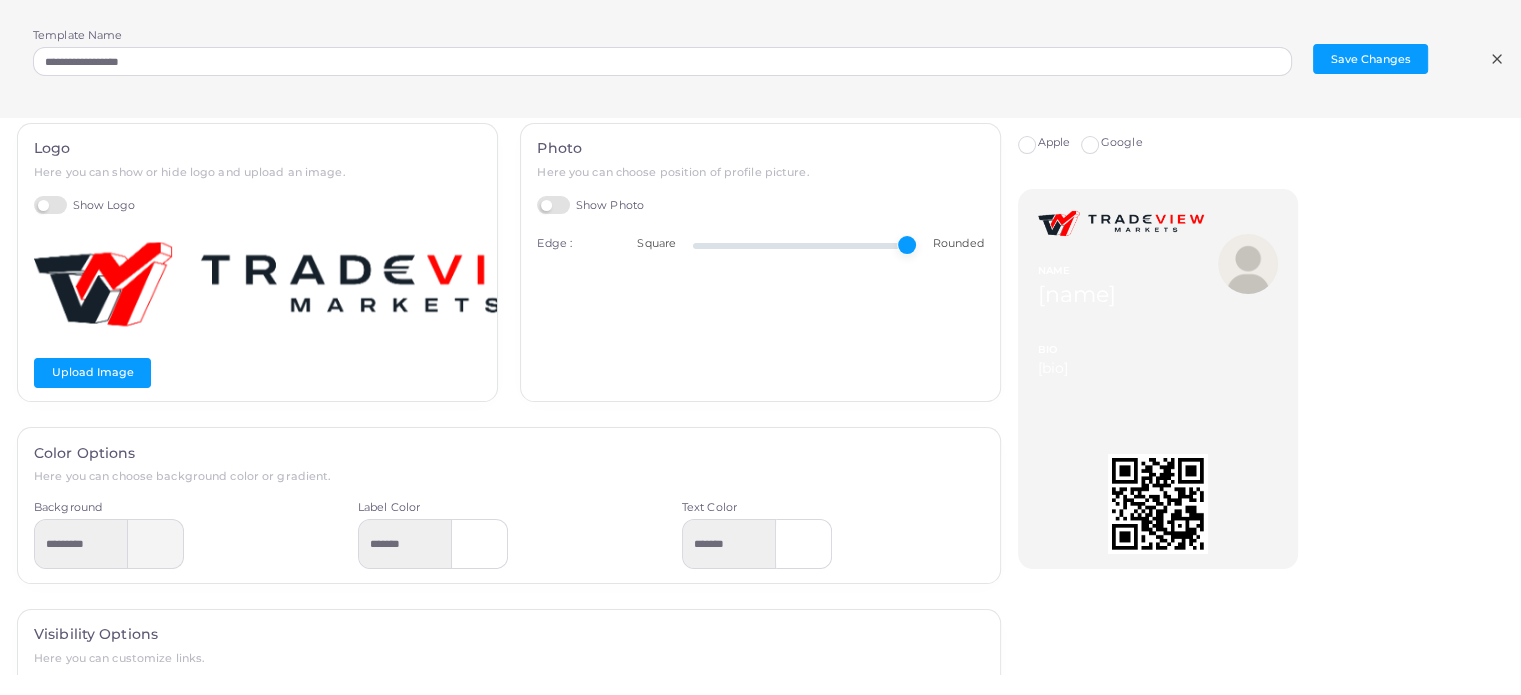 click at bounding box center (805, 246) 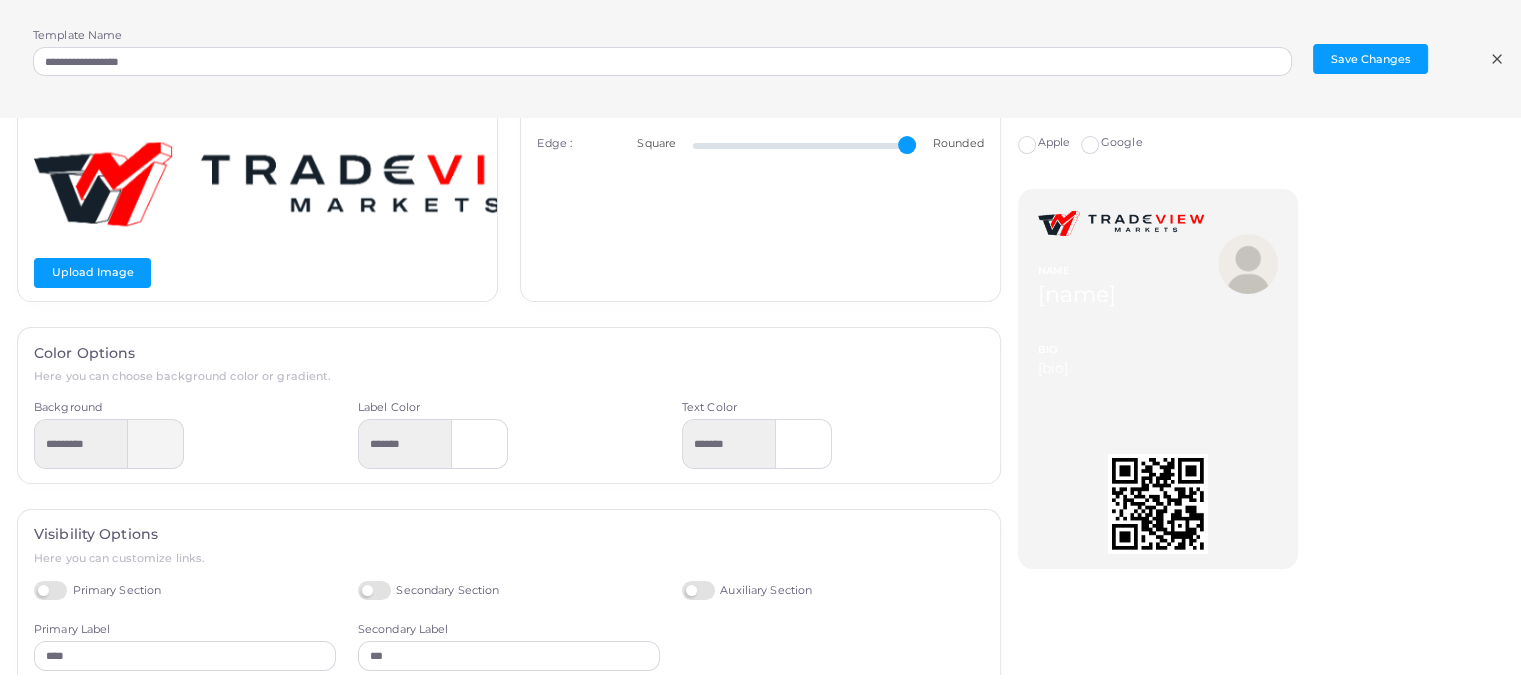 click at bounding box center [480, 444] 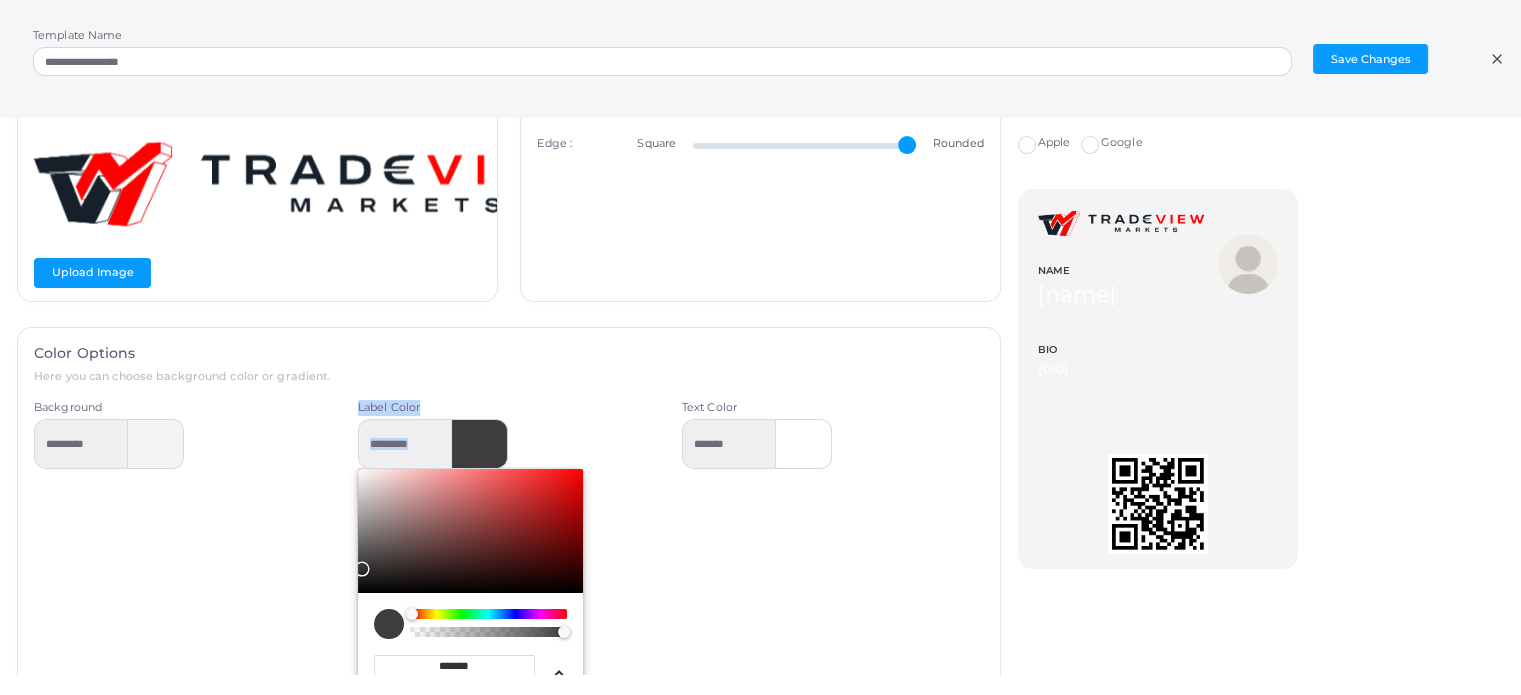 drag, startPoint x: 394, startPoint y: 555, endPoint x: 336, endPoint y: 562, distance: 58.420887 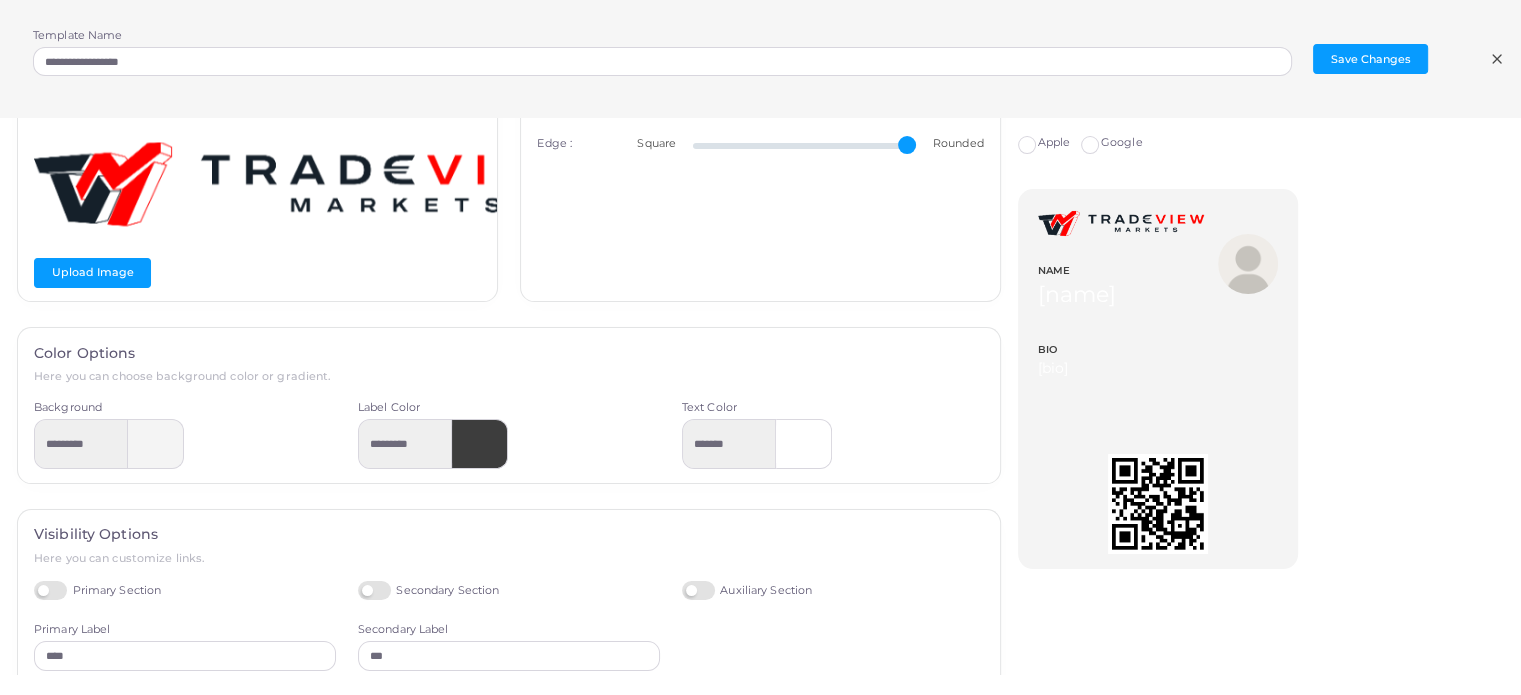 click at bounding box center [804, 444] 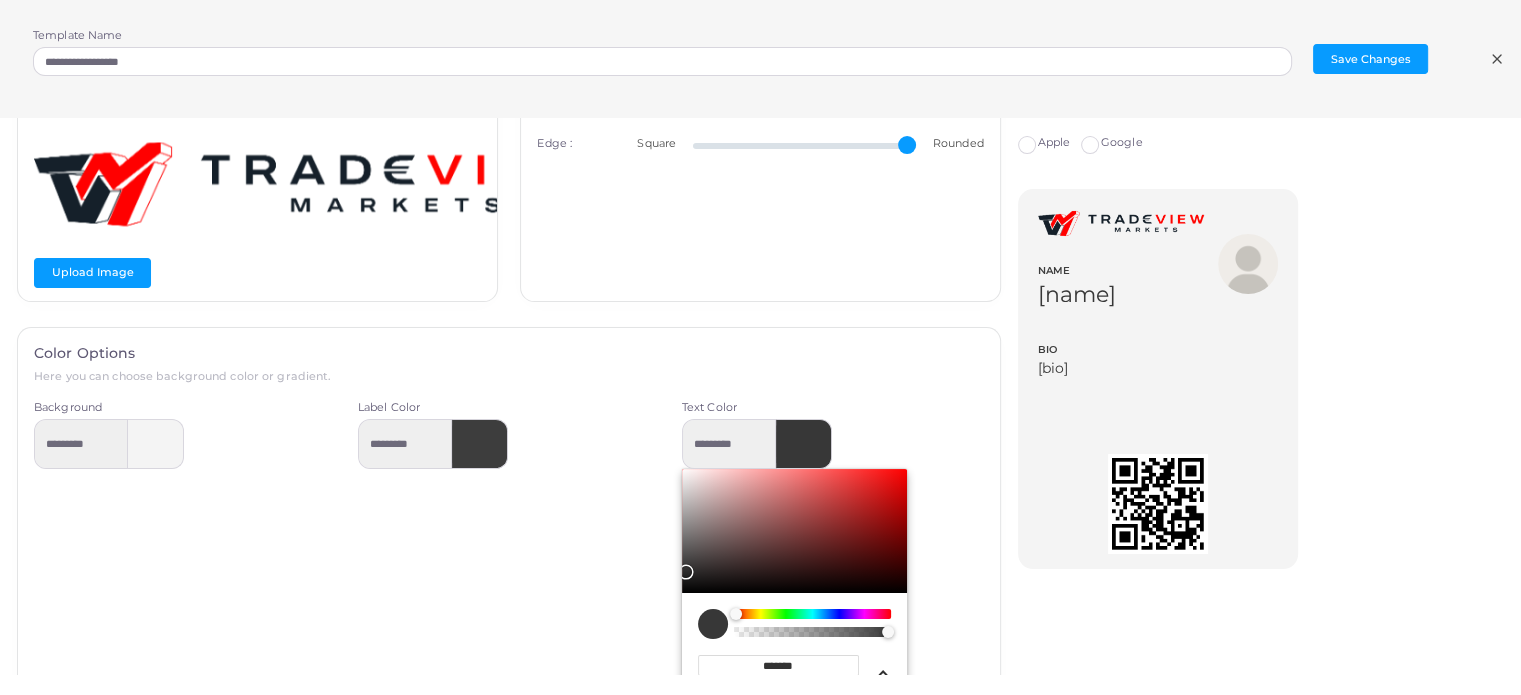 drag, startPoint x: 681, startPoint y: 558, endPoint x: 670, endPoint y: 563, distance: 12.083046 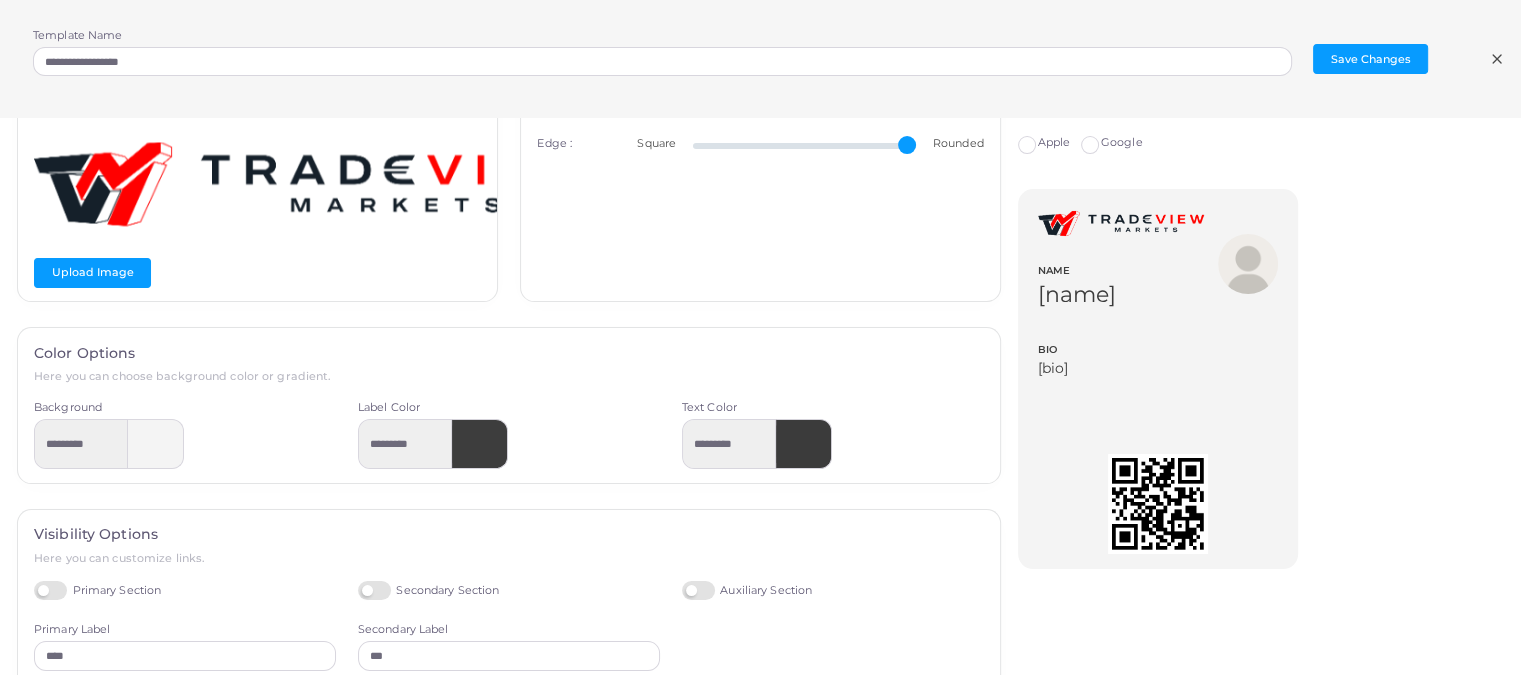 click at bounding box center [804, 444] 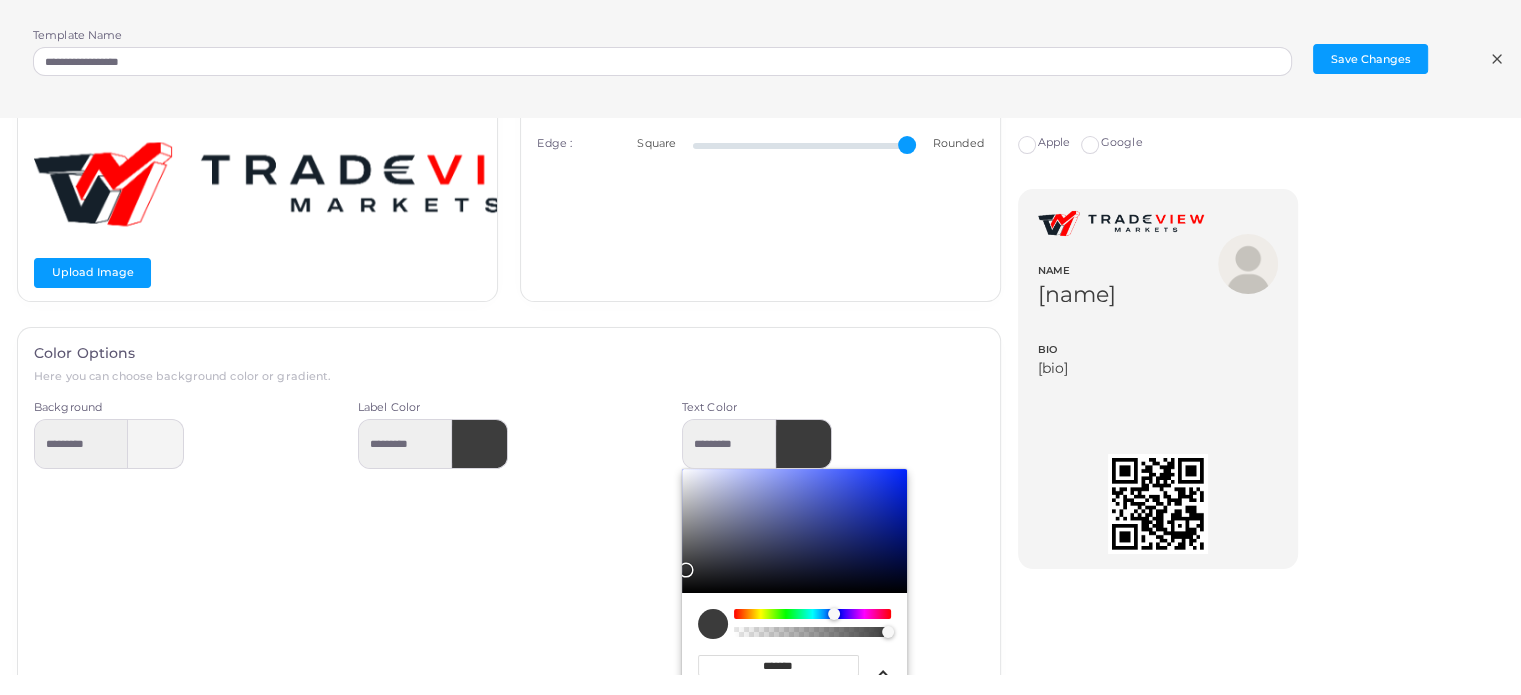 click at bounding box center (812, 614) 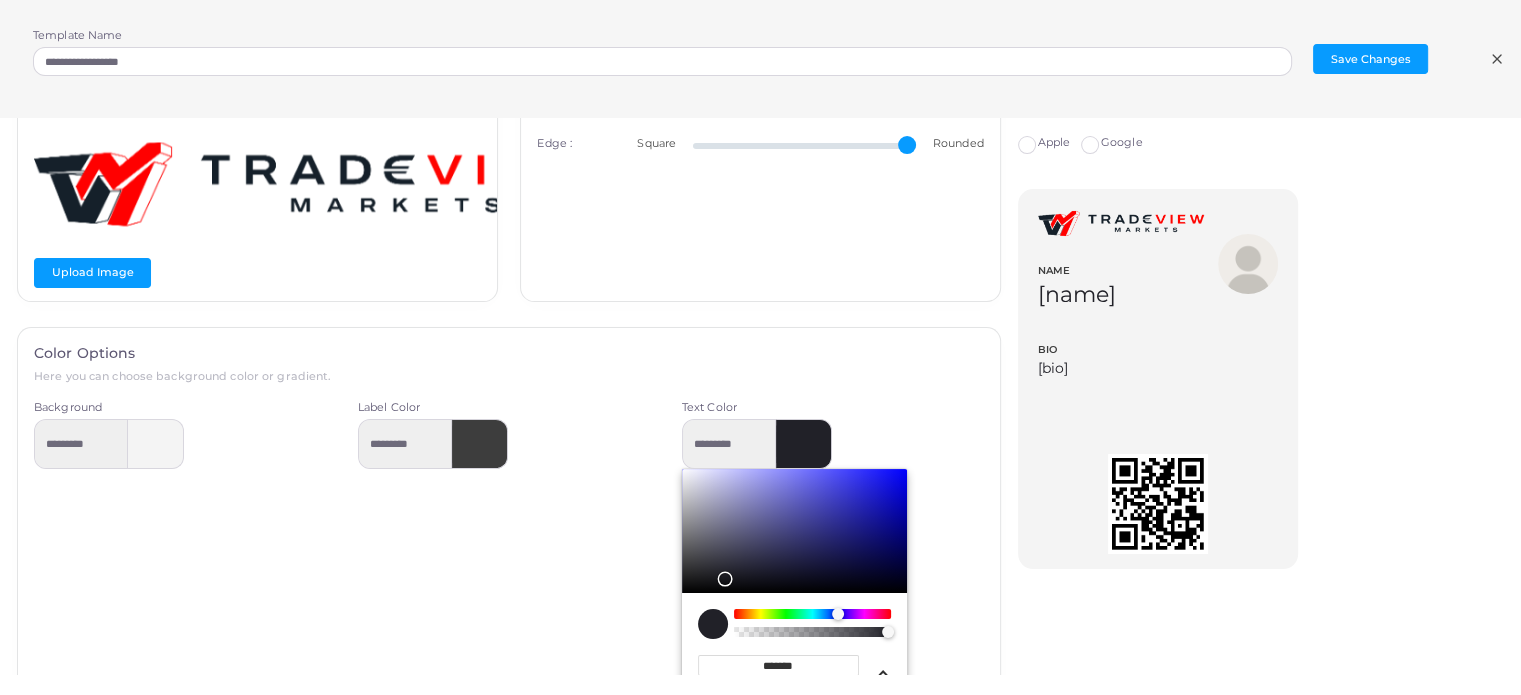 drag, startPoint x: 702, startPoint y: 567, endPoint x: 711, endPoint y: 572, distance: 10.29563 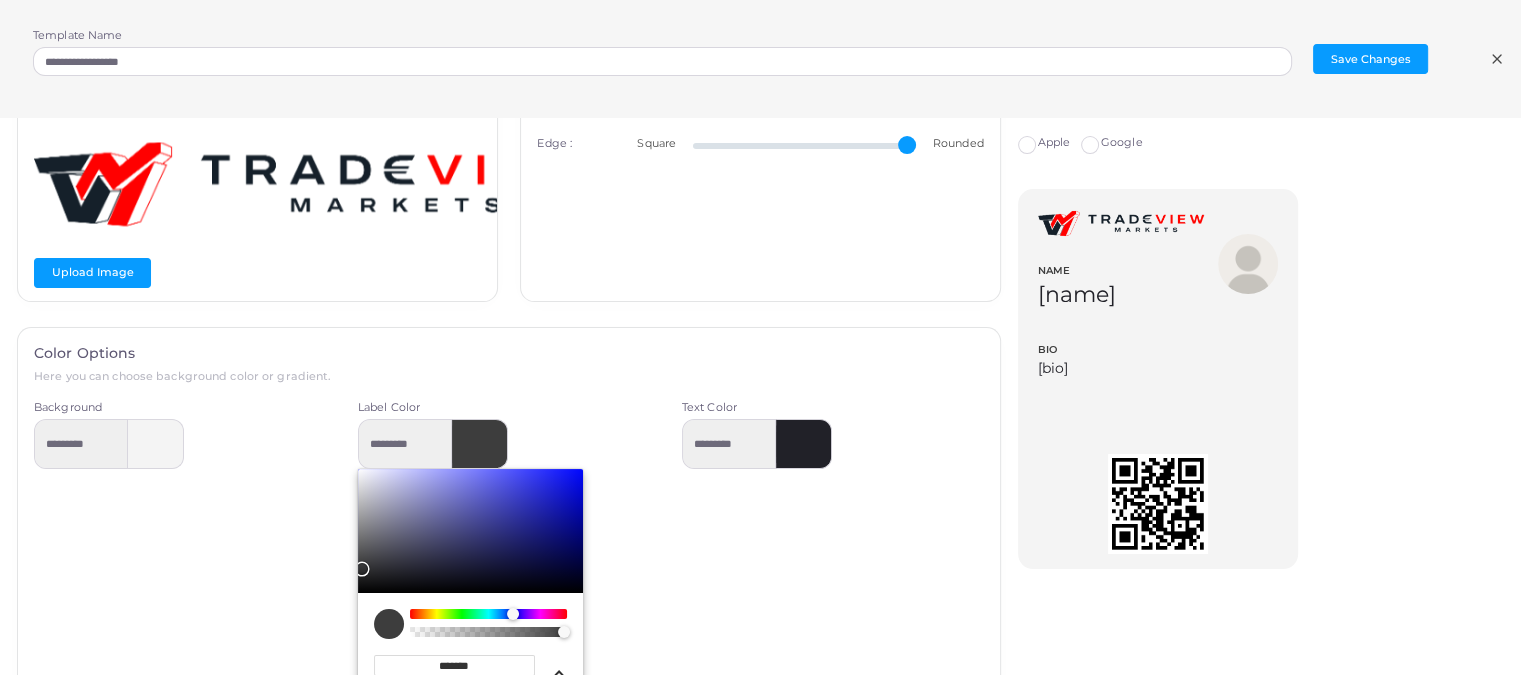 click at bounding box center [488, 614] 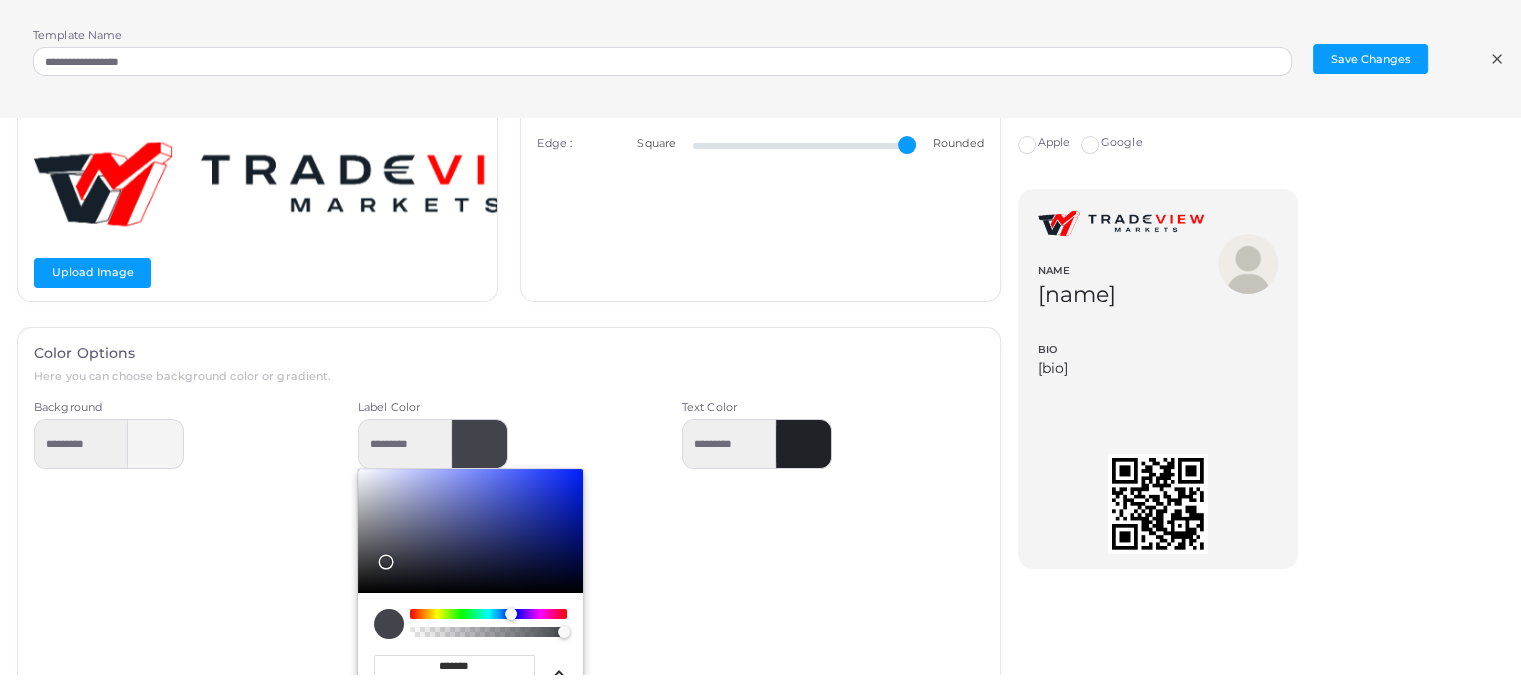 drag, startPoint x: 407, startPoint y: 571, endPoint x: 379, endPoint y: 555, distance: 32.24903 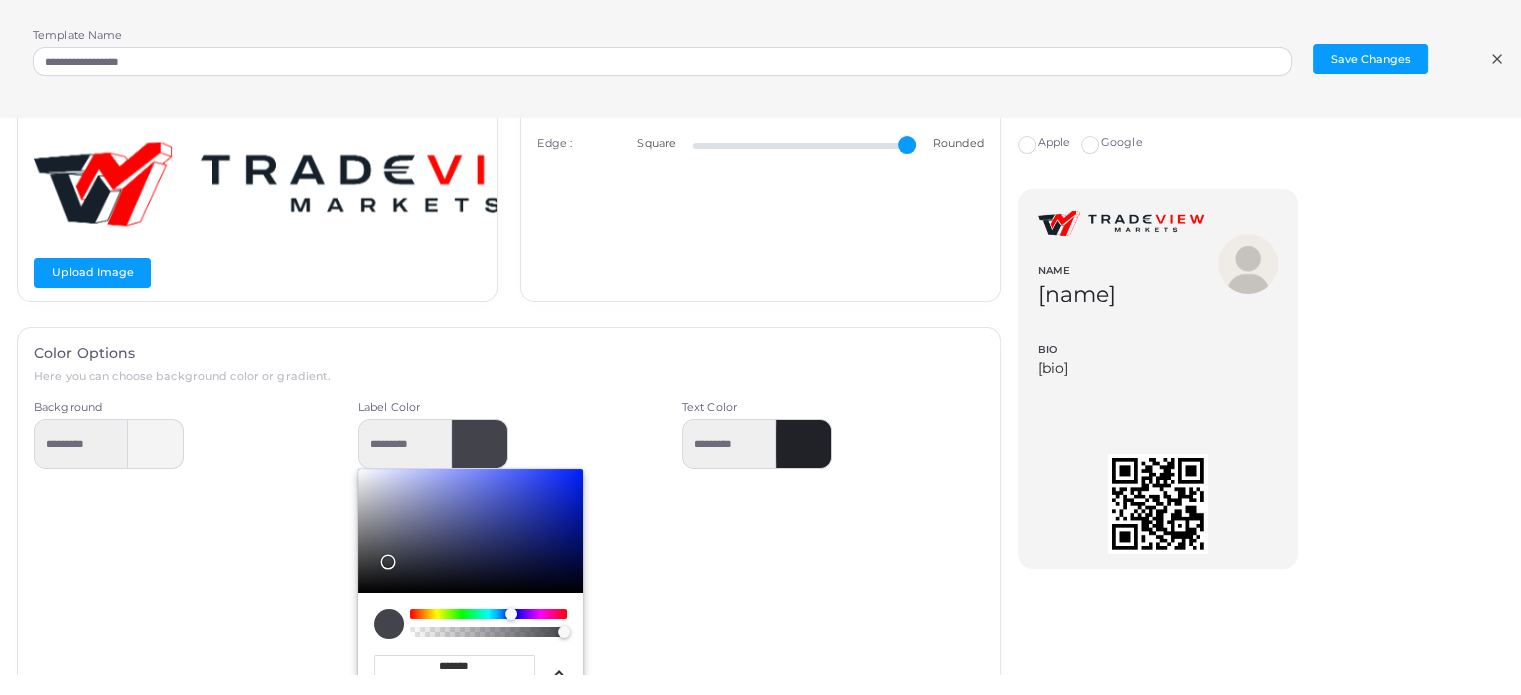 scroll, scrollTop: 12, scrollLeft: 0, axis: vertical 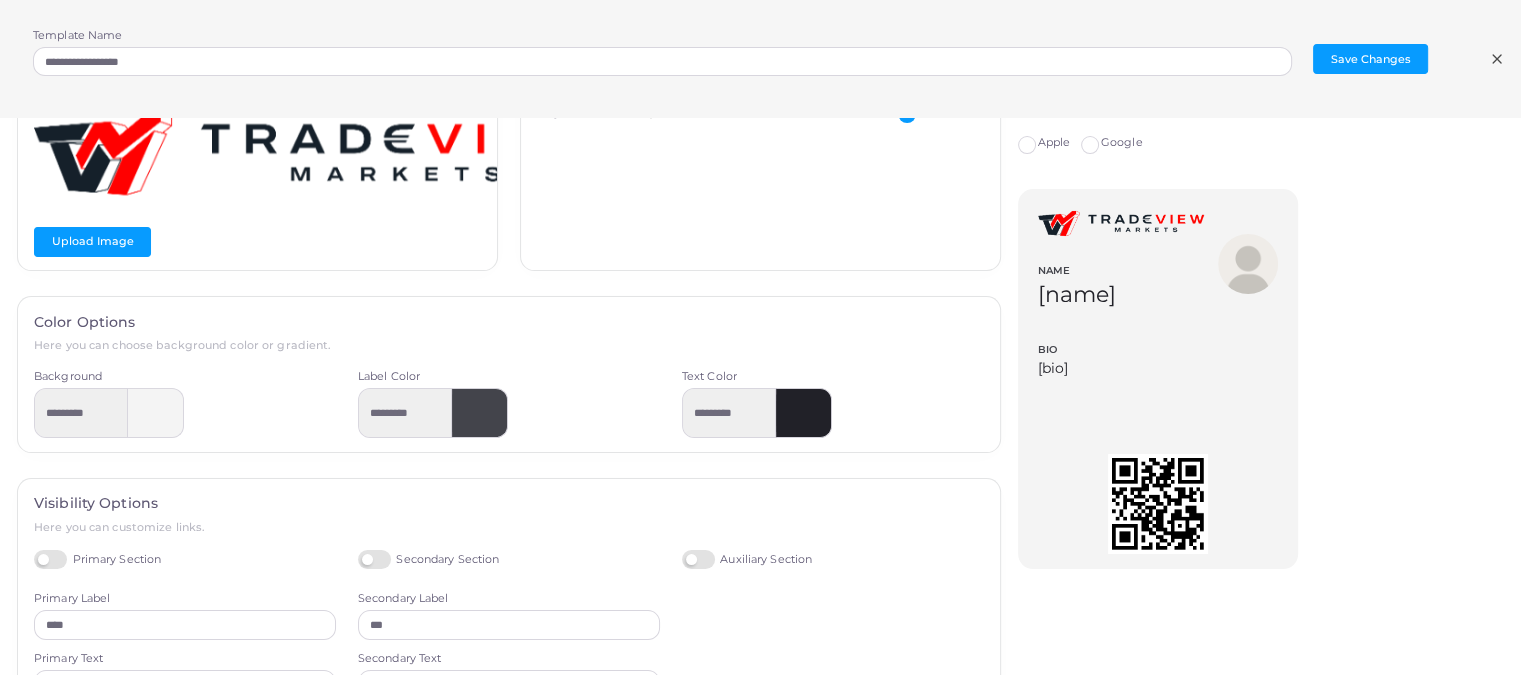 click on "Google" at bounding box center [1122, 143] 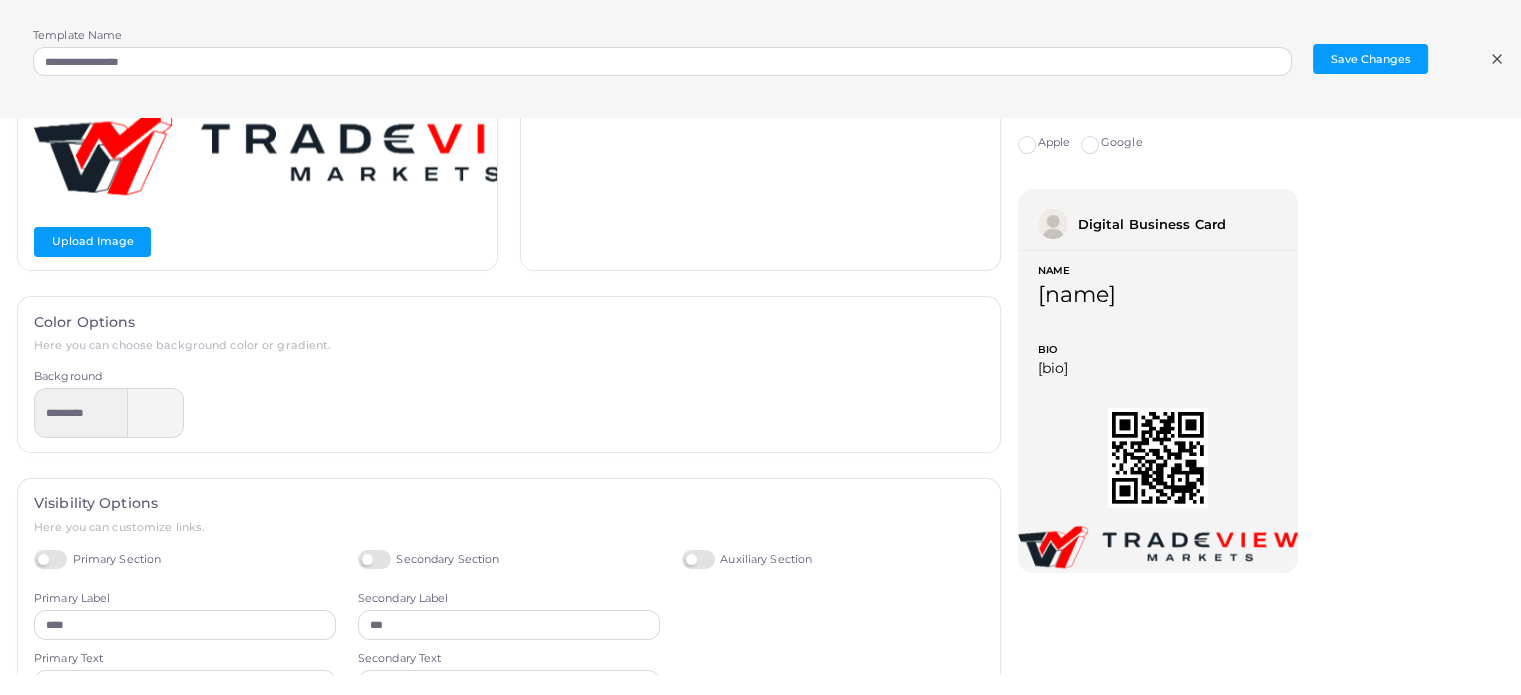 click on "Apple" at bounding box center (1053, 143) 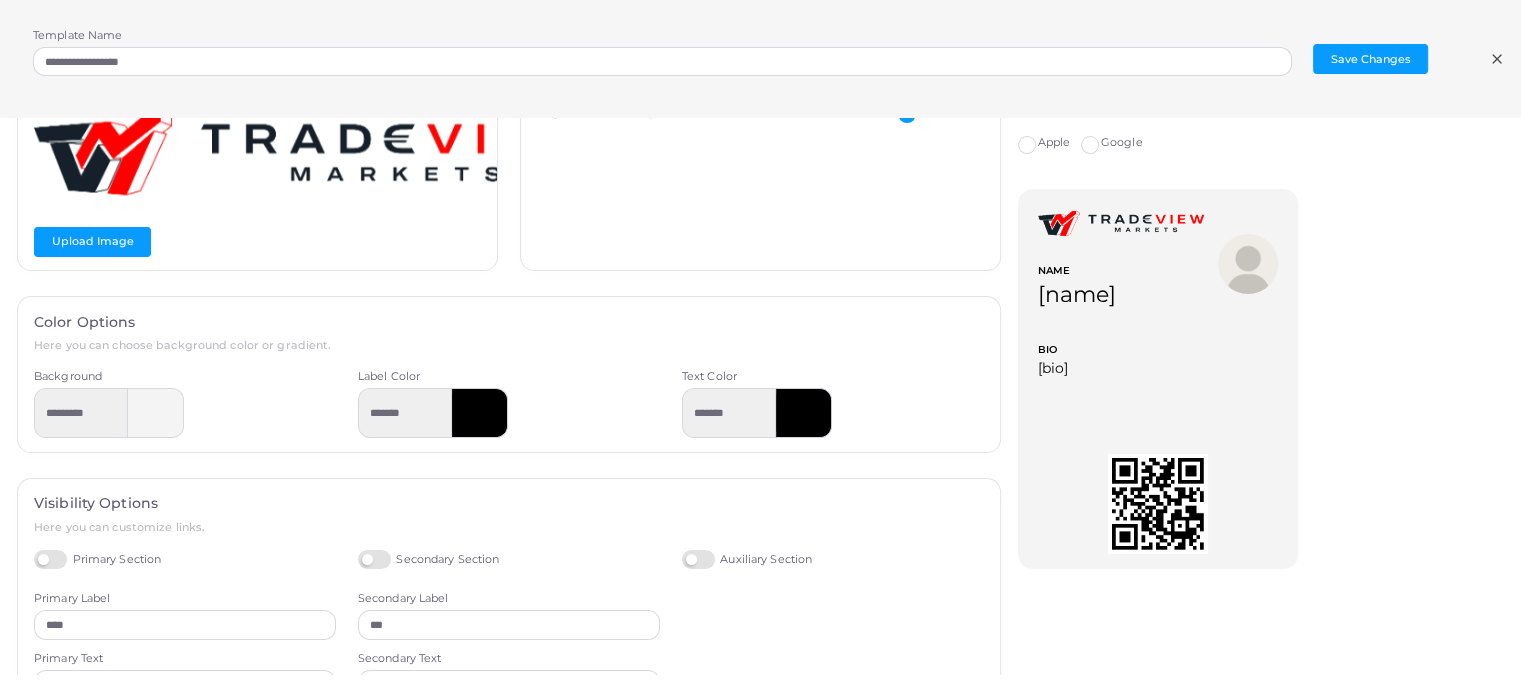 click on "Google" at bounding box center [1122, 143] 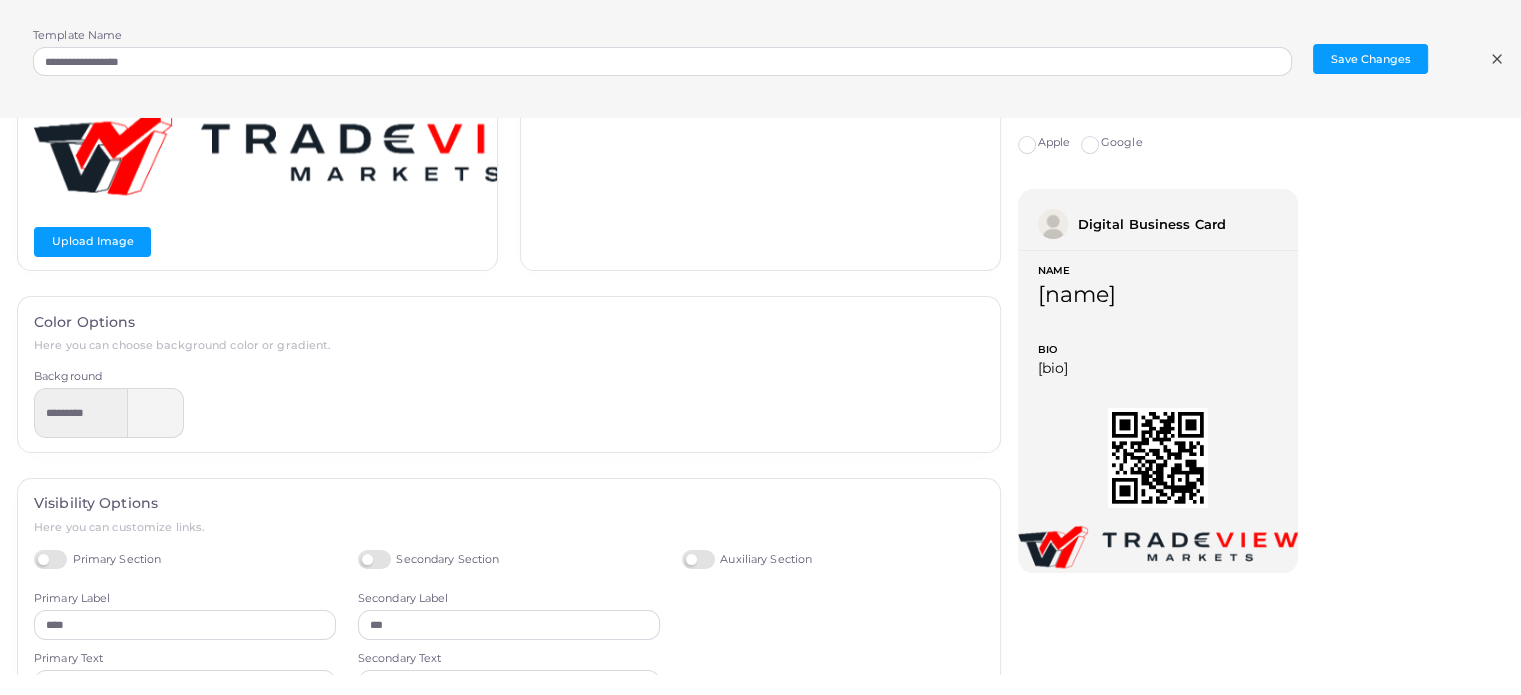 click on "Apple" at bounding box center (1053, 143) 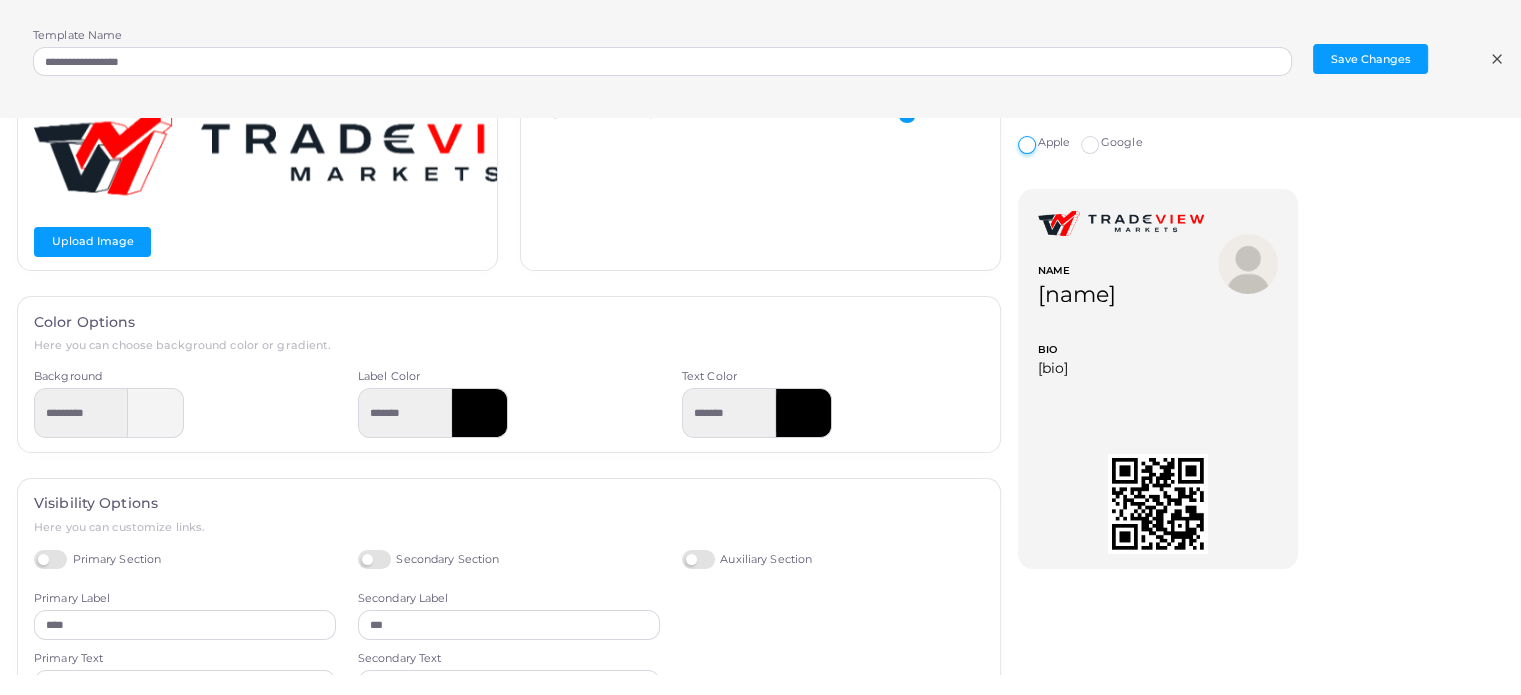 scroll, scrollTop: 0, scrollLeft: 0, axis: both 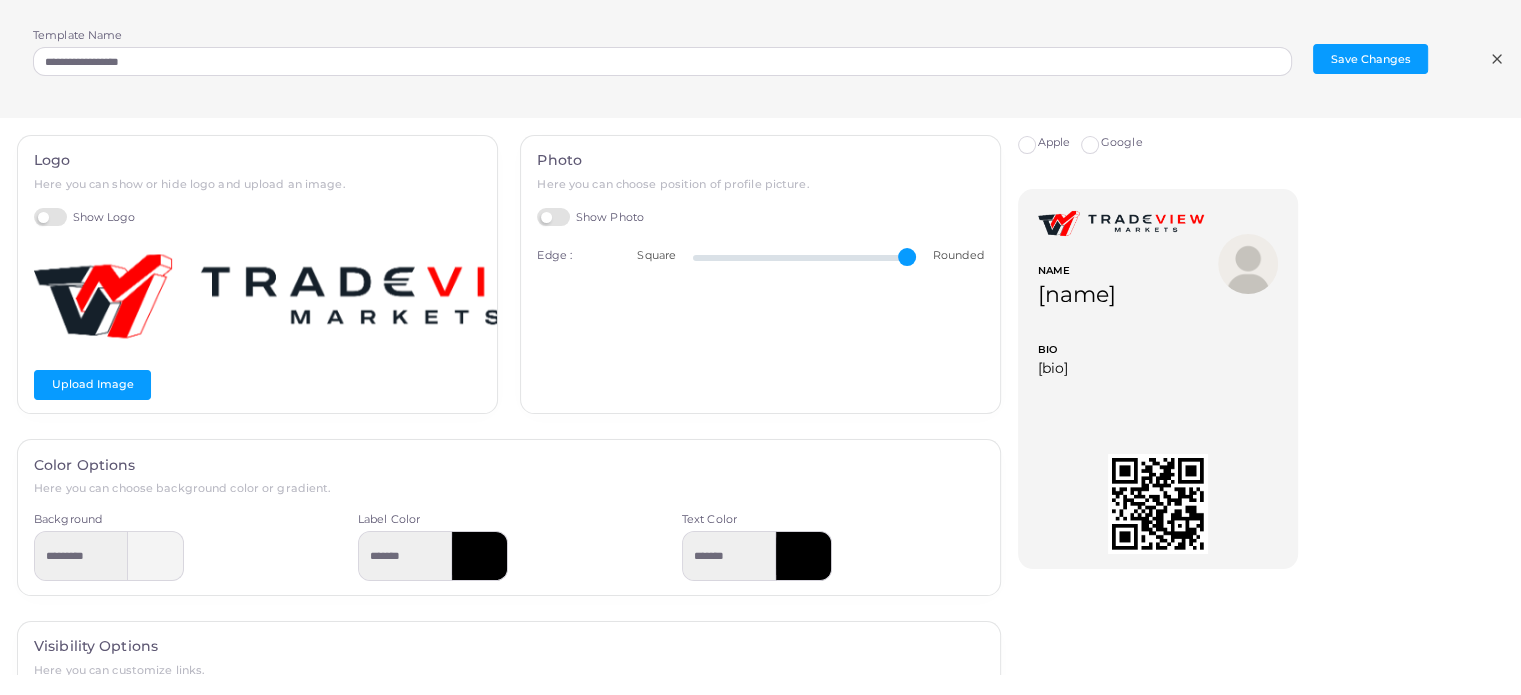 drag, startPoint x: 877, startPoint y: 251, endPoint x: 1034, endPoint y: 255, distance: 157.05095 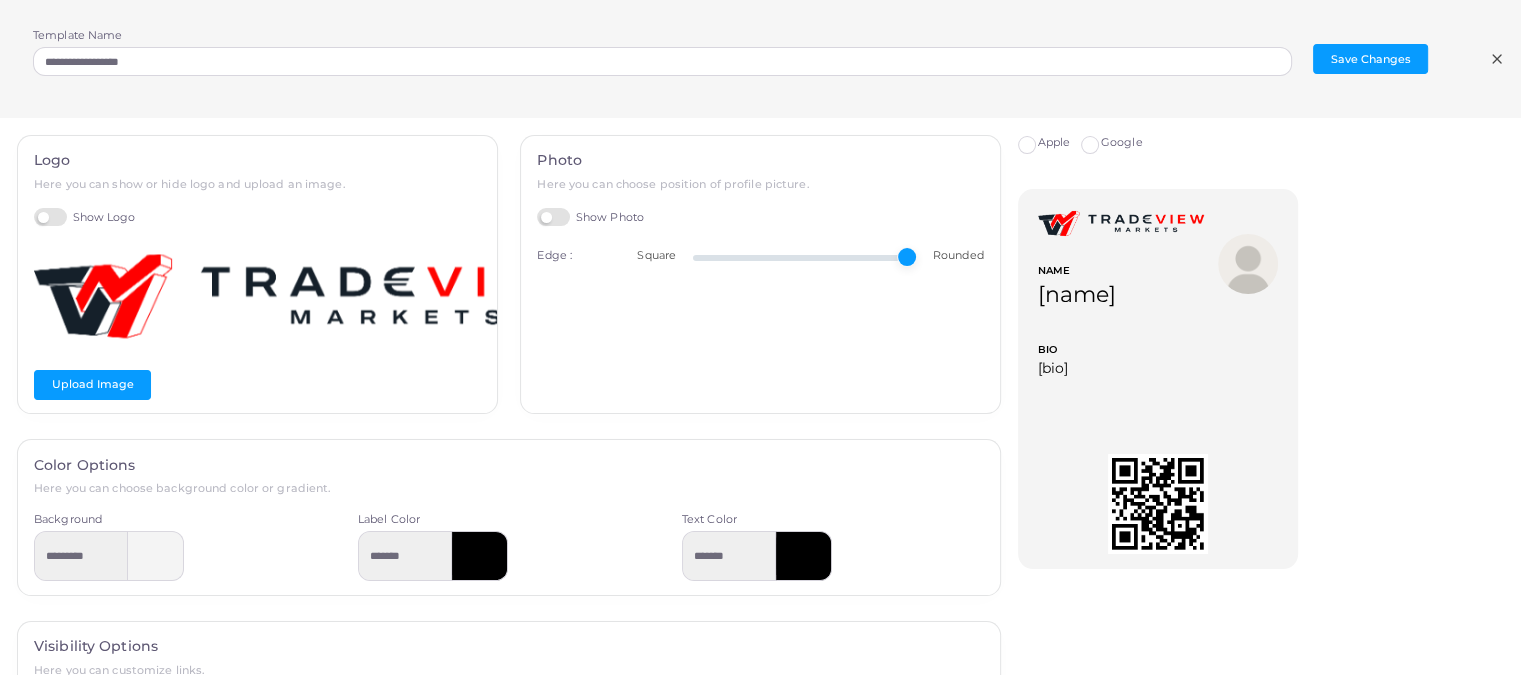 click at bounding box center [805, 258] 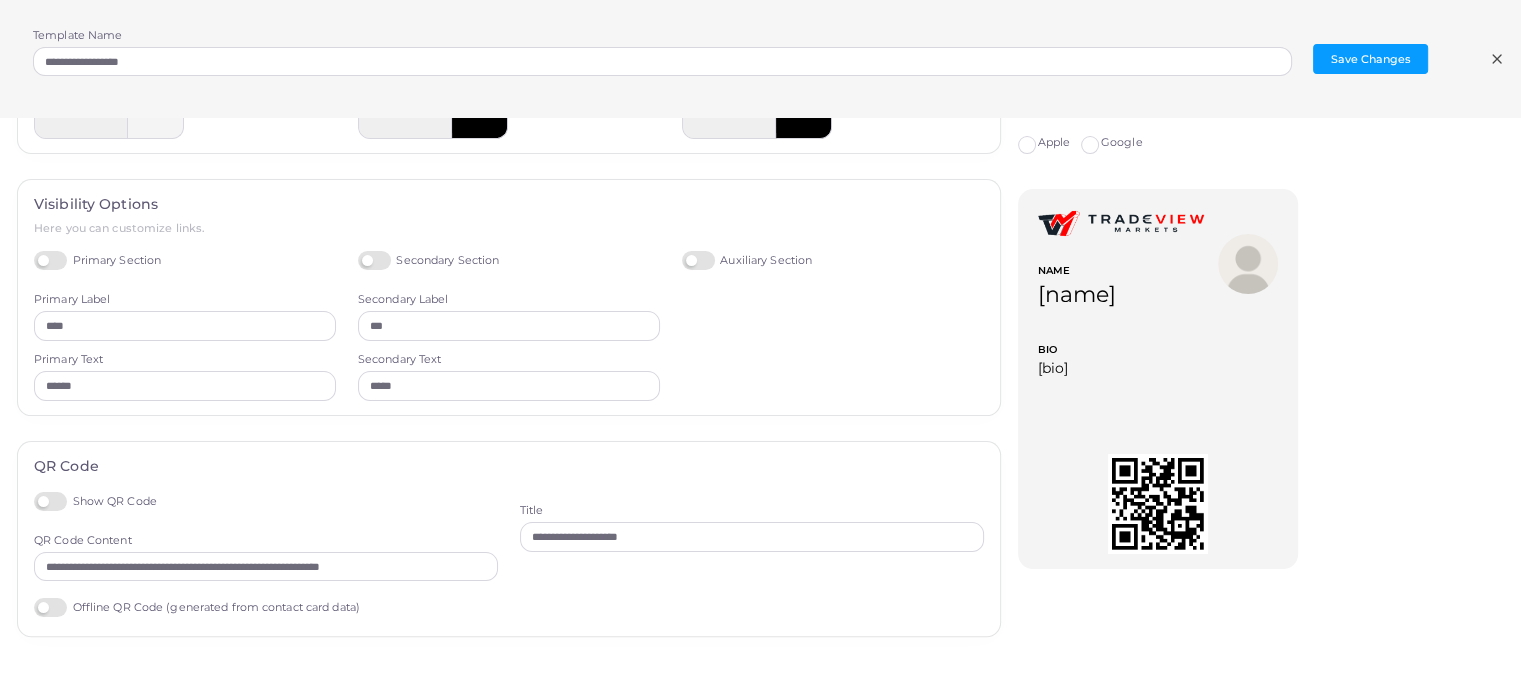 scroll, scrollTop: 443, scrollLeft: 0, axis: vertical 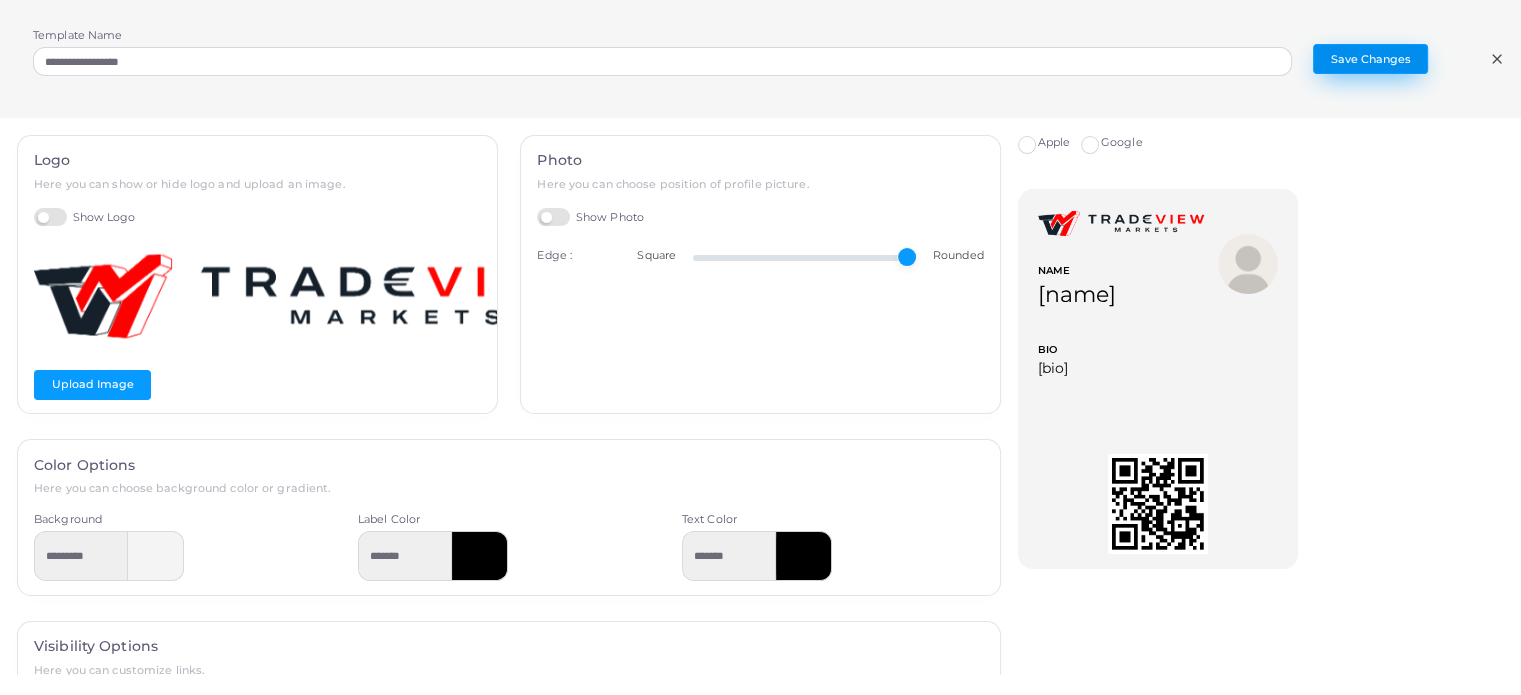 click on "Save Changes" at bounding box center (1370, 59) 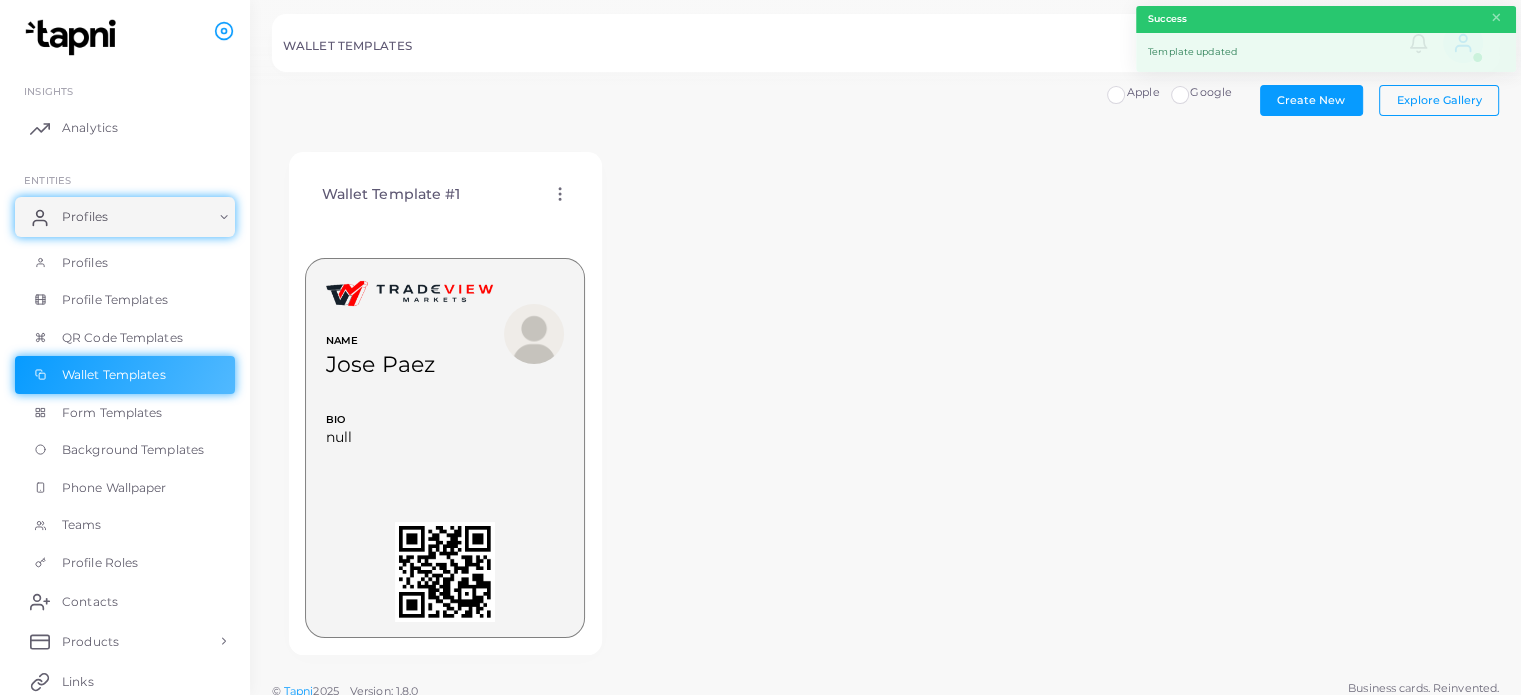 scroll, scrollTop: 12, scrollLeft: 0, axis: vertical 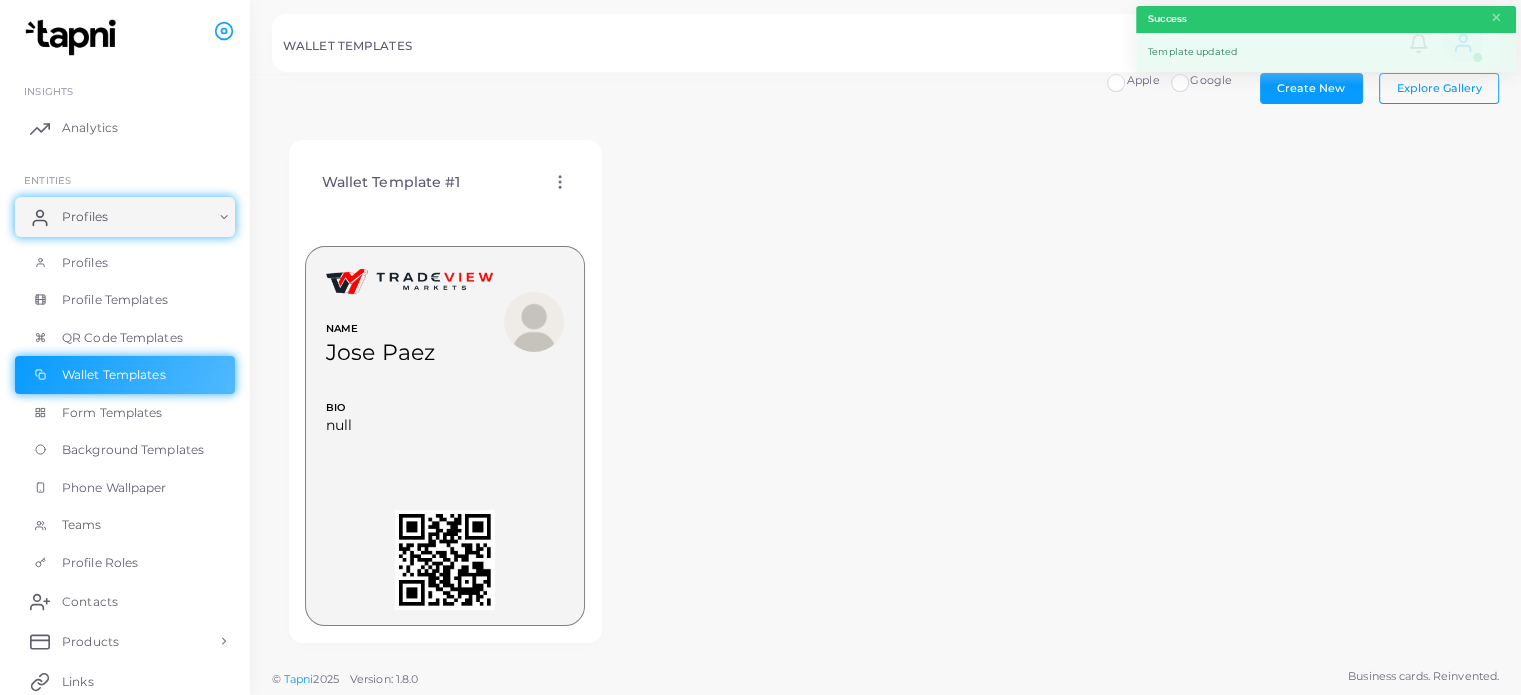 click on "Wallet Template #1  Edit Template Assign template Duplicate Template Delete Template Copy Template ID NAME [FIRST] [LAST] BIO null MORE" at bounding box center (885, 392) 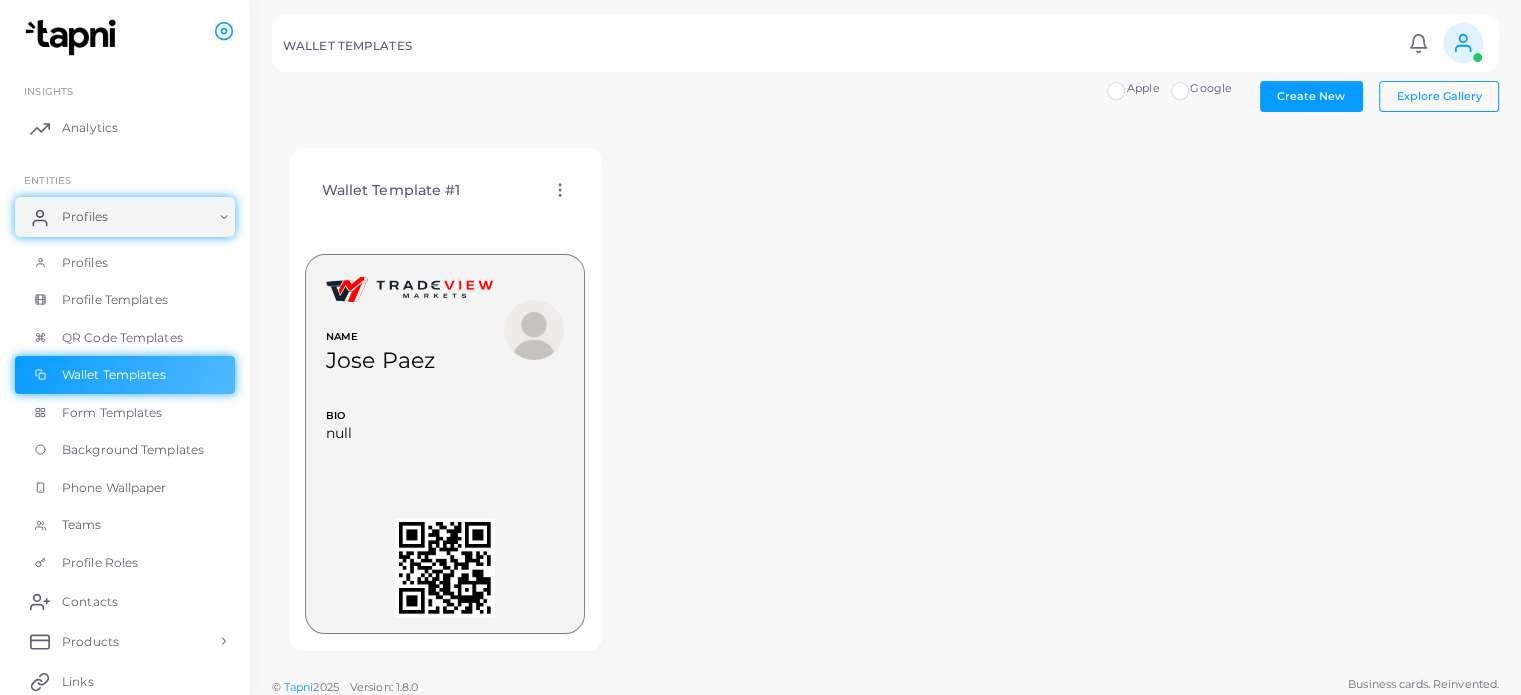 scroll, scrollTop: 0, scrollLeft: 0, axis: both 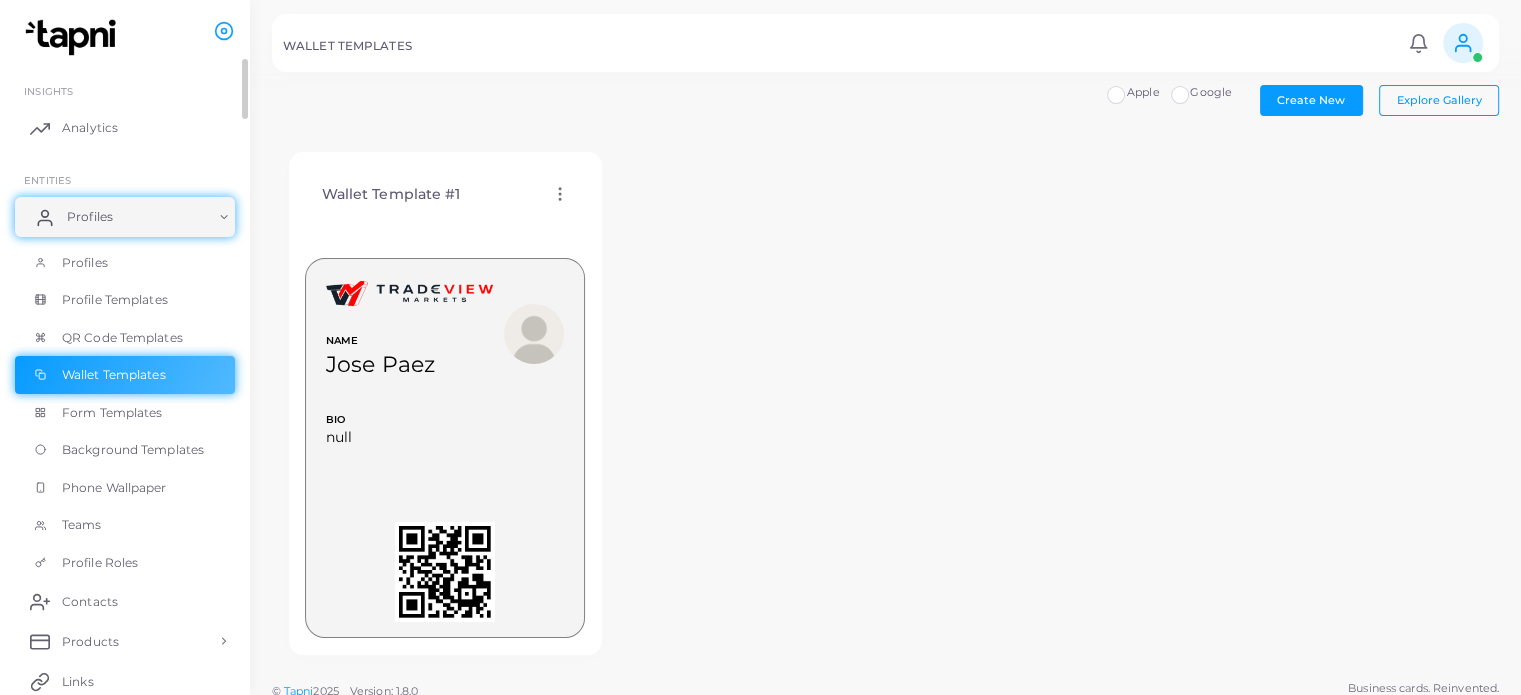 click on "Profiles" at bounding box center (125, 217) 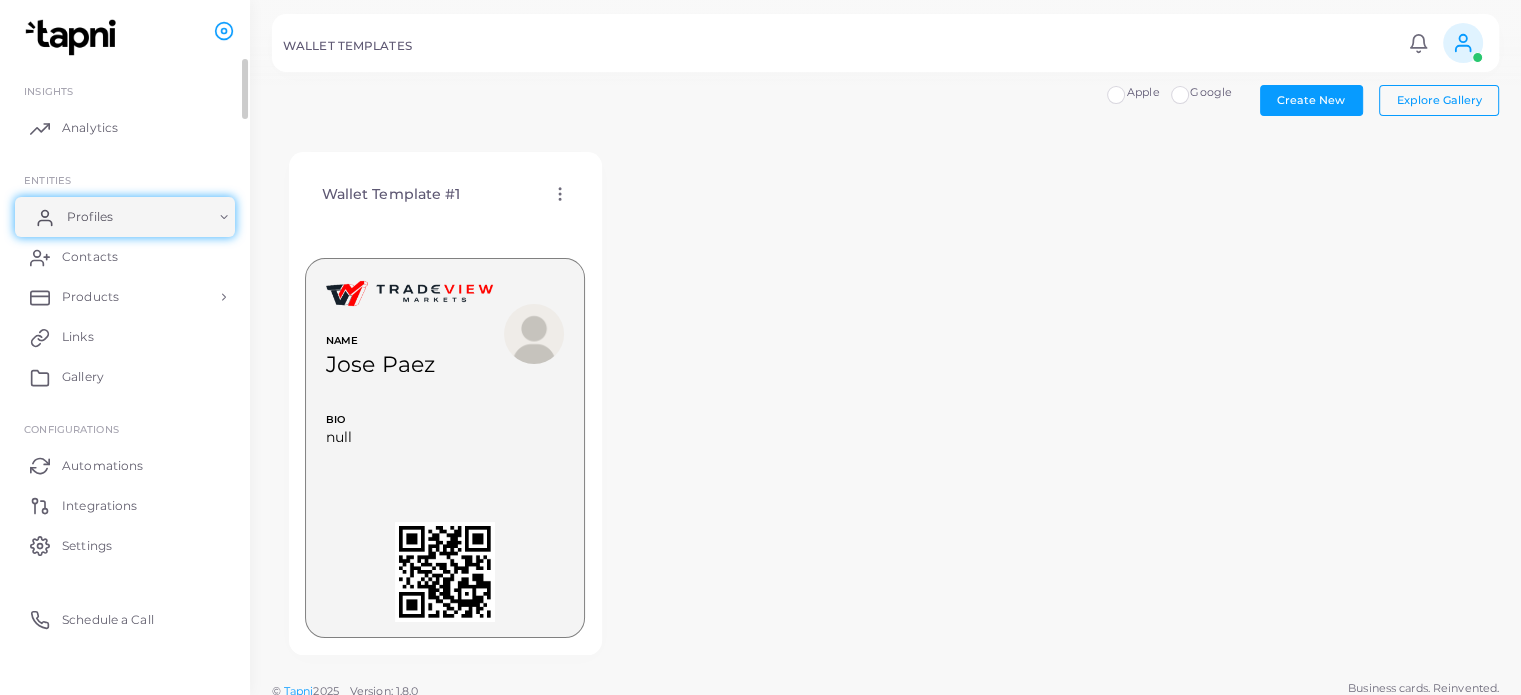 click on "Profiles" at bounding box center [125, 217] 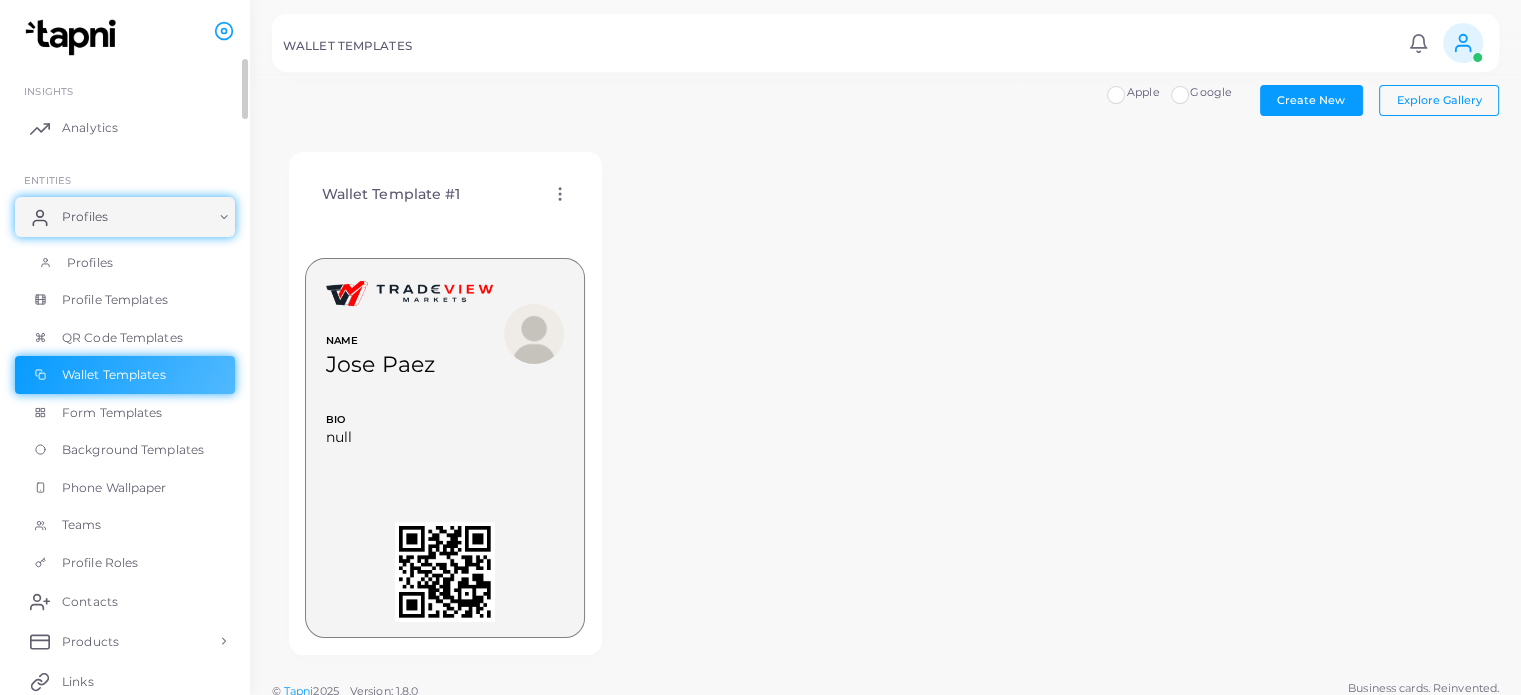 click on "Profiles" at bounding box center [125, 263] 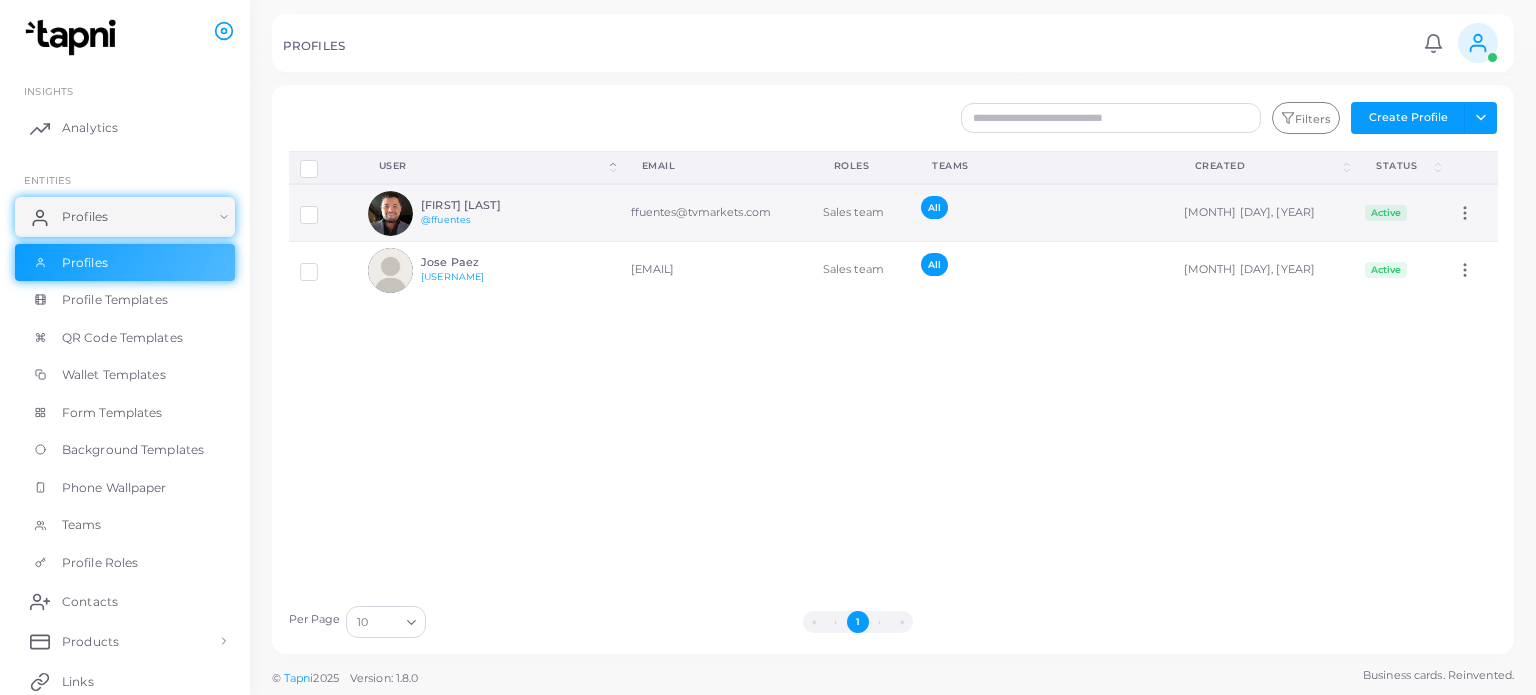 click on "[FIRST] [LAST]  @[USERNAME]" at bounding box center (488, 213) 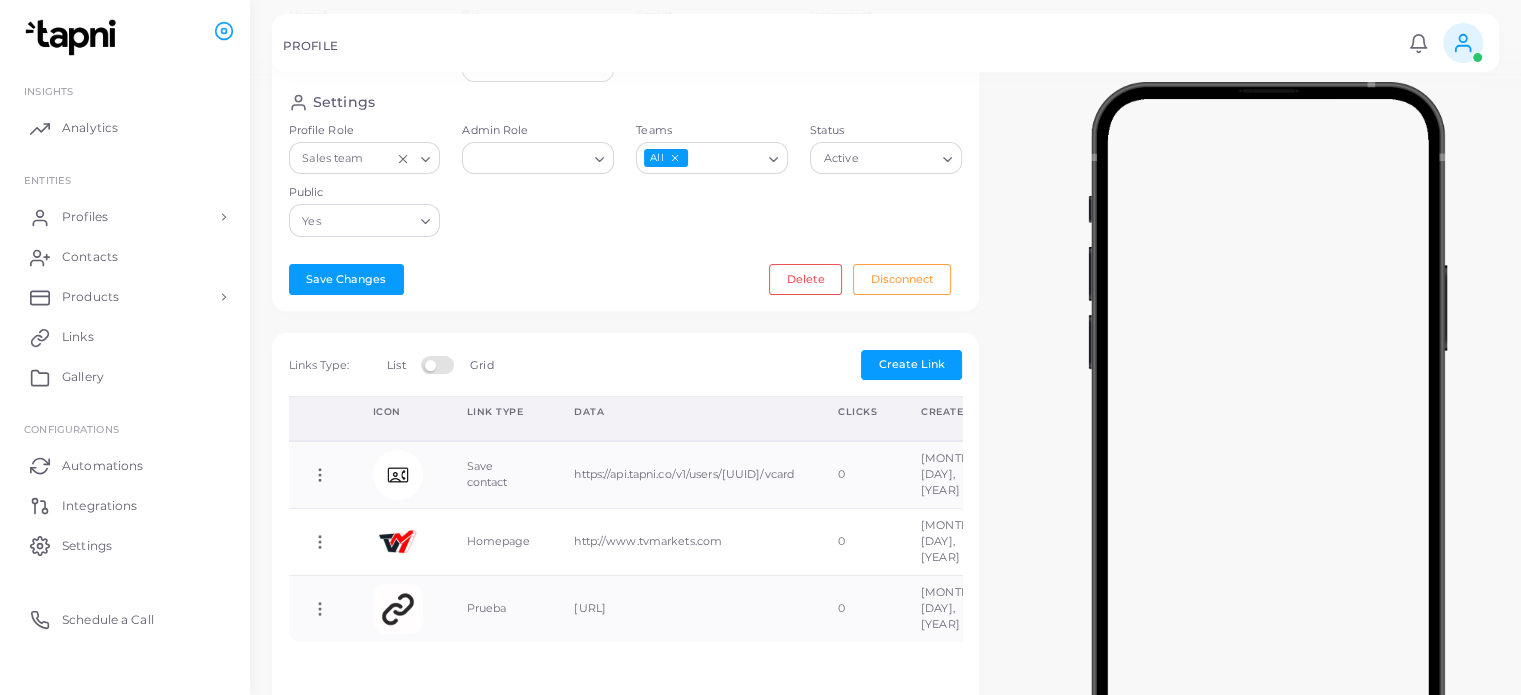 scroll, scrollTop: 400, scrollLeft: 0, axis: vertical 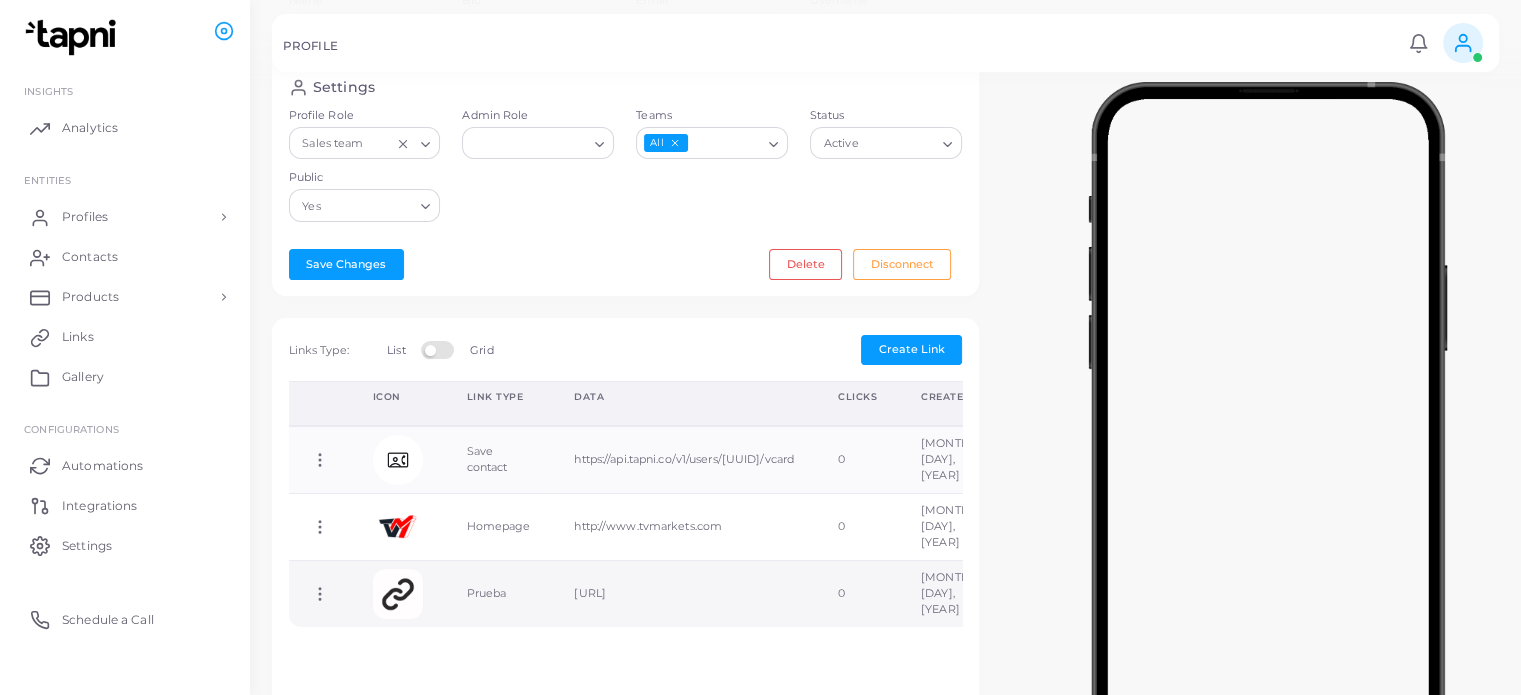click 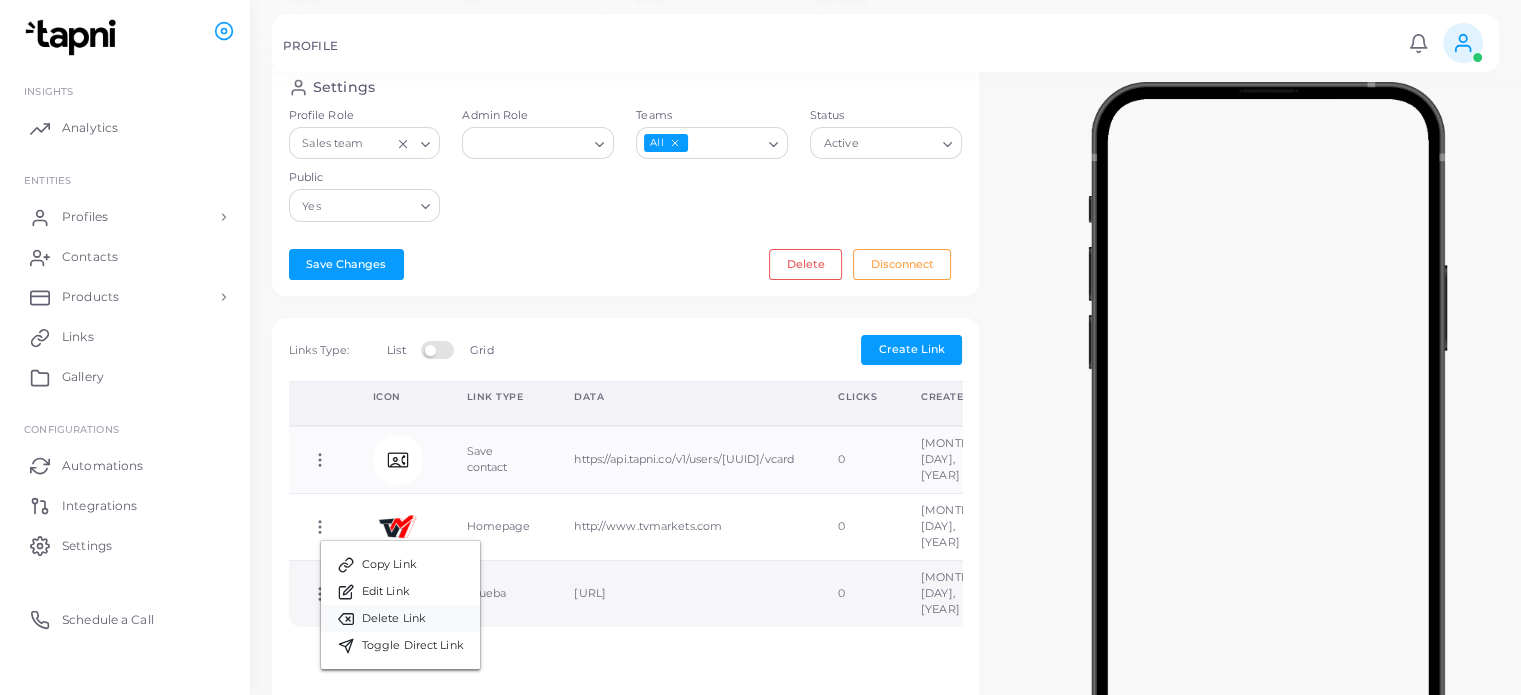 click 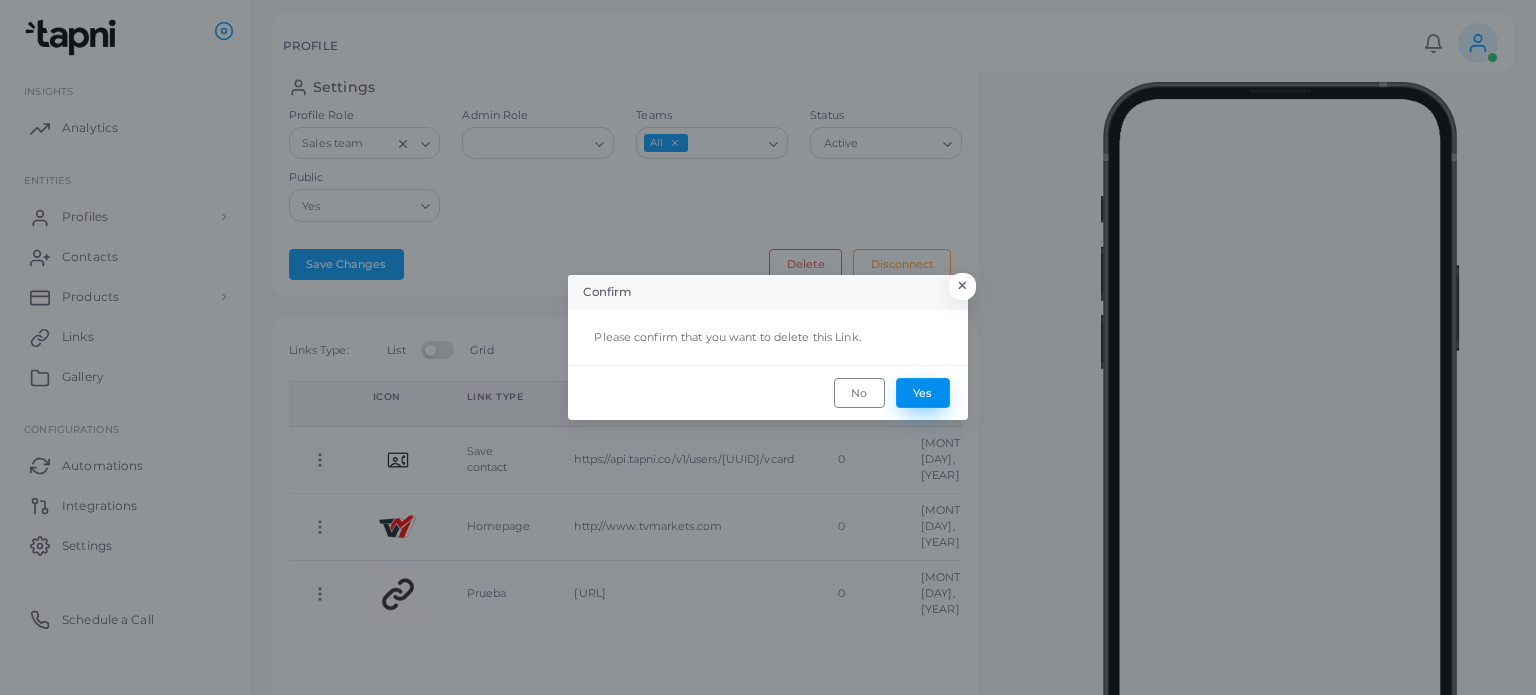 click on "Yes" at bounding box center (923, 393) 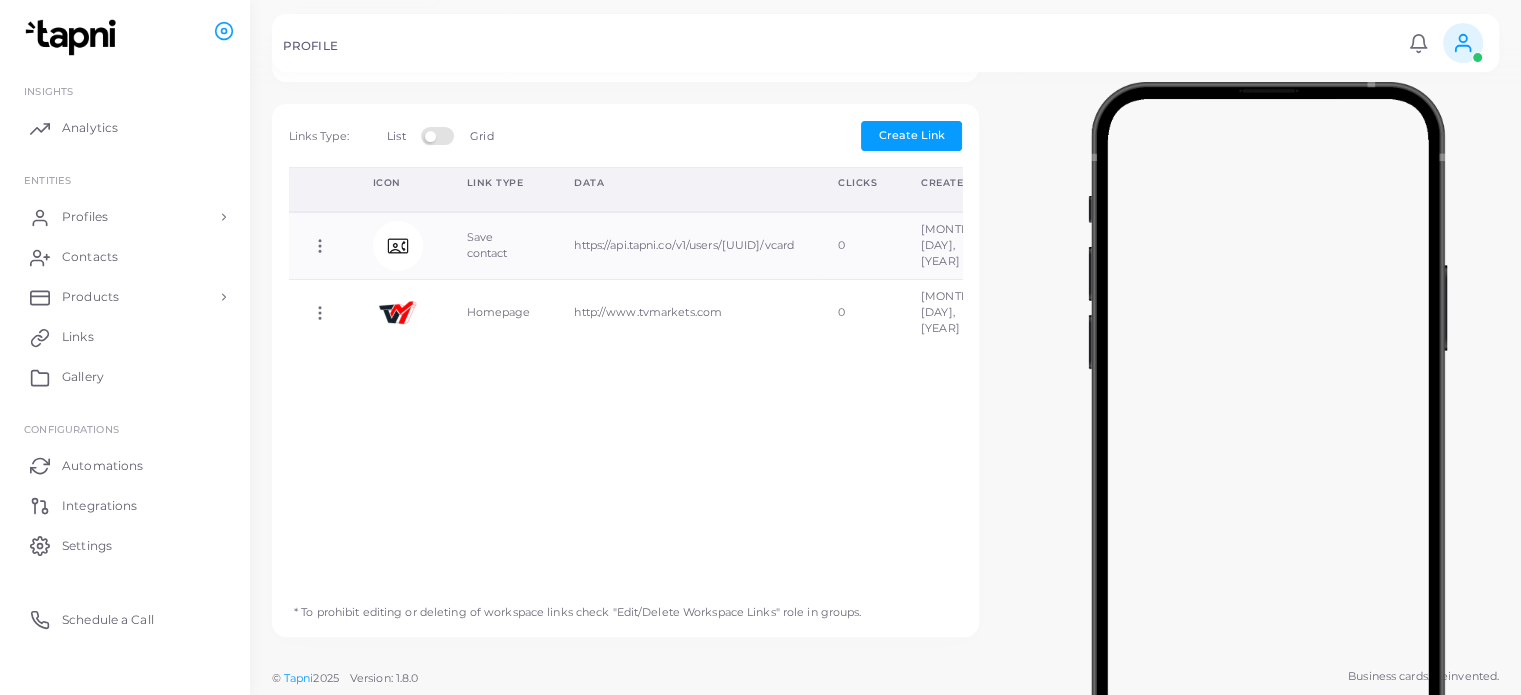 scroll, scrollTop: 628, scrollLeft: 0, axis: vertical 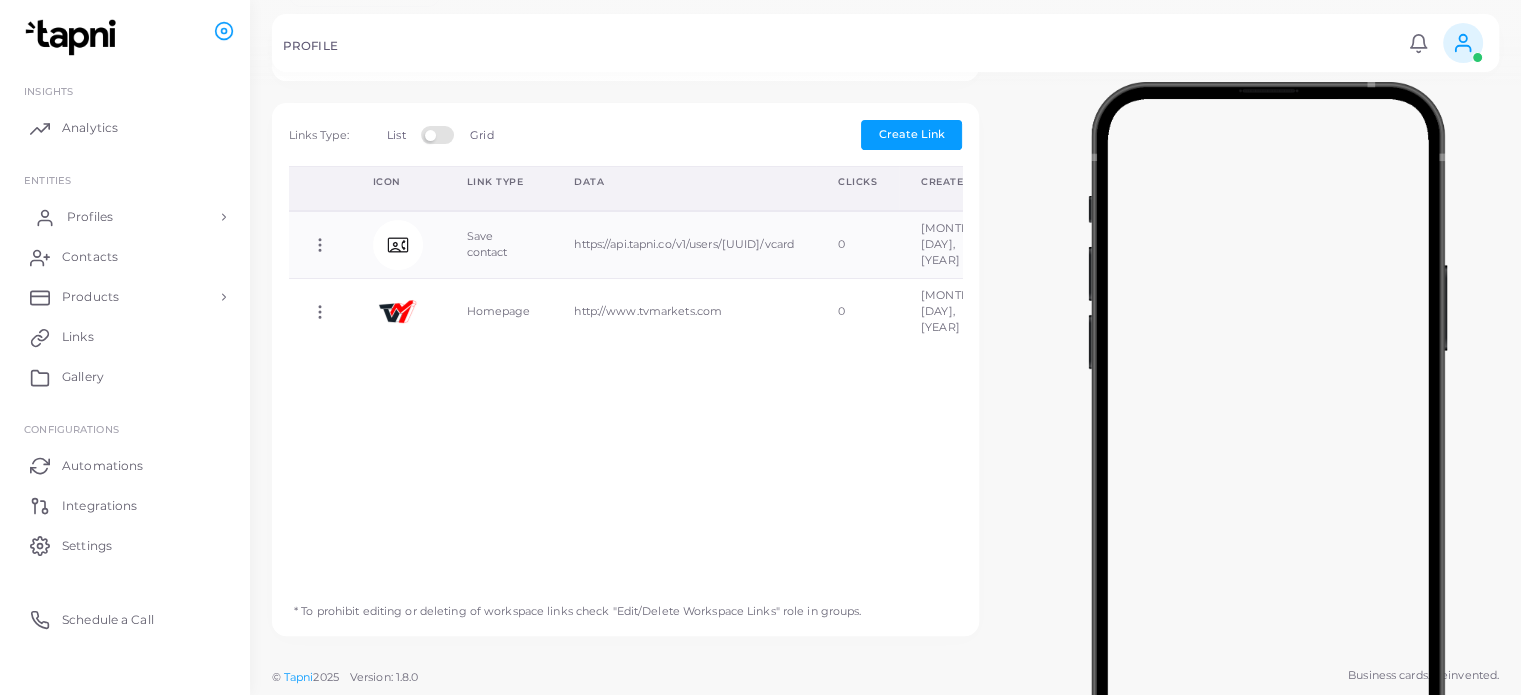 click on "Profiles" at bounding box center (125, 217) 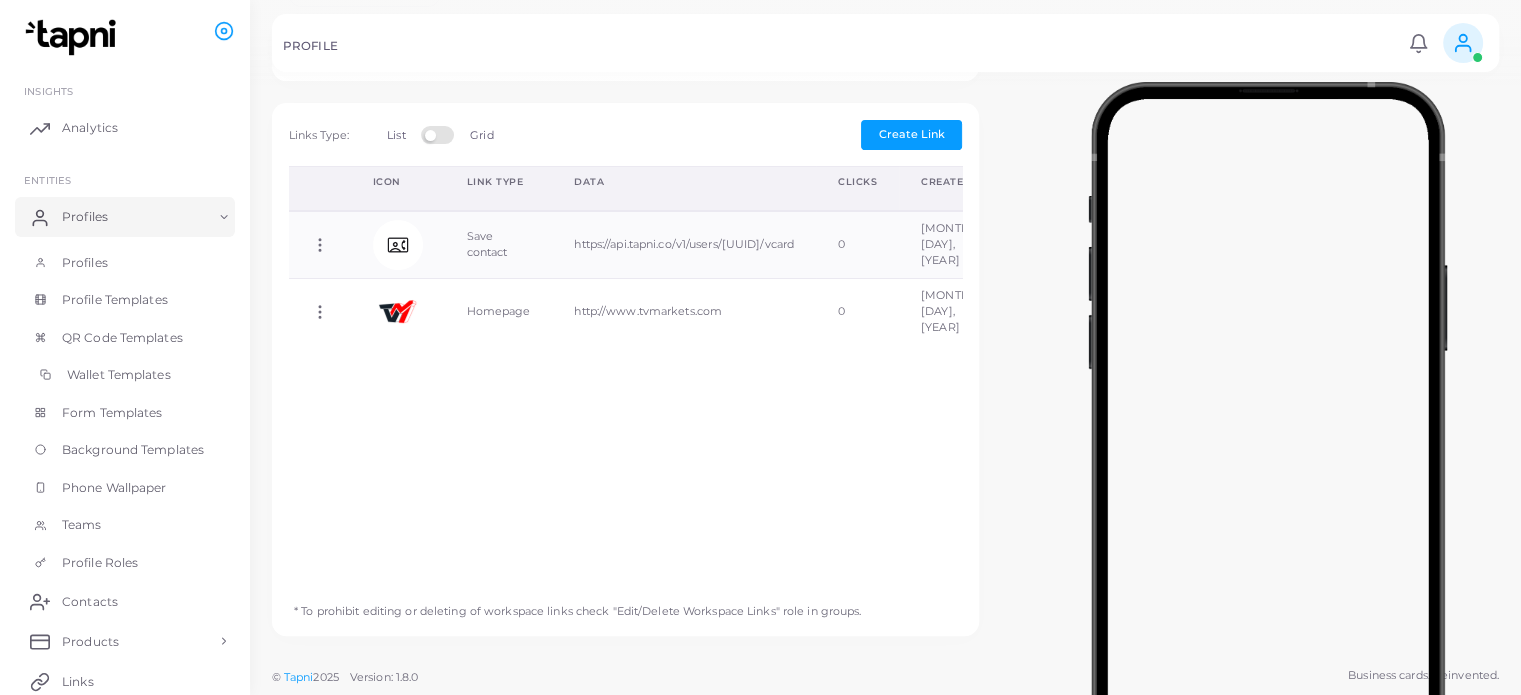 click on "Wallet Templates" at bounding box center [119, 375] 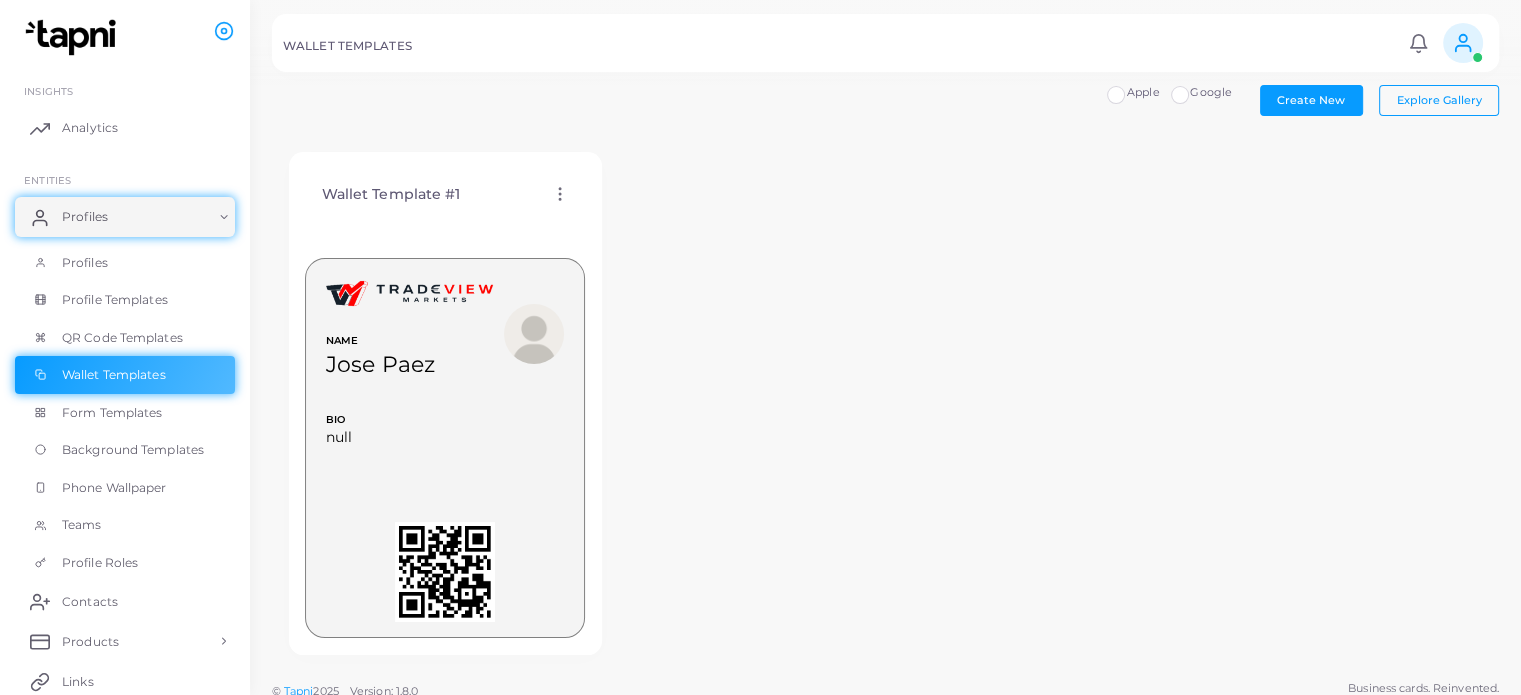 click on "Wallet Template #1  Edit Template Assign template Duplicate Template Delete Template Copy Template ID" at bounding box center (445, 194) 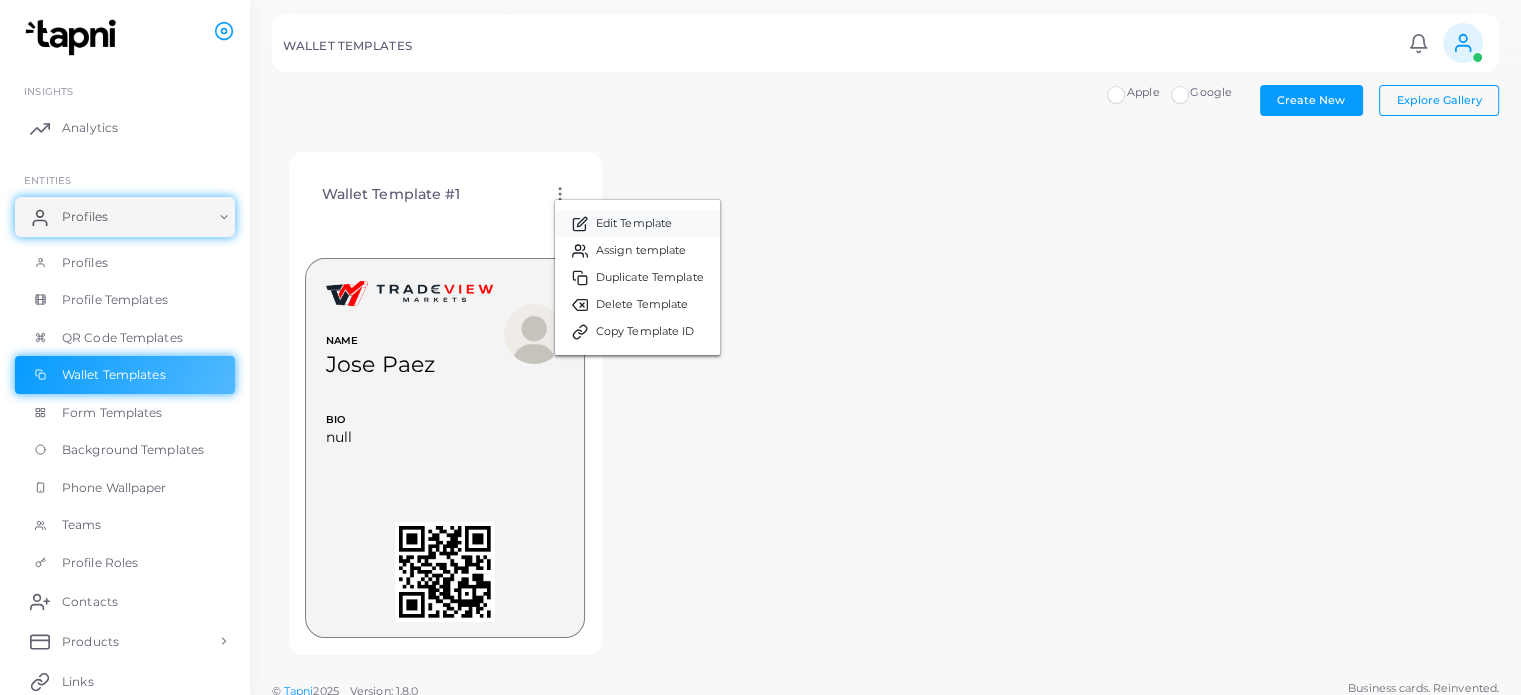 click 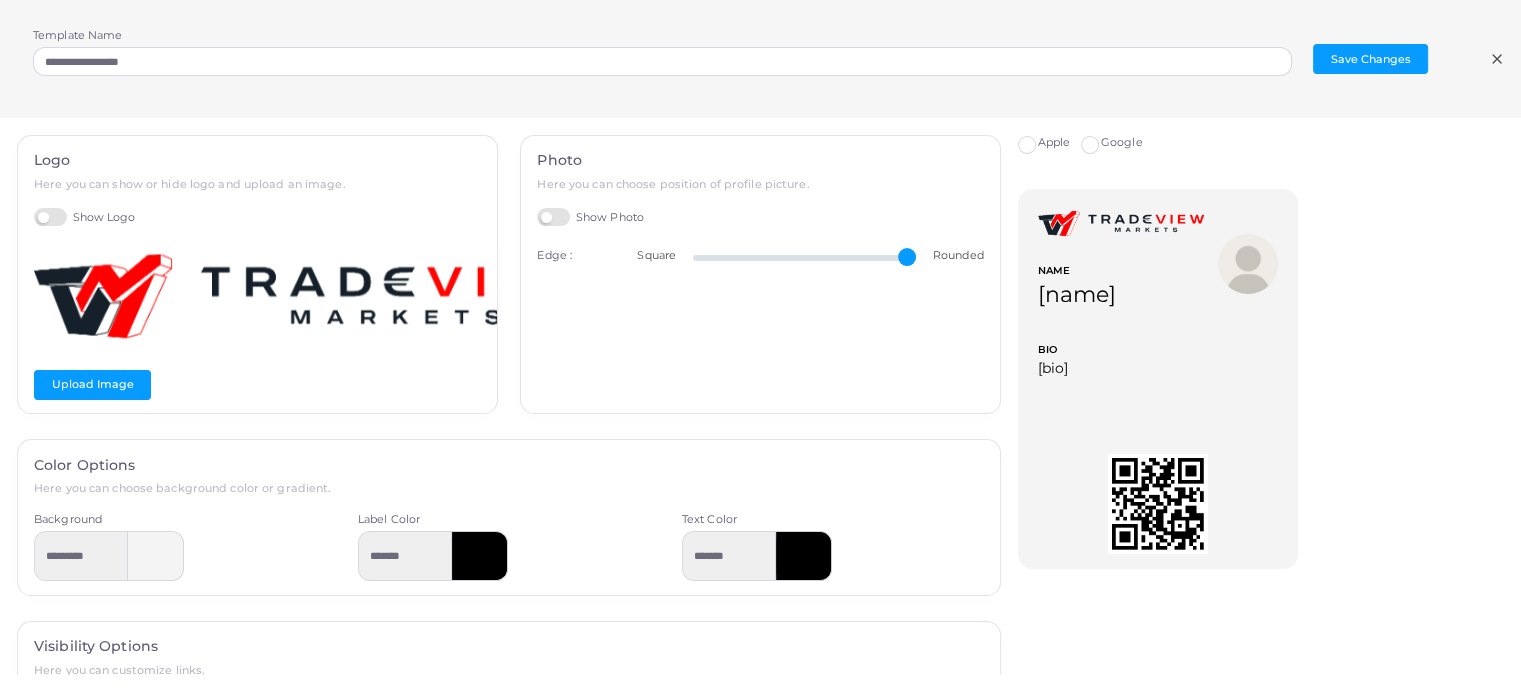 click at bounding box center (156, 556) 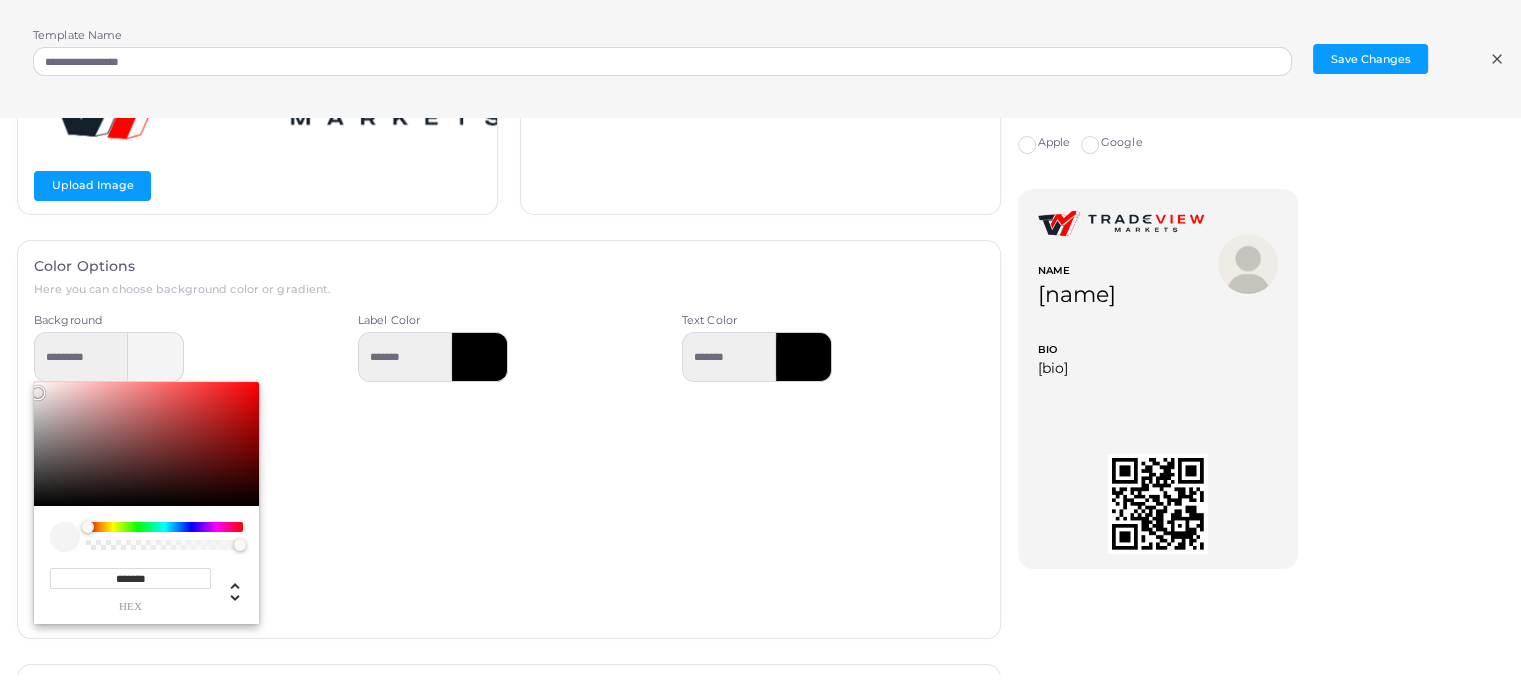 scroll, scrollTop: 200, scrollLeft: 0, axis: vertical 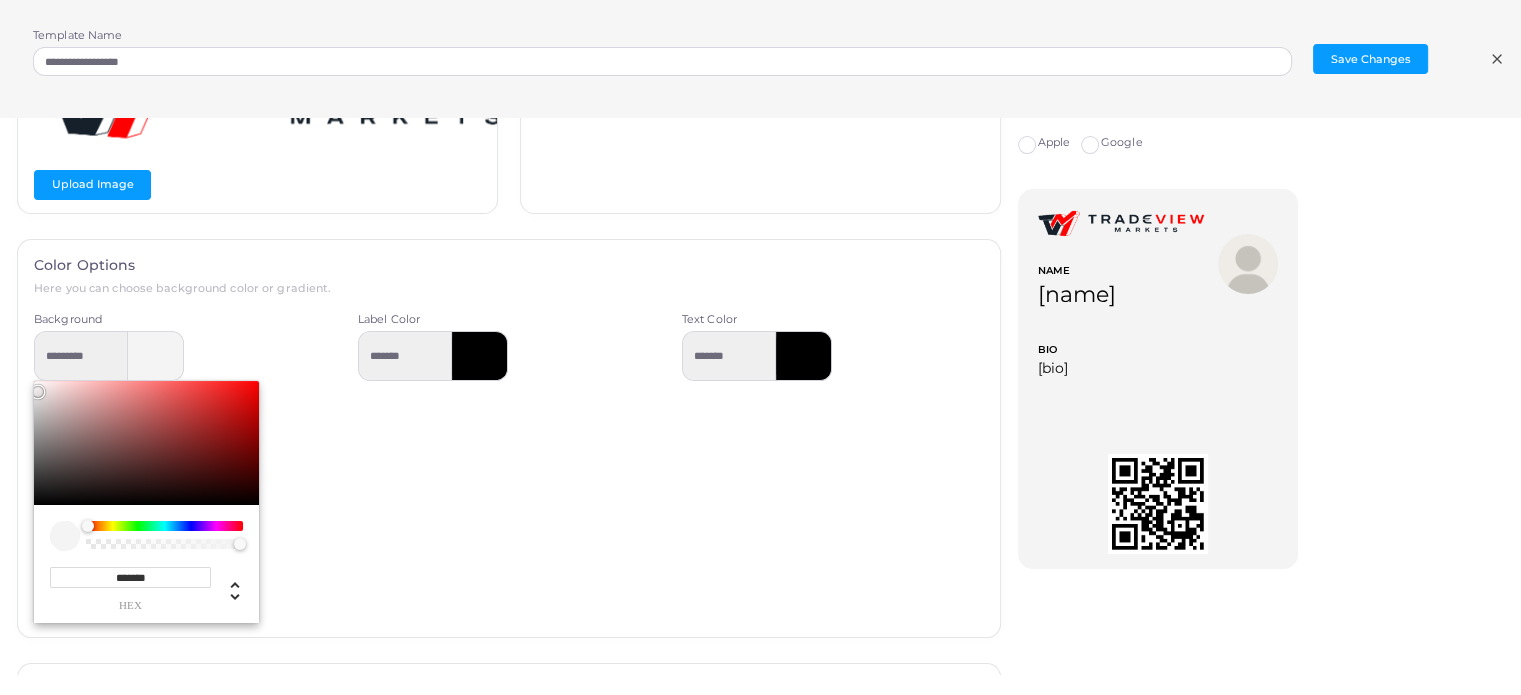 click on "*******" at bounding box center [130, 577] 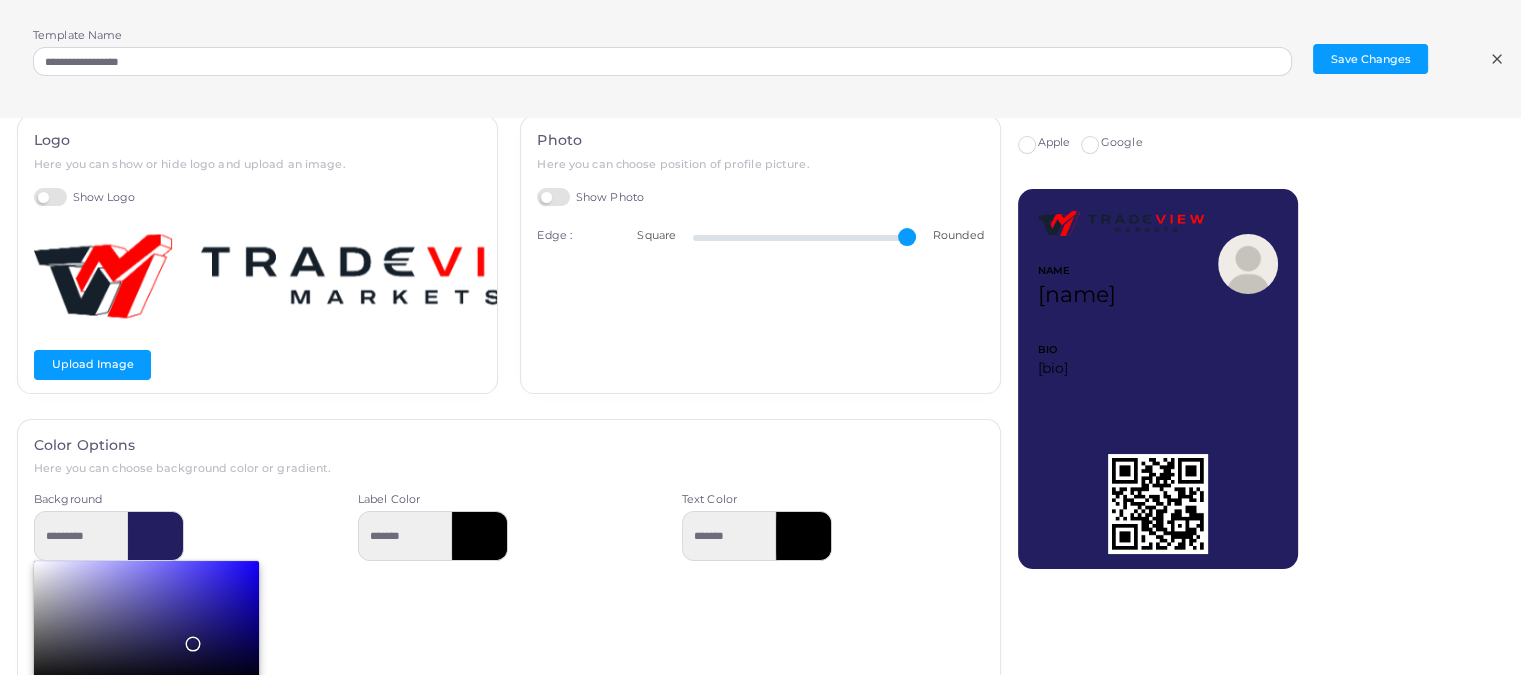 scroll, scrollTop: 0, scrollLeft: 0, axis: both 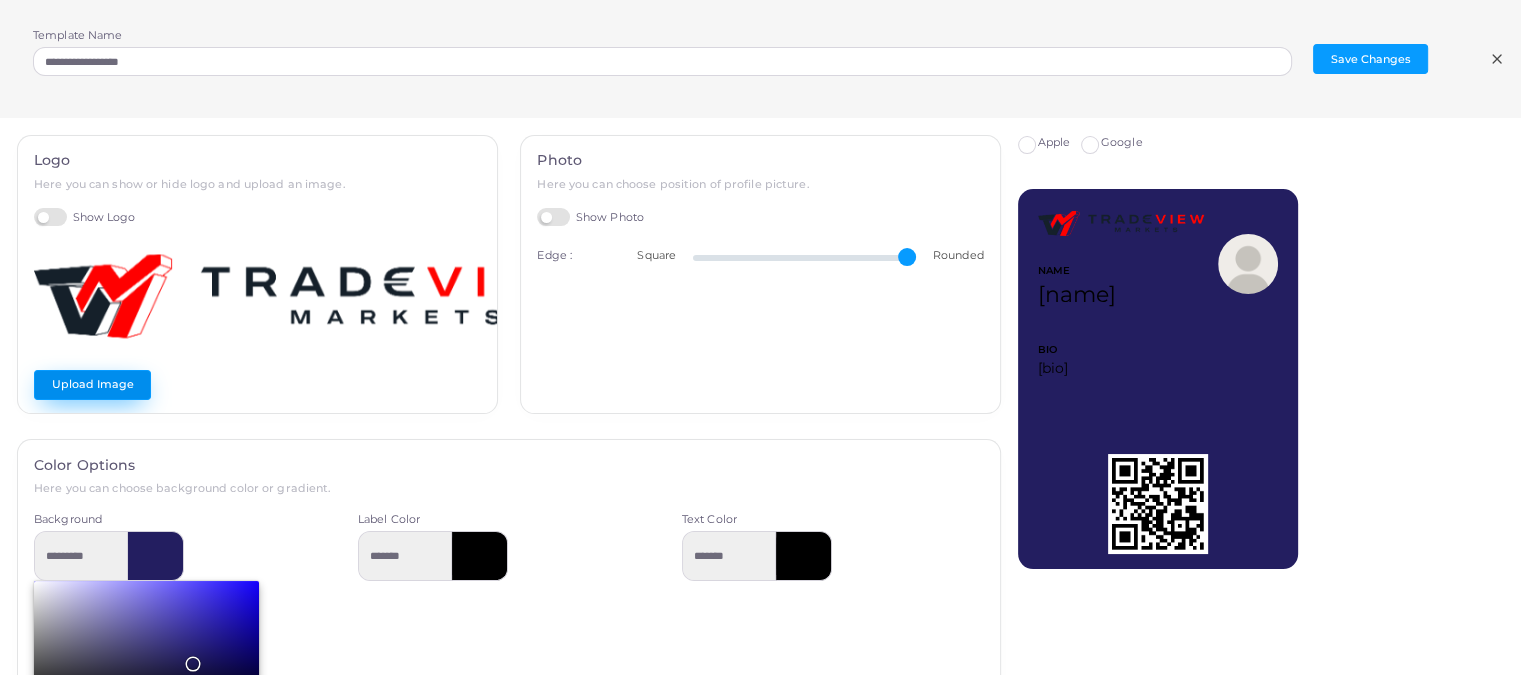 click on "Upload Image" at bounding box center [92, 385] 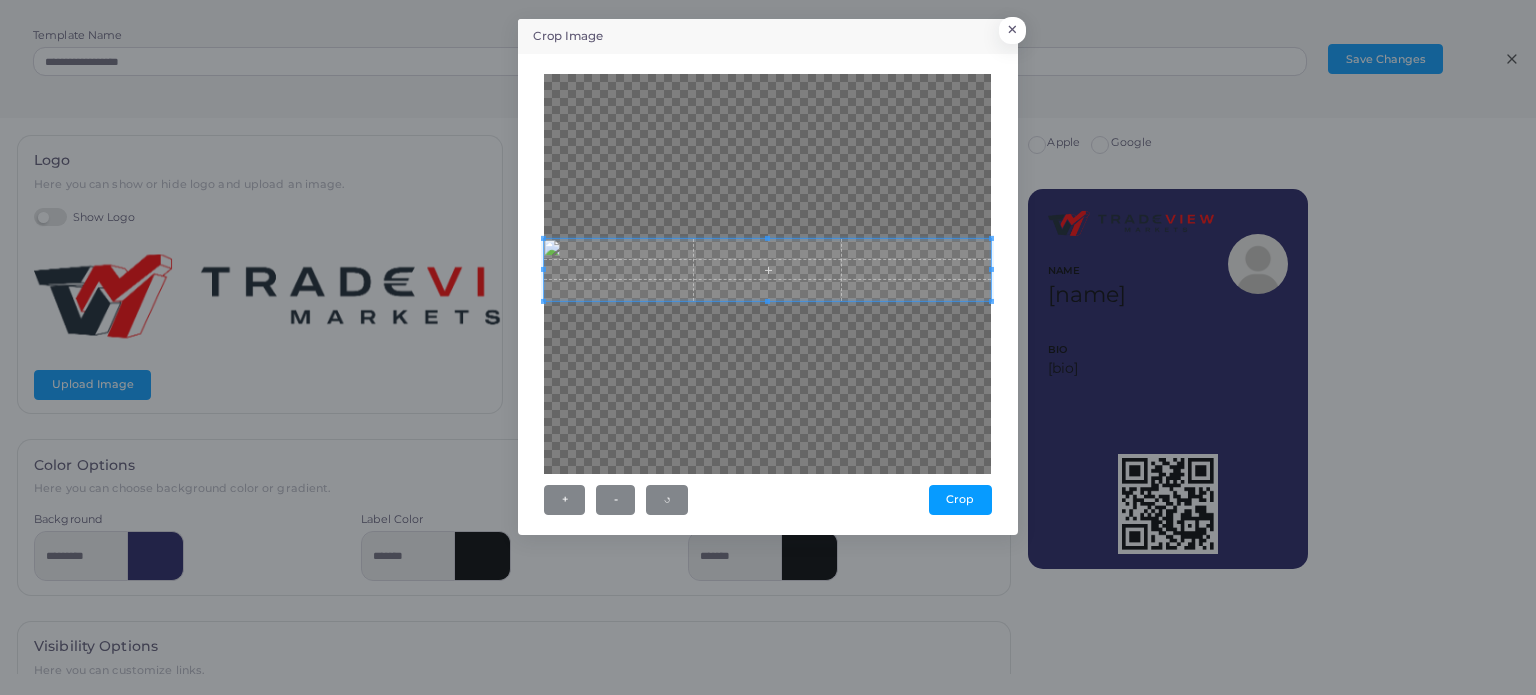 click at bounding box center [767, 270] 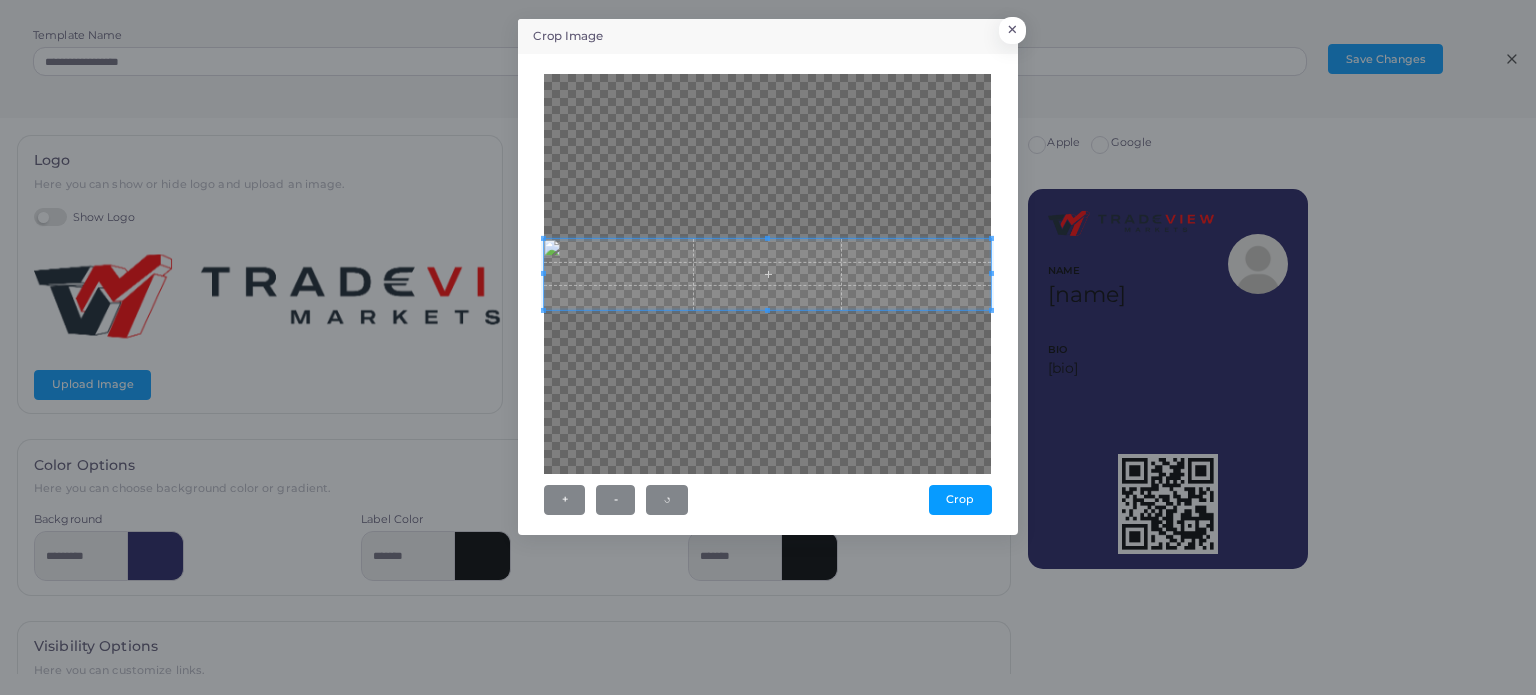 click at bounding box center [767, 310] 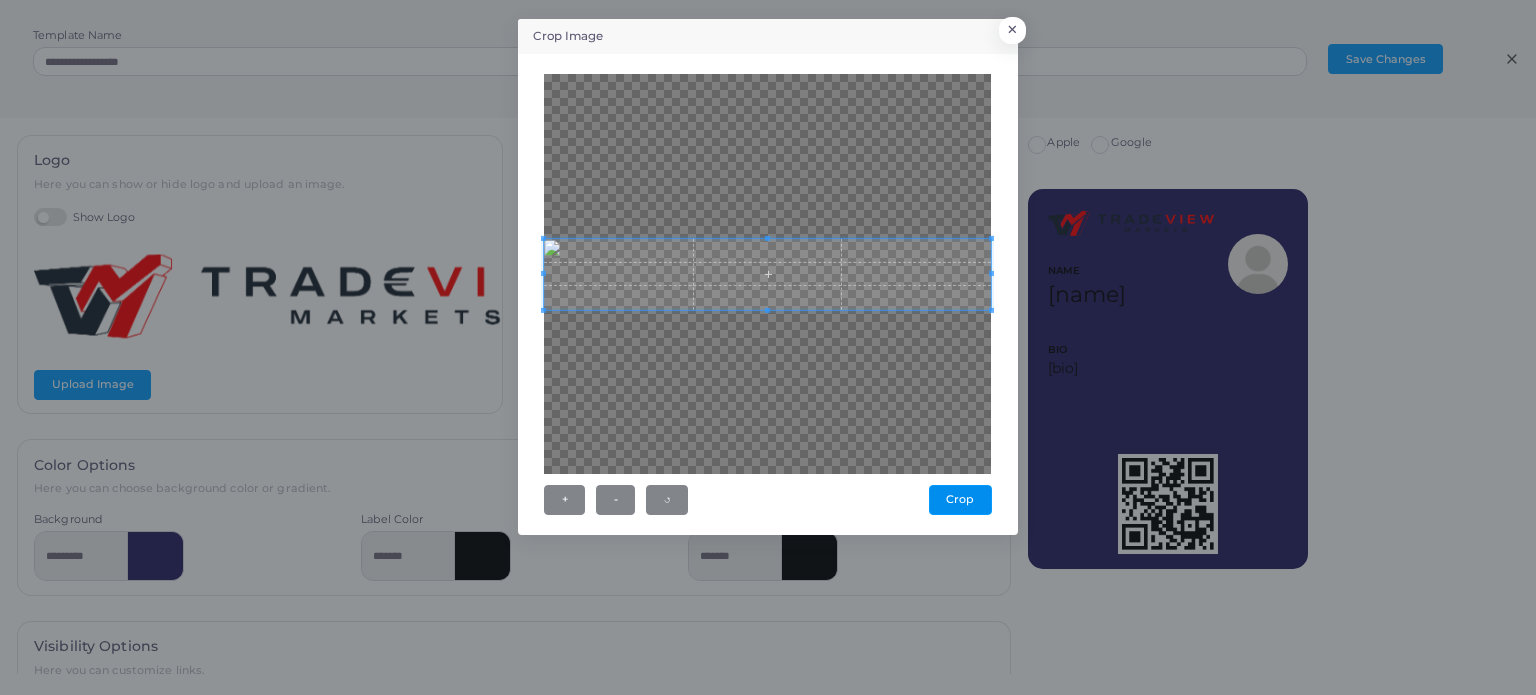 click on "Crop" at bounding box center (960, 500) 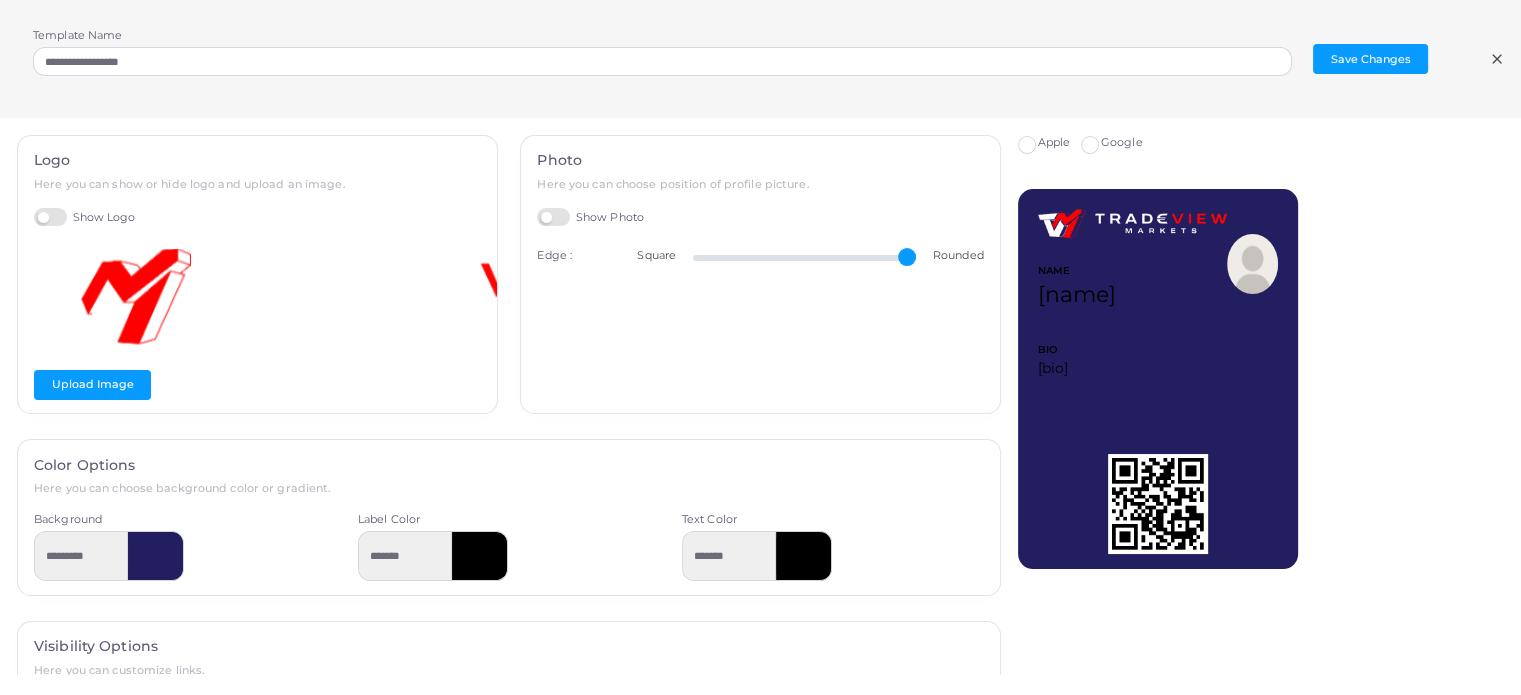 drag, startPoint x: 888, startPoint y: 258, endPoint x: 1051, endPoint y: 255, distance: 163.0276 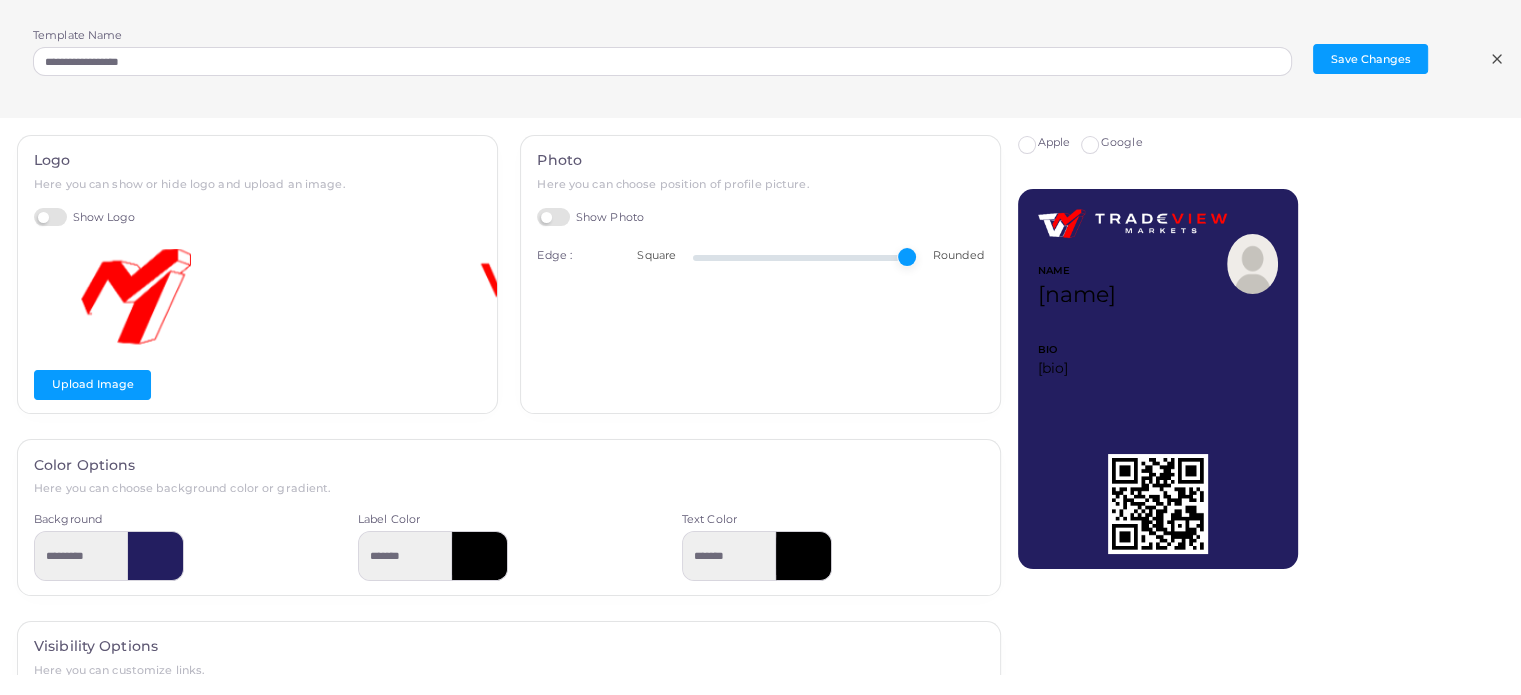 click at bounding box center (805, 258) 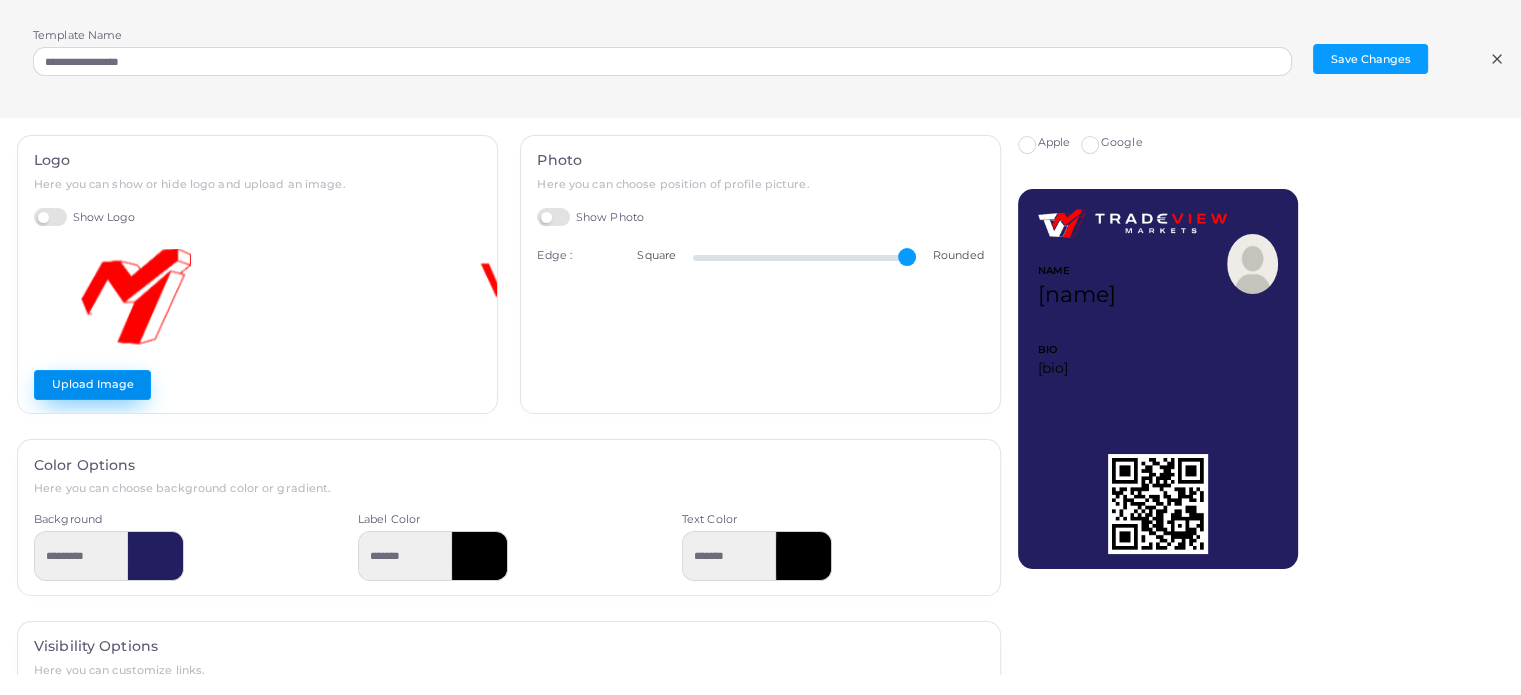 click on "Upload Image" at bounding box center (92, 385) 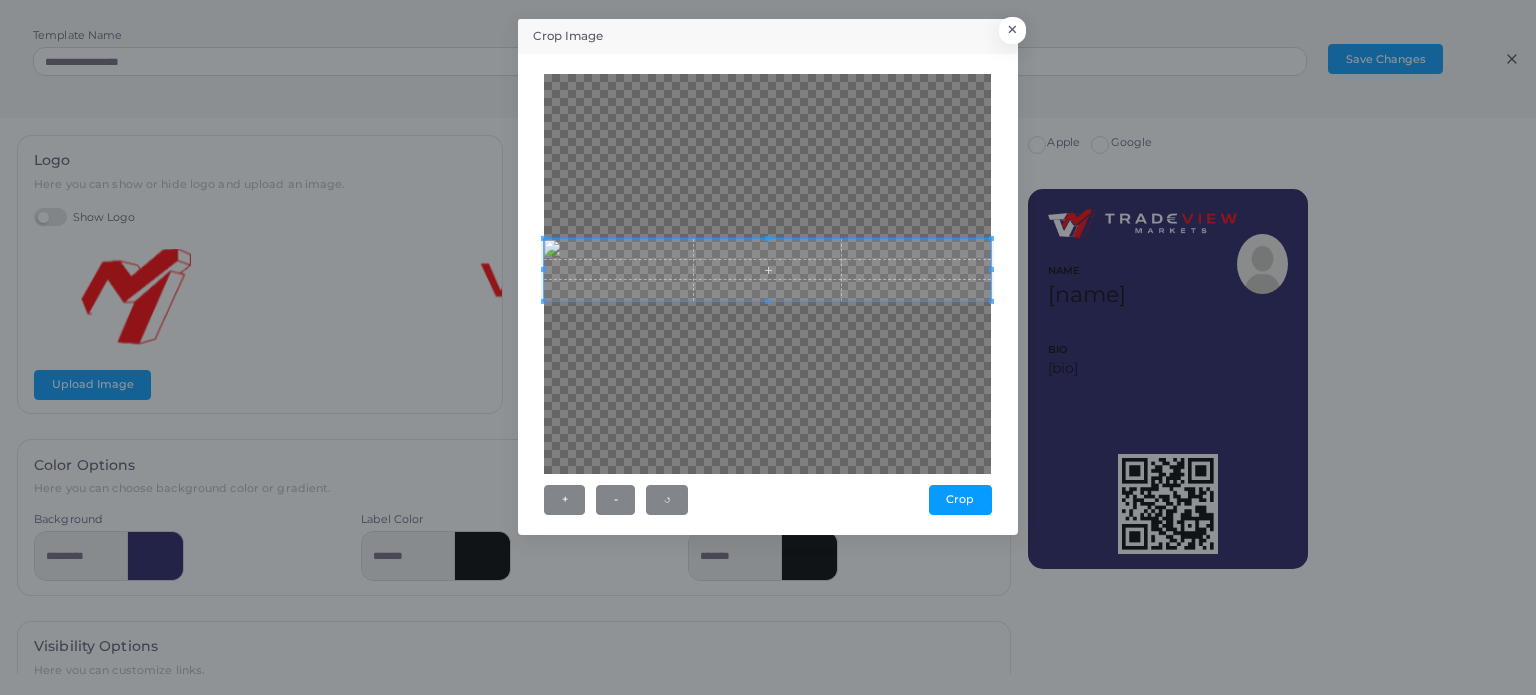 click at bounding box center [767, 238] 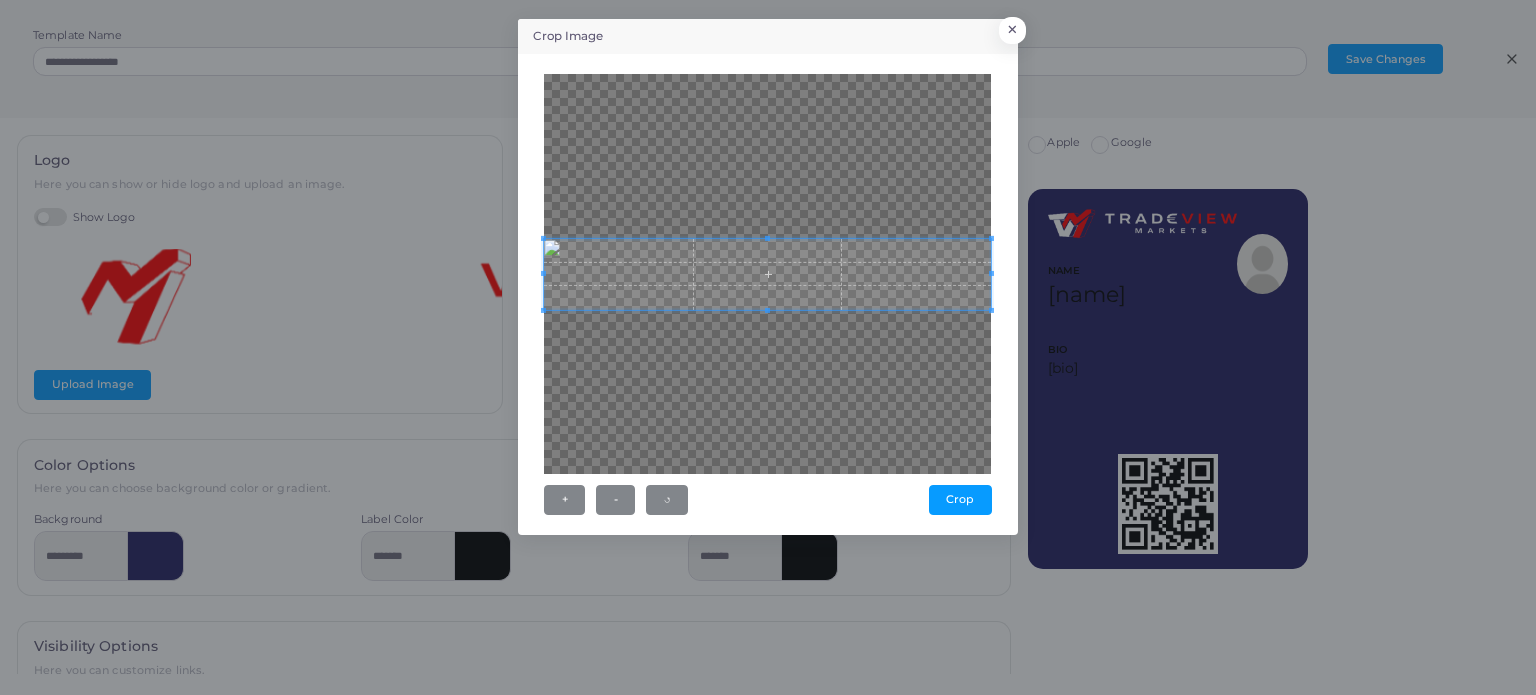click at bounding box center [767, 310] 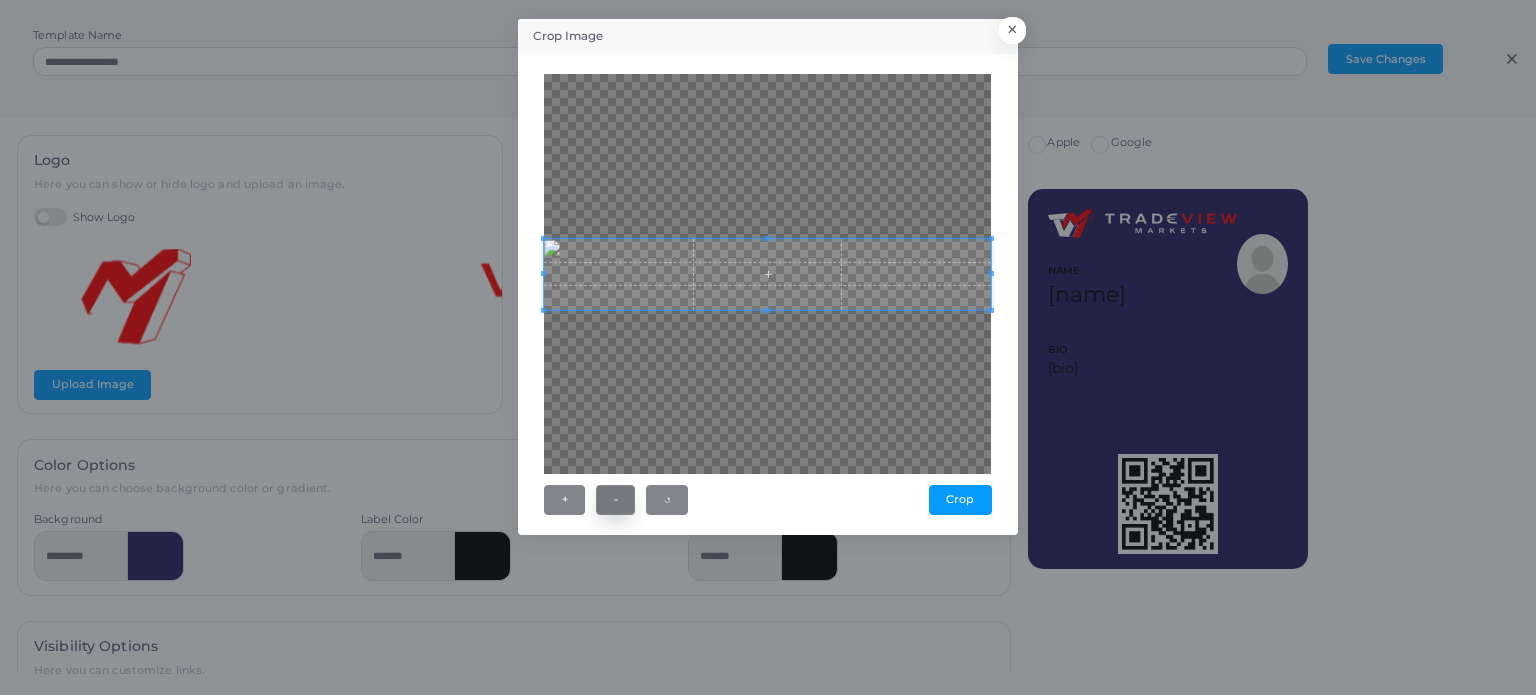 click on "-" at bounding box center (615, 500) 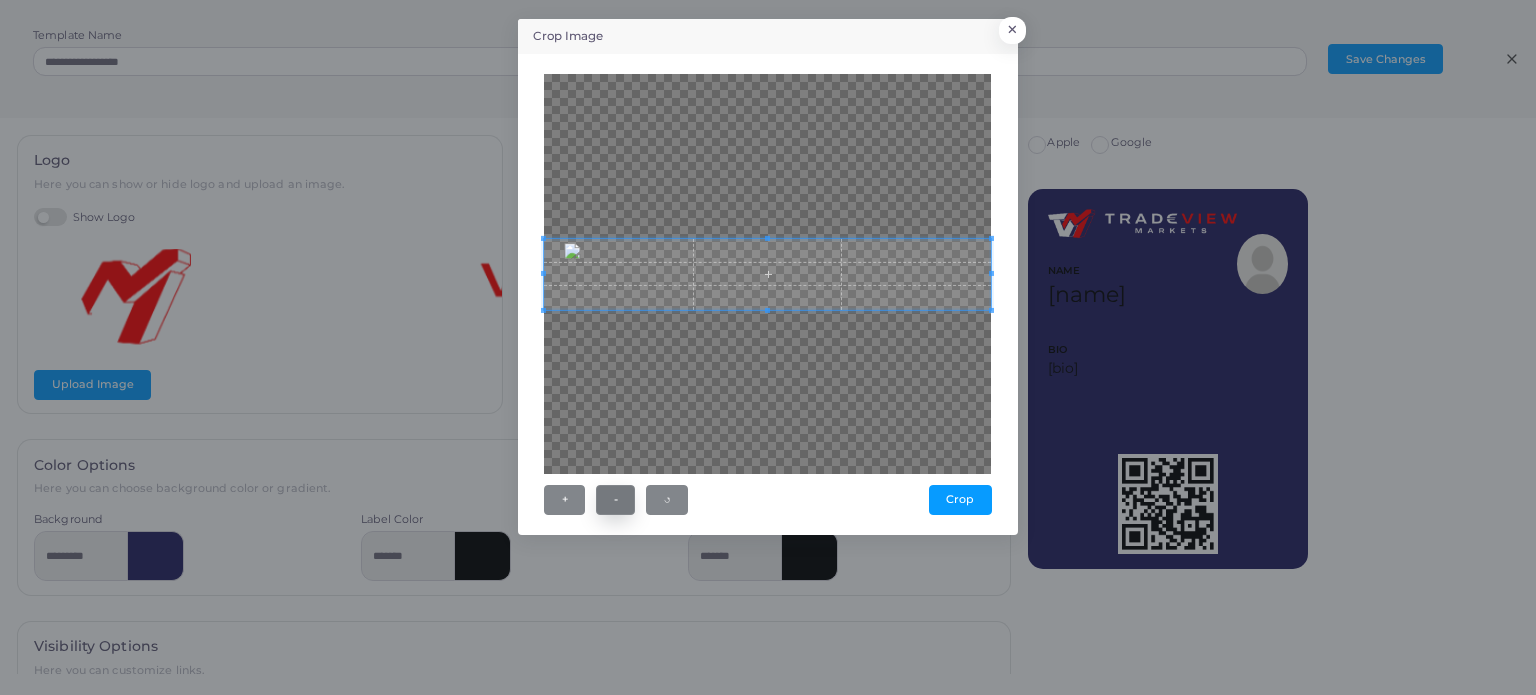 click on "-" at bounding box center [615, 500] 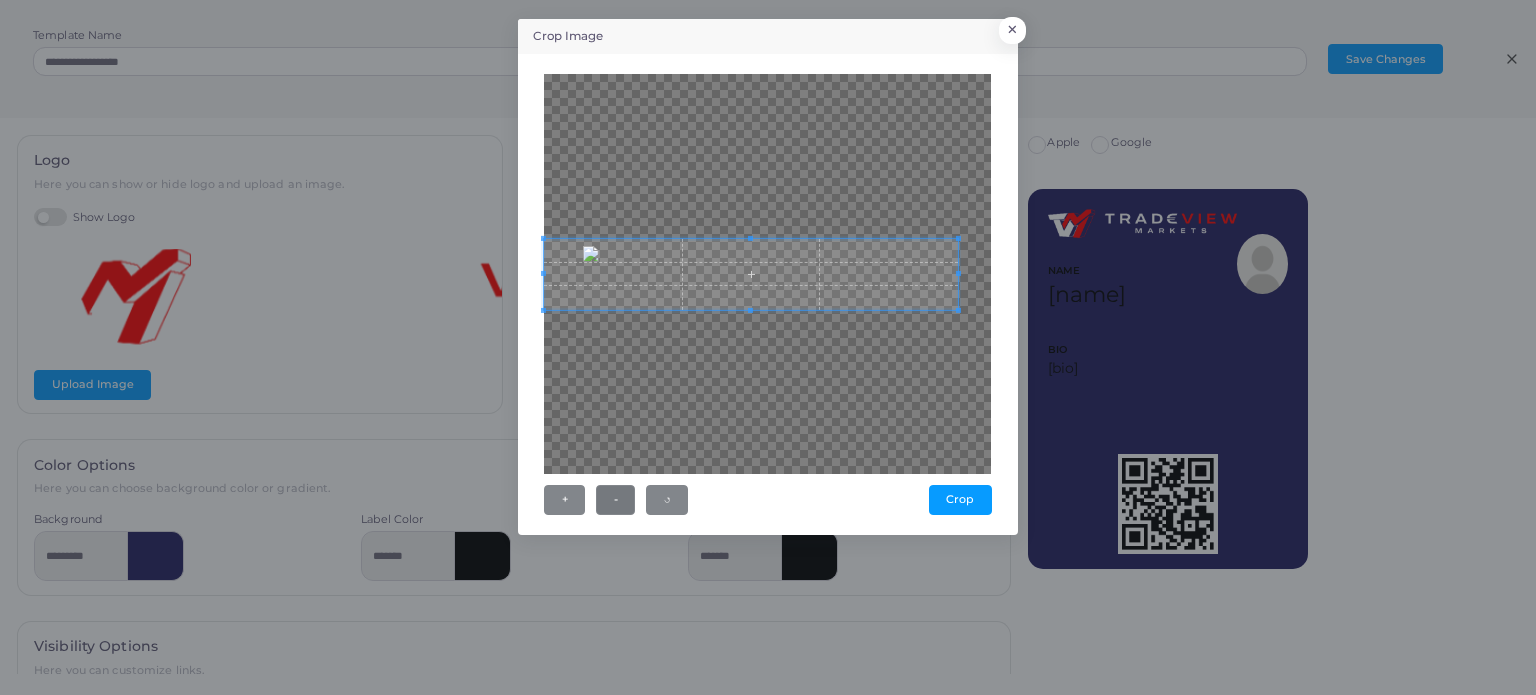 click at bounding box center [958, 273] 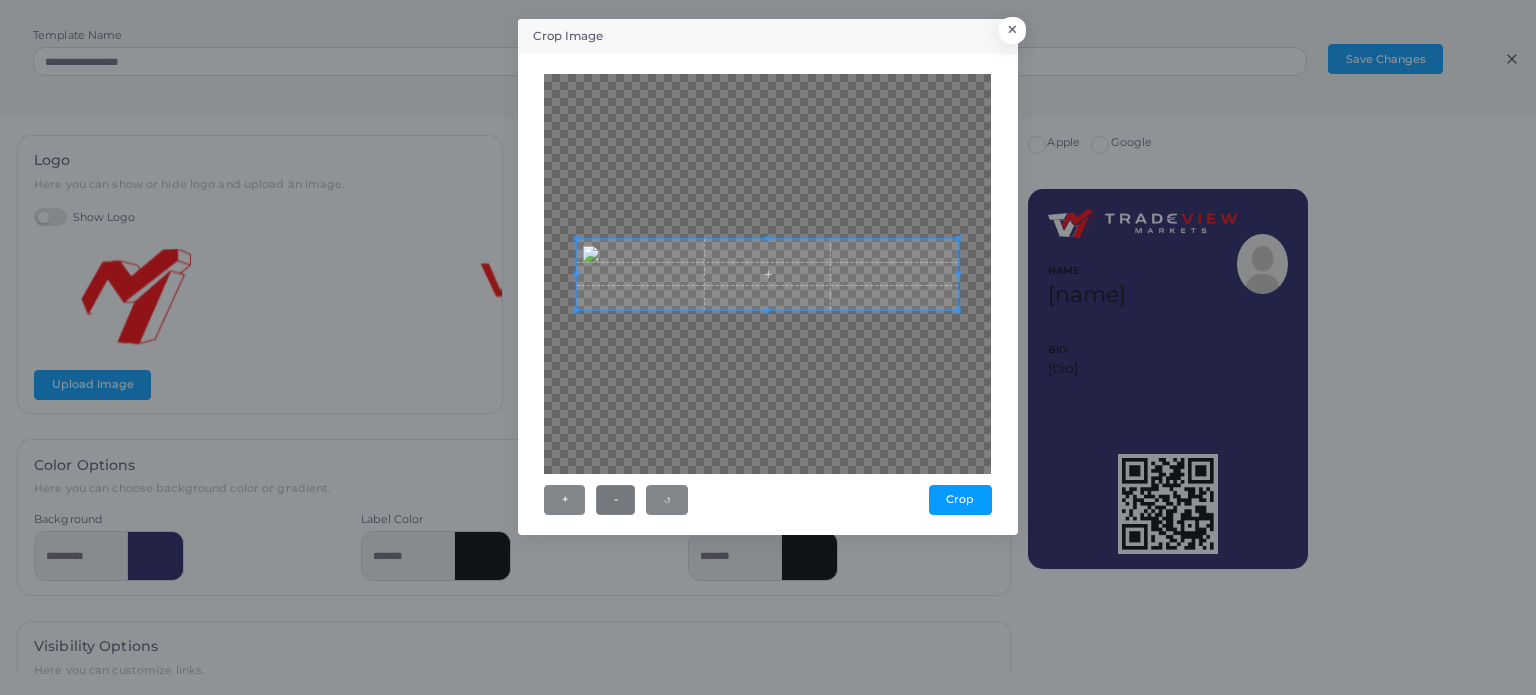 click at bounding box center [576, 273] 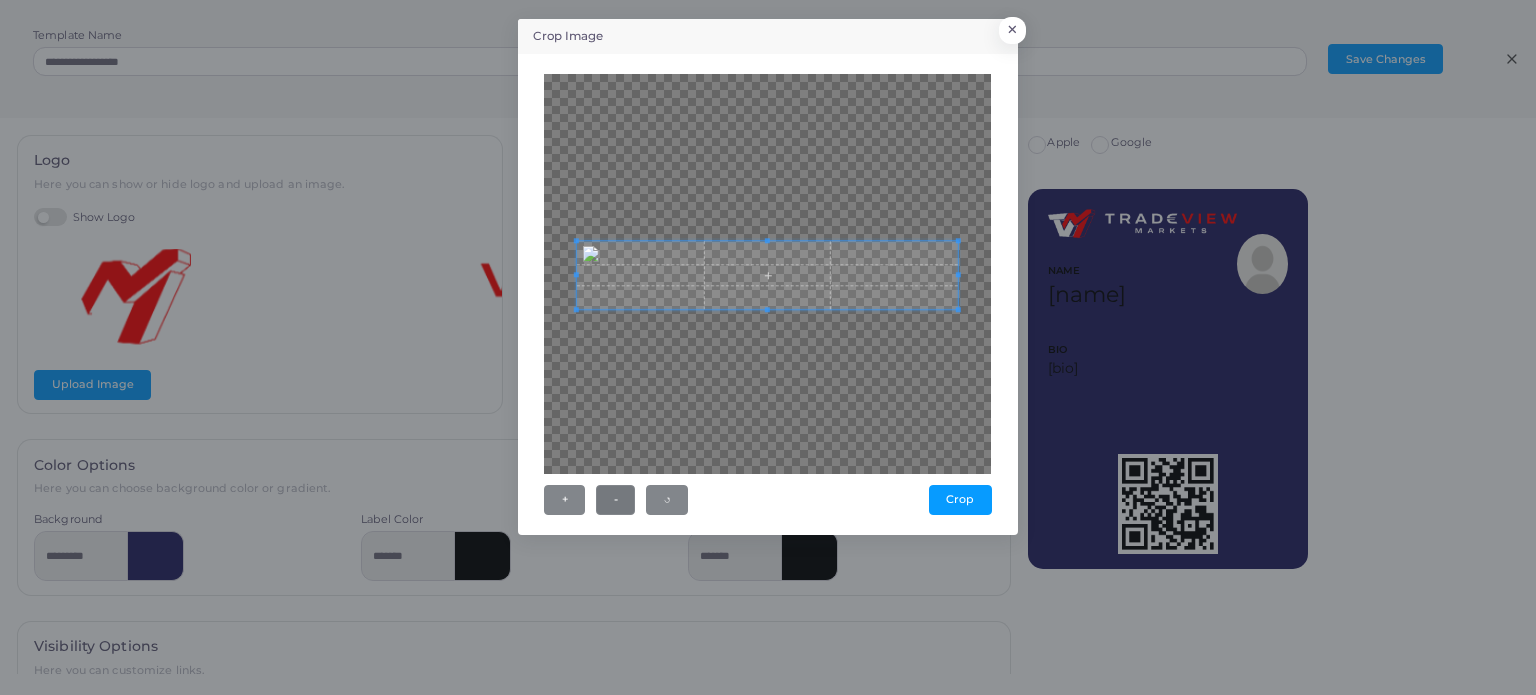 click at bounding box center [766, 240] 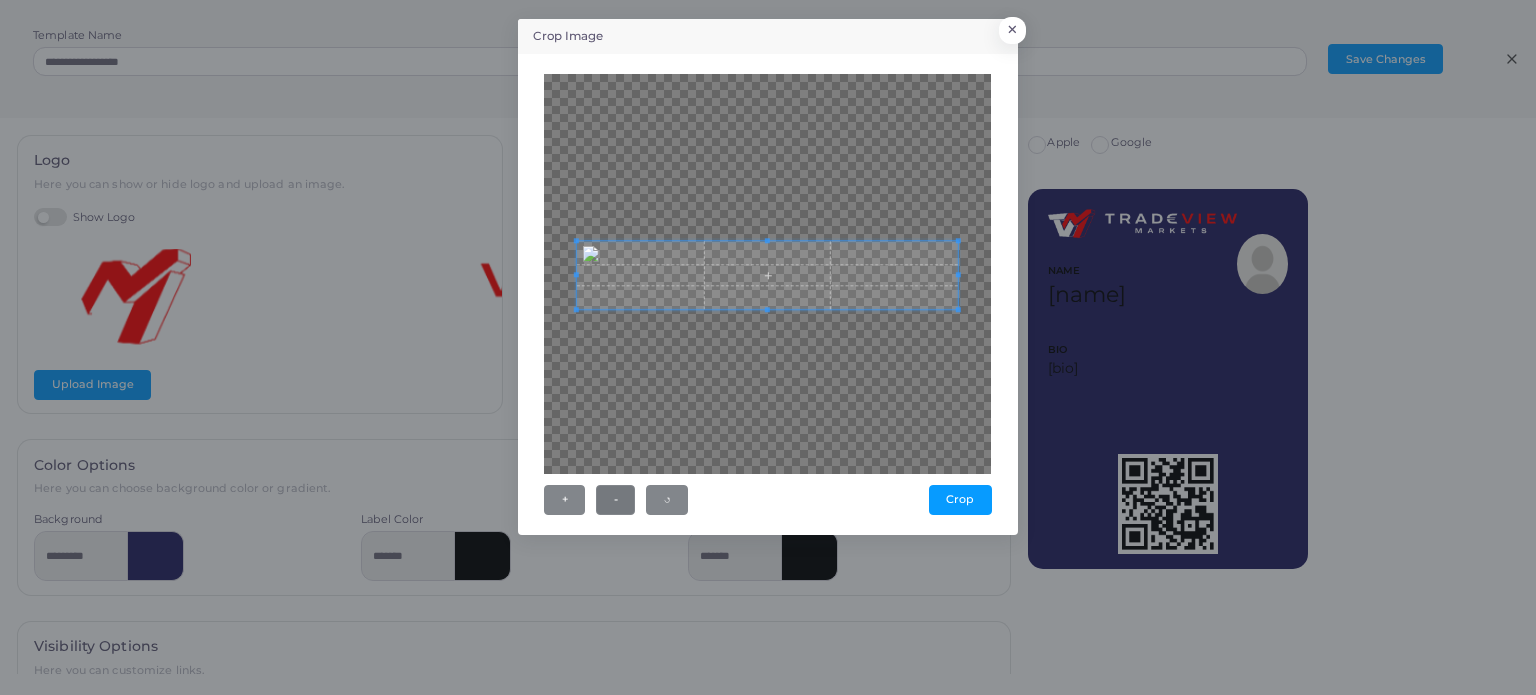 click at bounding box center (767, 274) 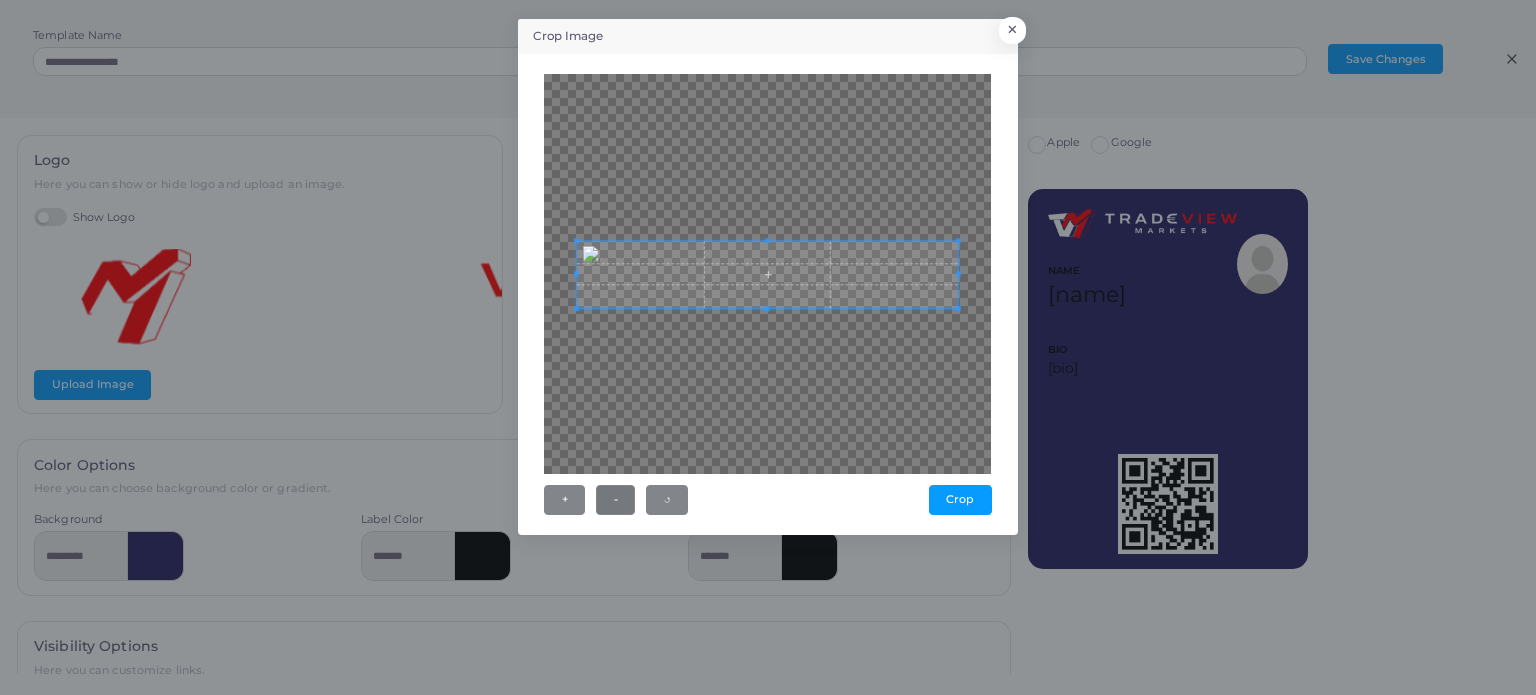 click at bounding box center [767, 308] 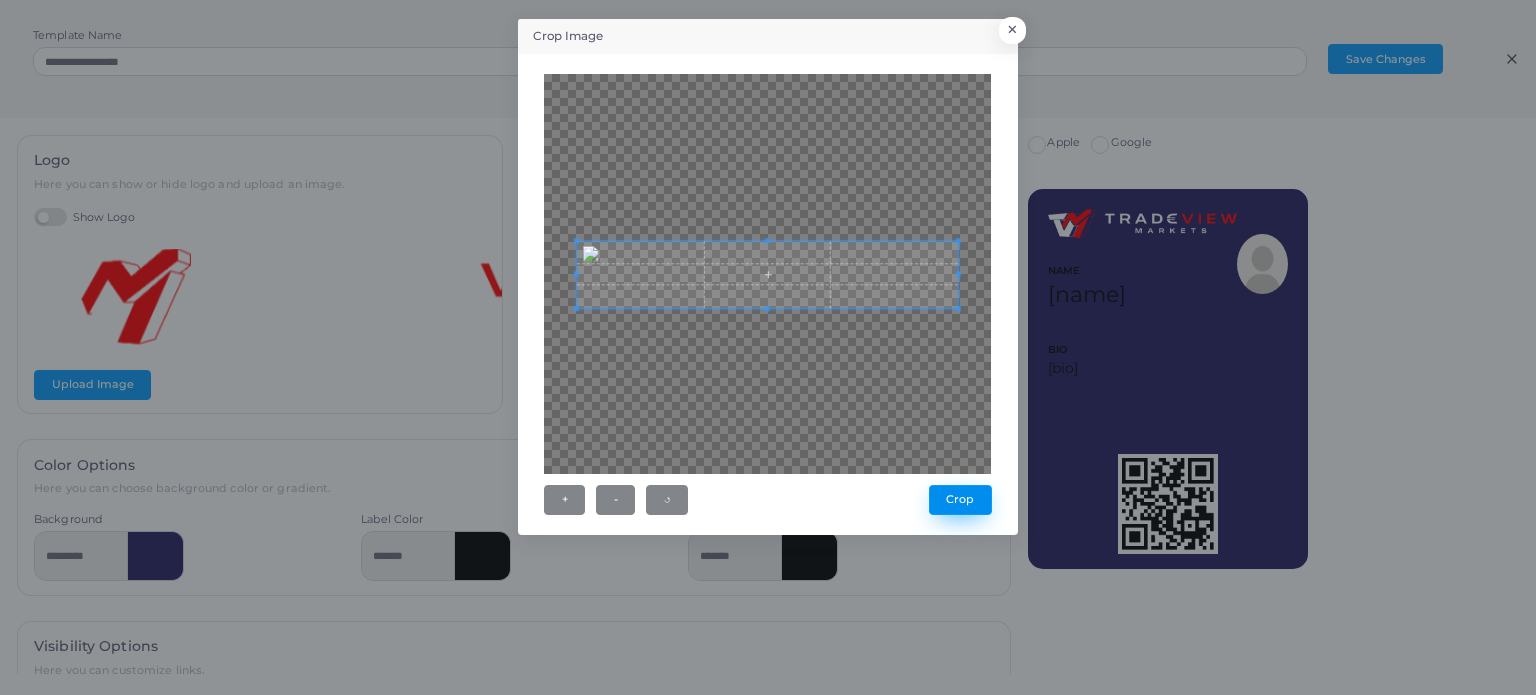 click on "Crop" at bounding box center (960, 500) 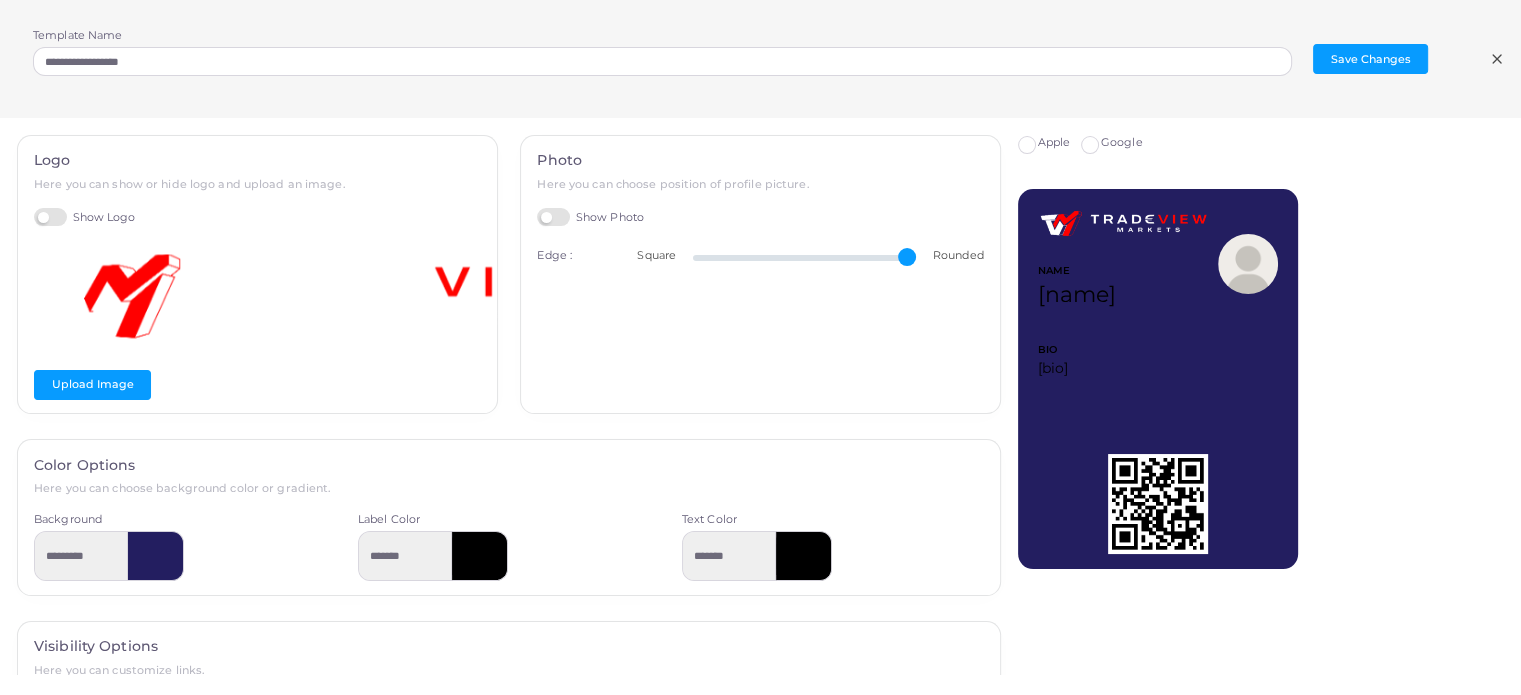 click at bounding box center (480, 556) 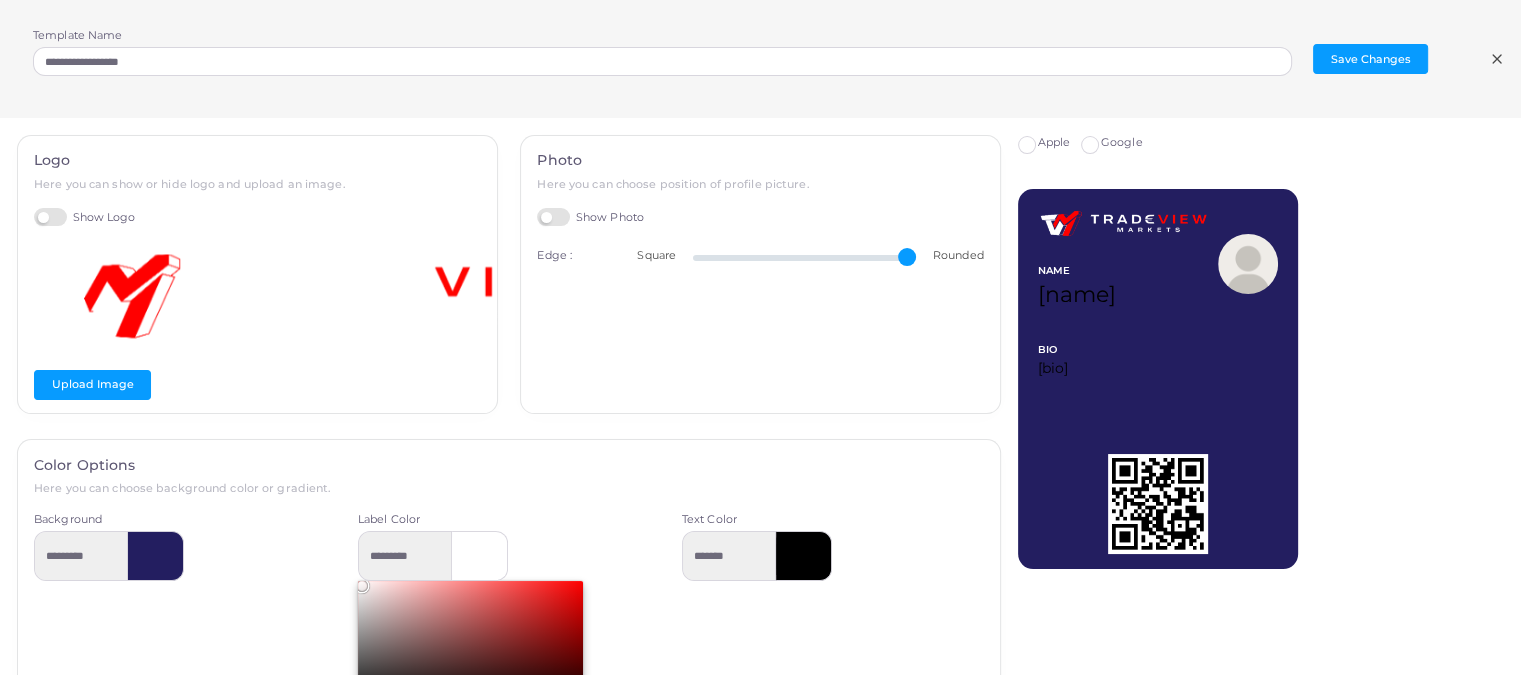 drag, startPoint x: 352, startPoint y: 584, endPoint x: 342, endPoint y: 578, distance: 11.661903 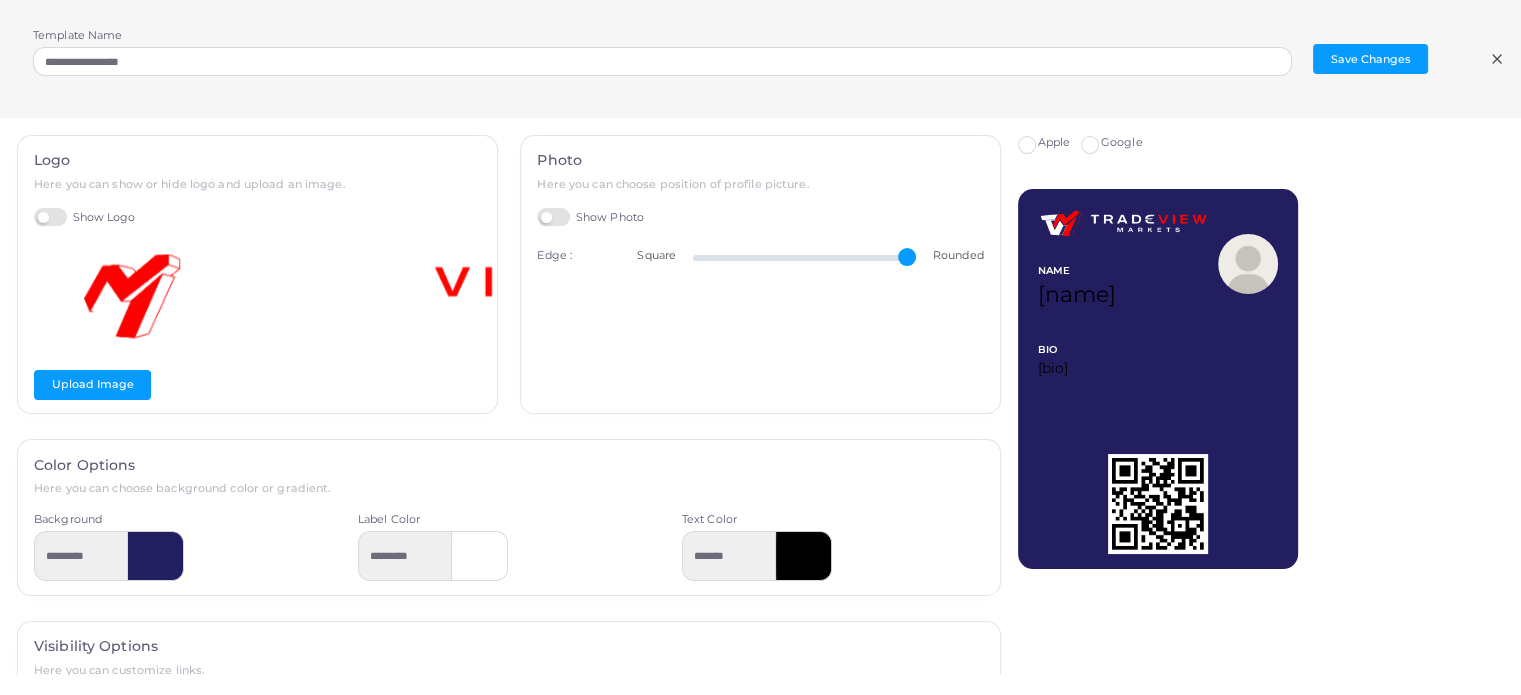click at bounding box center (804, 556) 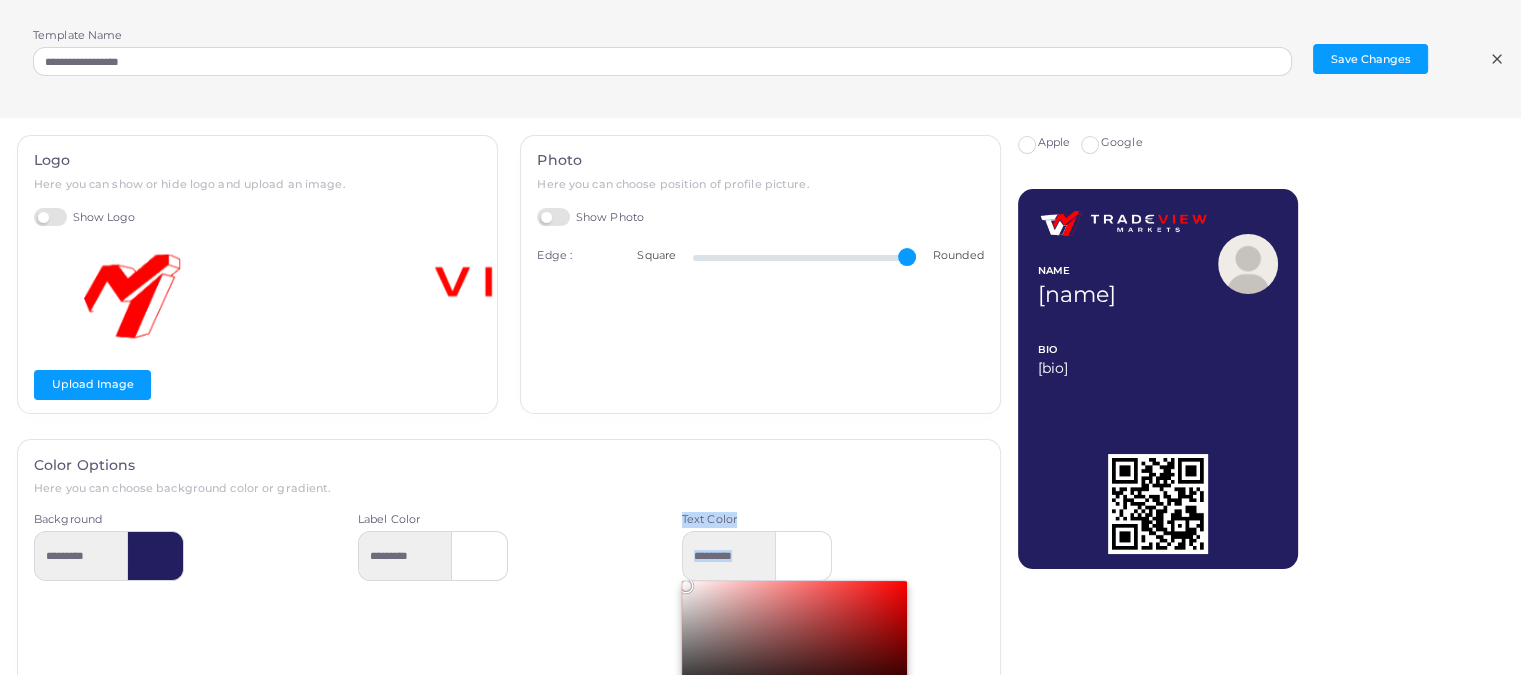 drag, startPoint x: 668, startPoint y: 591, endPoint x: 652, endPoint y: 564, distance: 31.38471 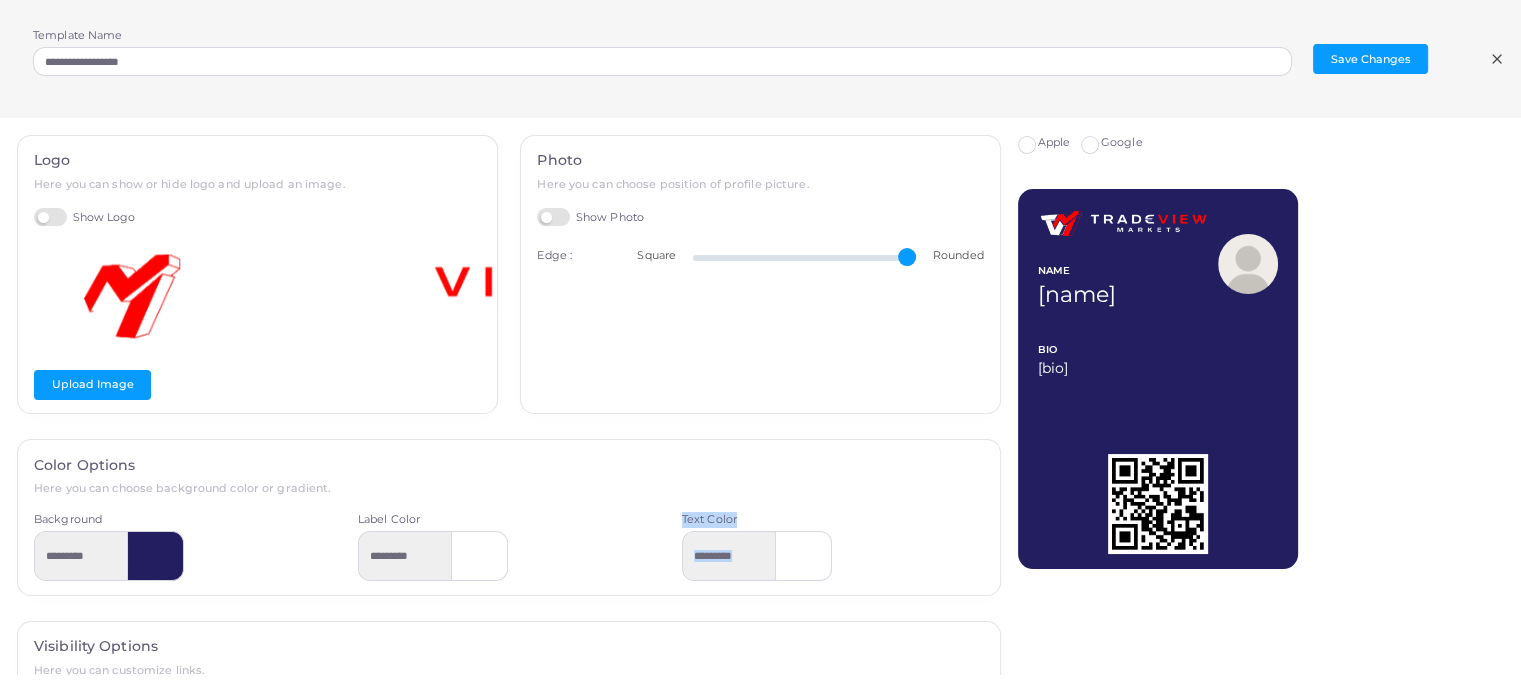 click at bounding box center (480, 556) 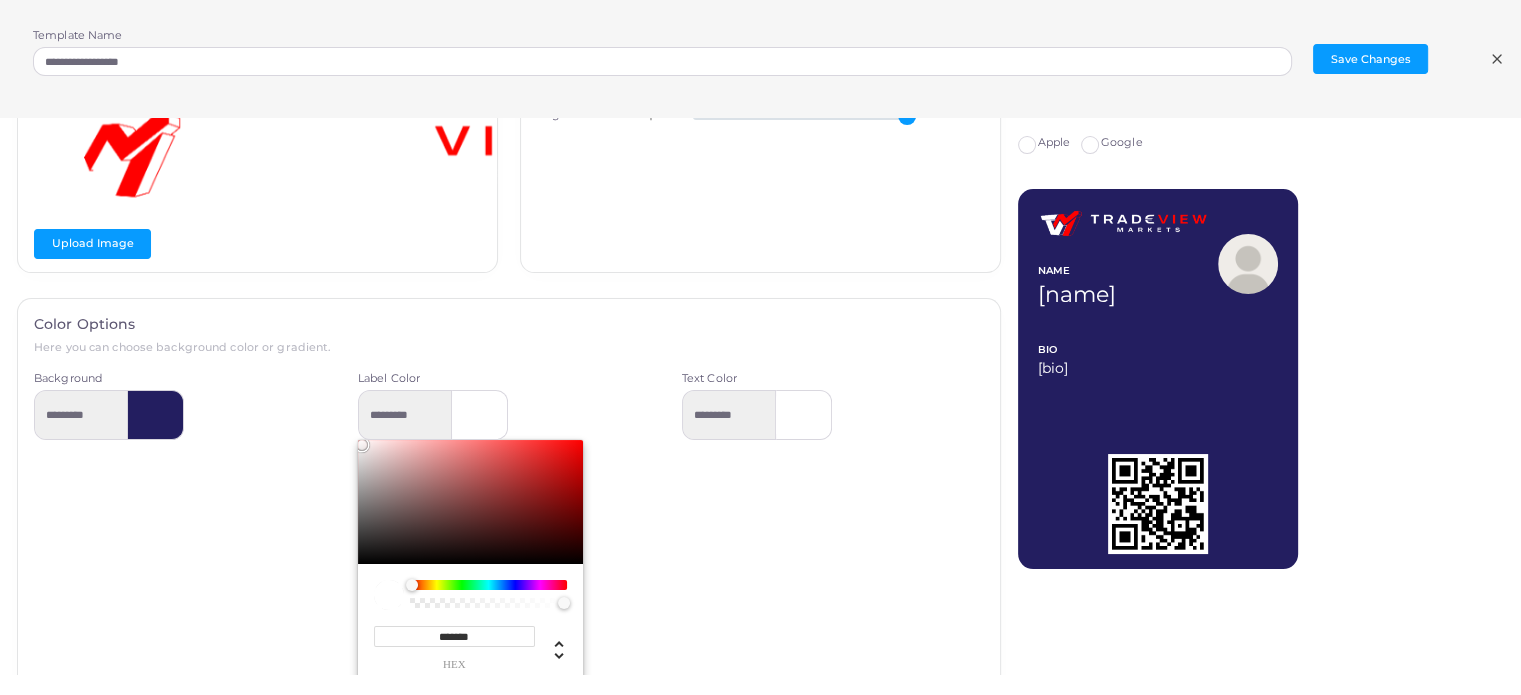 scroll, scrollTop: 300, scrollLeft: 0, axis: vertical 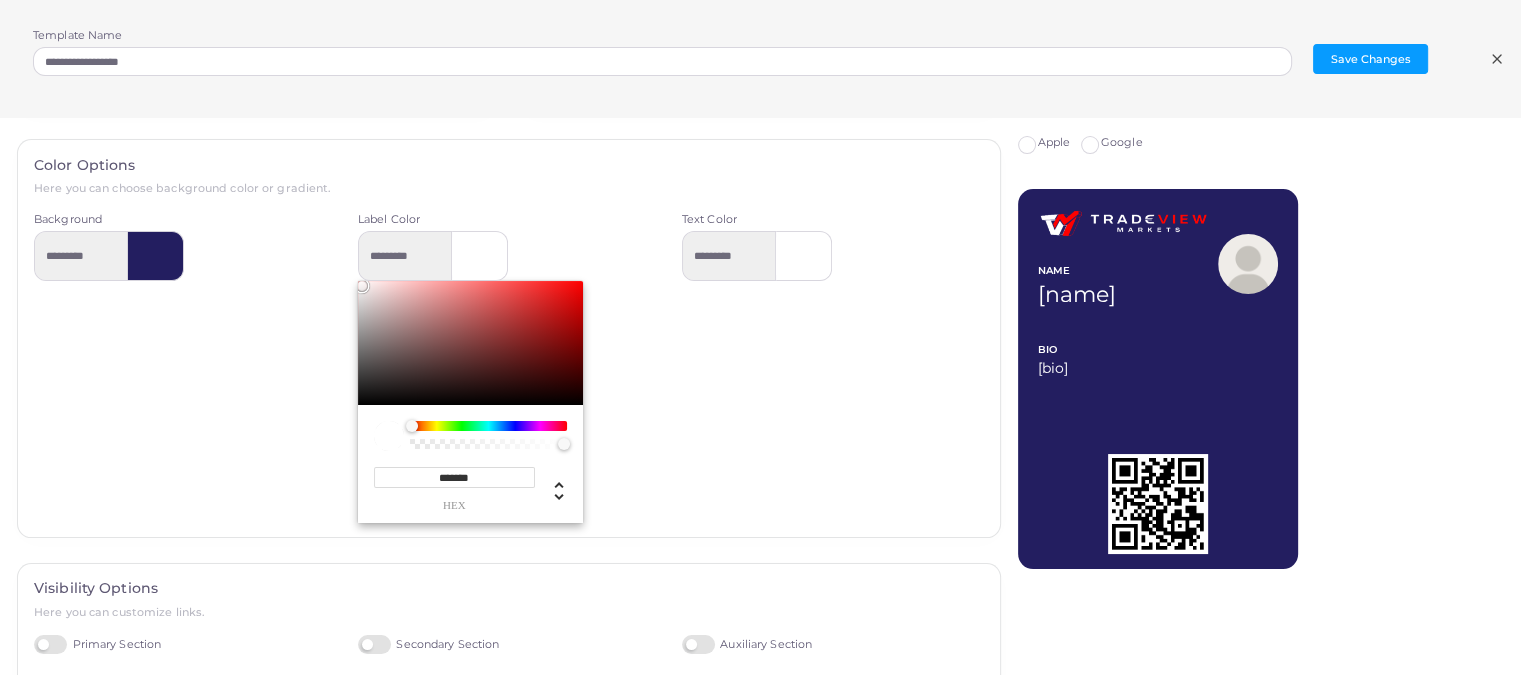 click at bounding box center [488, 426] 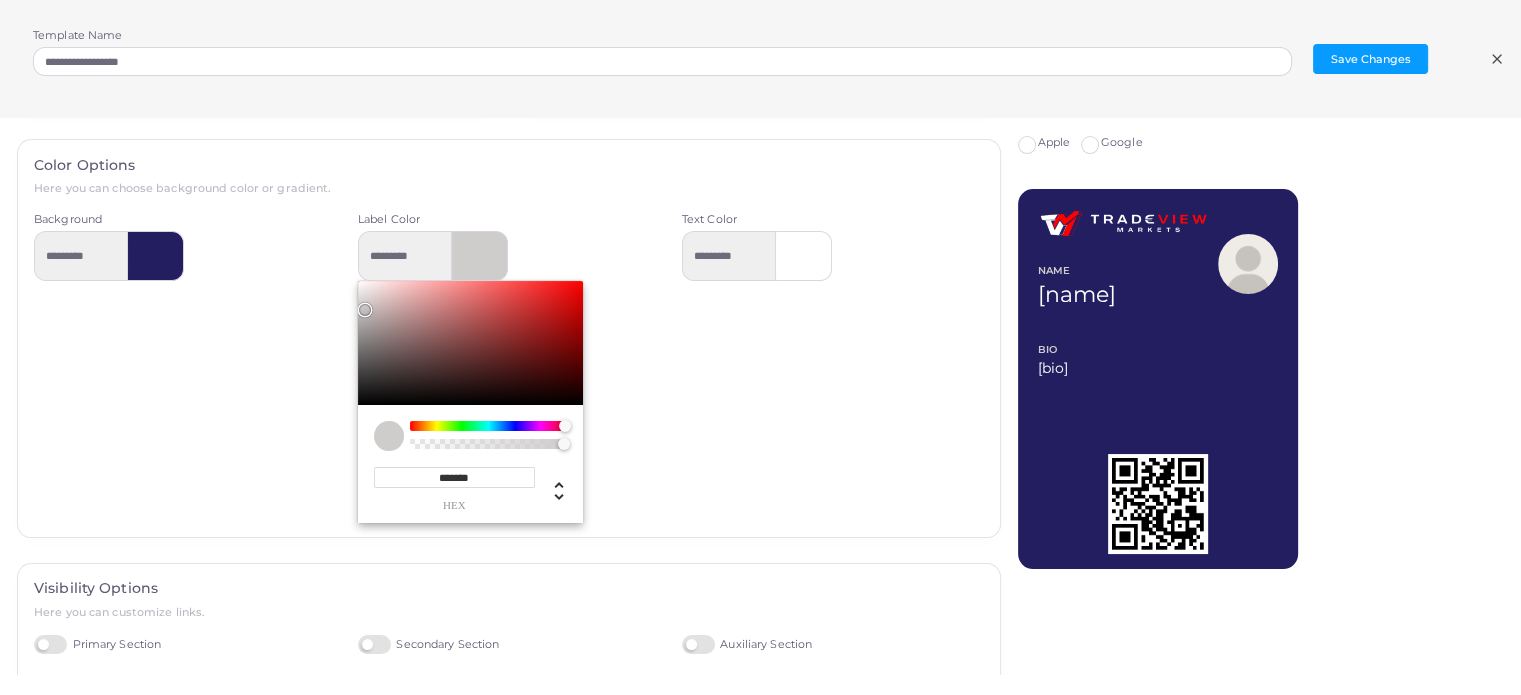 click at bounding box center [470, 343] 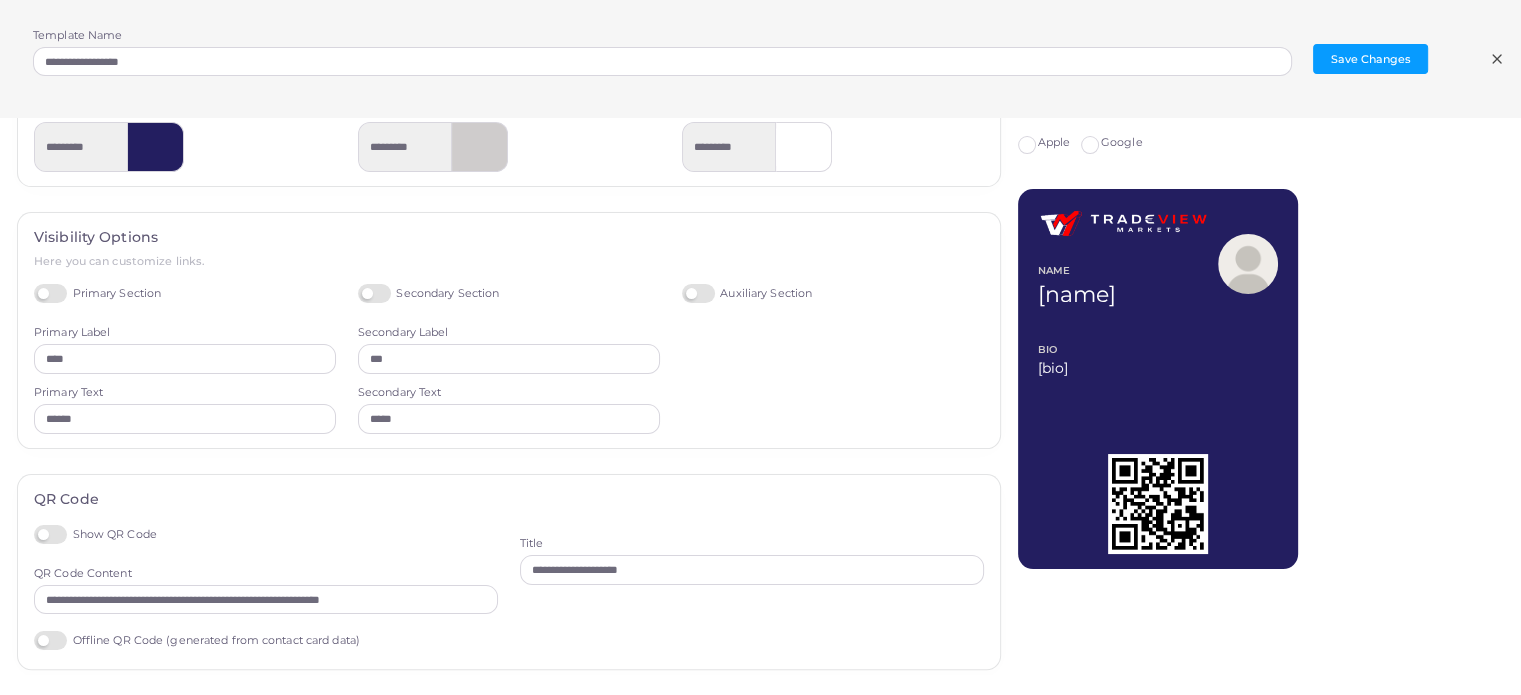 scroll, scrollTop: 443, scrollLeft: 0, axis: vertical 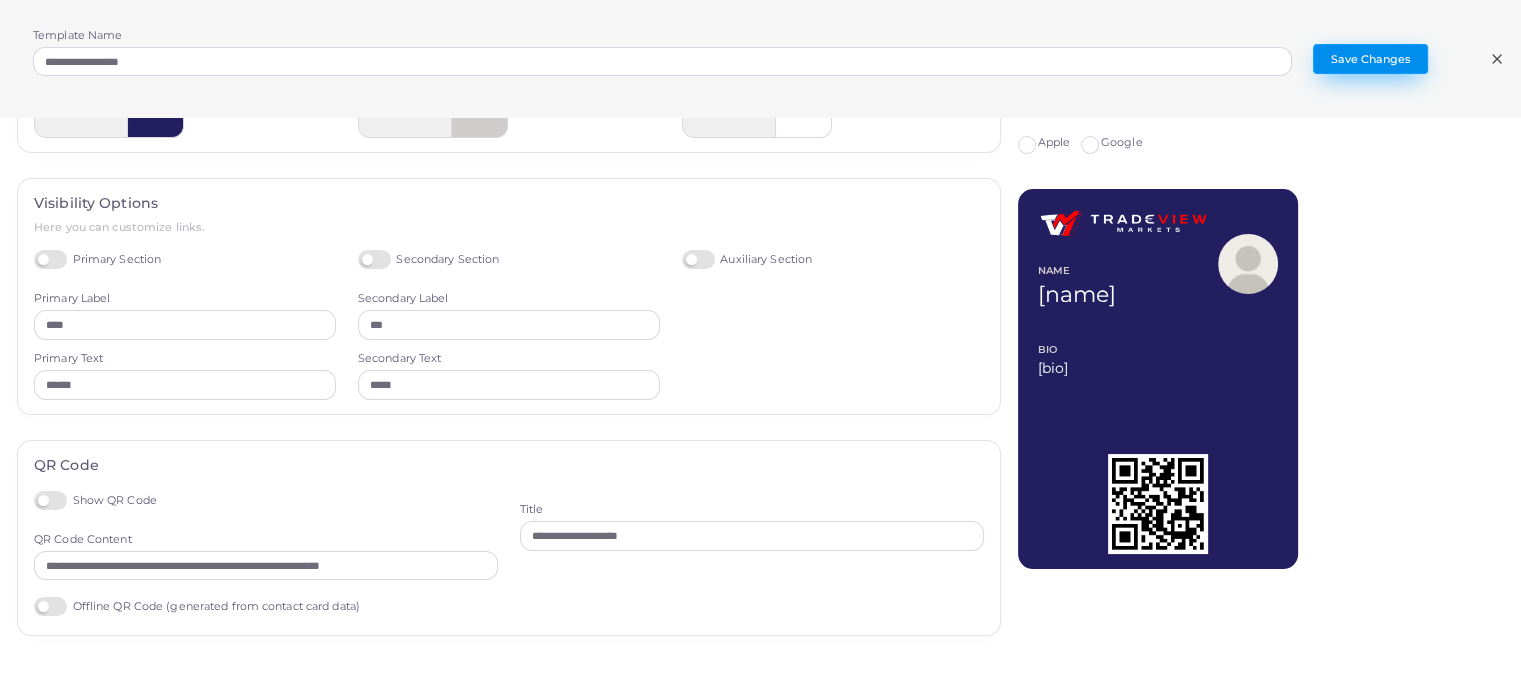 click on "Save Changes" at bounding box center (1370, 59) 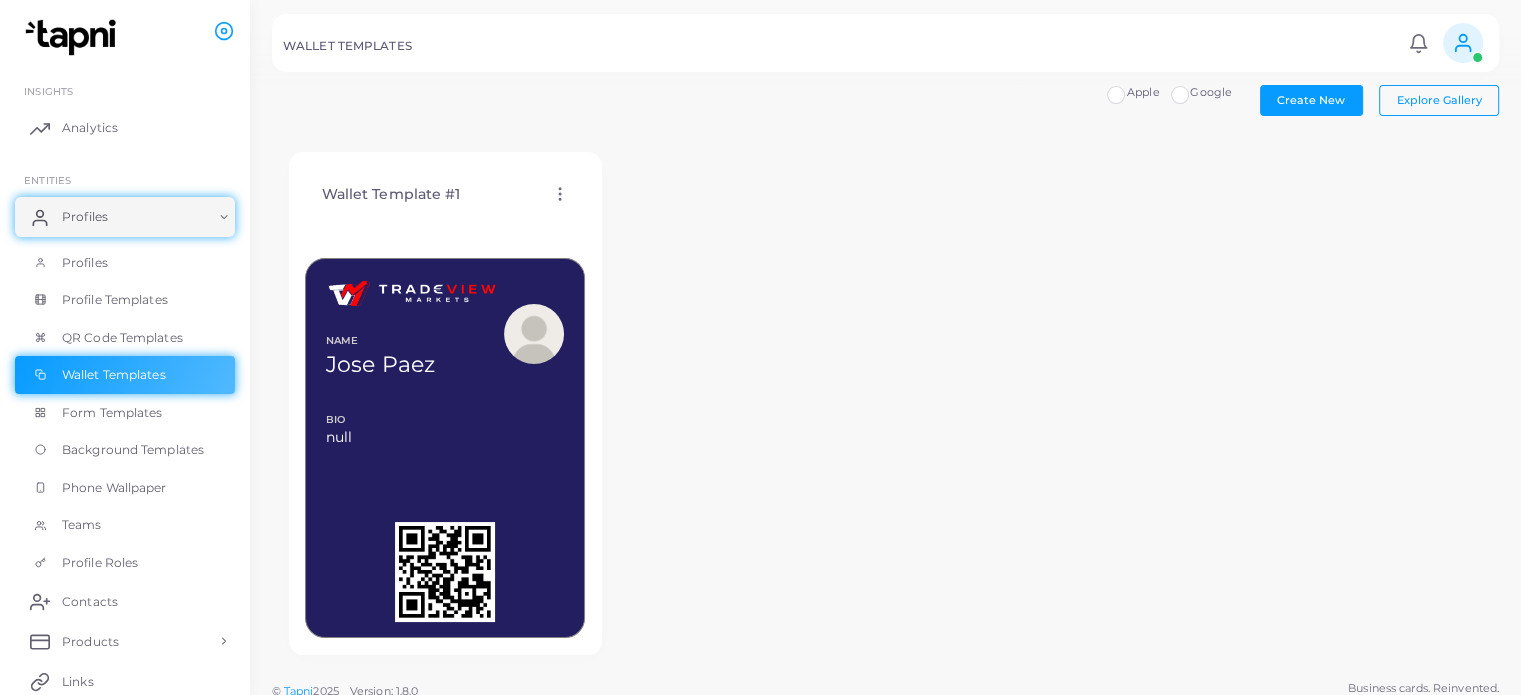 click on "Wallet Template #1  Edit Template Assign template Duplicate Template Delete Template Copy Template ID NAME [FIRST] [LAST] BIO null MORE" at bounding box center [885, 404] 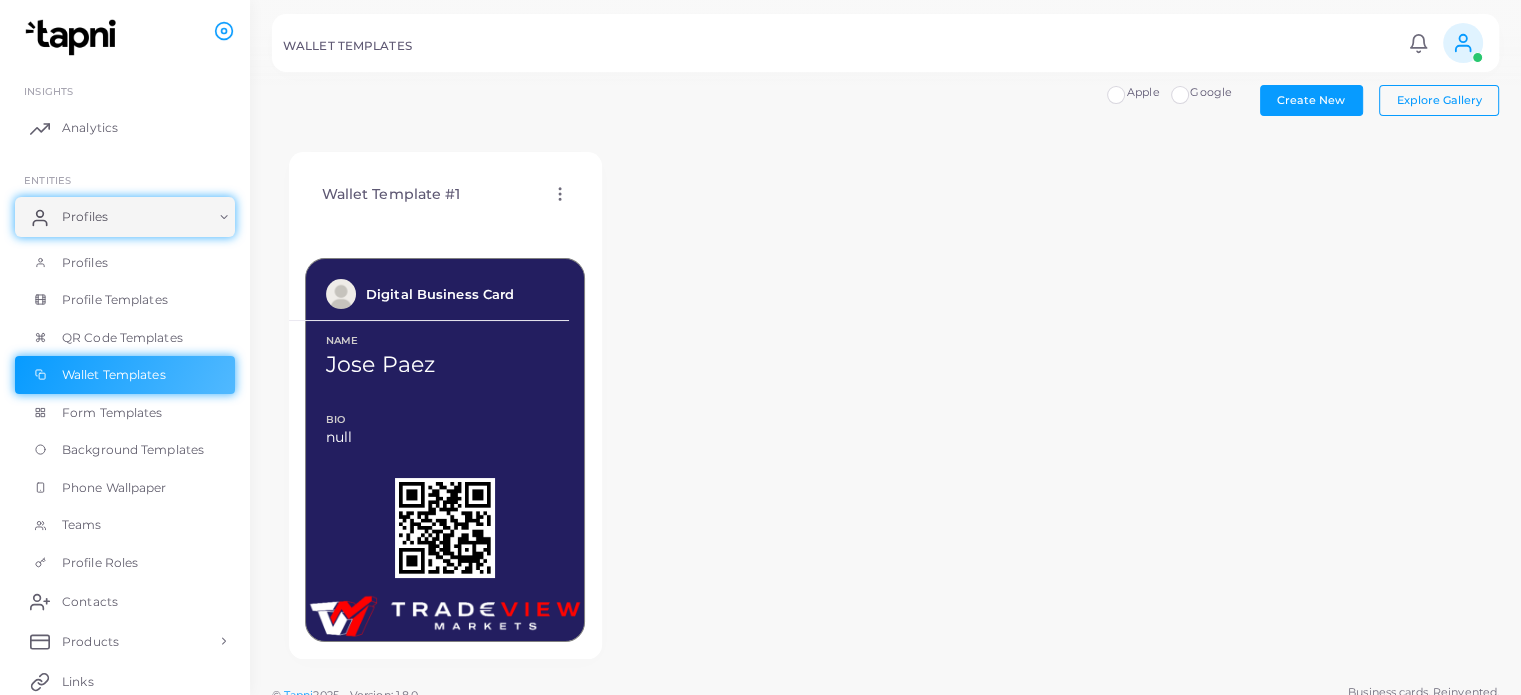 click on "Apple" at bounding box center (1143, 93) 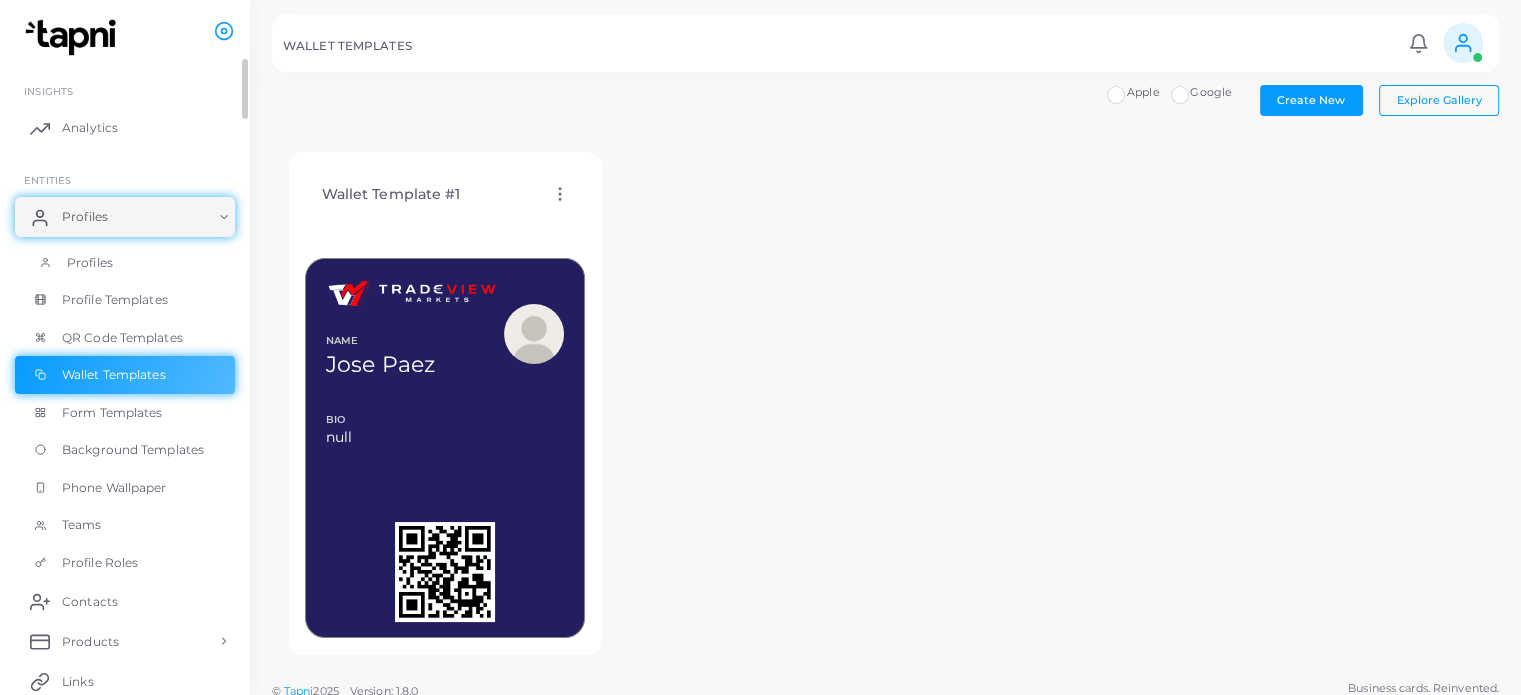click on "Profiles" at bounding box center (90, 263) 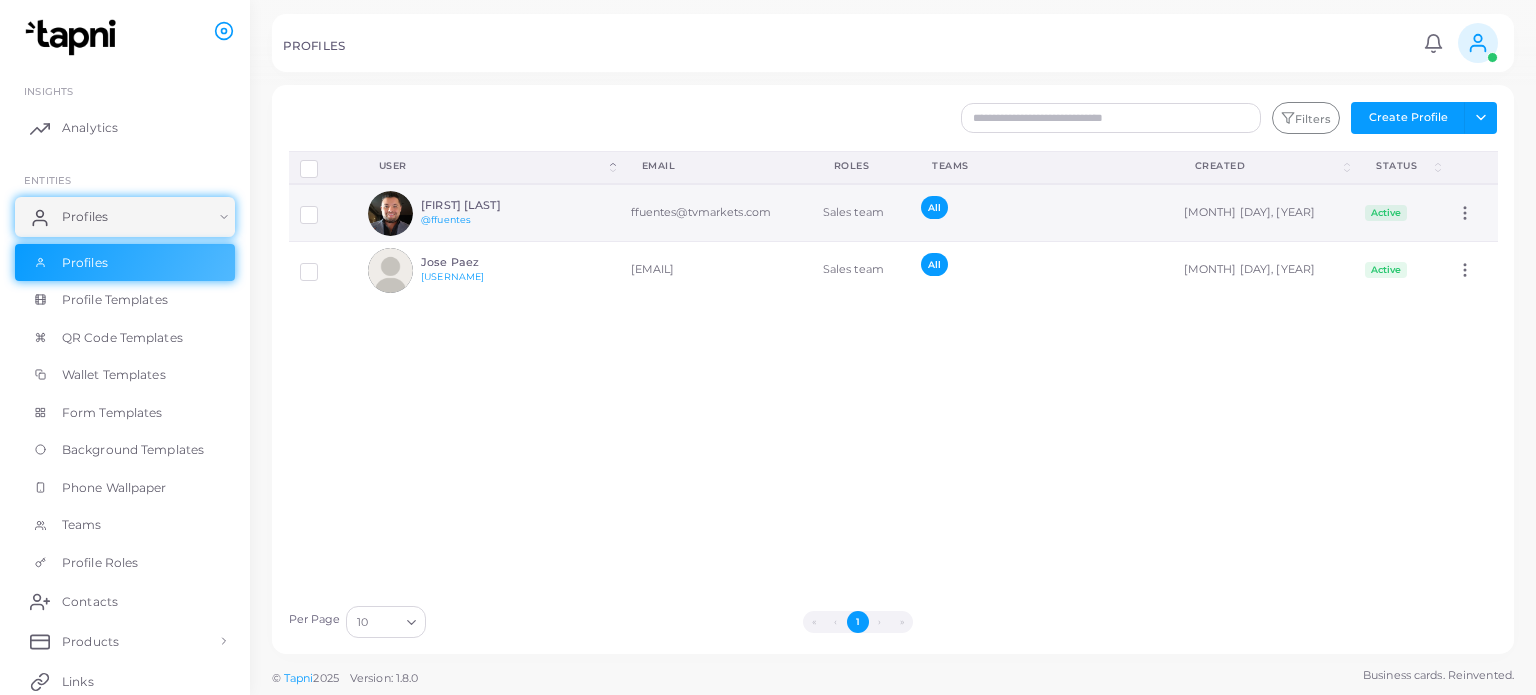 click on "[FIRST] [LAST]  @[USERNAME]" at bounding box center (494, 213) 